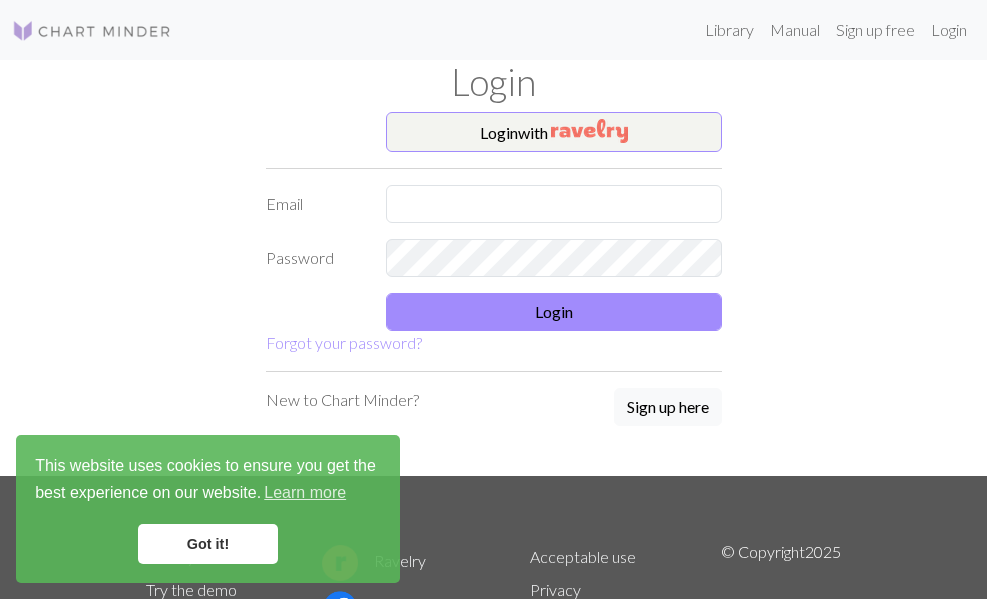 scroll, scrollTop: 0, scrollLeft: 0, axis: both 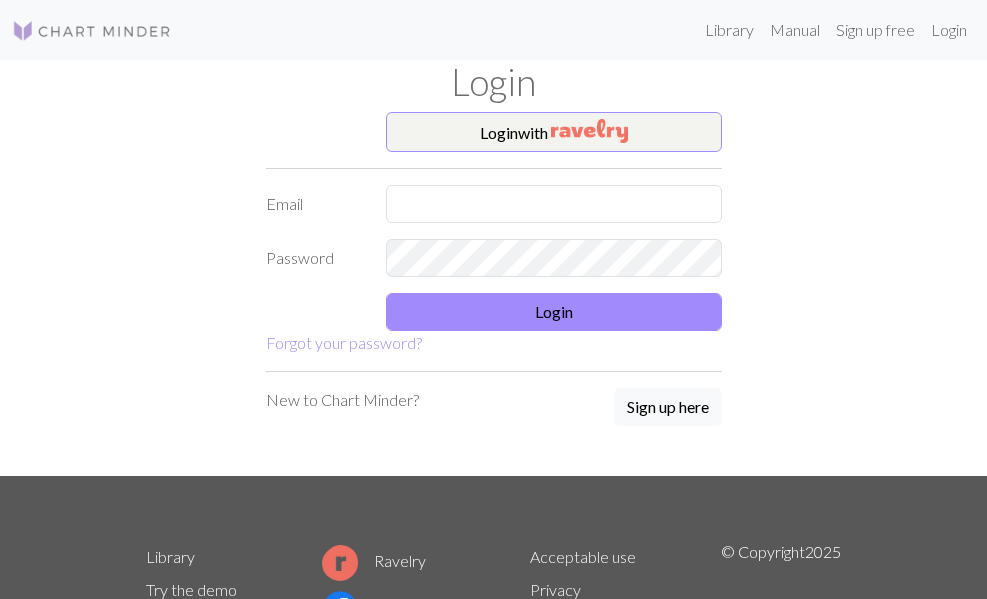 click at bounding box center [92, 31] 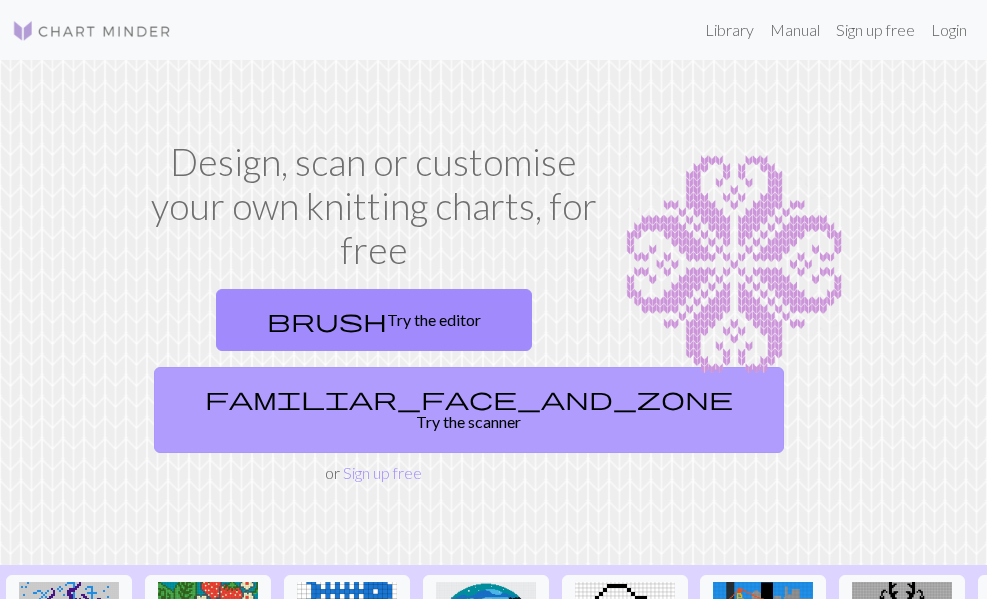 click on "familiar_face_and_zone  Try the scanner" at bounding box center [469, 410] 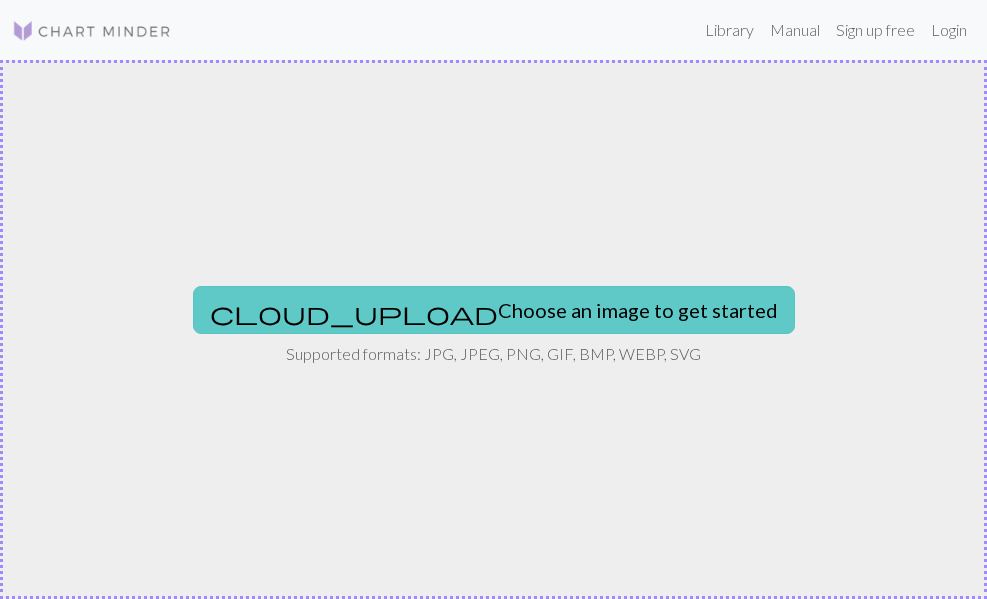 click on "cloud_upload  Choose an image to get started" at bounding box center [494, 310] 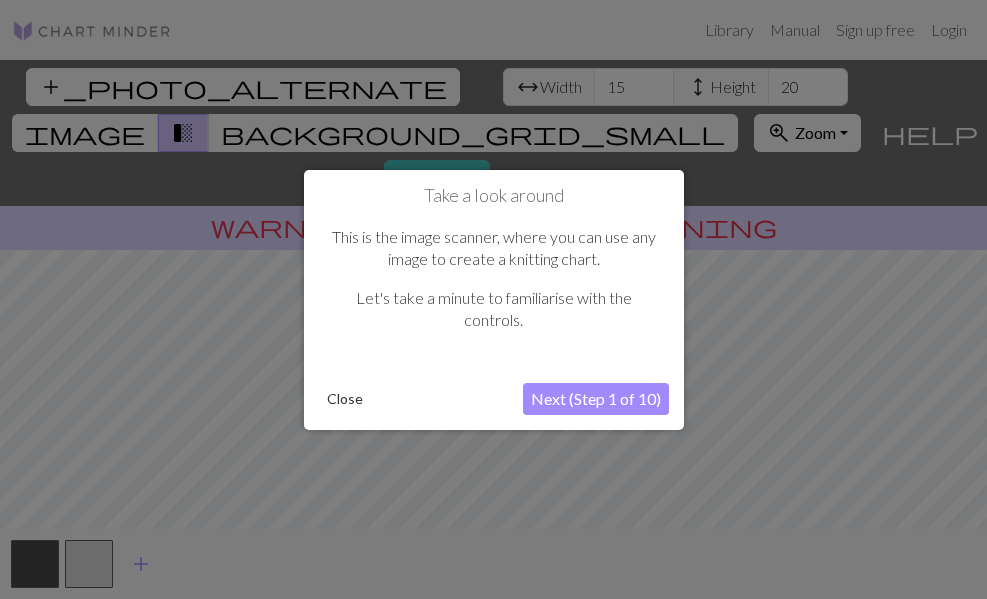click on "Next (Step 1 of 10)" at bounding box center [596, 399] 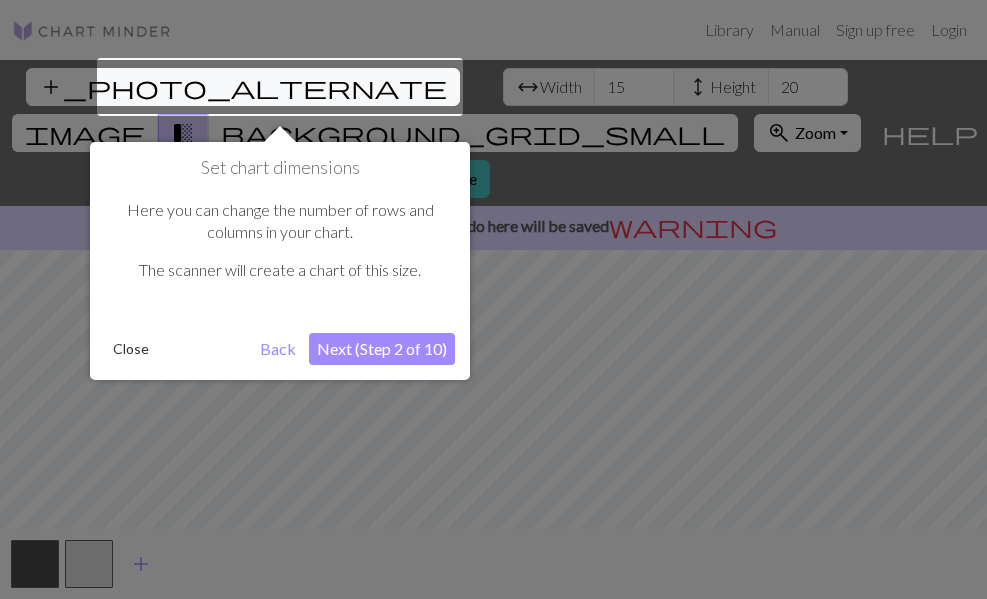 click on "Next (Step 2 of 10)" at bounding box center (382, 349) 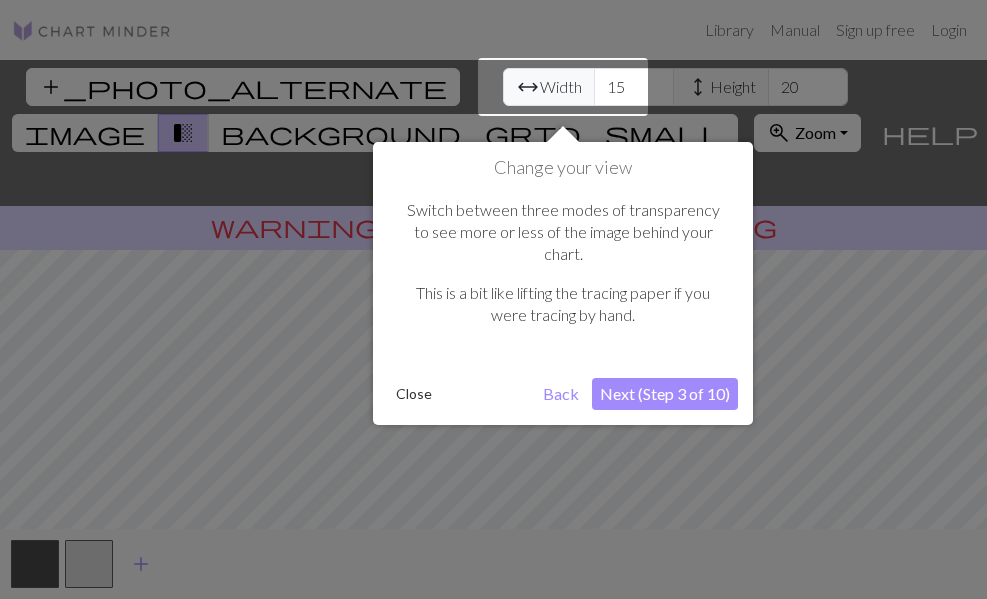 click on "Next (Step 3 of 10)" at bounding box center [665, 394] 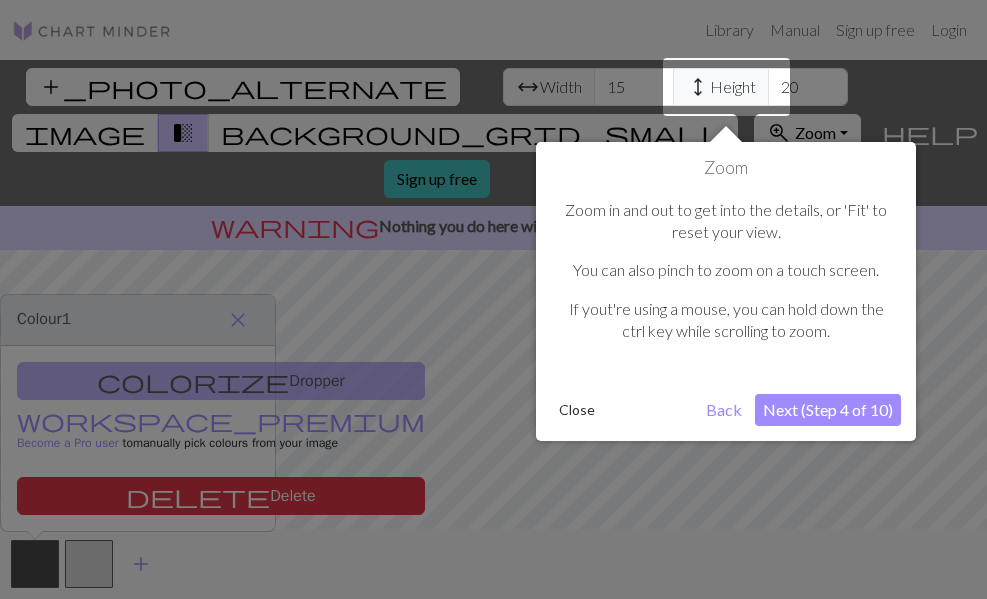 click on "Next (Step 4 of 10)" at bounding box center (828, 410) 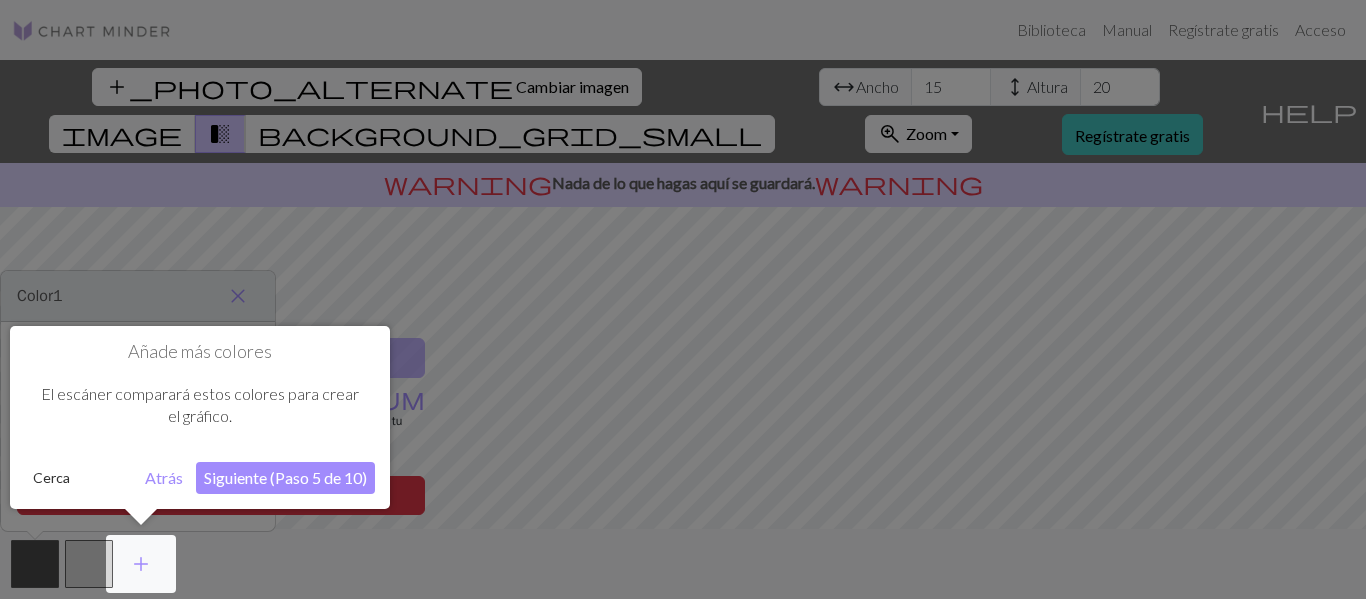 click on "Siguiente (Paso 5 de 10)" at bounding box center [285, 477] 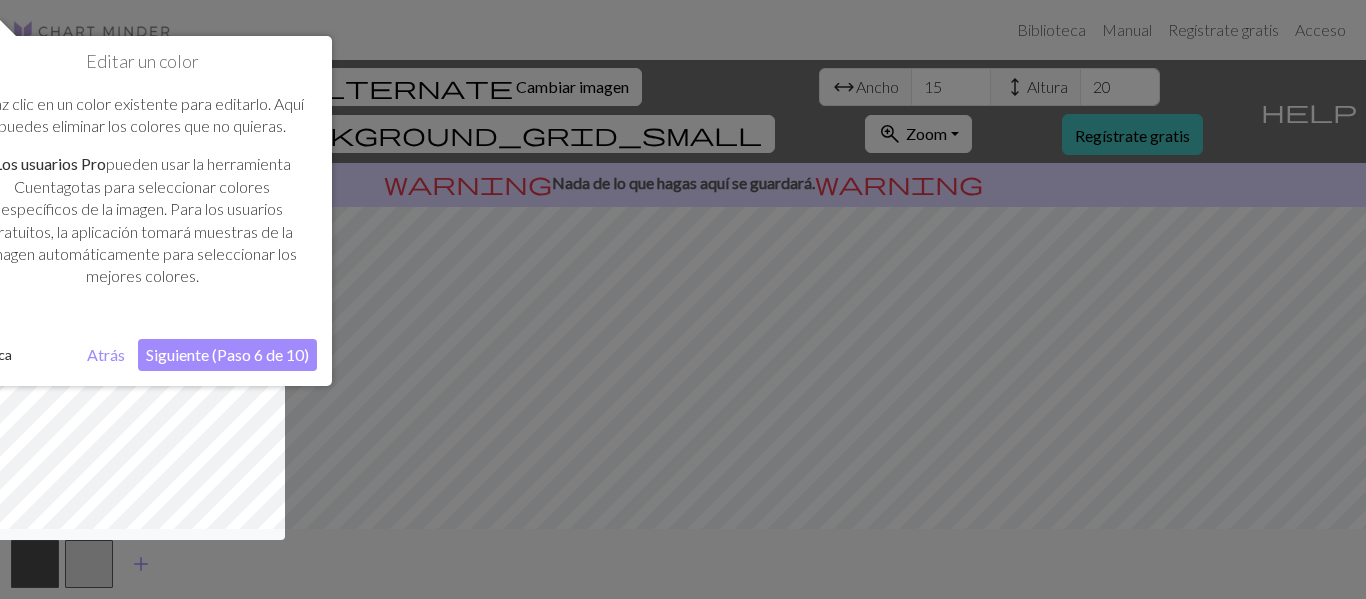 click on "Atrás" at bounding box center [106, 354] 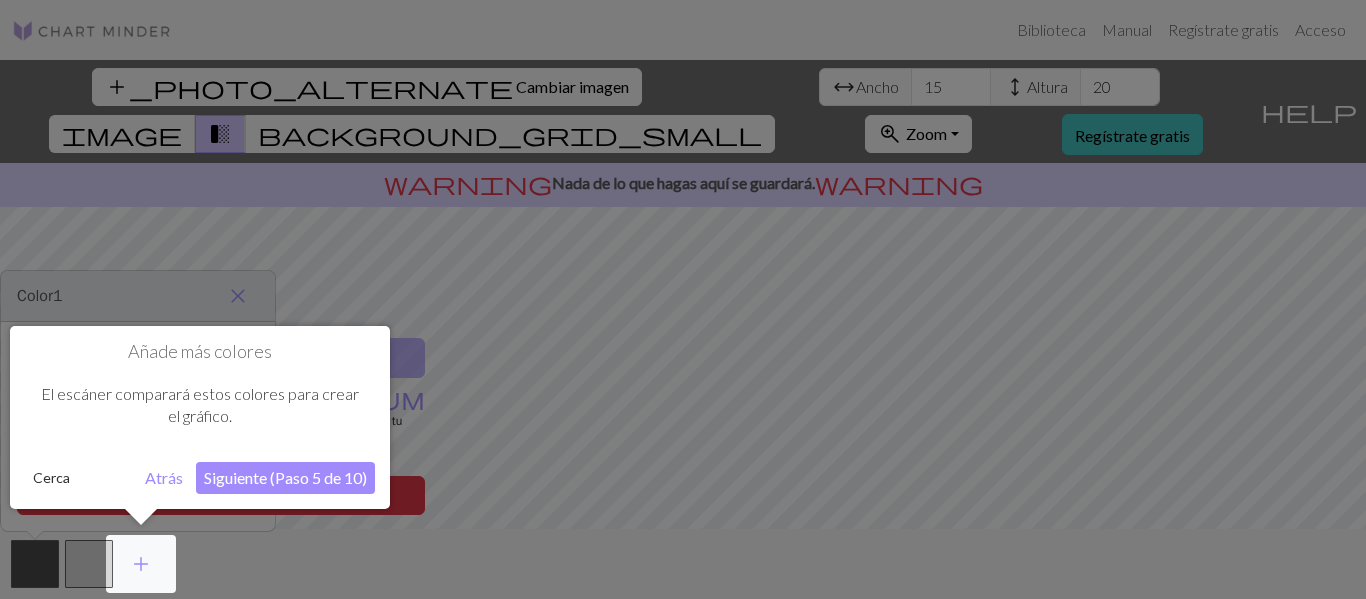 click on "Atrás" at bounding box center [164, 477] 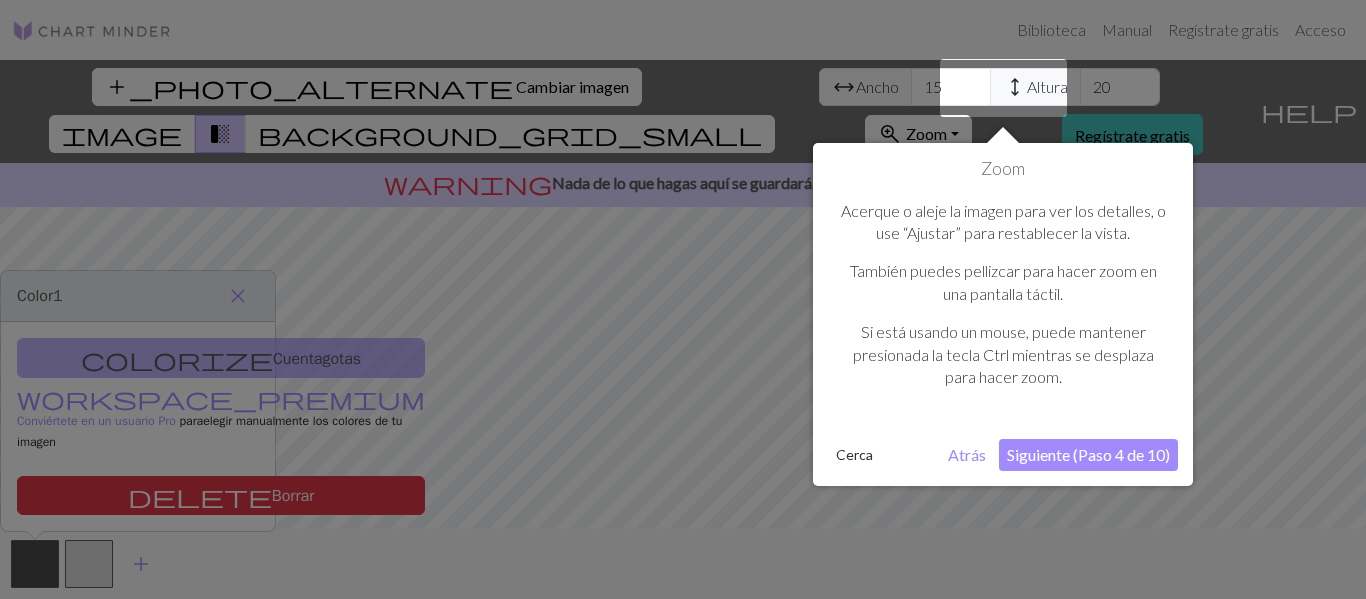 click on "Atrás" at bounding box center [967, 454] 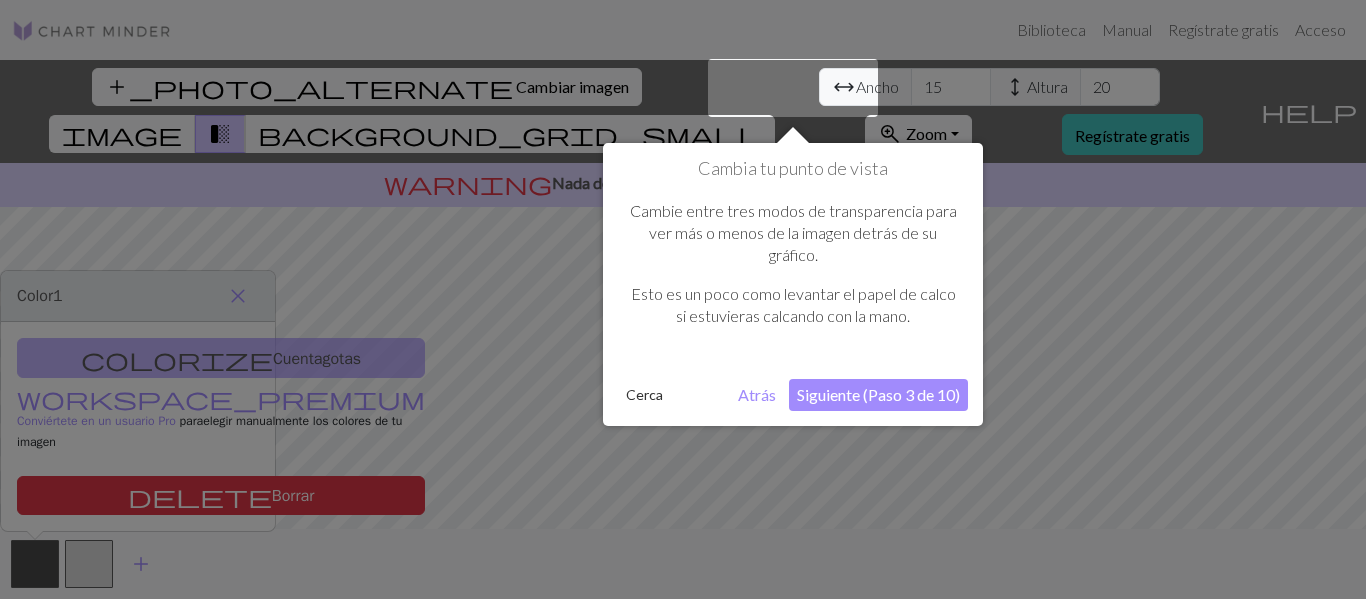 click on "Atrás" at bounding box center [757, 394] 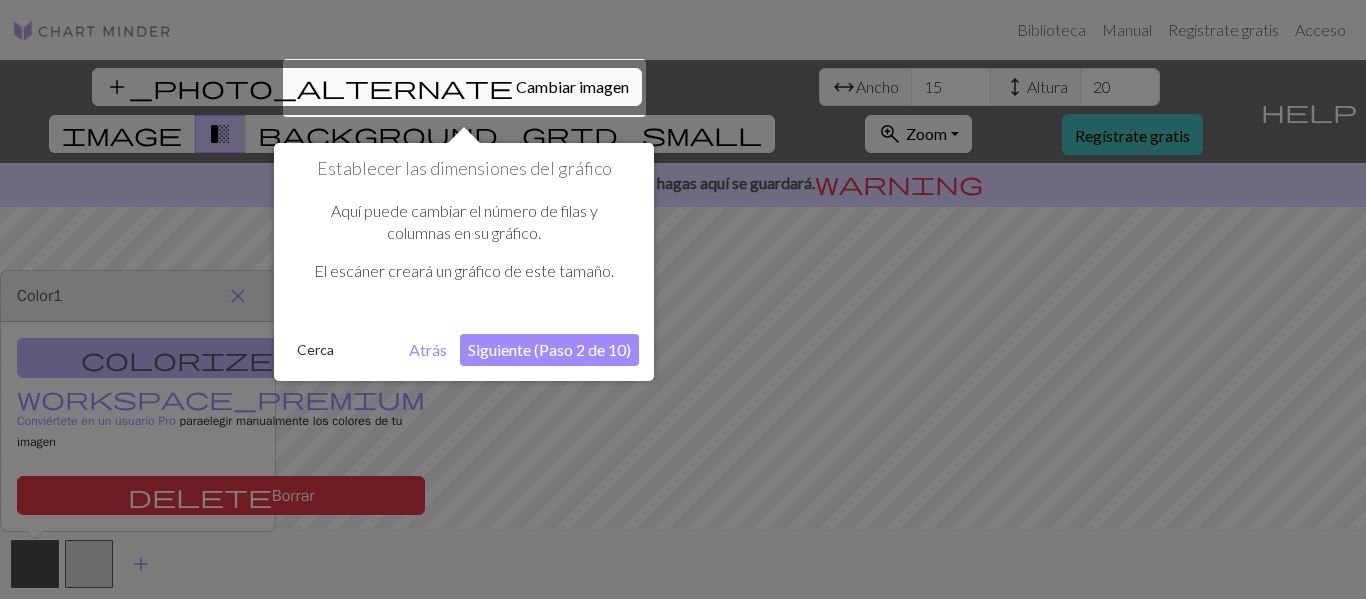 click on "Siguiente (Paso 2 de 10)" at bounding box center [549, 349] 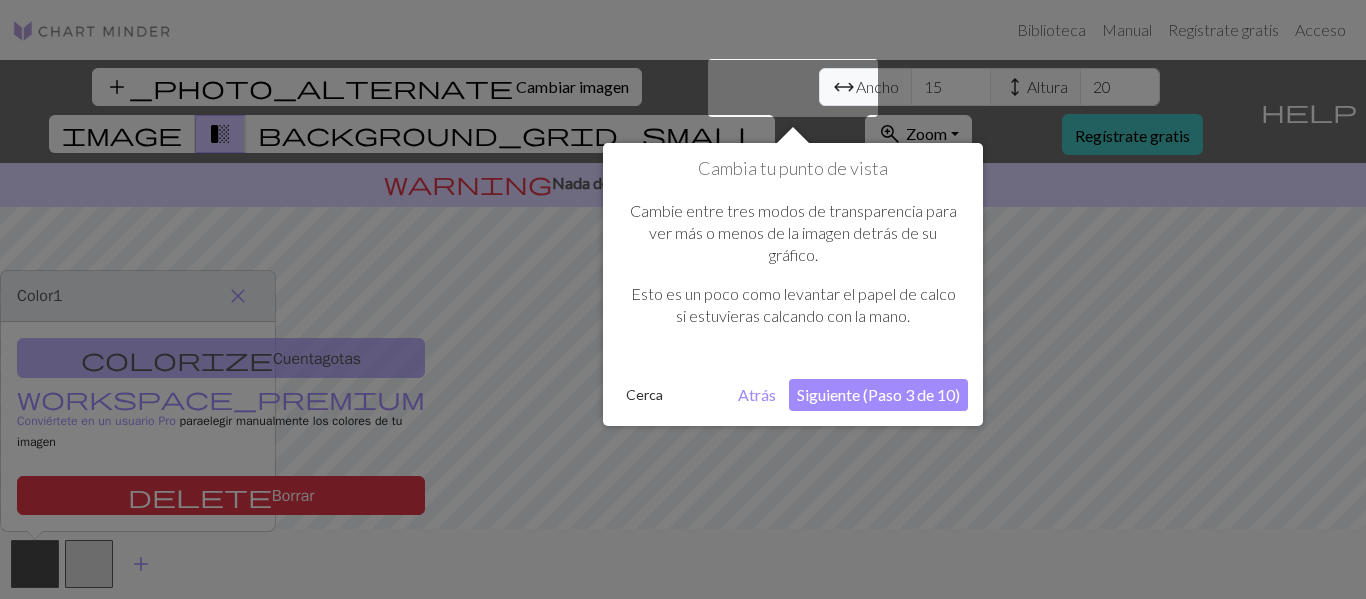 click on "Siguiente (Paso 3 de 10)" at bounding box center [878, 395] 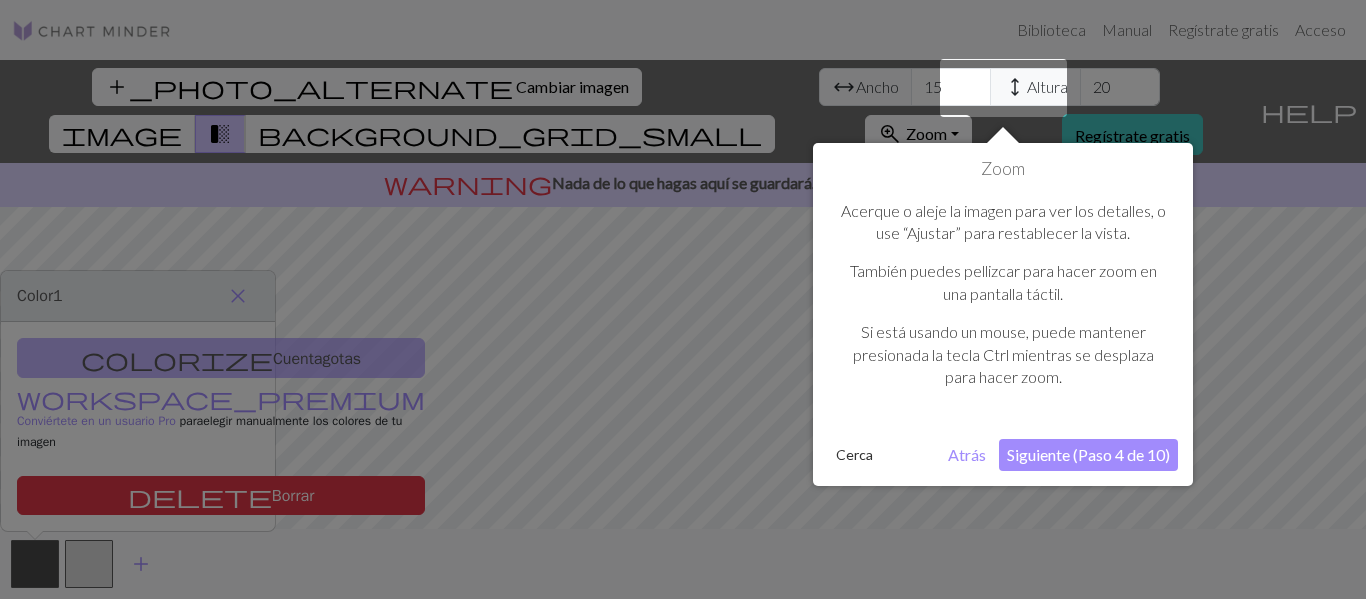 click on "Siguiente (Paso 4 de 10)" at bounding box center [1088, 454] 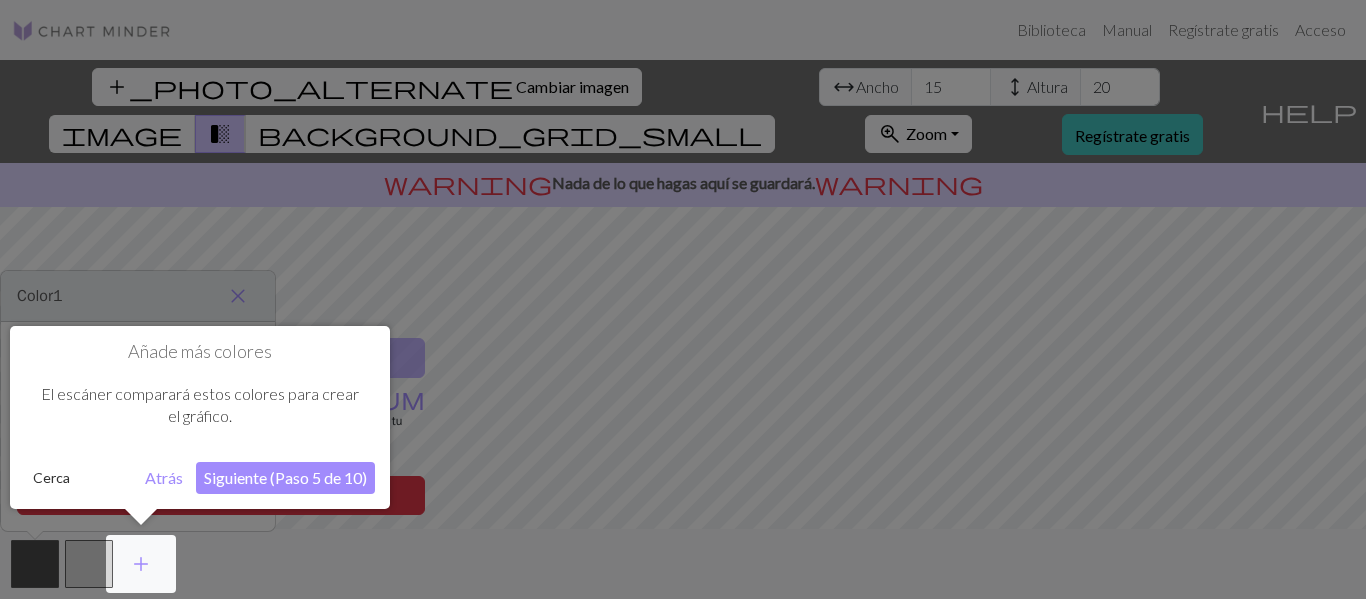 click on "Siguiente (Paso 5 de 10)" at bounding box center [285, 478] 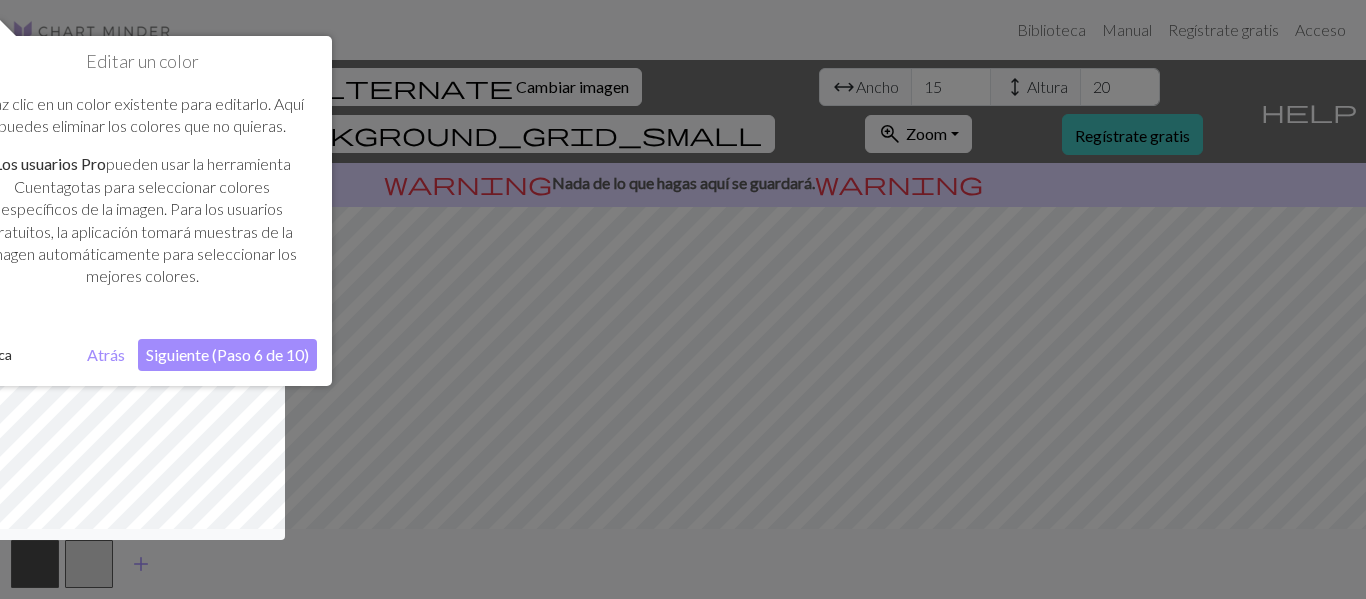 click on "Siguiente (Paso 6 de 10)" at bounding box center (227, 354) 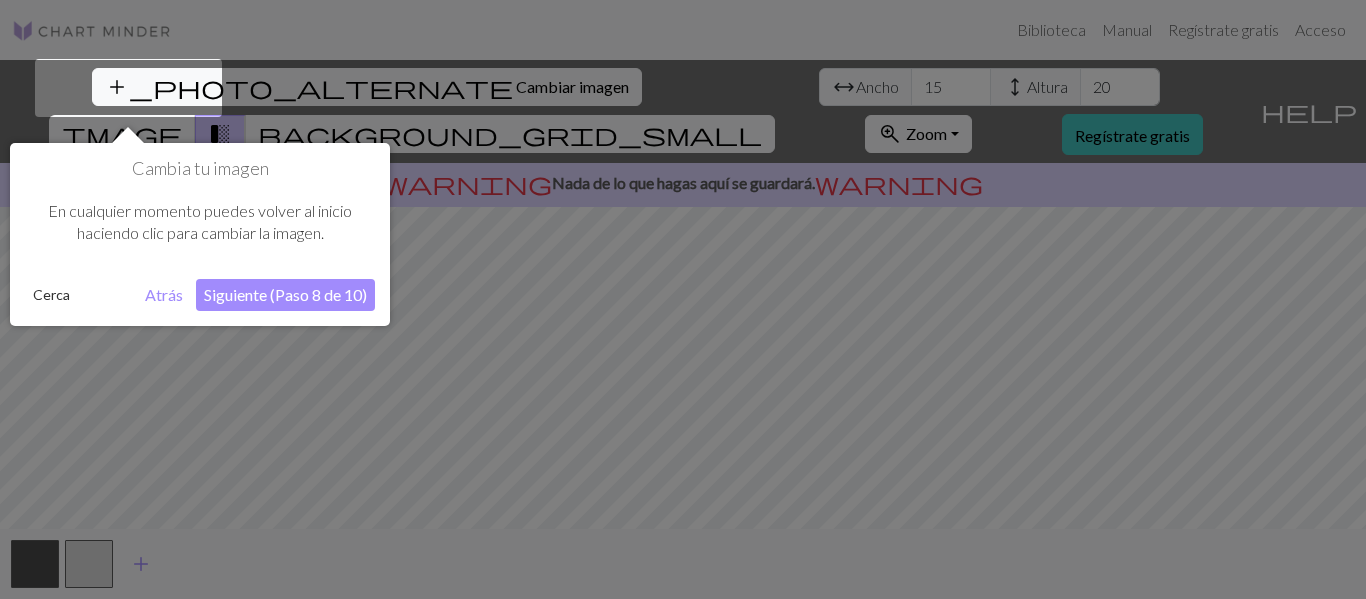 click on "Siguiente (Paso 8 de 10)" at bounding box center [285, 295] 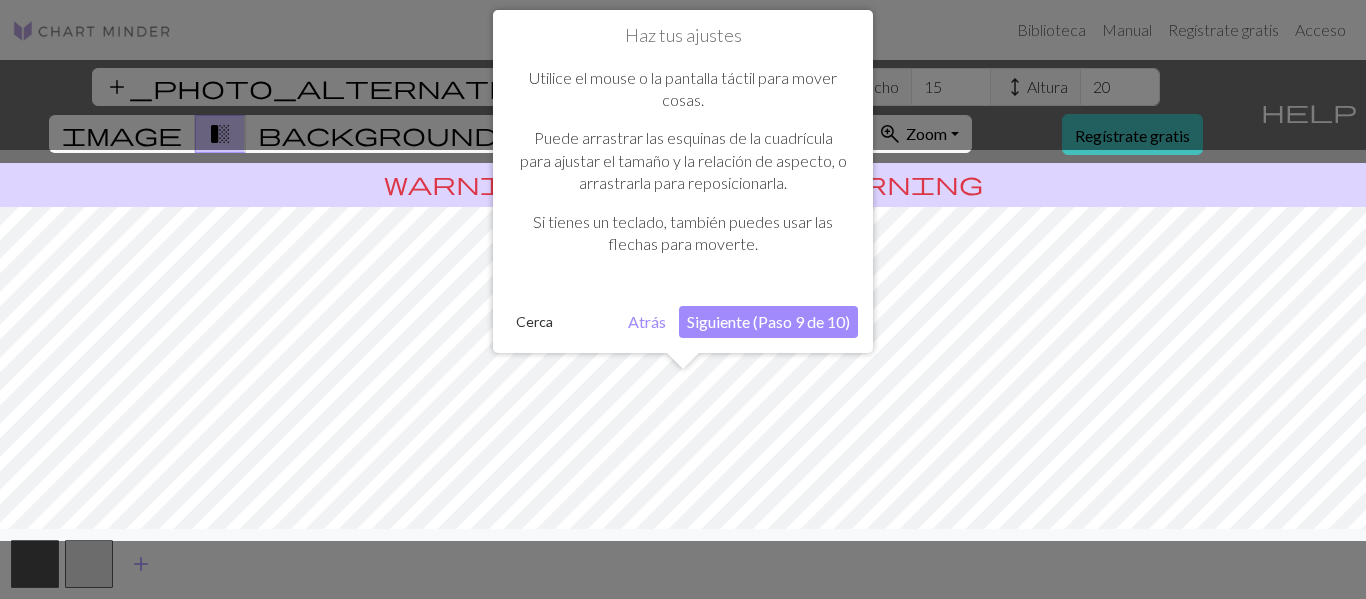 click on "Siguiente (Paso 9 de 10)" at bounding box center [768, 322] 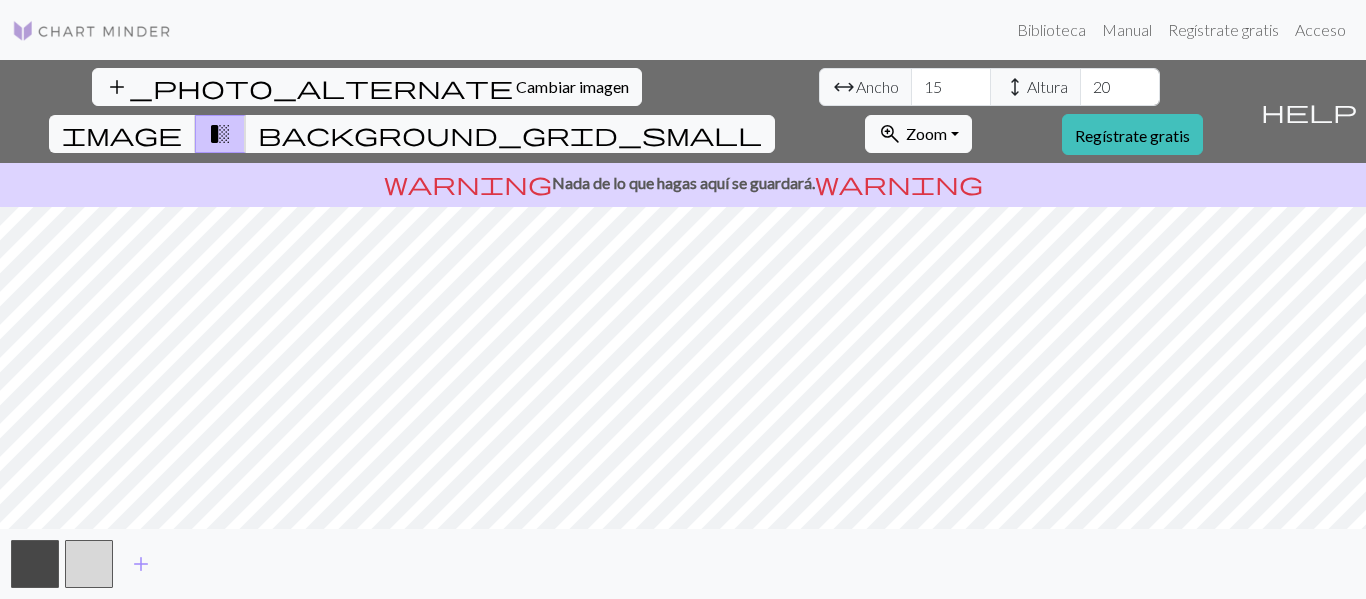 click on "height   Altura" at bounding box center [1035, 87] 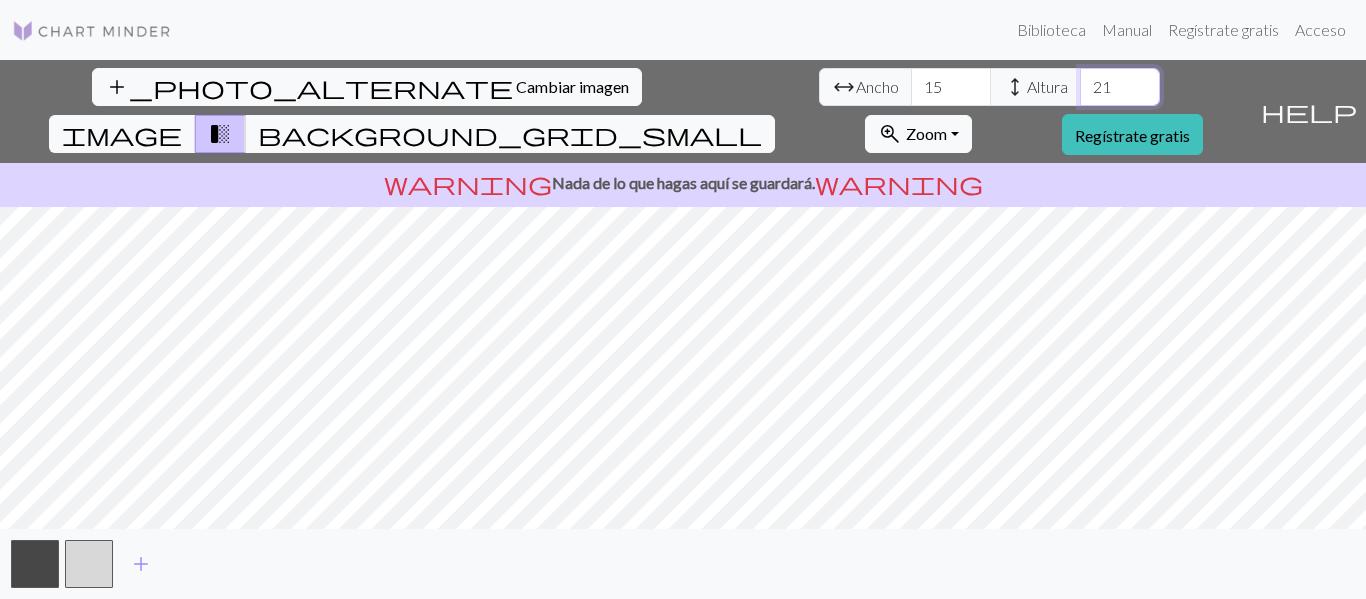 click on "21" at bounding box center [1120, 87] 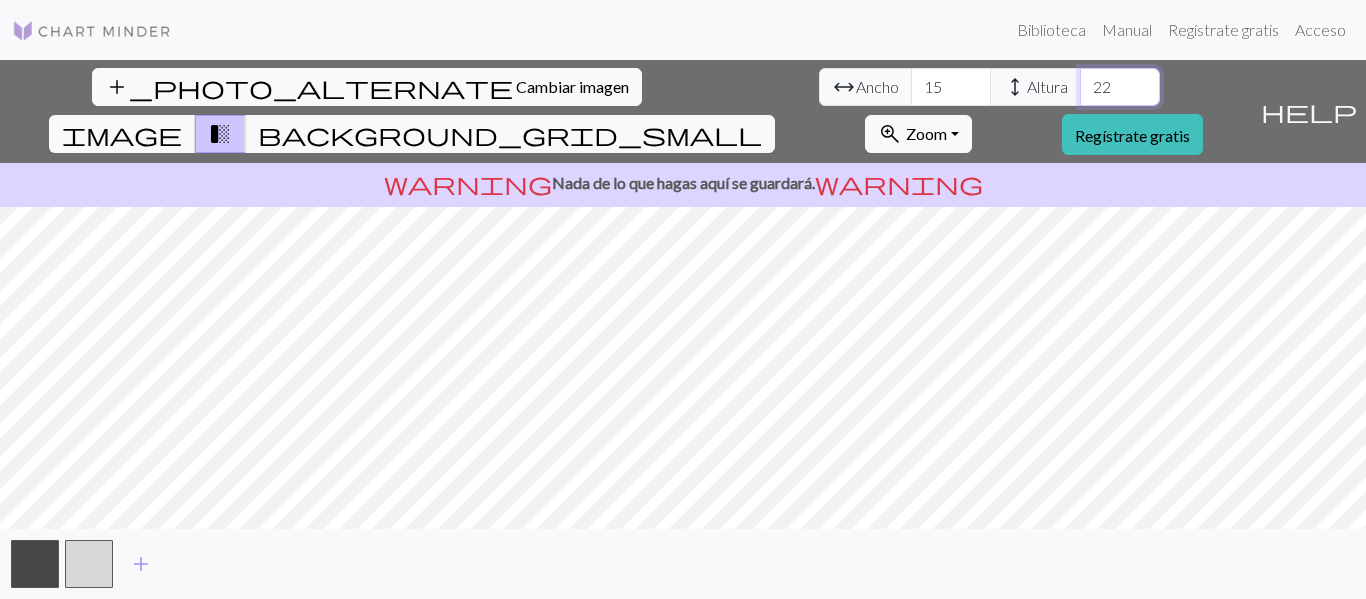 click on "22" at bounding box center (1120, 87) 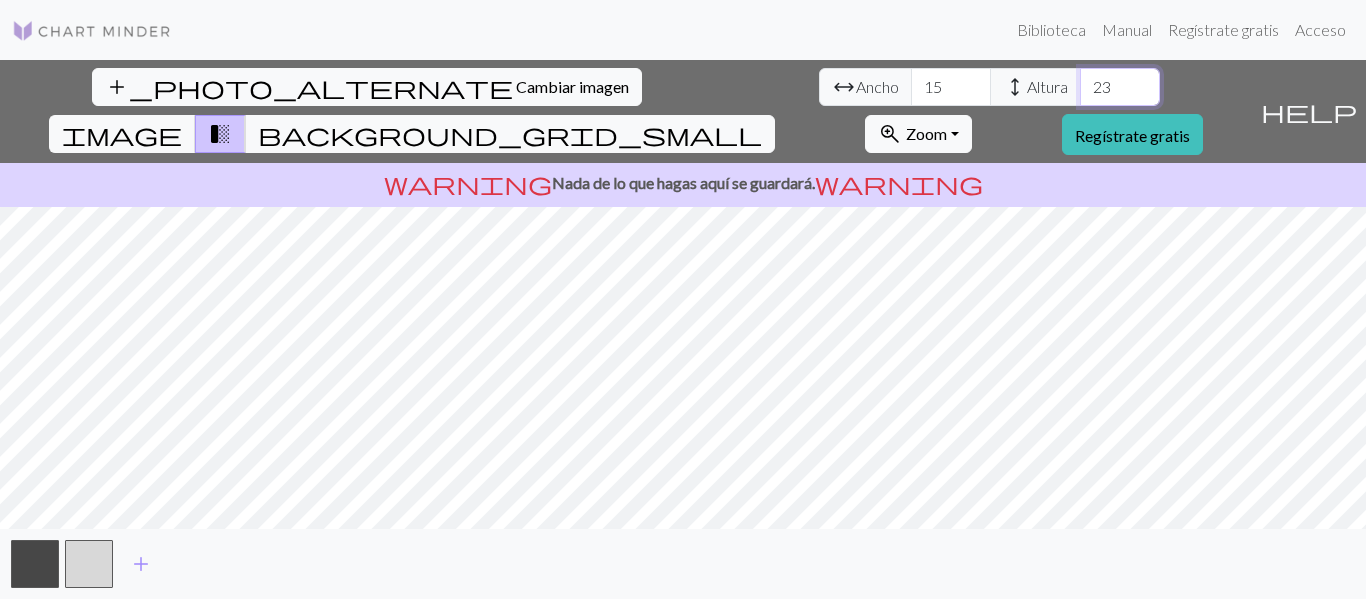 click on "23" at bounding box center [1120, 87] 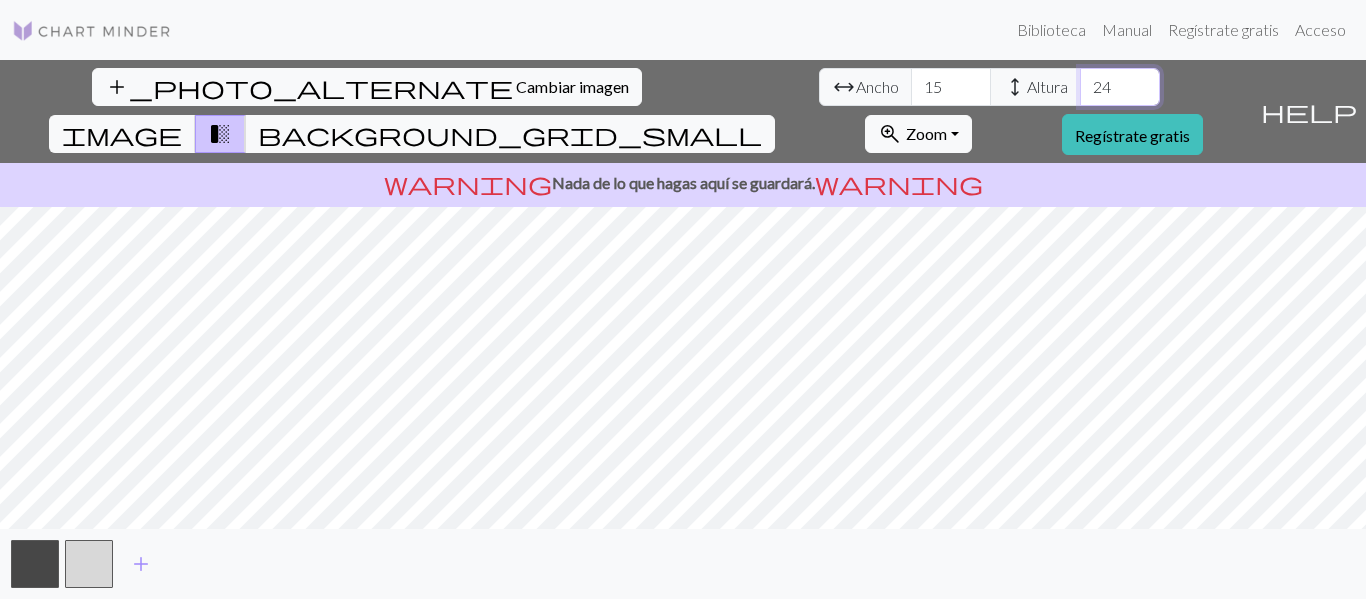 click on "24" at bounding box center [1120, 87] 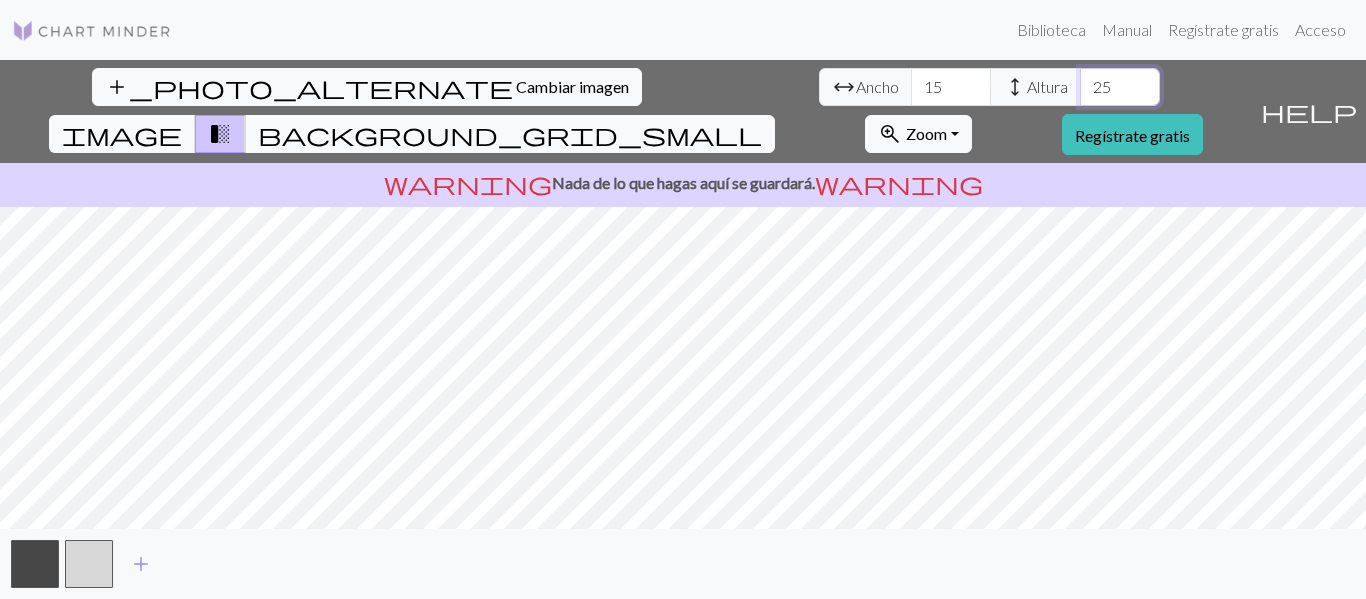 click on "25" at bounding box center (1120, 87) 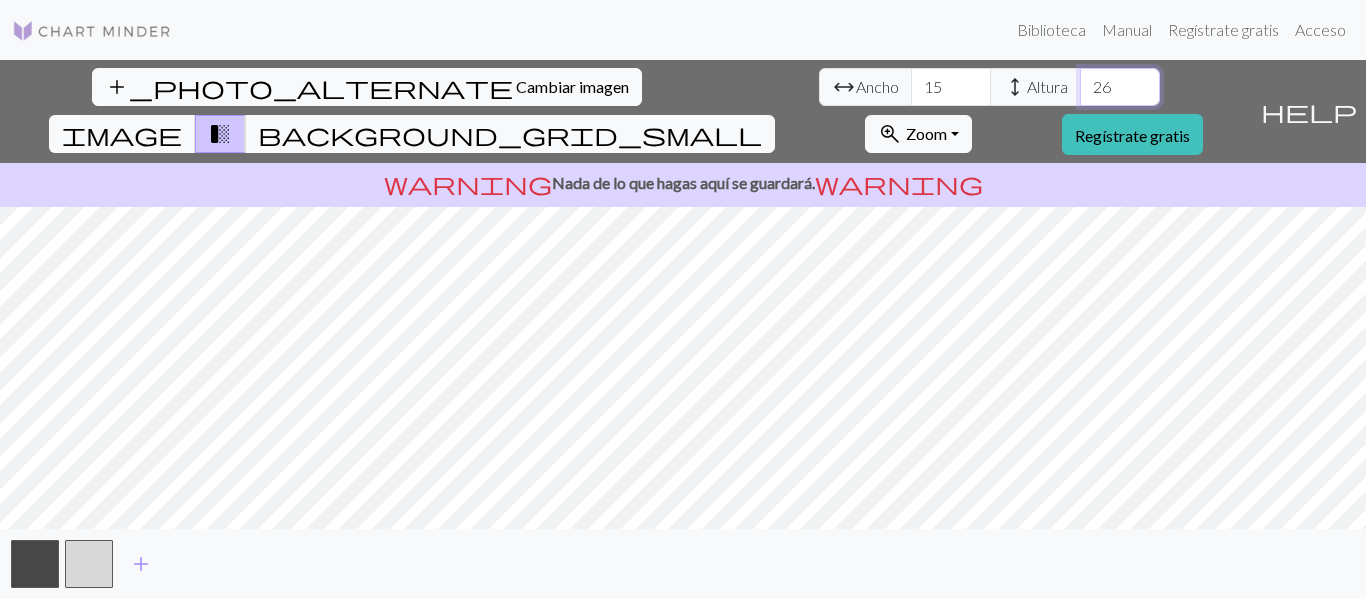 click on "26" at bounding box center (1120, 87) 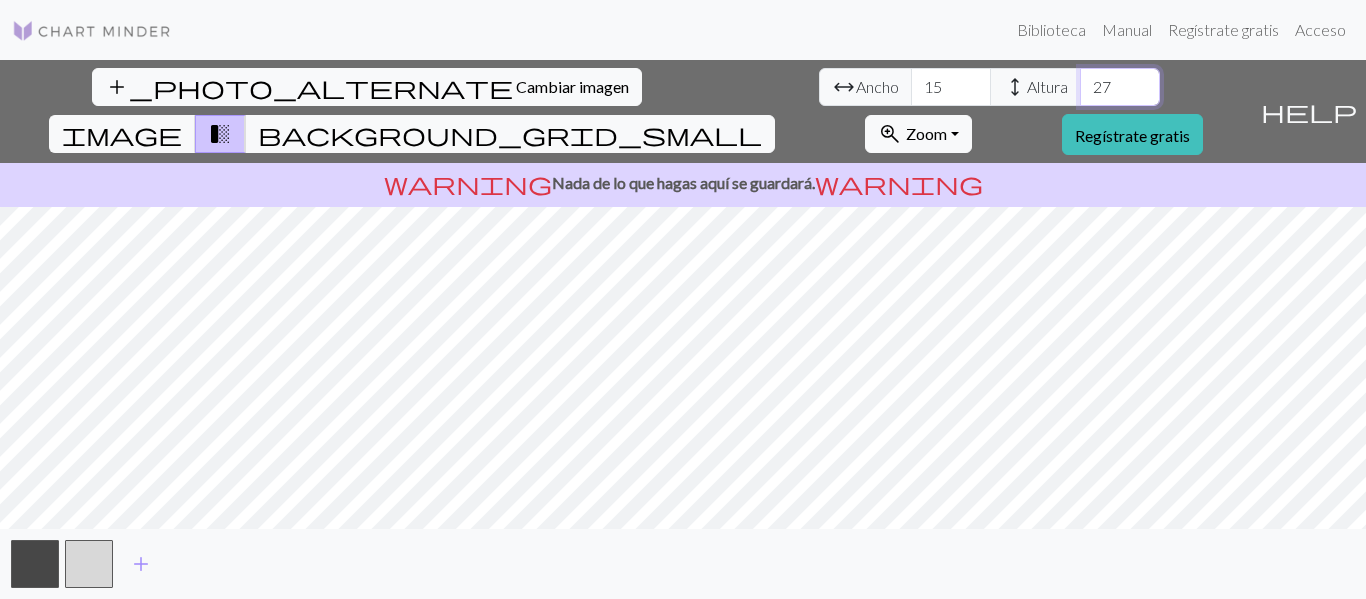 click on "27" at bounding box center [1120, 87] 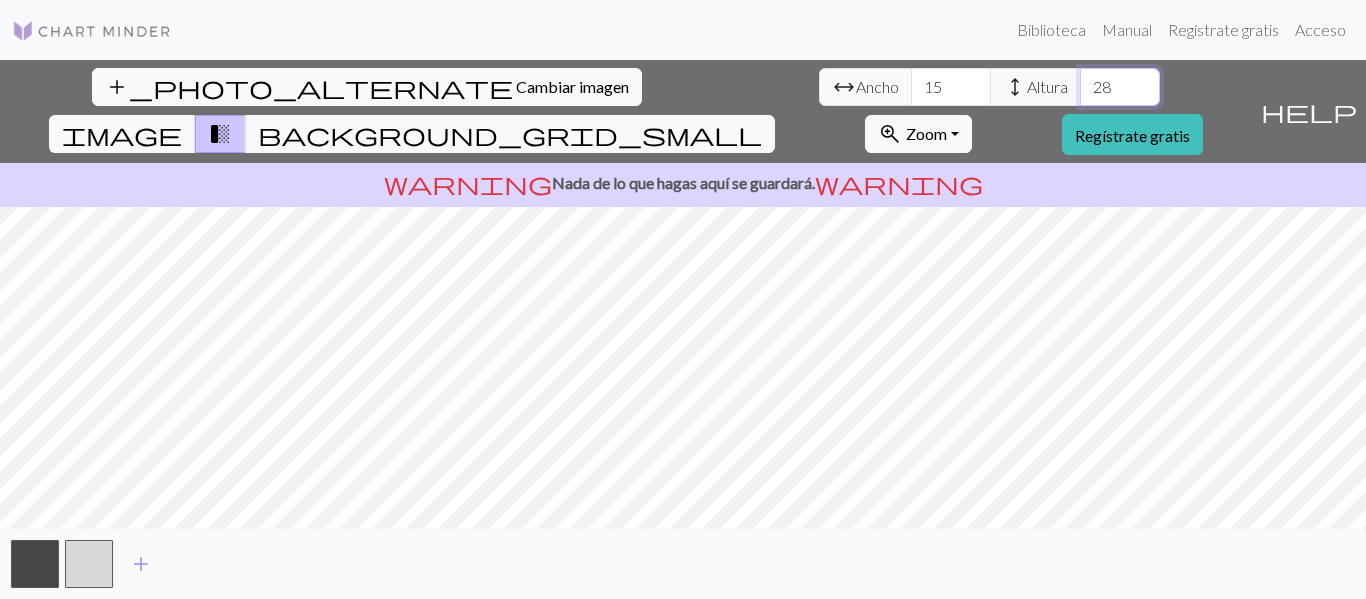 click on "28" at bounding box center [1120, 87] 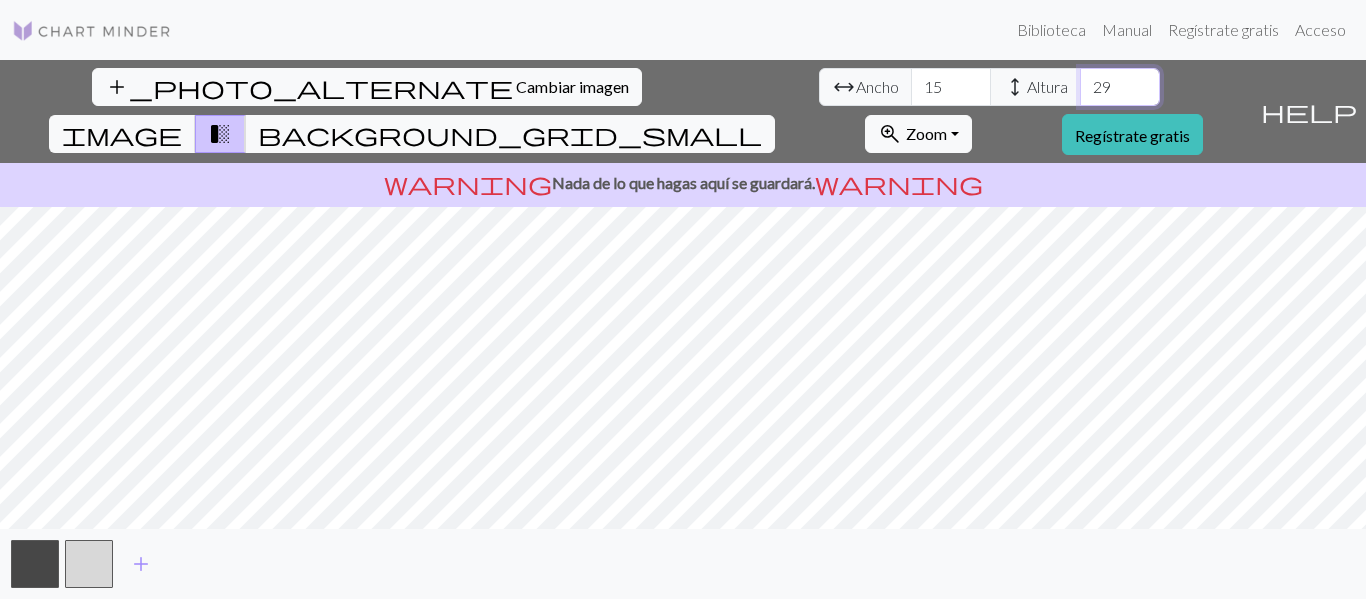 click on "29" at bounding box center (1120, 87) 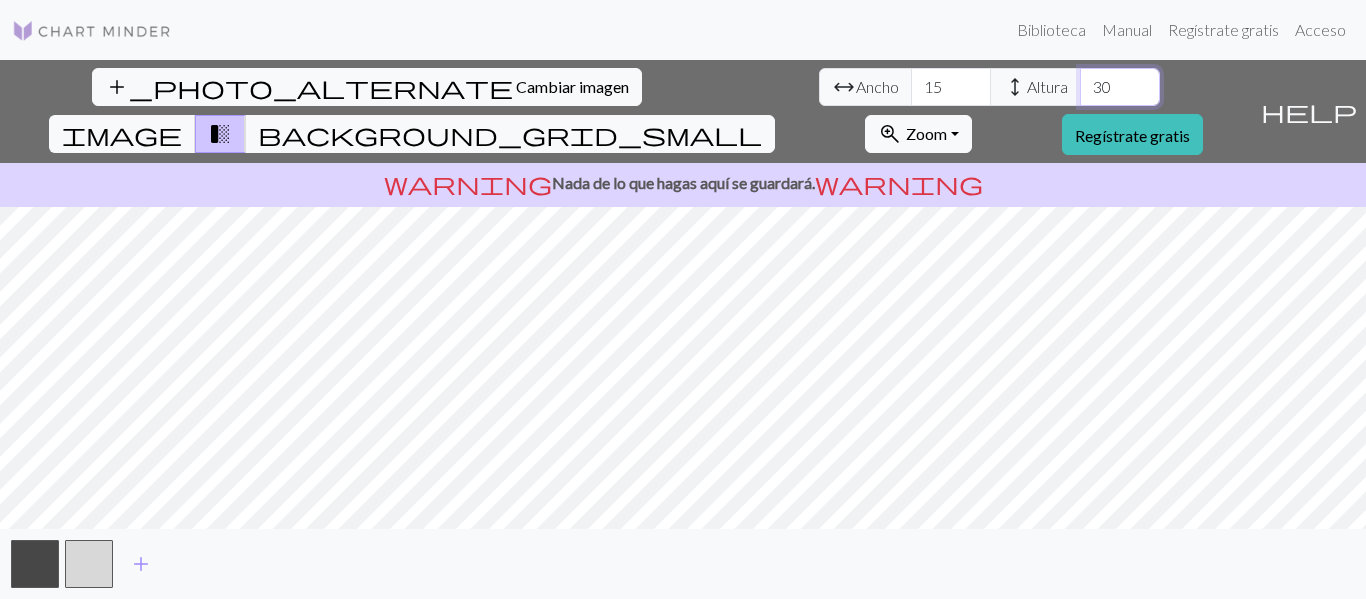 click on "30" at bounding box center (1120, 87) 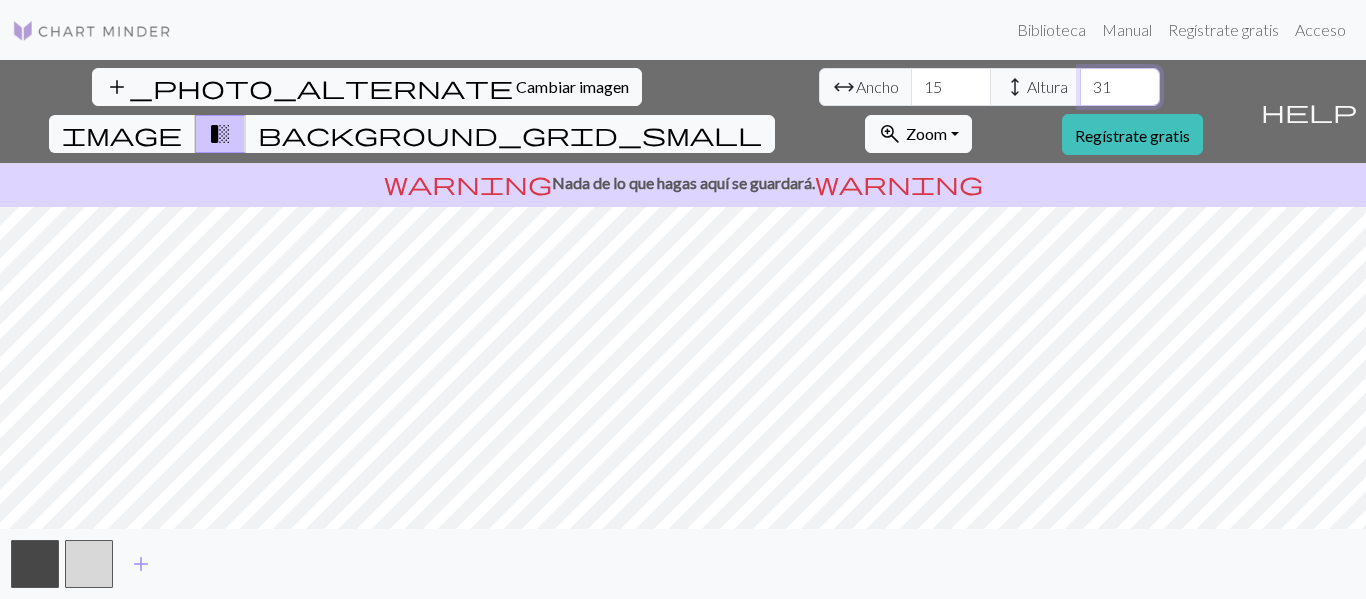 click on "31" at bounding box center [1120, 87] 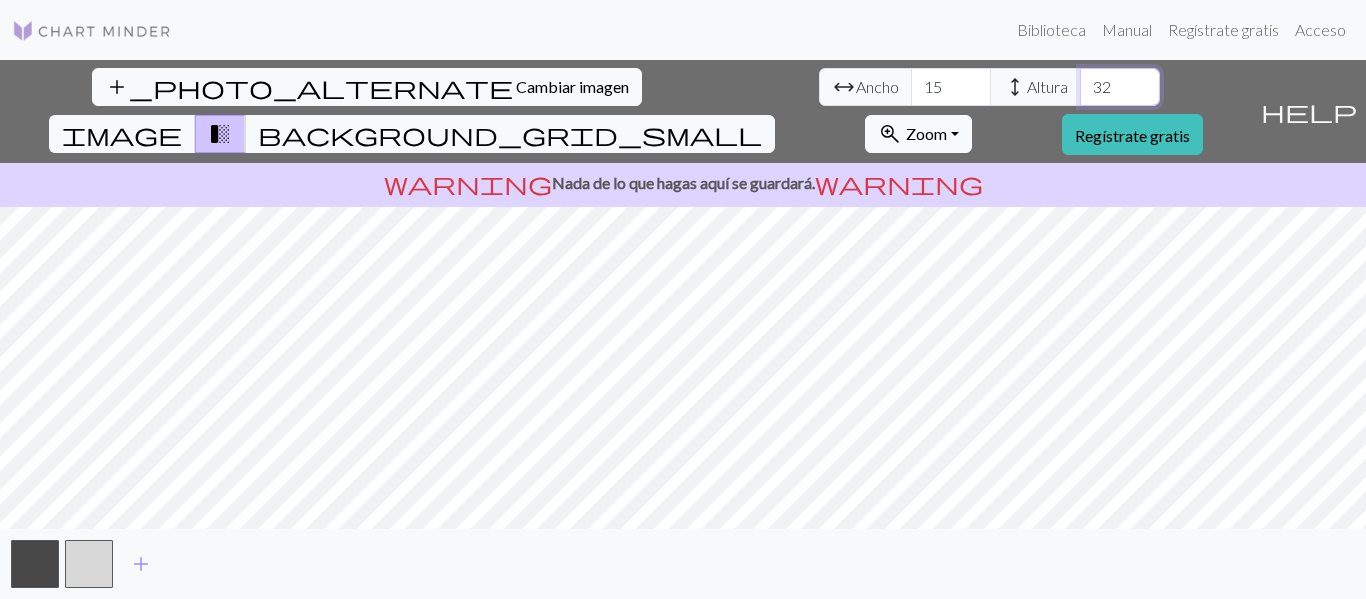 click on "32" at bounding box center (1120, 87) 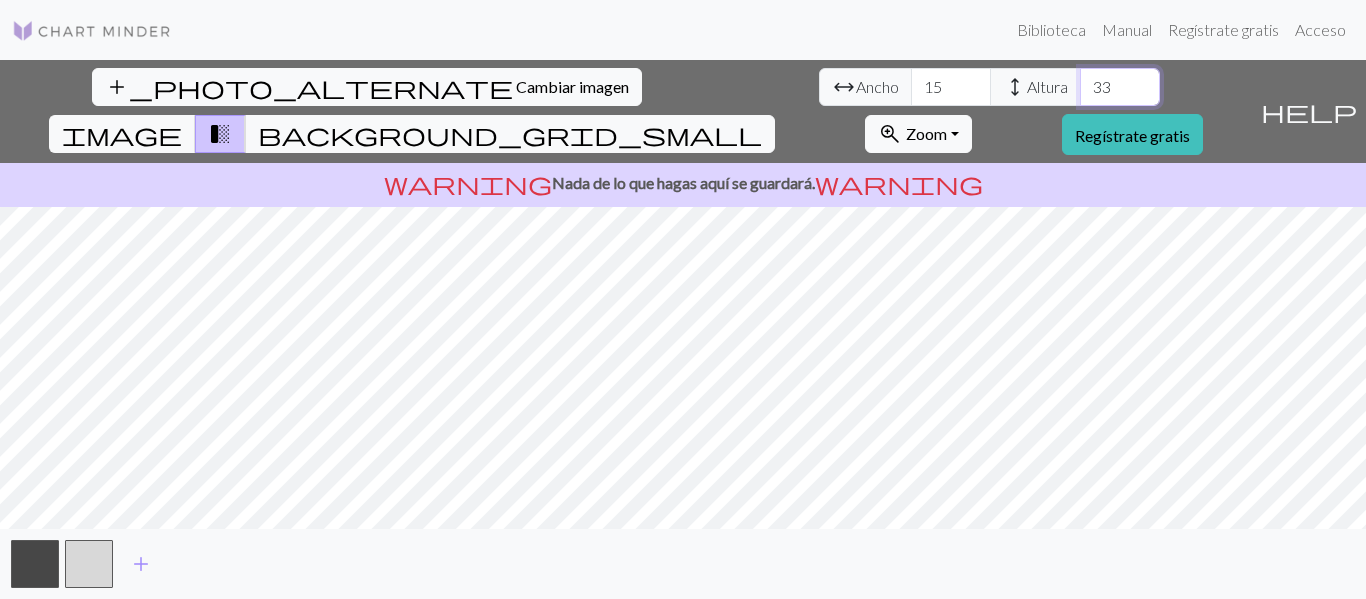 click on "33" at bounding box center [1120, 87] 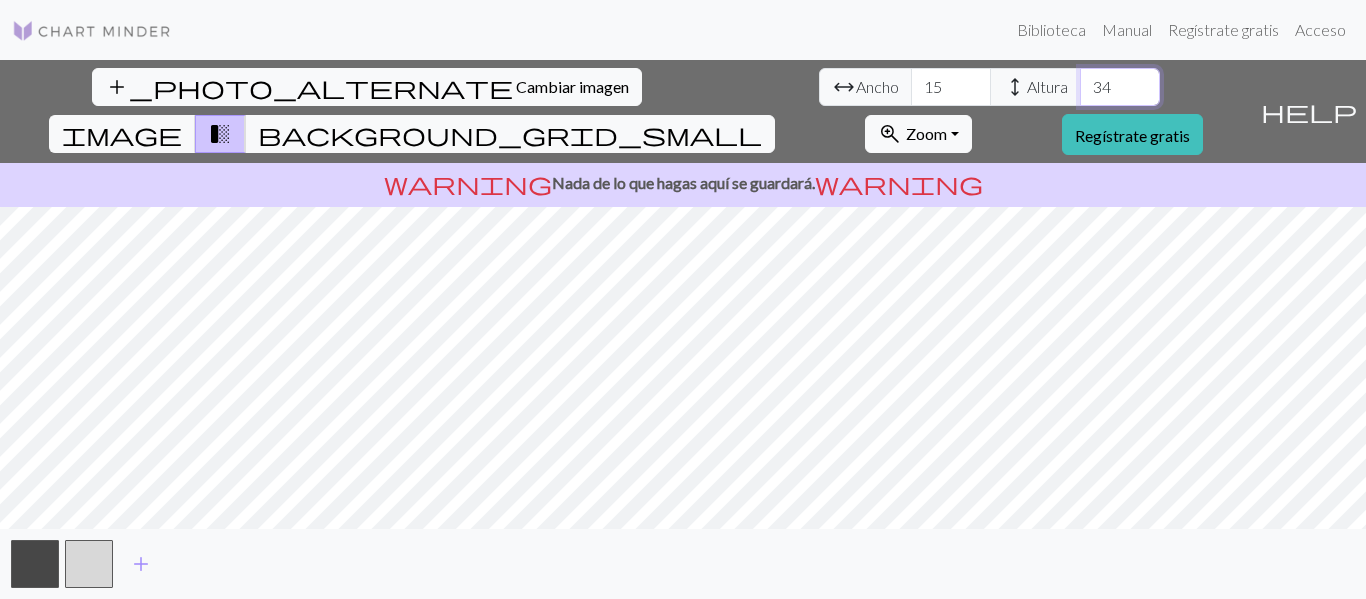 click on "34" at bounding box center (1120, 87) 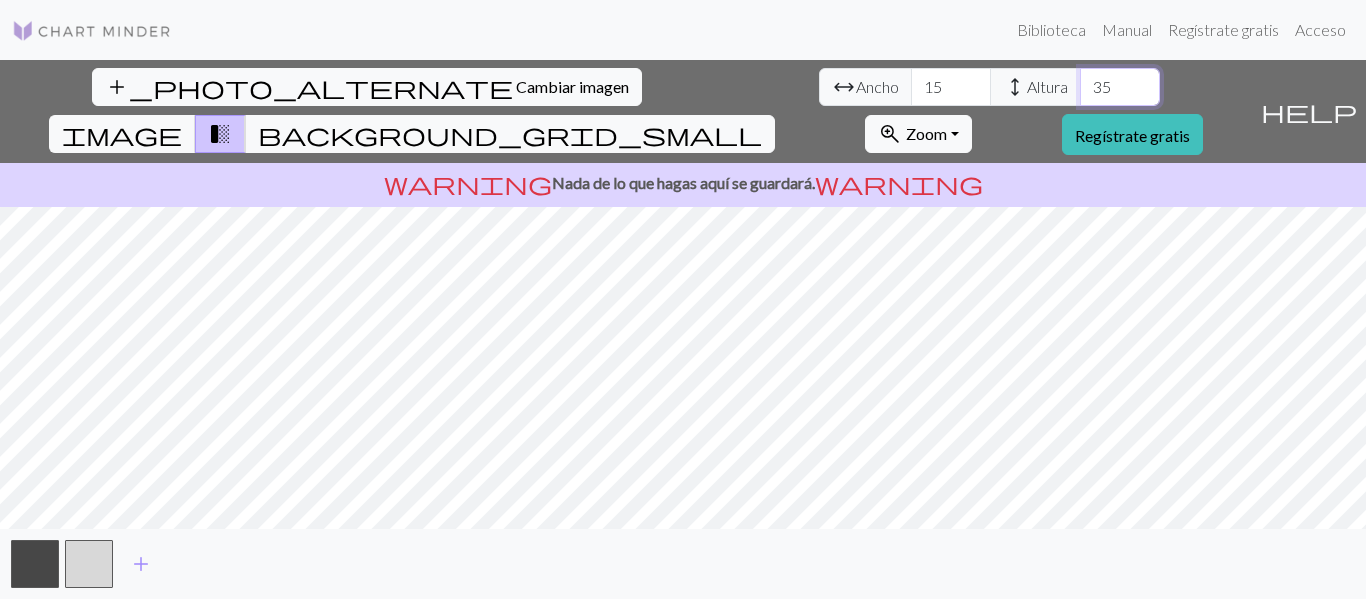 click on "35" at bounding box center (1120, 87) 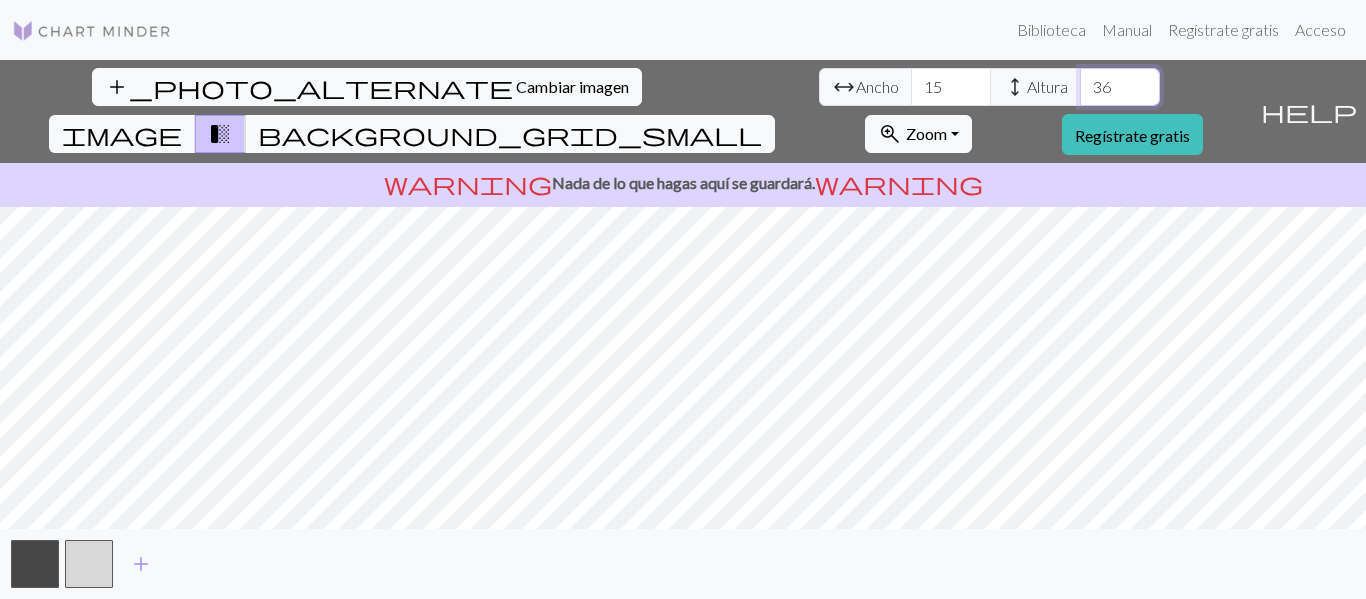 click on "36" at bounding box center [1120, 87] 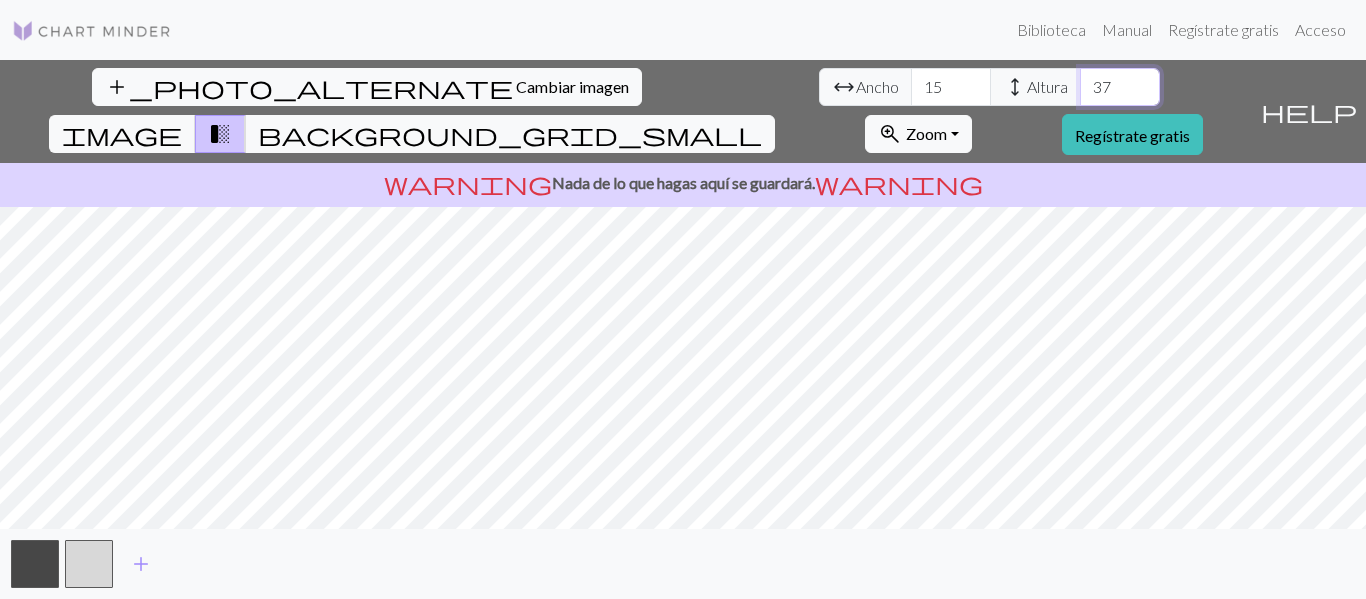 click on "37" at bounding box center [1120, 87] 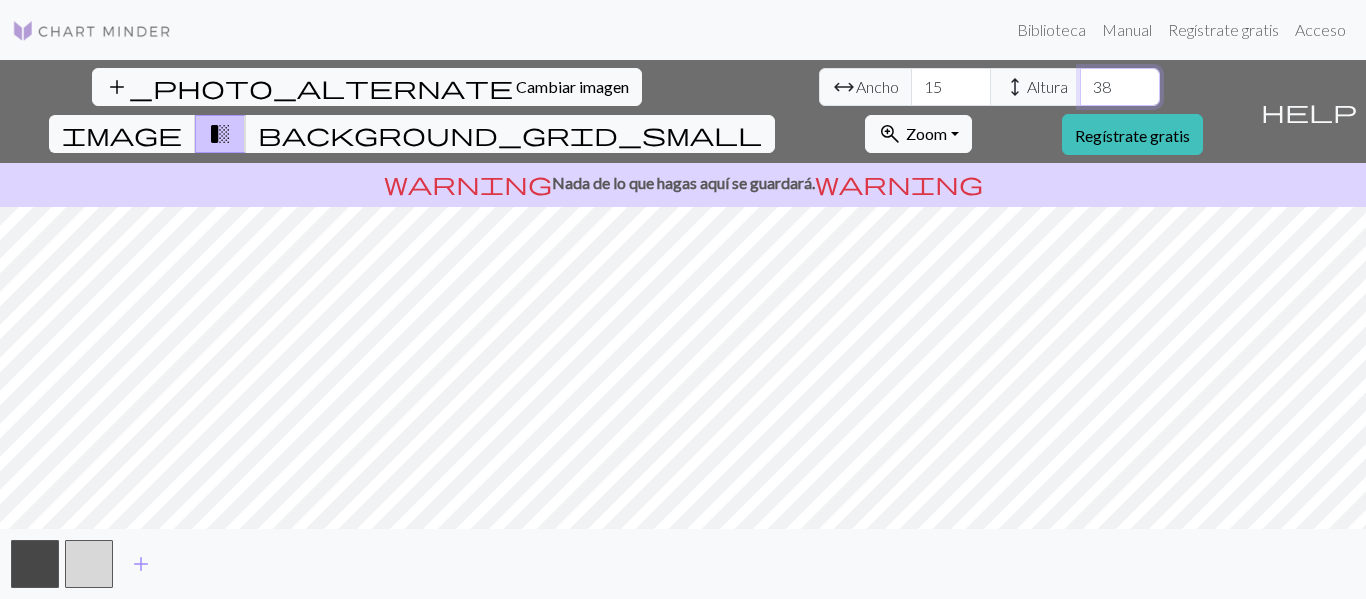 click on "38" at bounding box center (1120, 87) 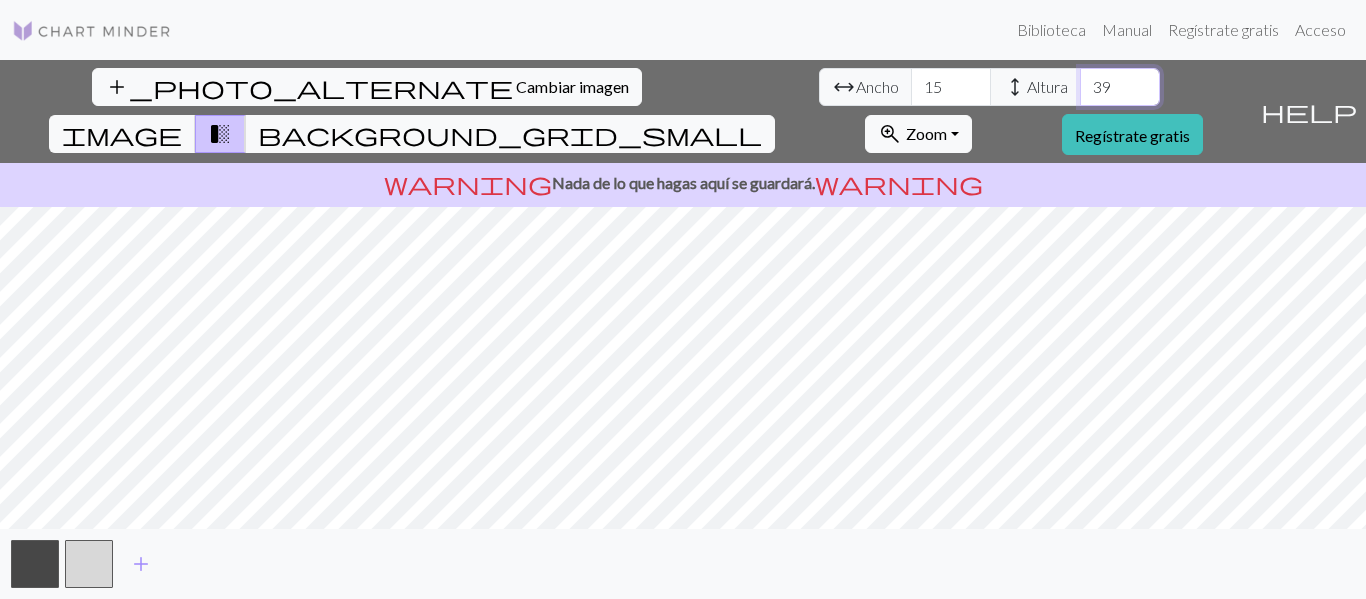 click on "39" at bounding box center [1120, 87] 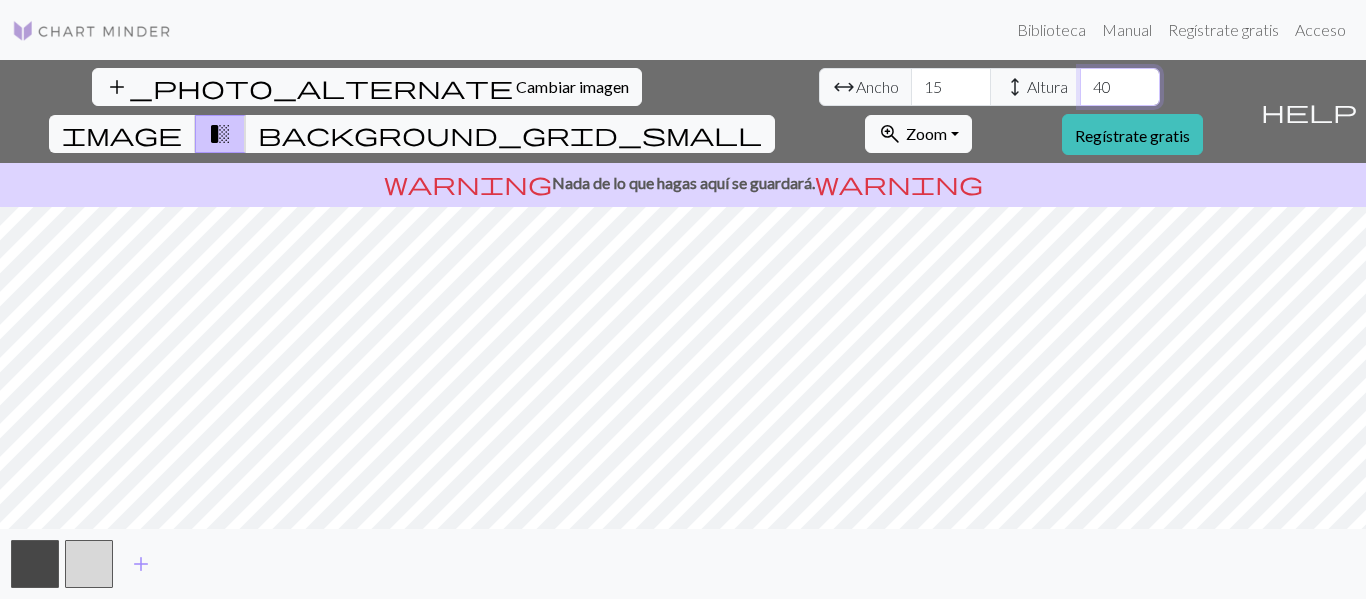 click on "40" at bounding box center (1120, 87) 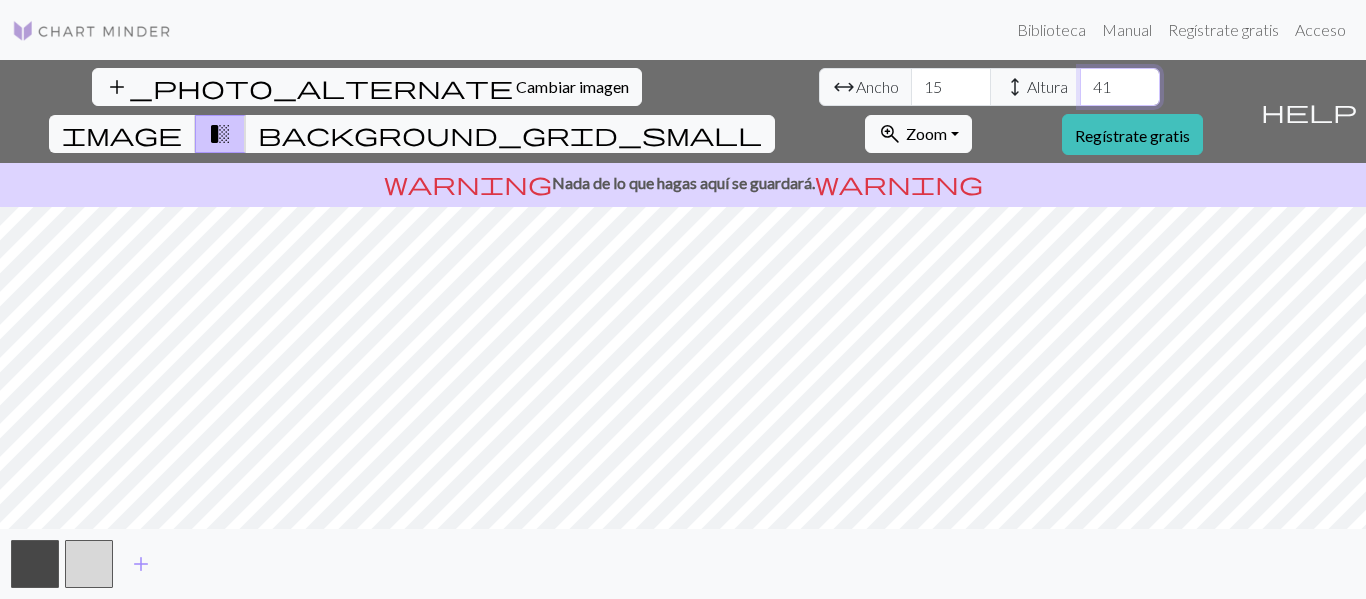 click on "41" at bounding box center (1120, 87) 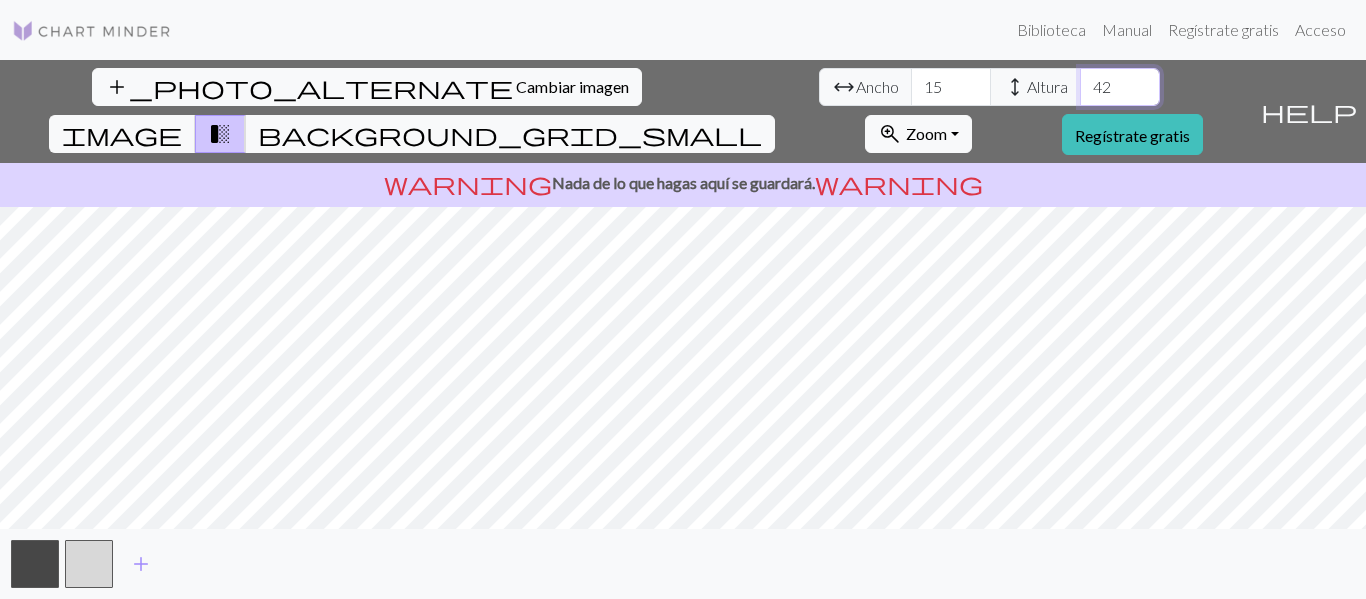 click on "42" at bounding box center [1120, 87] 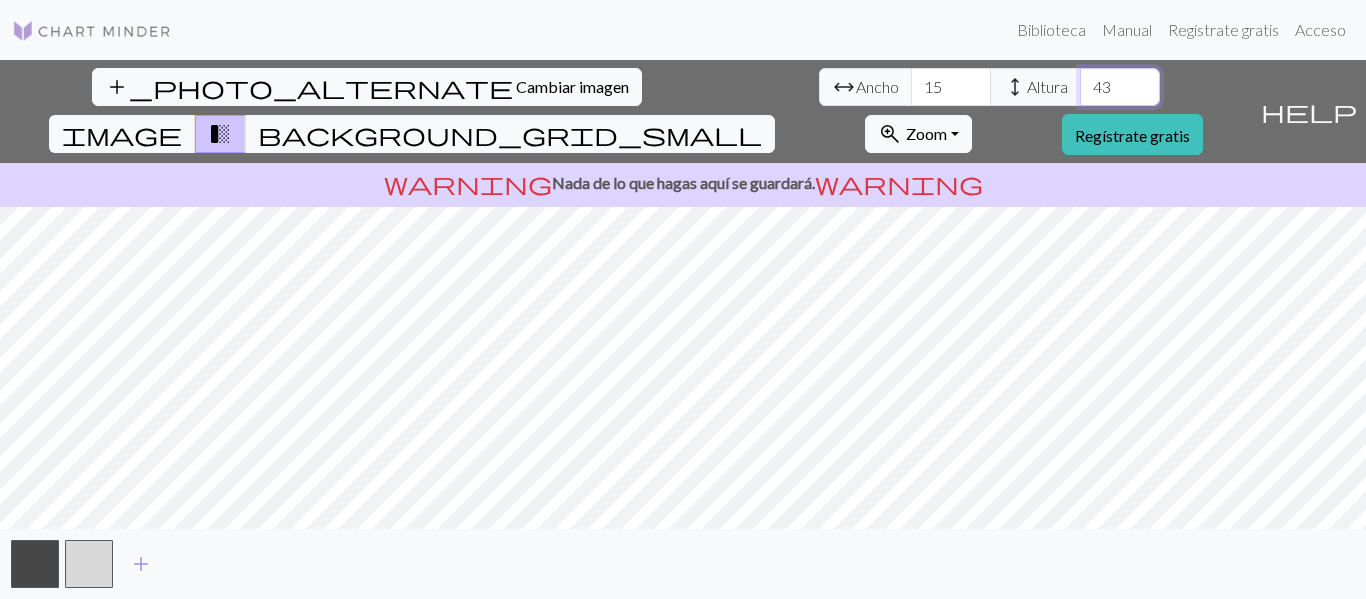 click on "43" at bounding box center [1120, 87] 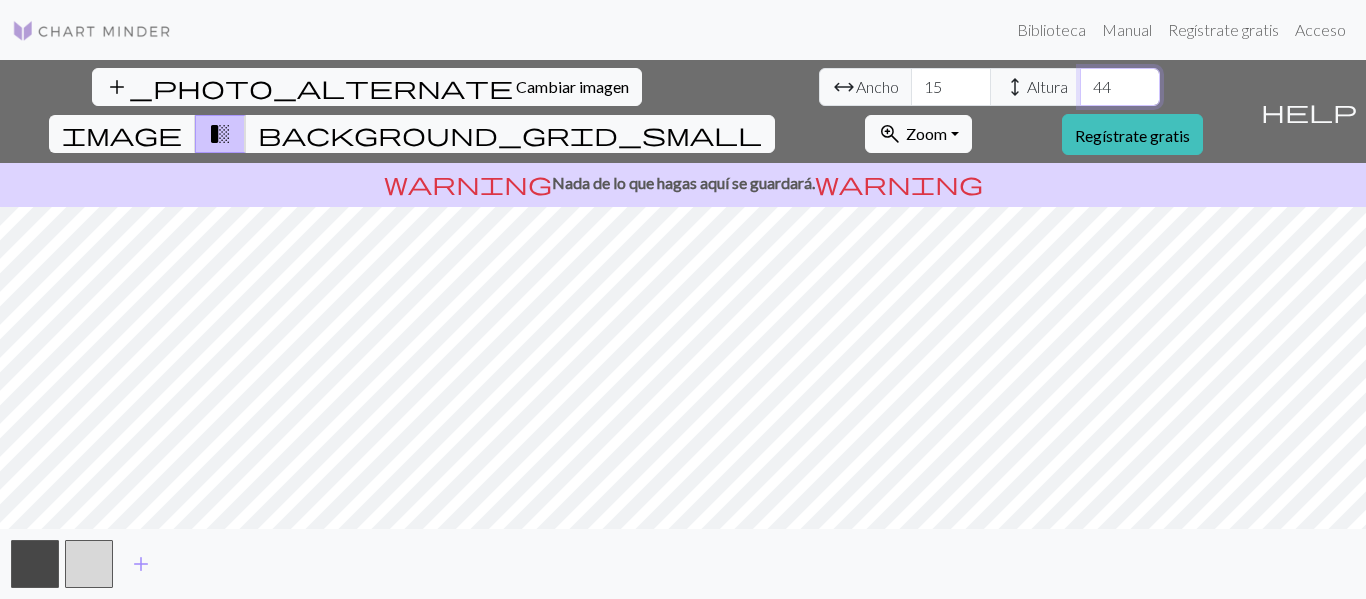 click on "44" at bounding box center [1120, 87] 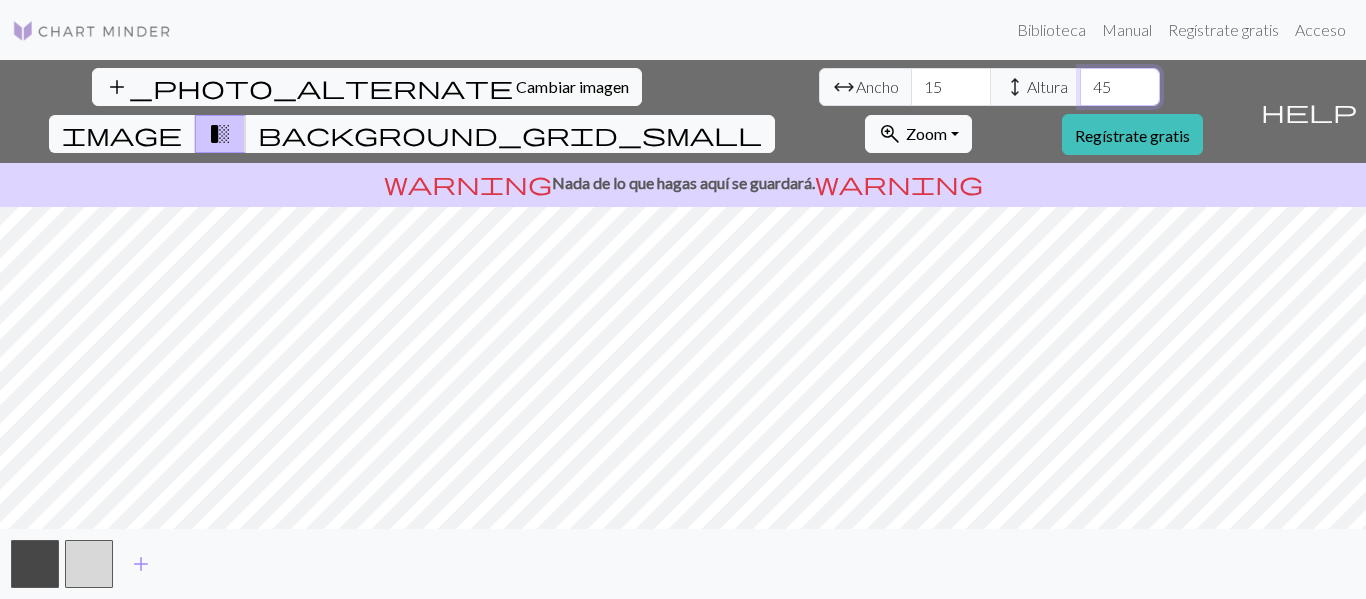 click on "45" at bounding box center [1120, 87] 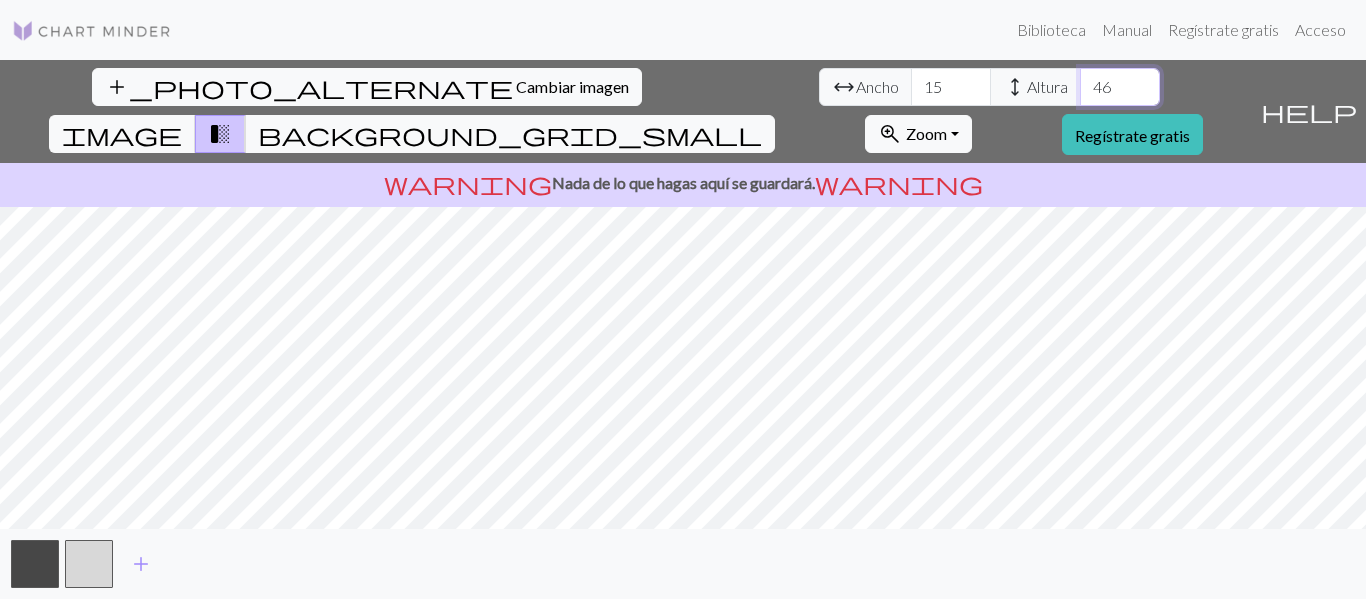 click on "46" at bounding box center [1120, 87] 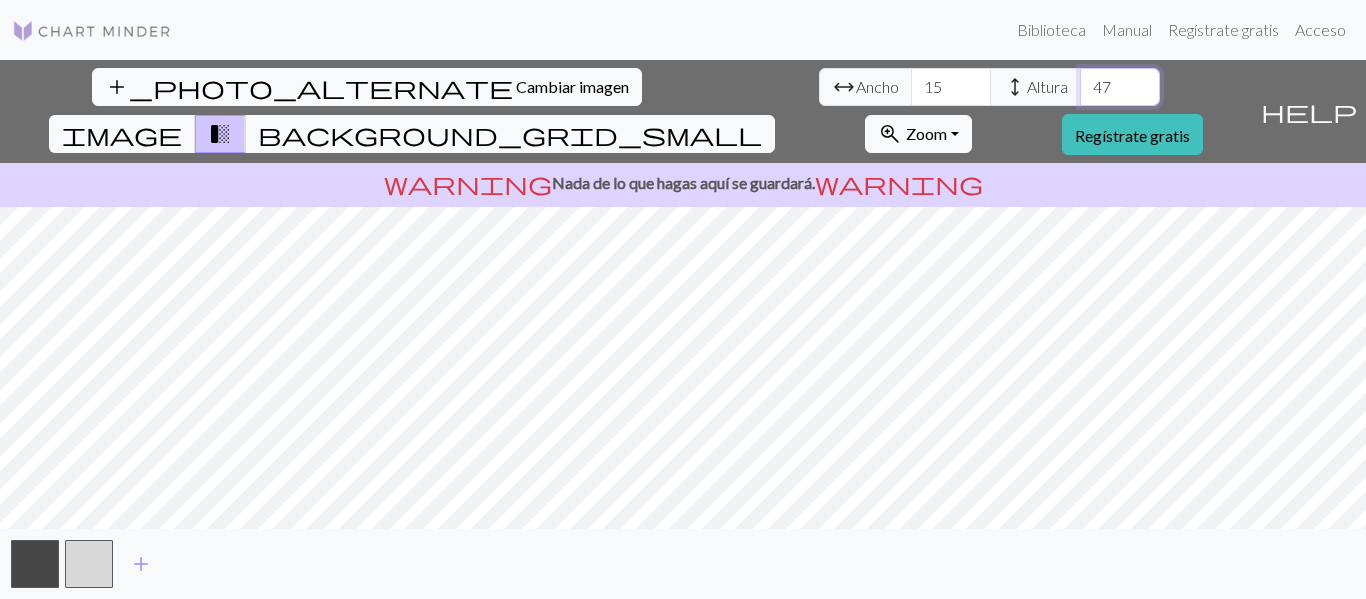 click on "47" at bounding box center [1120, 87] 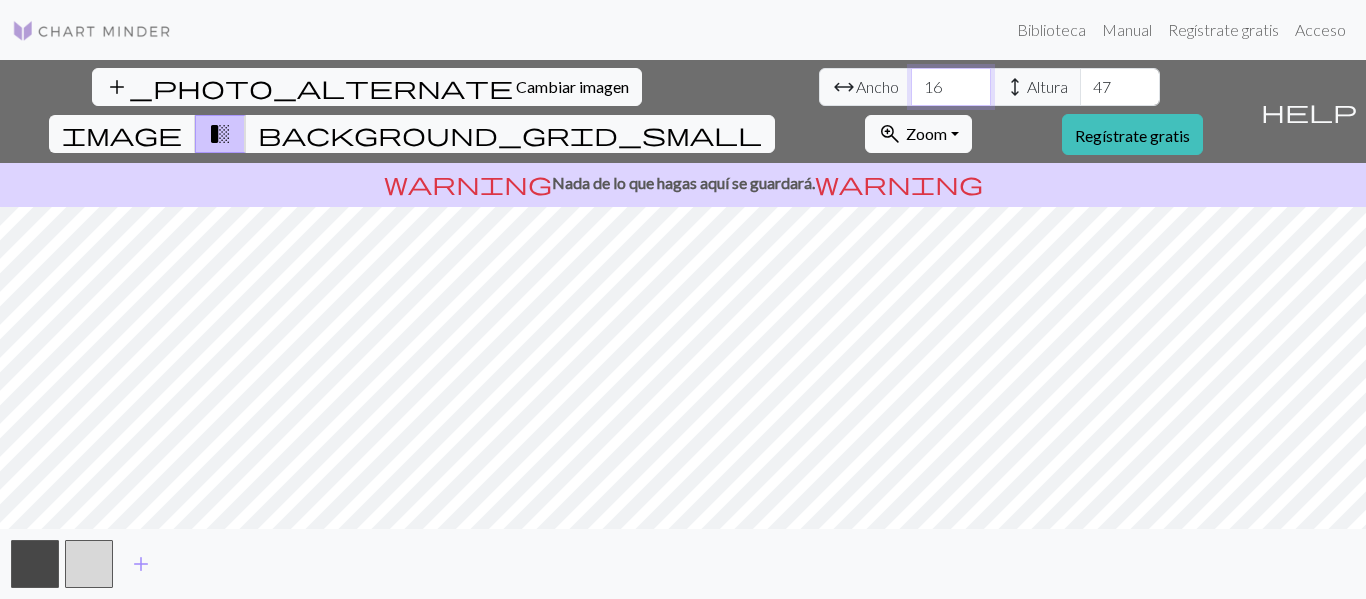 click on "16" at bounding box center (951, 87) 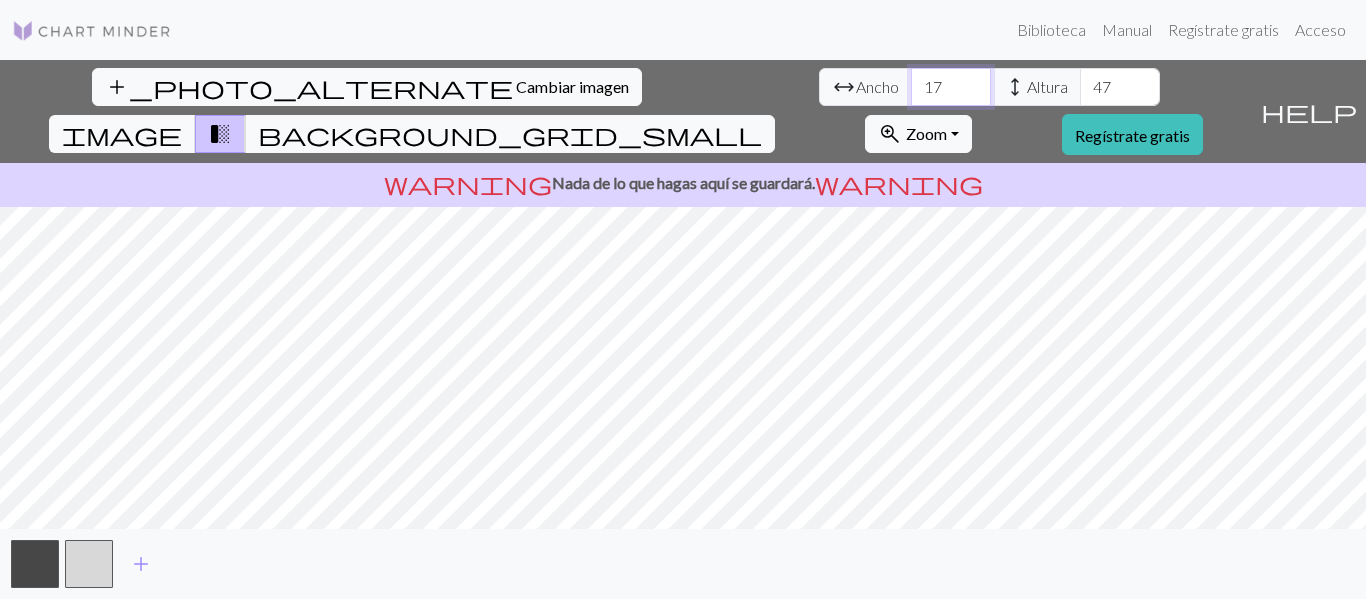 click on "17" at bounding box center [951, 87] 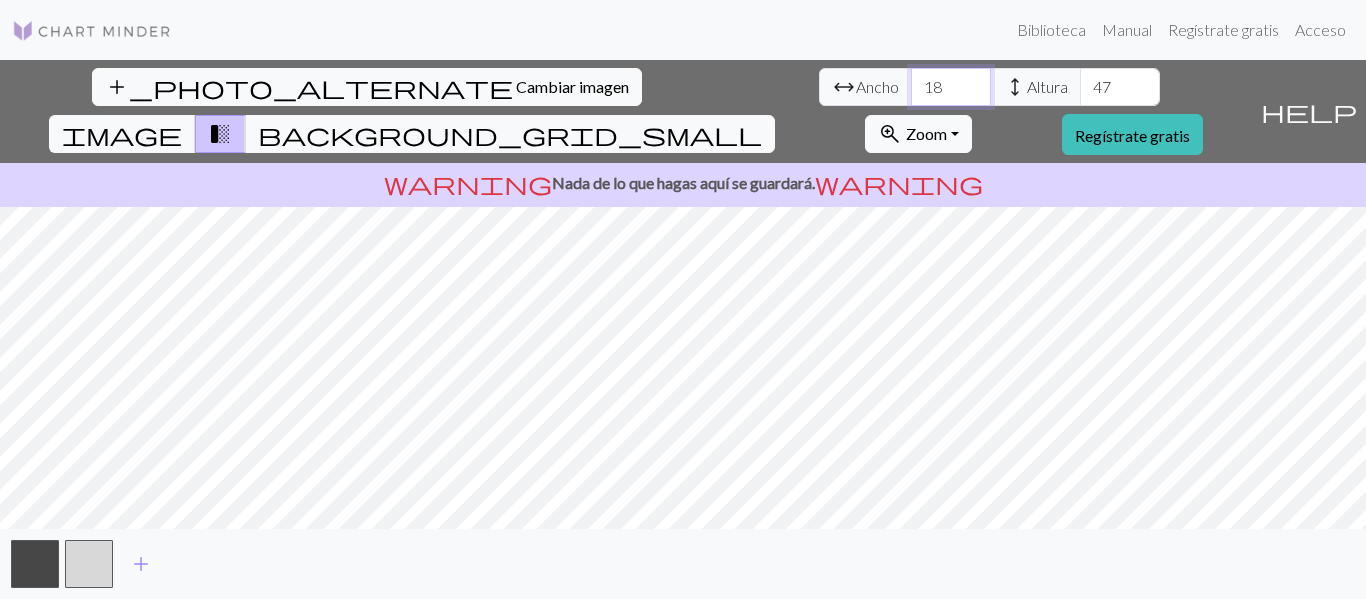 click on "18" at bounding box center [951, 87] 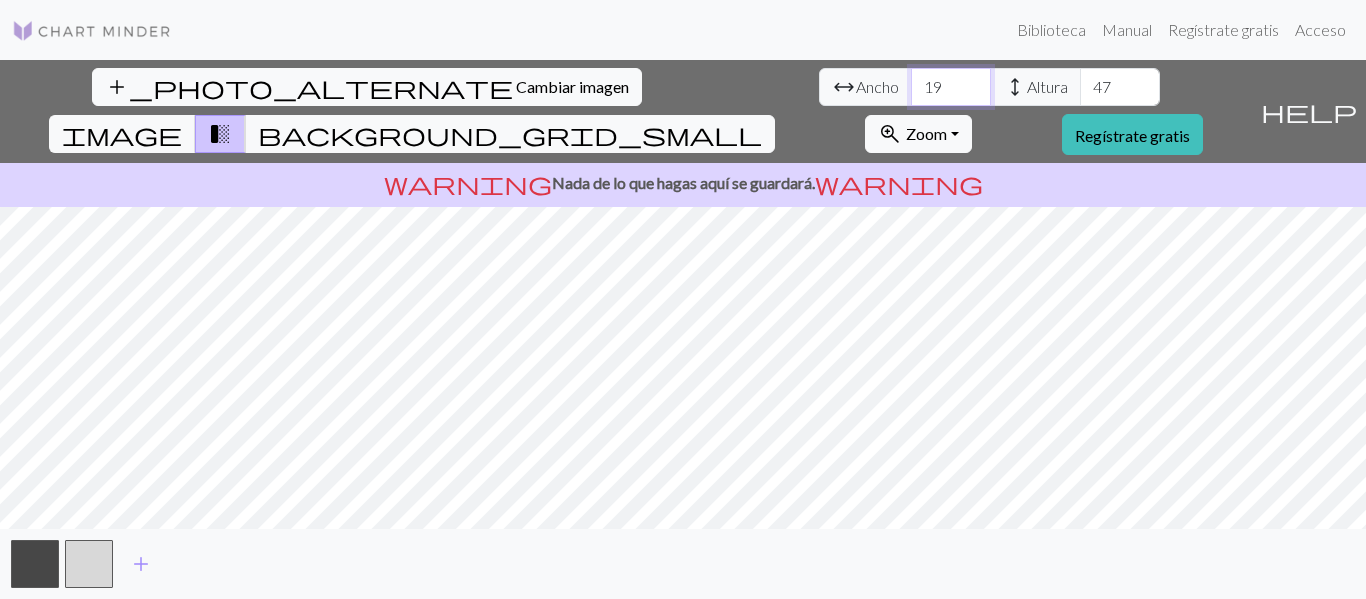click on "19" at bounding box center [951, 87] 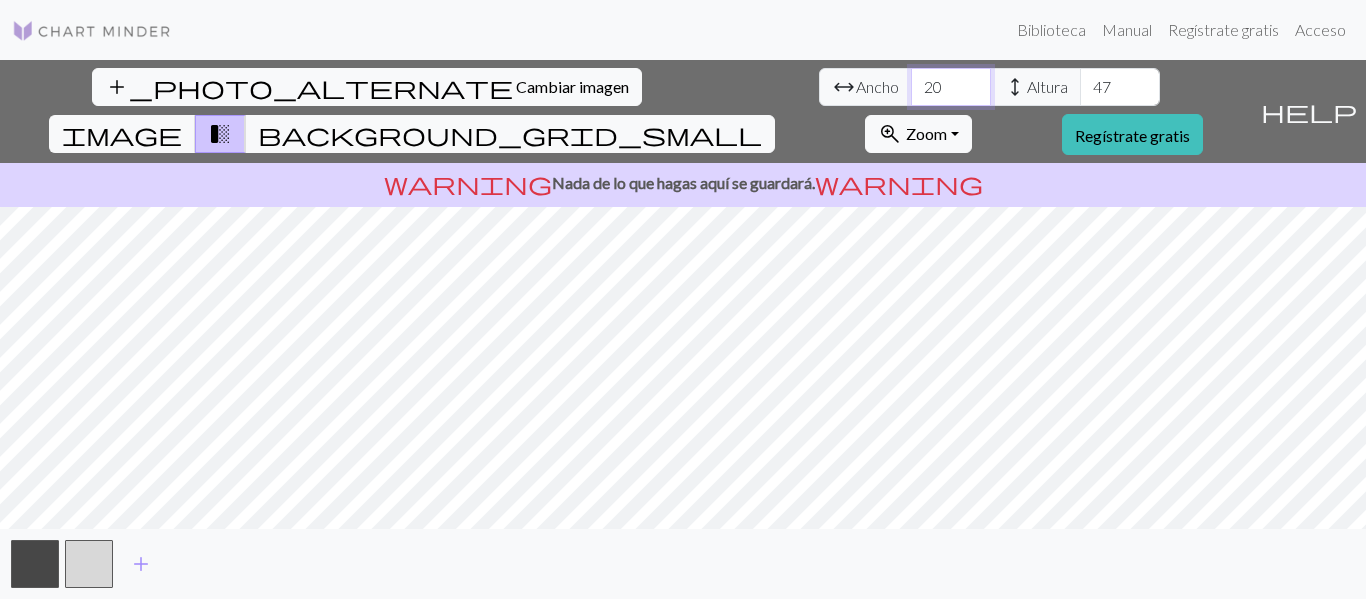 click on "20" at bounding box center [951, 87] 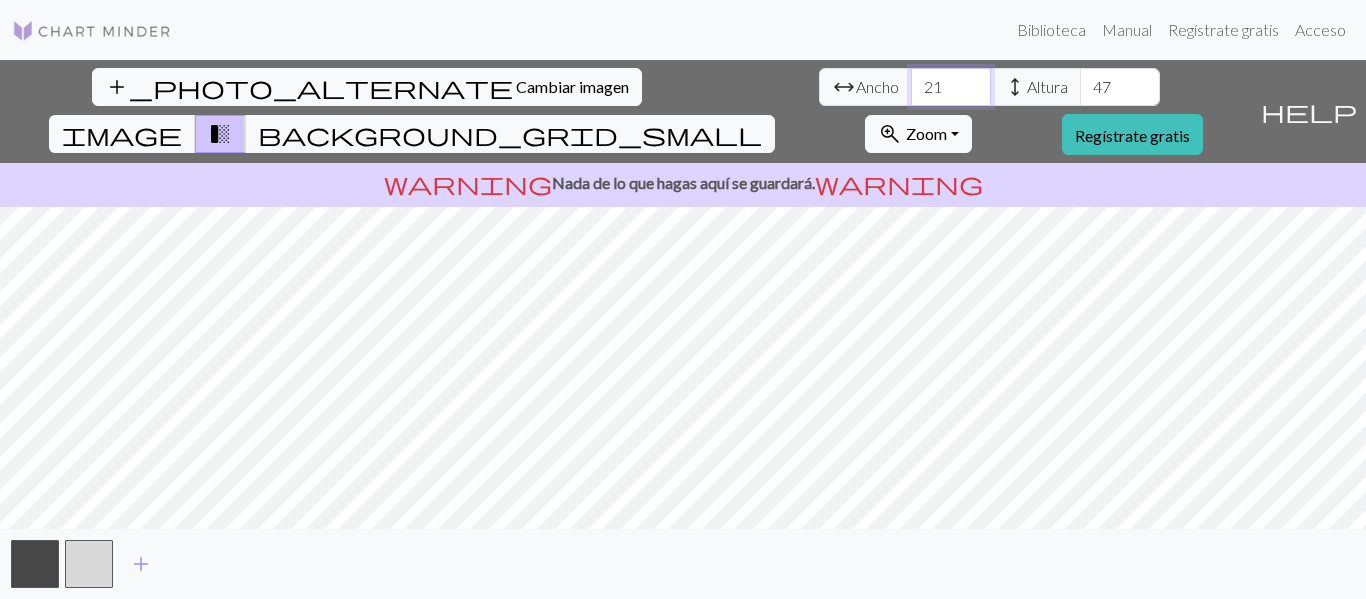click on "21" at bounding box center (951, 87) 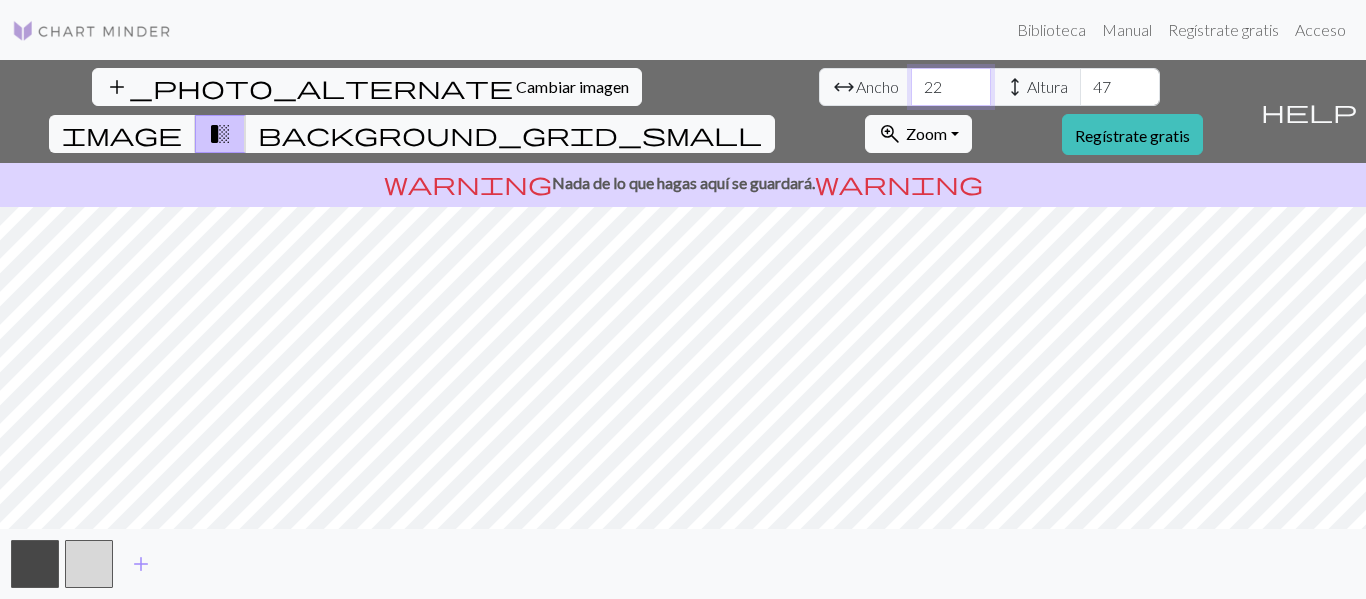 click on "22" at bounding box center [951, 87] 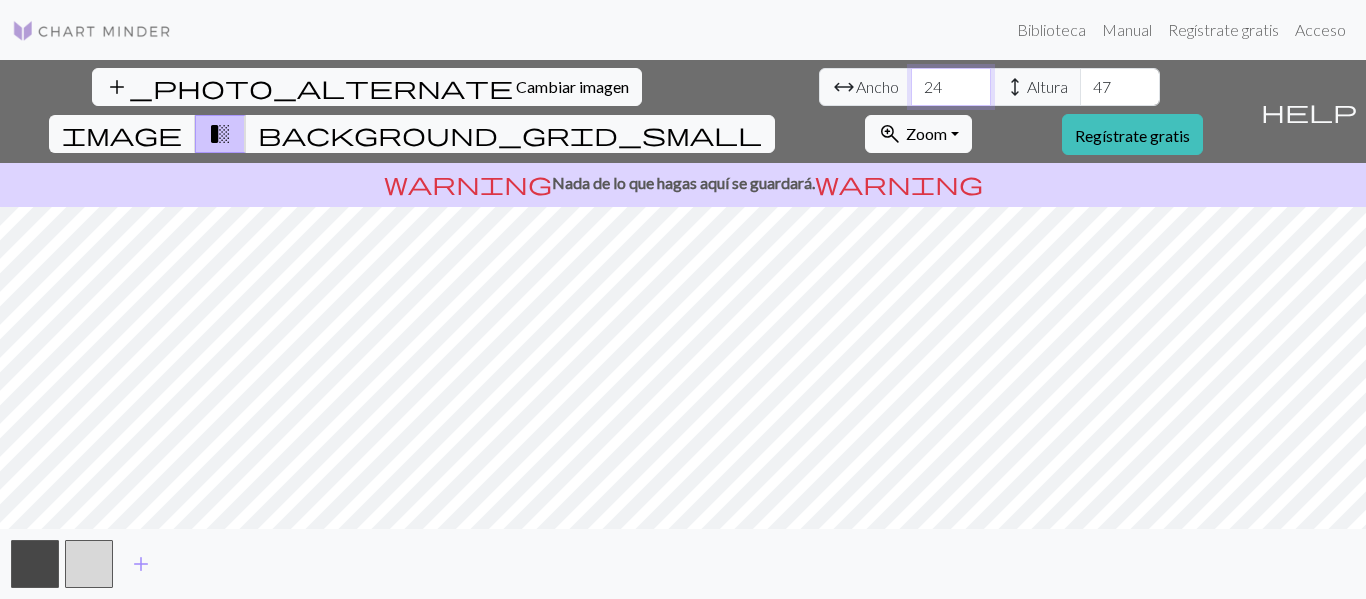 click on "24" at bounding box center (951, 87) 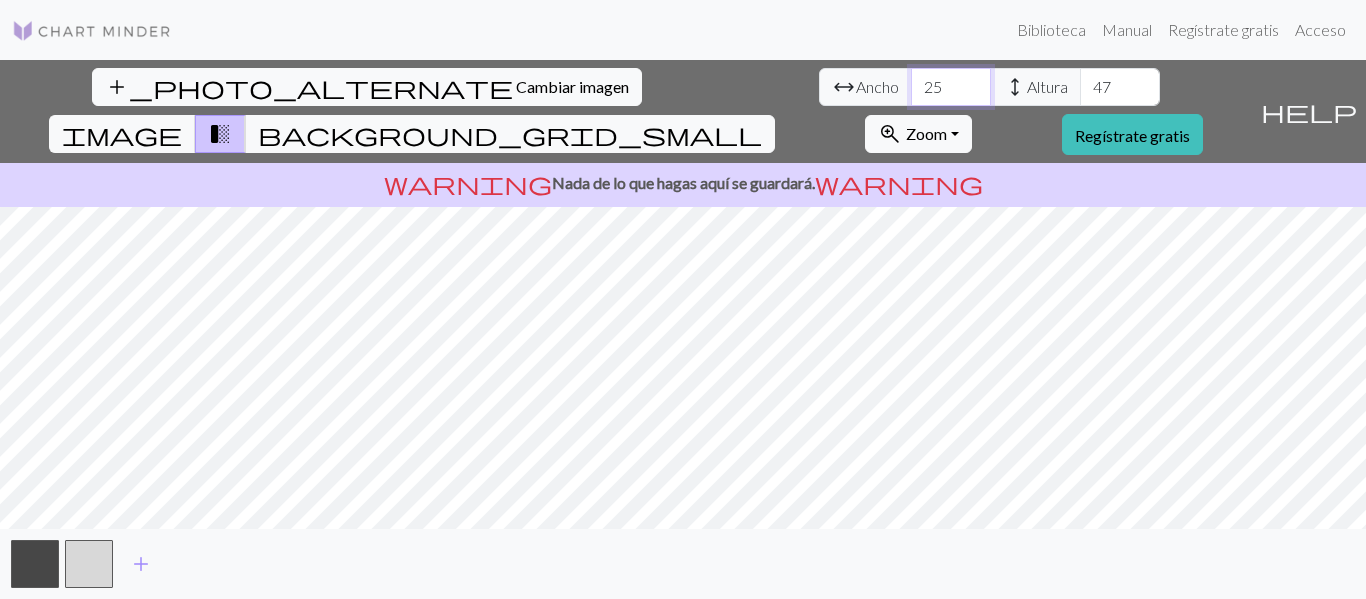 click on "25" at bounding box center [951, 87] 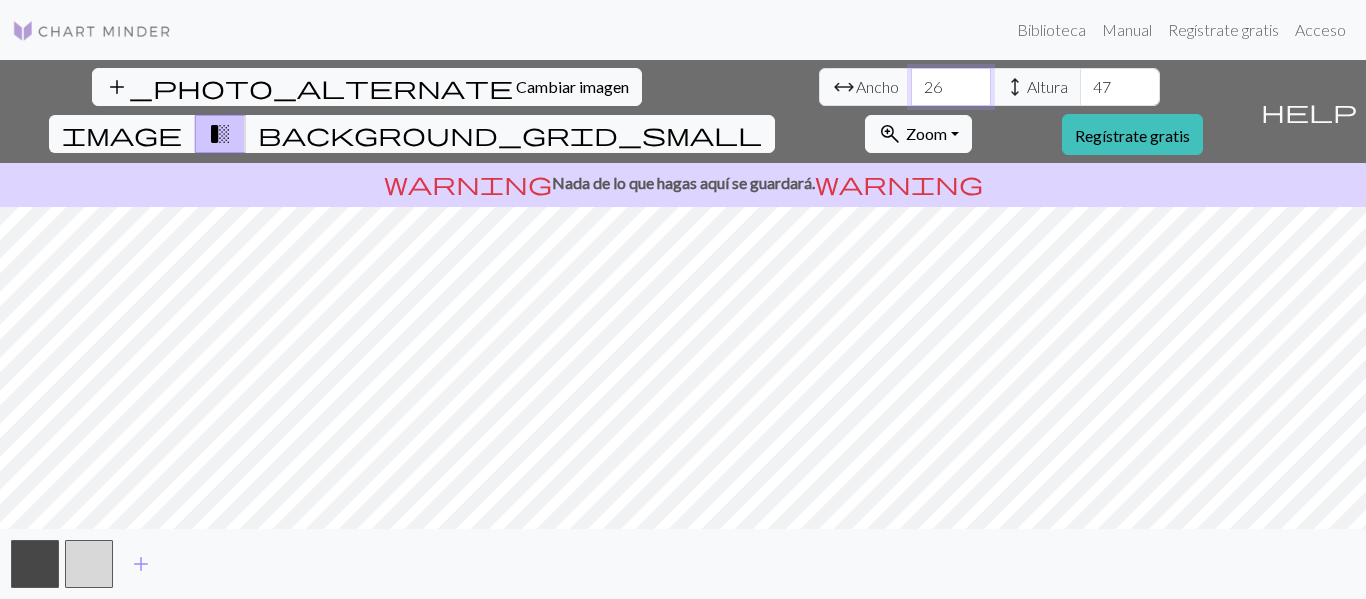 click on "26" at bounding box center (951, 87) 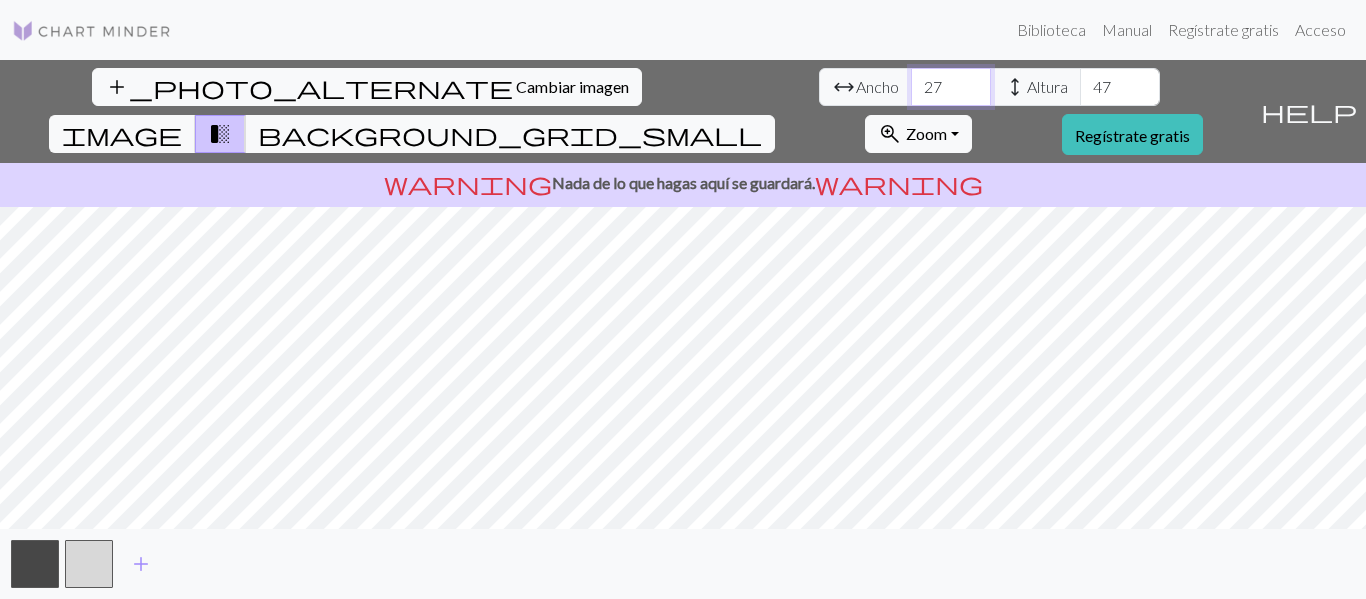 click on "27" at bounding box center [951, 87] 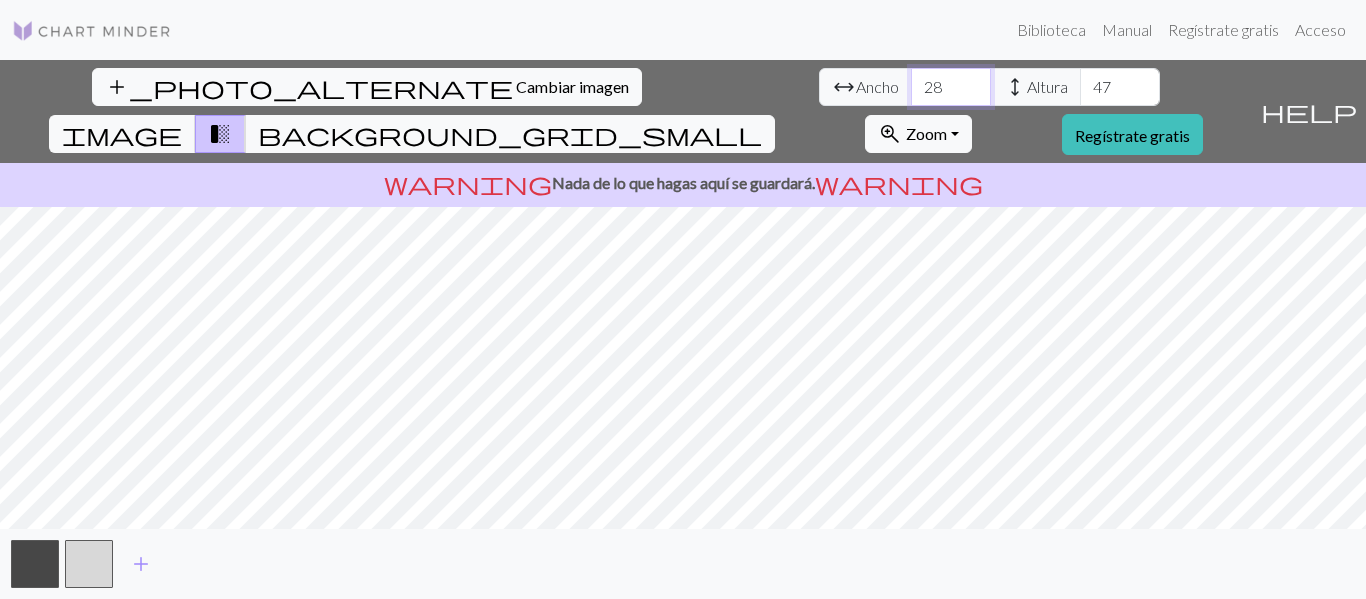 click on "28" at bounding box center [951, 87] 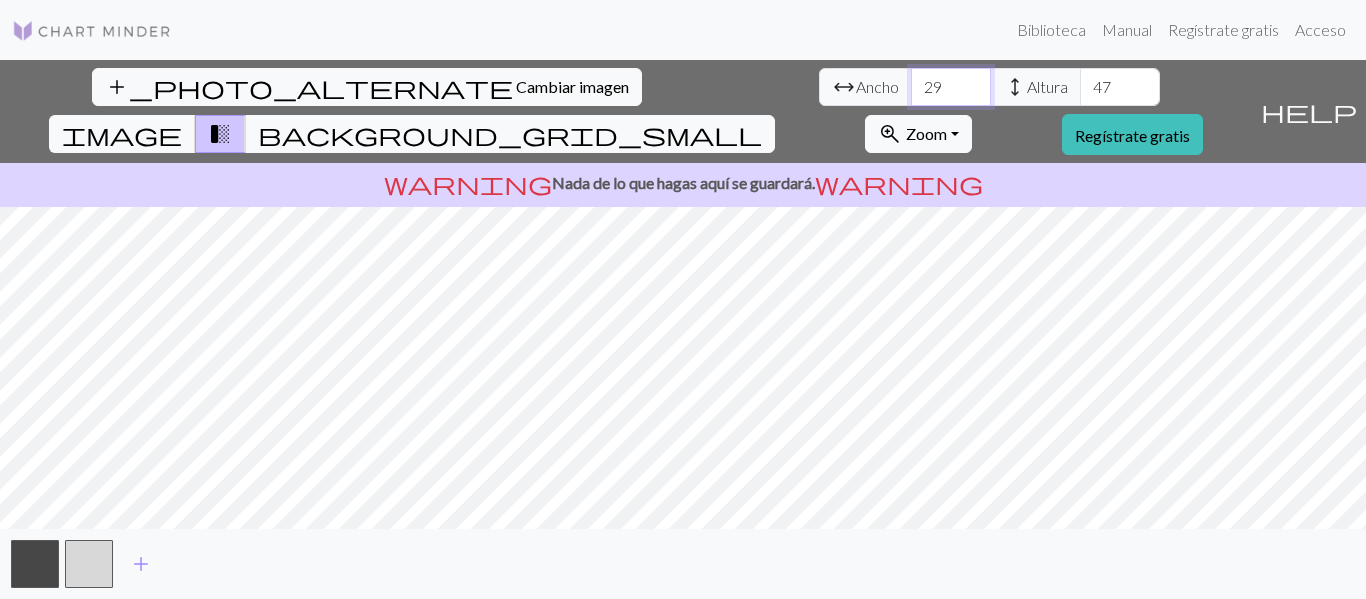 click on "29" at bounding box center (951, 87) 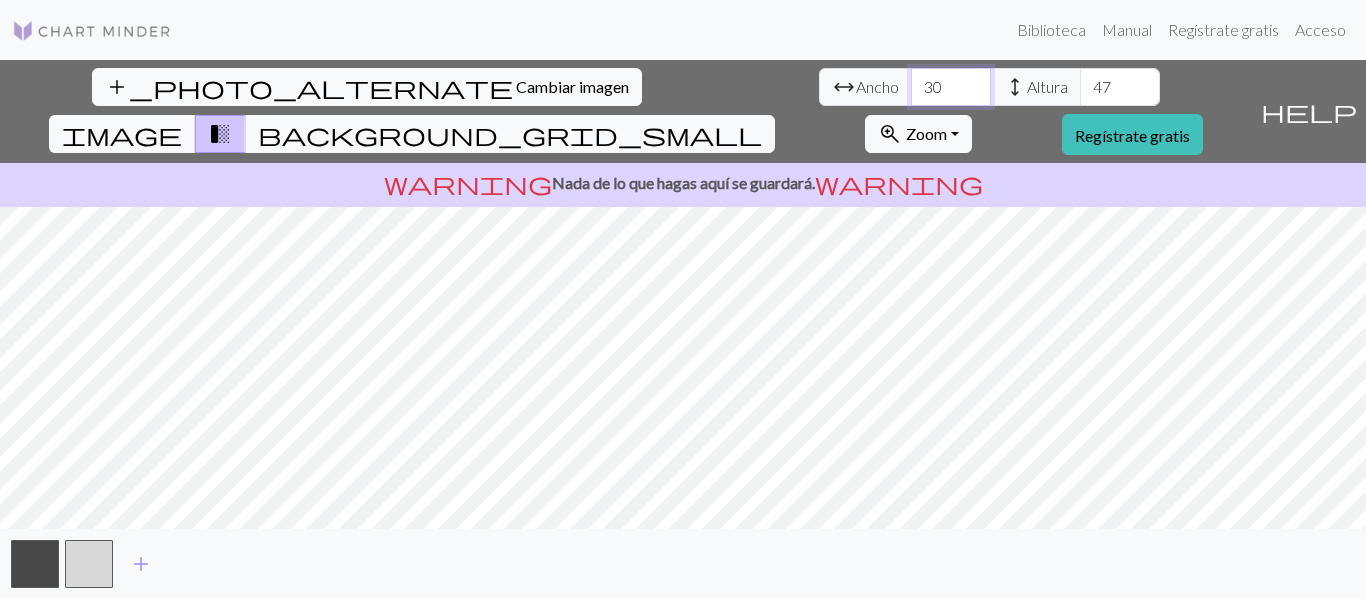 click on "30" at bounding box center (951, 87) 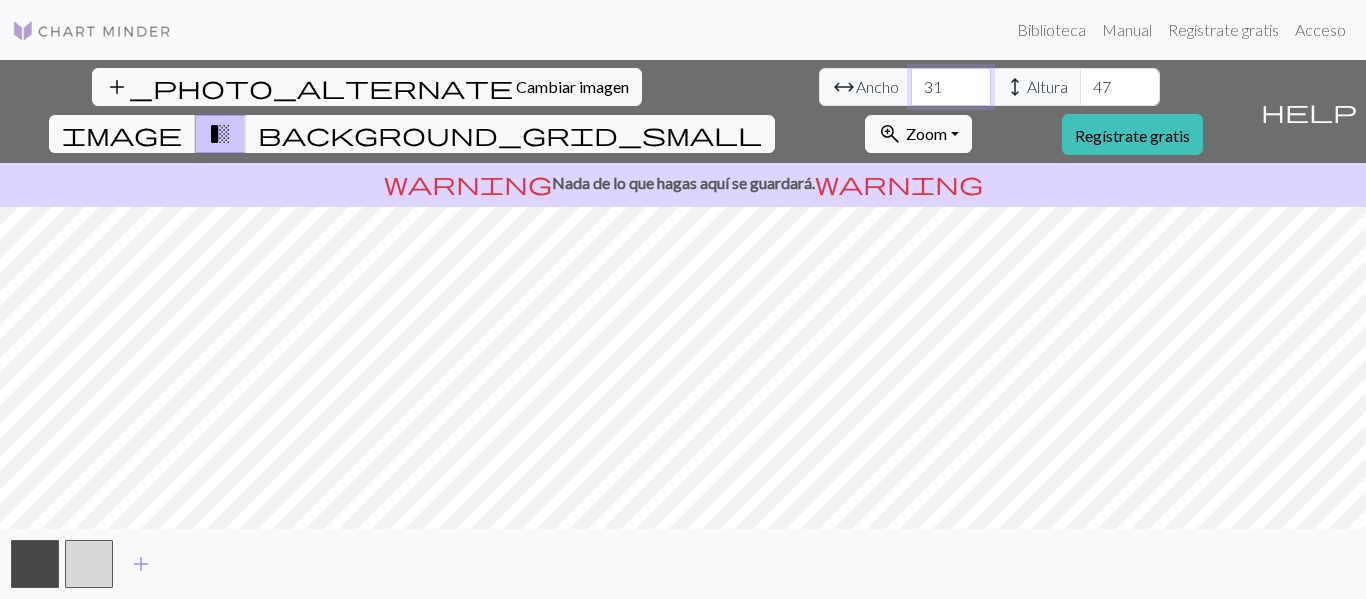 click on "31" at bounding box center (951, 87) 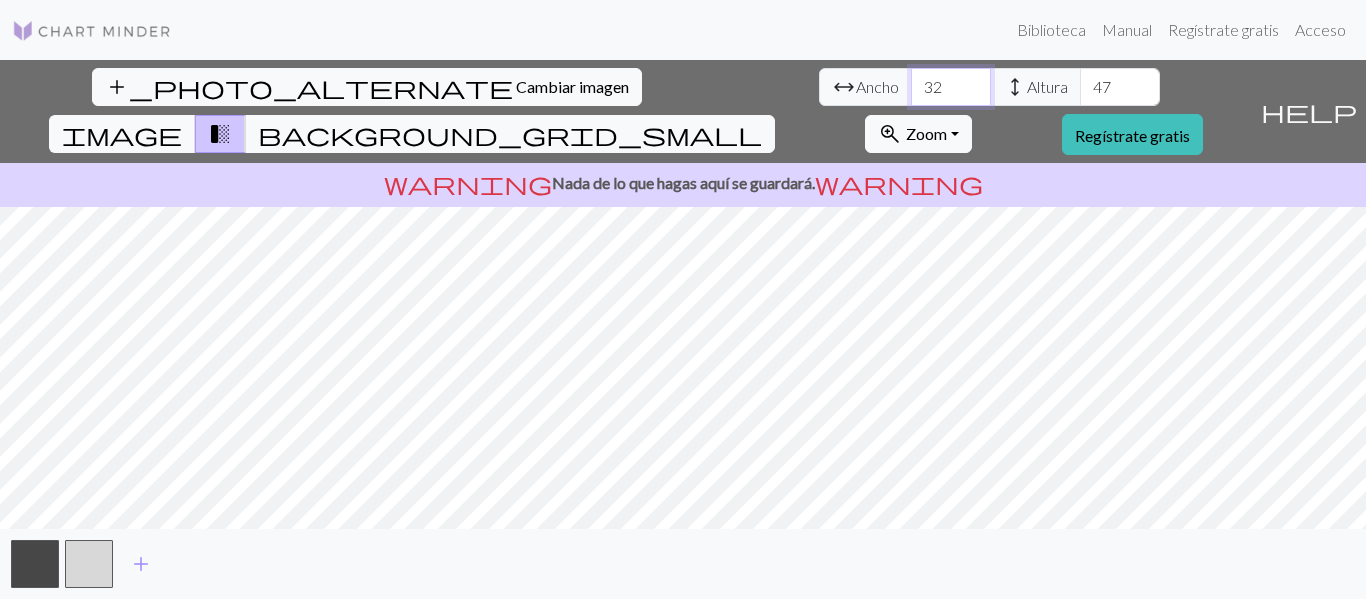 click on "32" at bounding box center [951, 87] 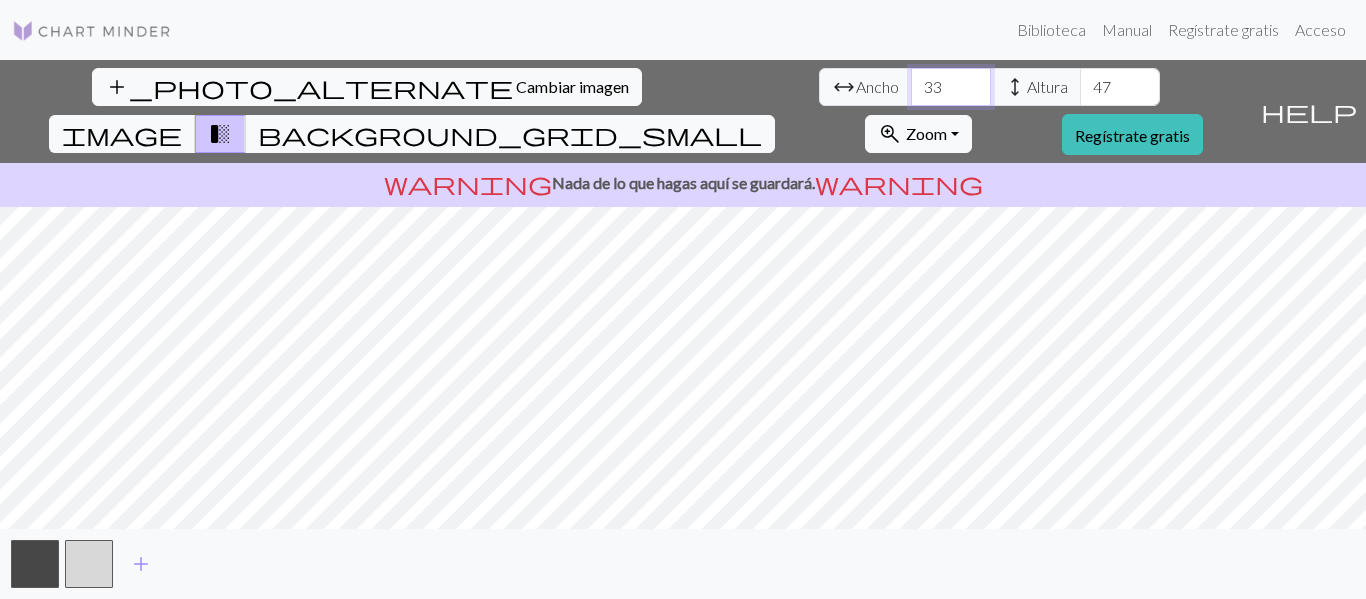 click on "33" at bounding box center [951, 87] 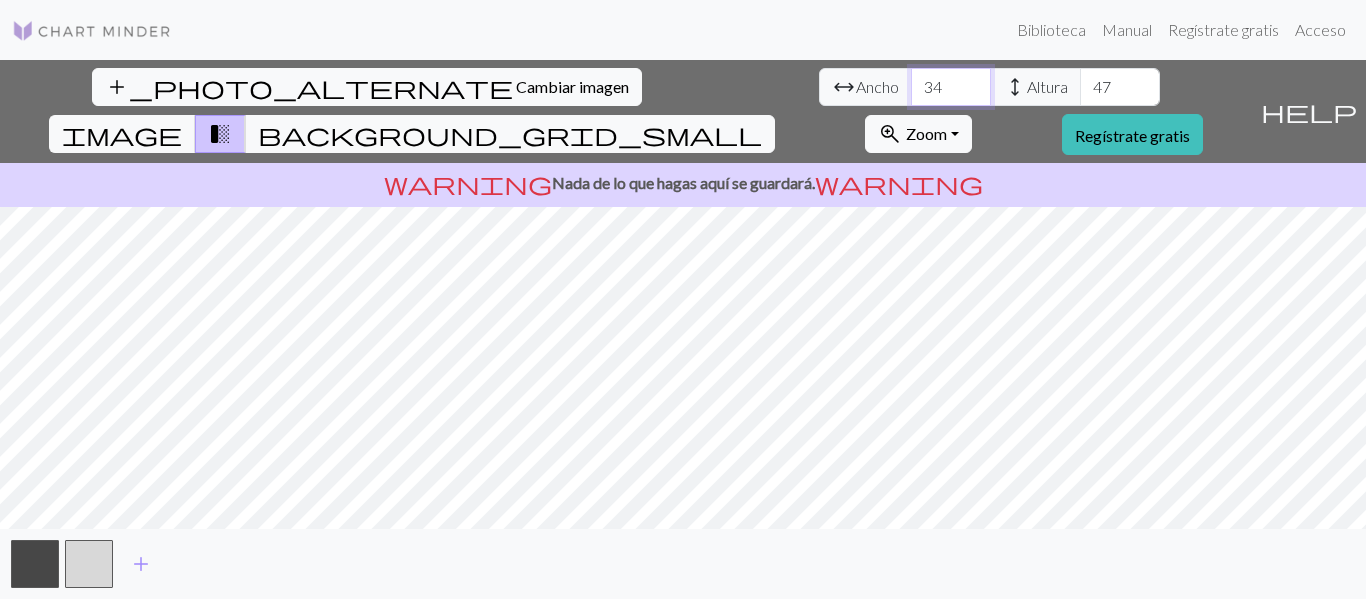click on "34" at bounding box center (951, 87) 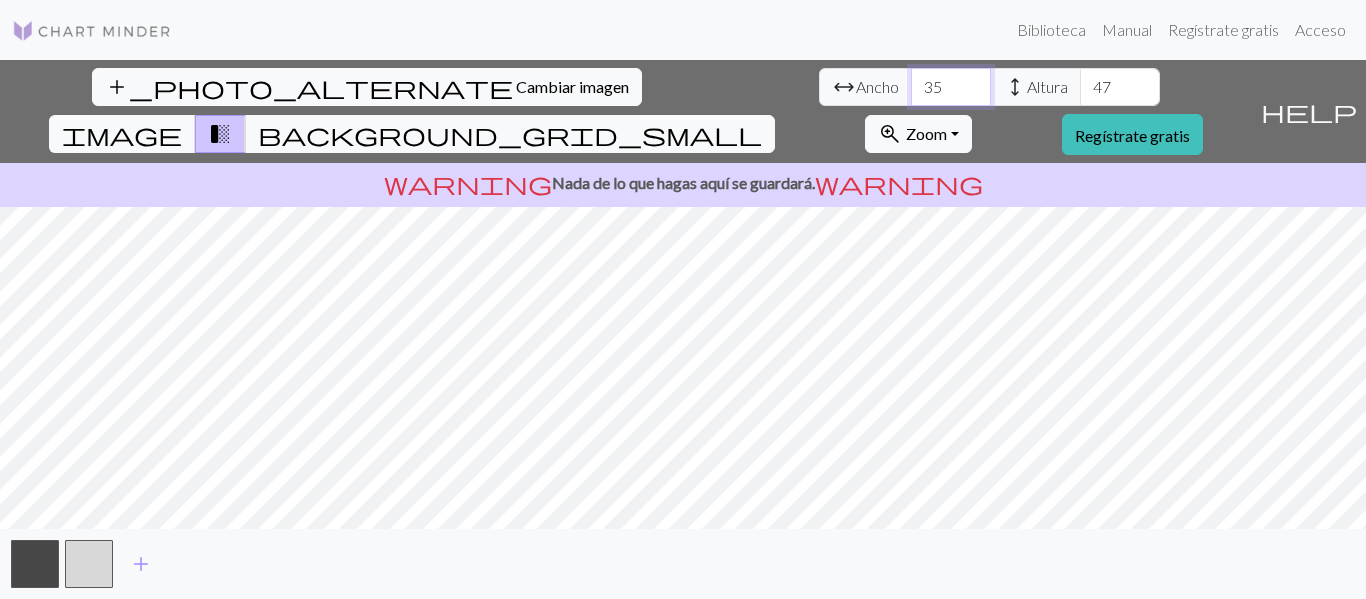 click on "35" at bounding box center (951, 87) 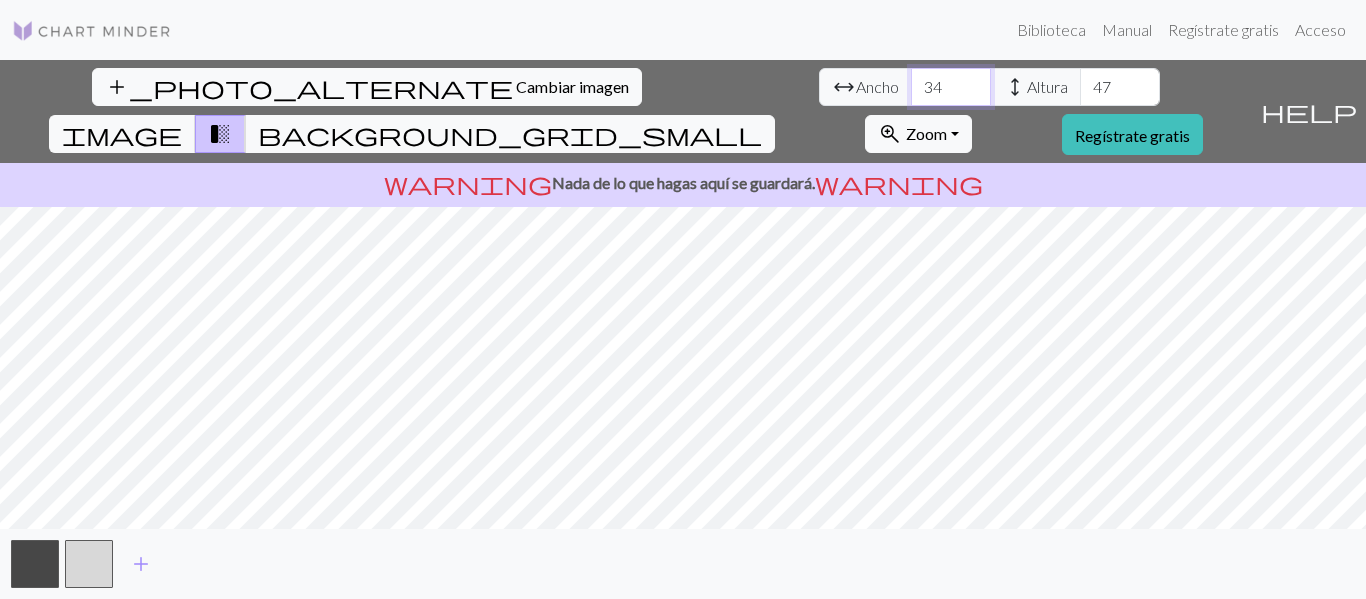 click on "34" at bounding box center [951, 87] 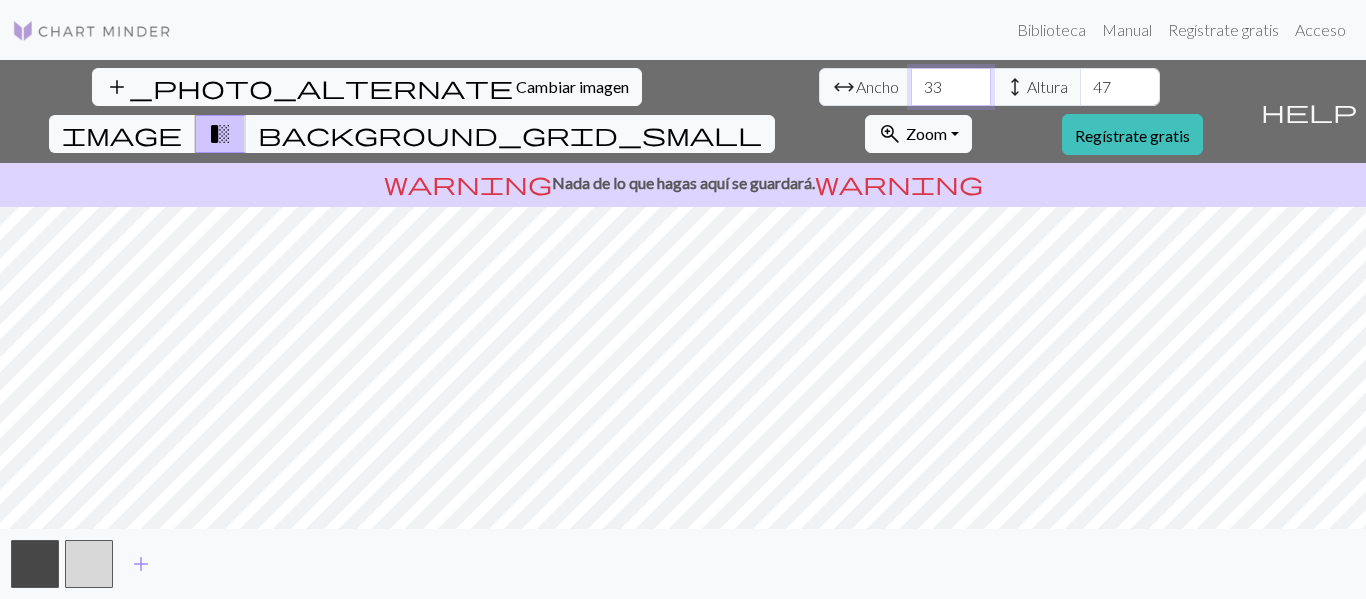 click on "33" at bounding box center (951, 87) 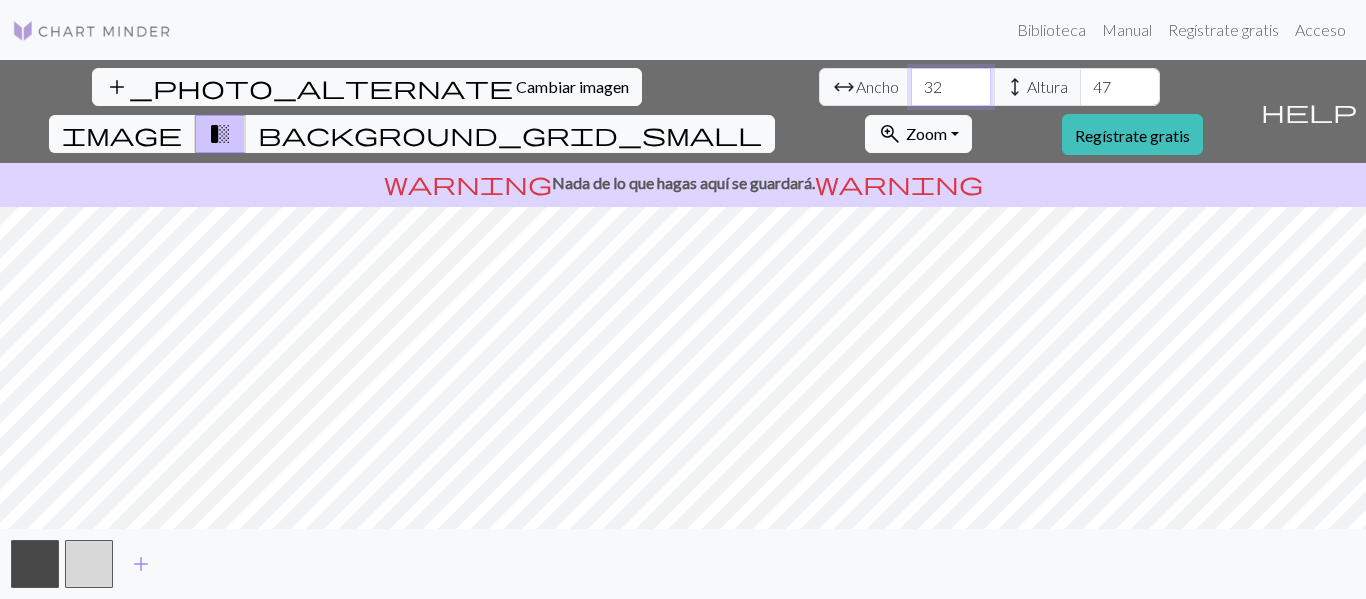 type on "32" 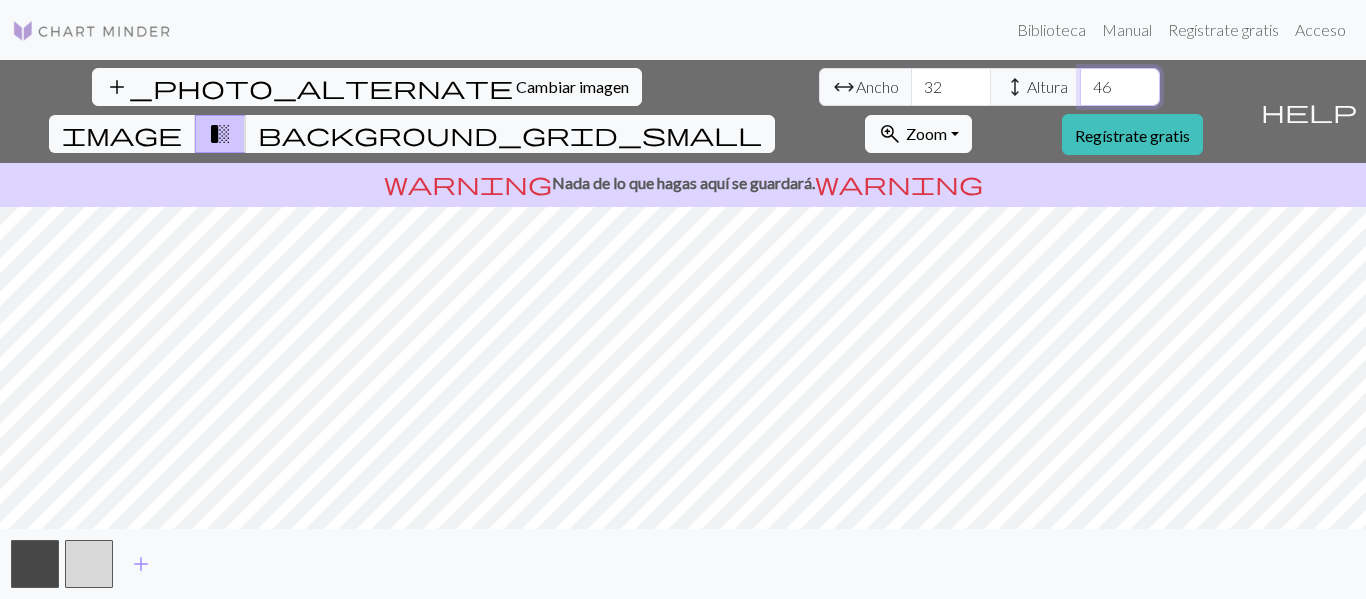 click on "46" at bounding box center [1120, 87] 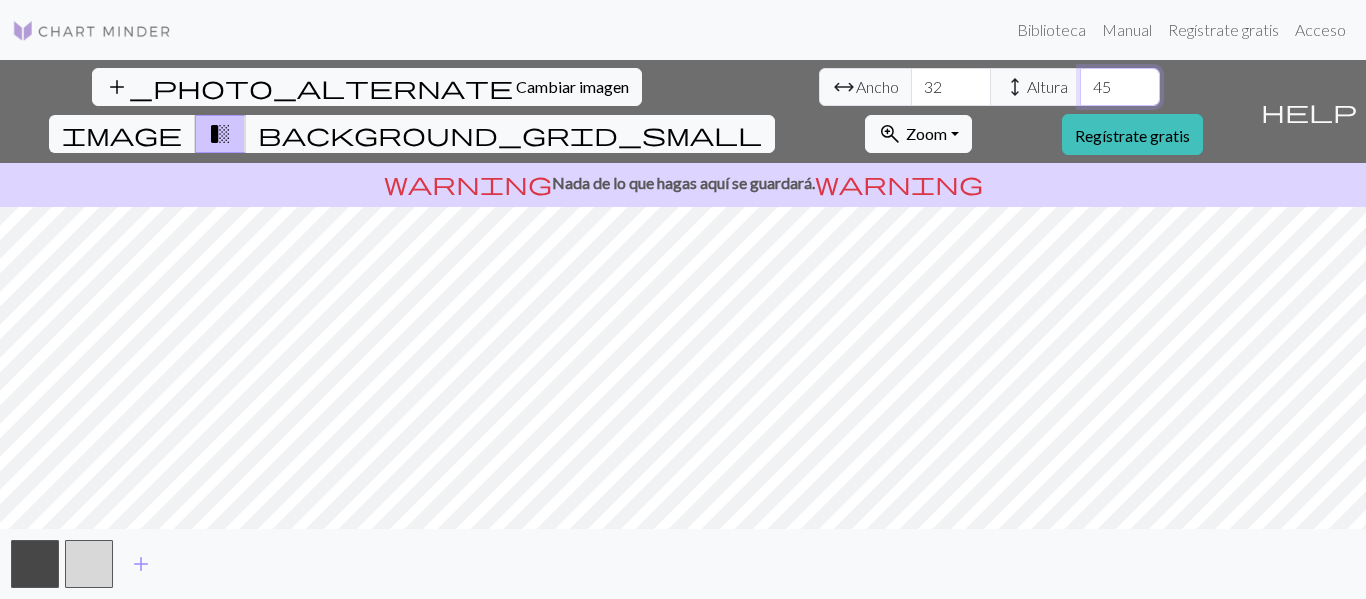 click on "45" at bounding box center [1120, 87] 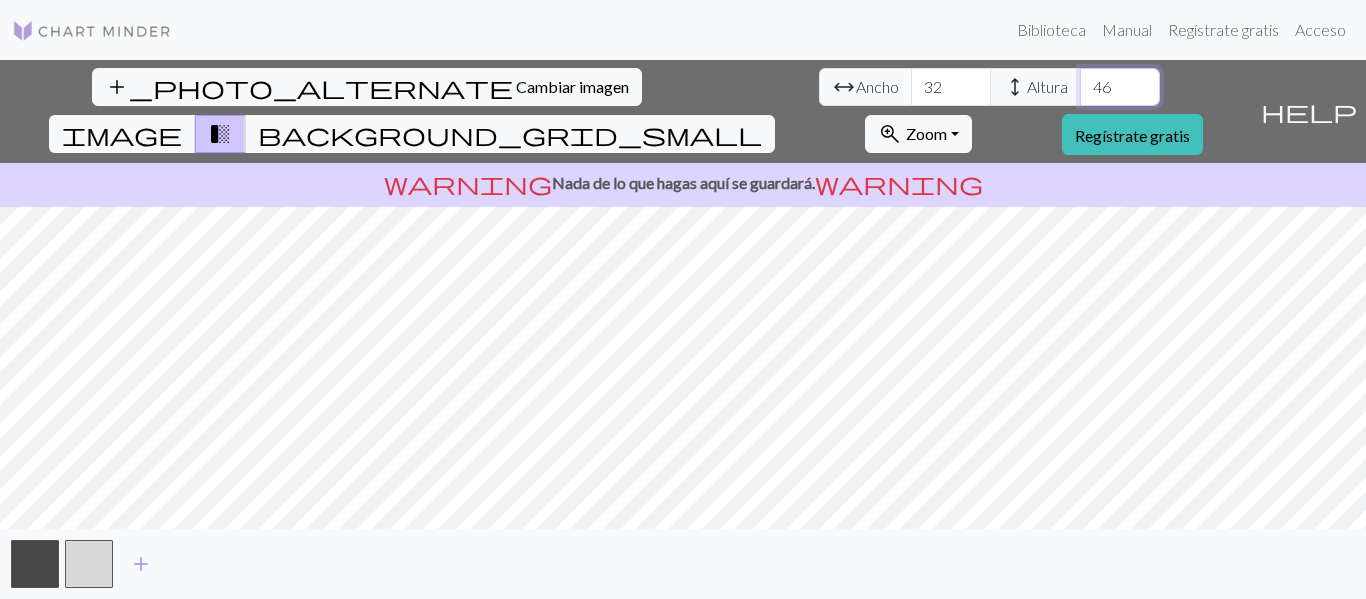 click on "46" at bounding box center (1120, 87) 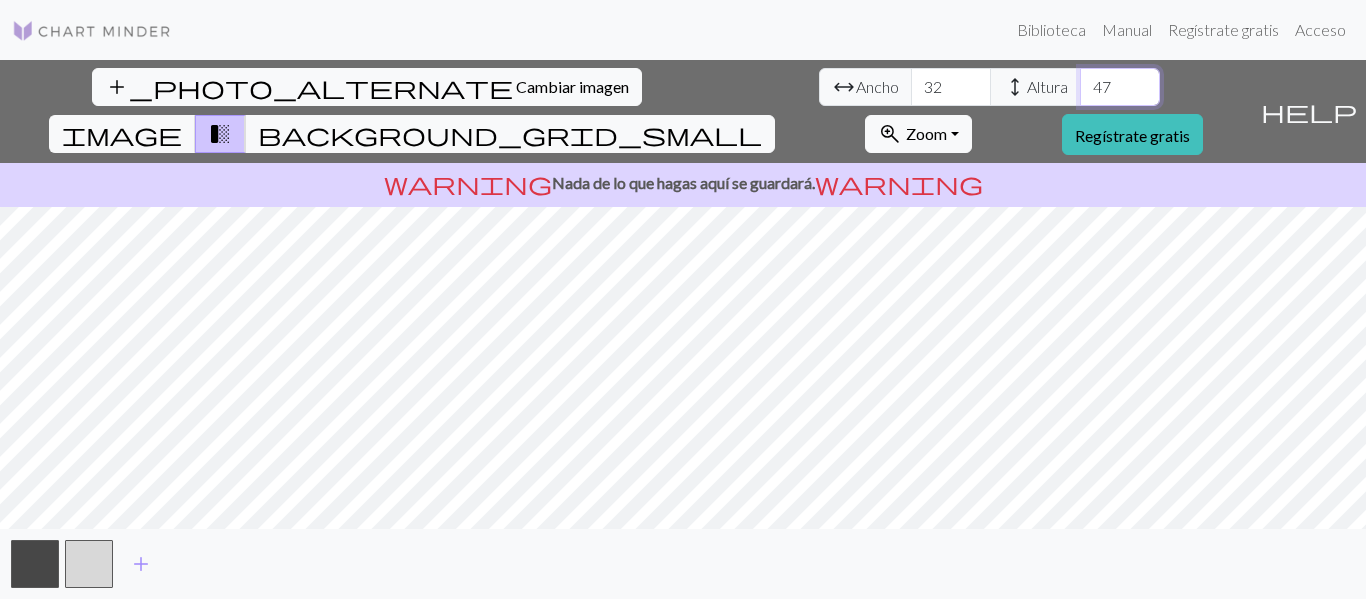 click on "47" at bounding box center [1120, 87] 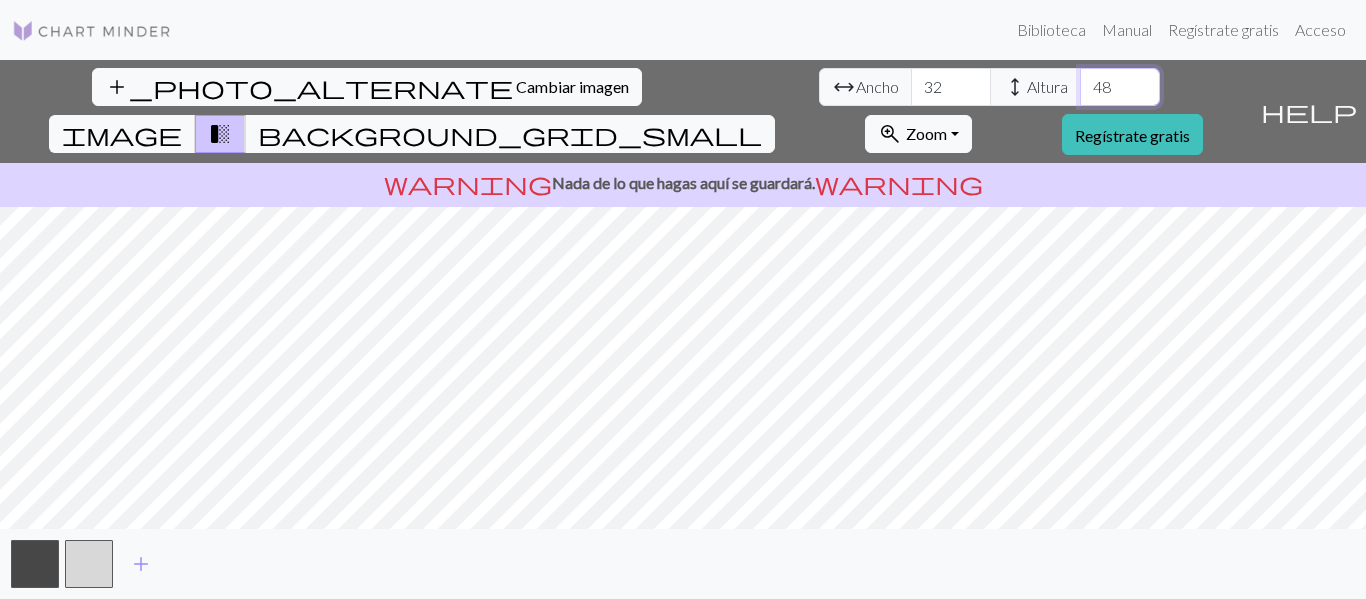 click on "48" at bounding box center [1120, 87] 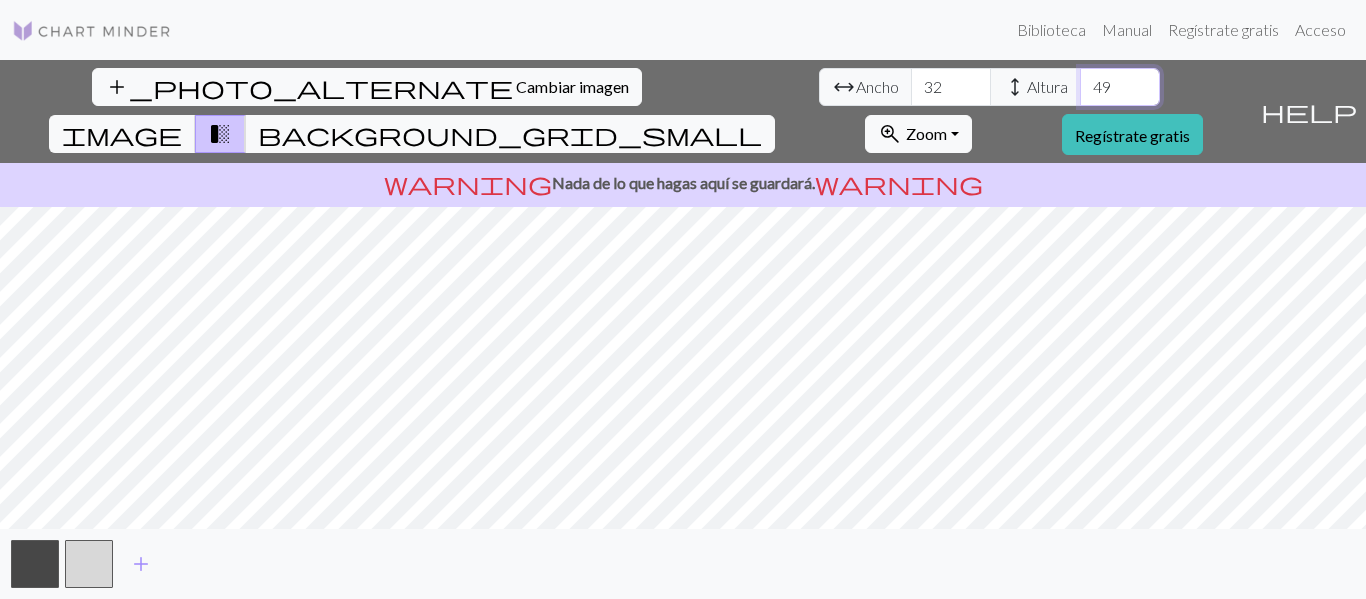 click on "49" at bounding box center [1120, 87] 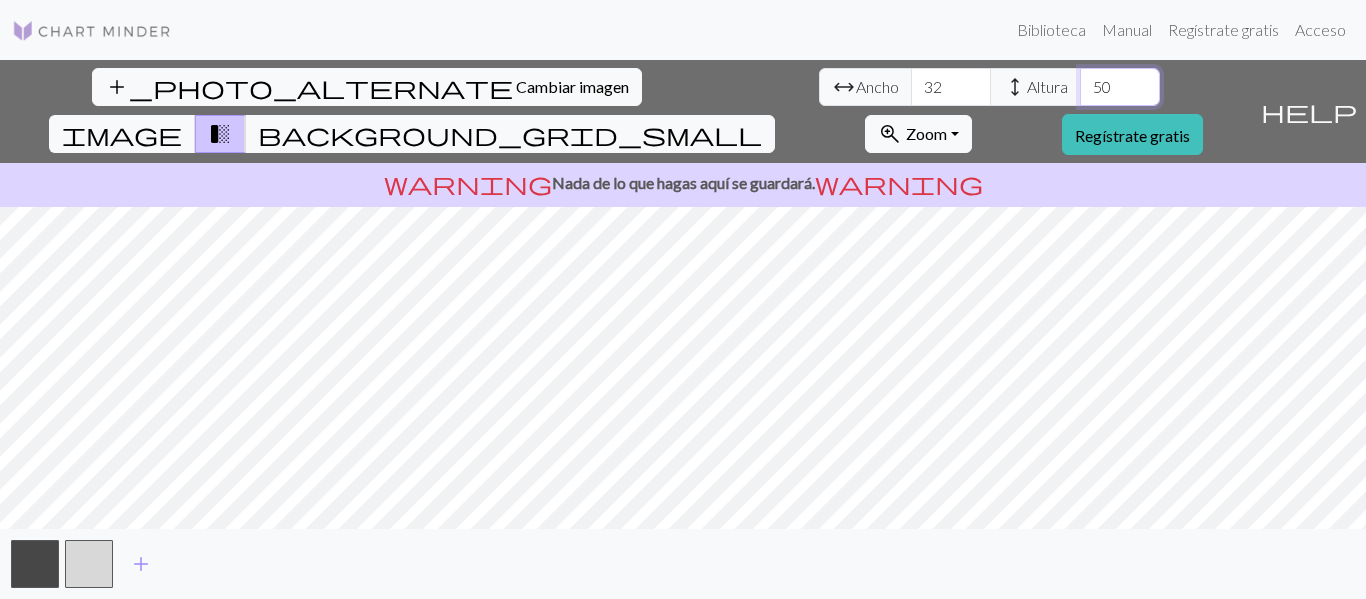 click on "50" at bounding box center (1120, 87) 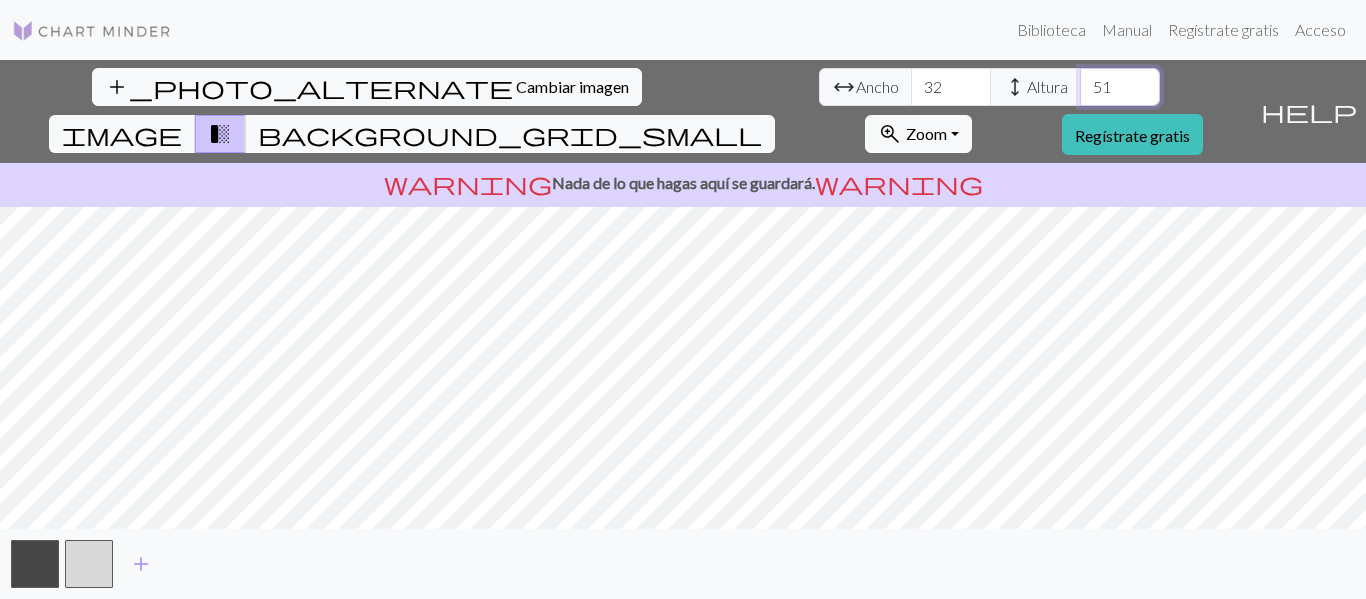 click on "51" at bounding box center (1120, 87) 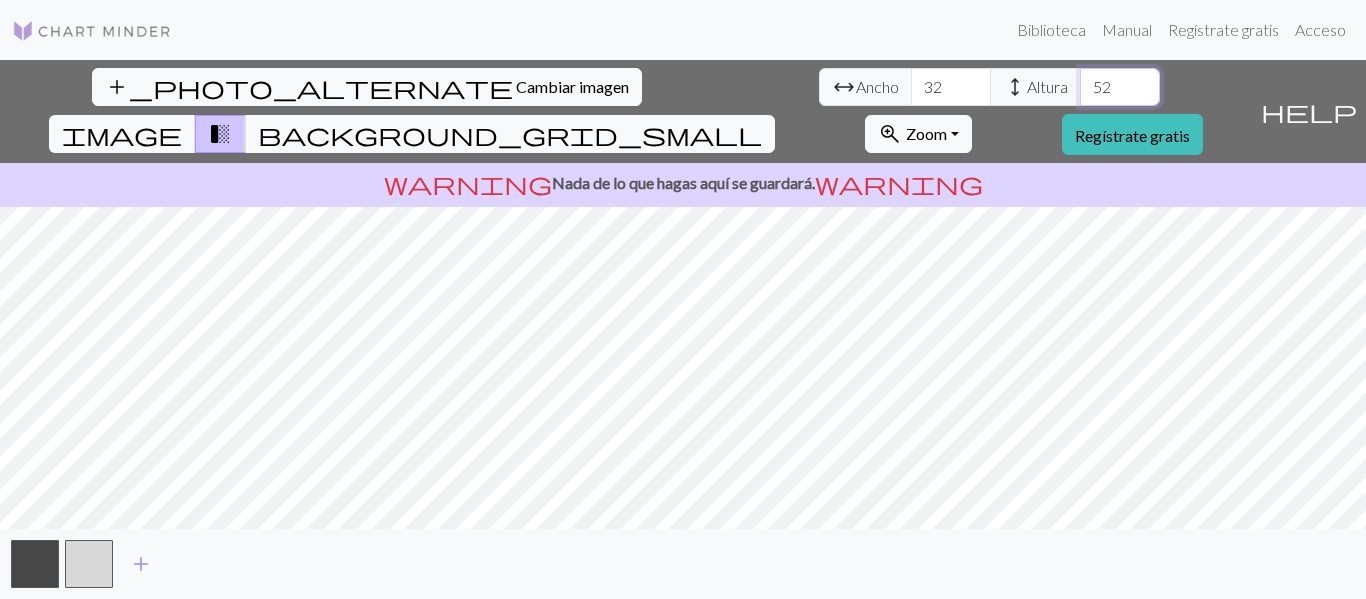 click on "52" at bounding box center (1120, 87) 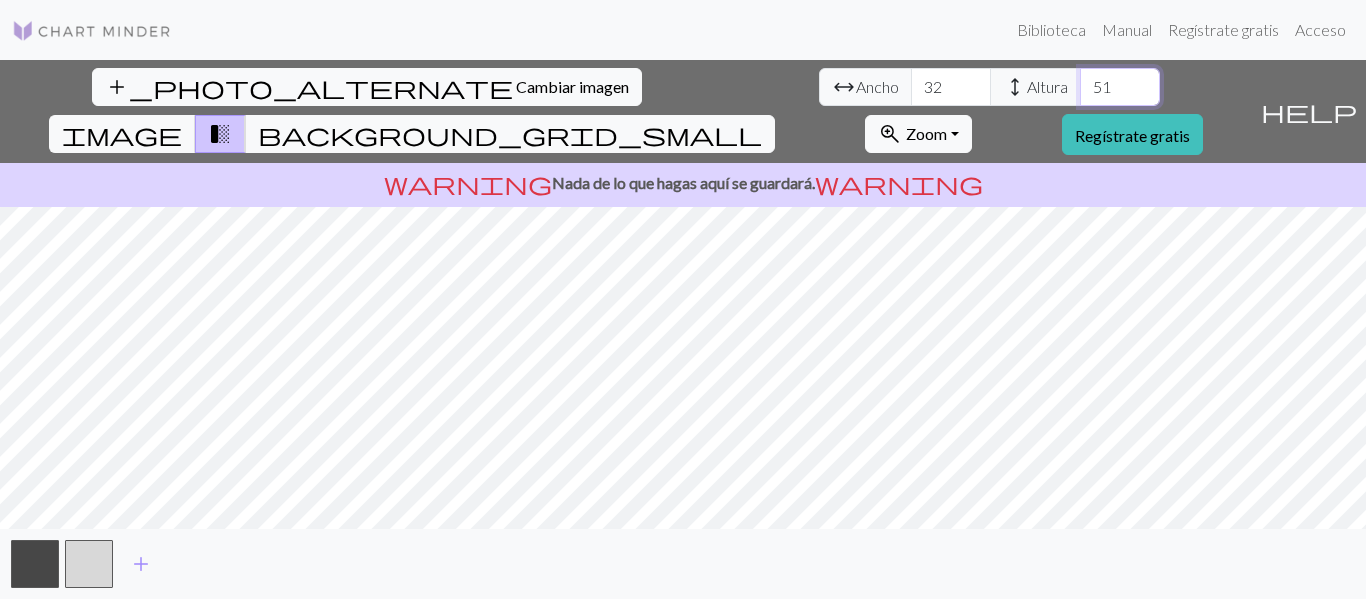click on "51" at bounding box center [1120, 87] 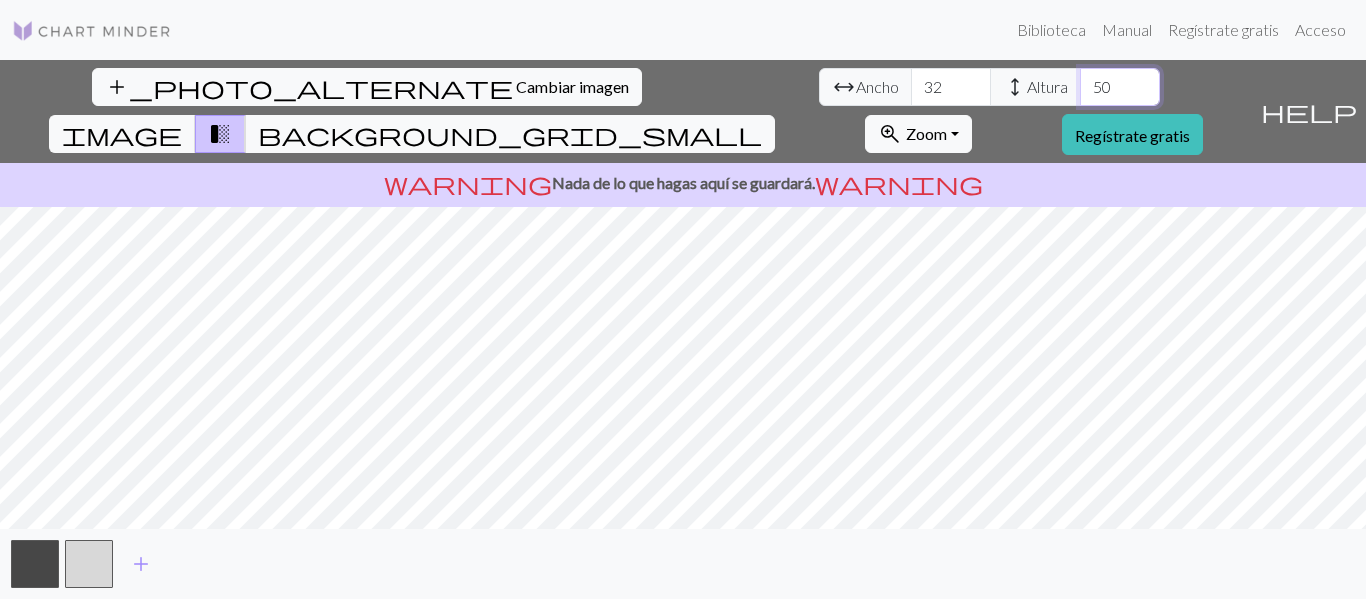 click on "50" at bounding box center (1120, 87) 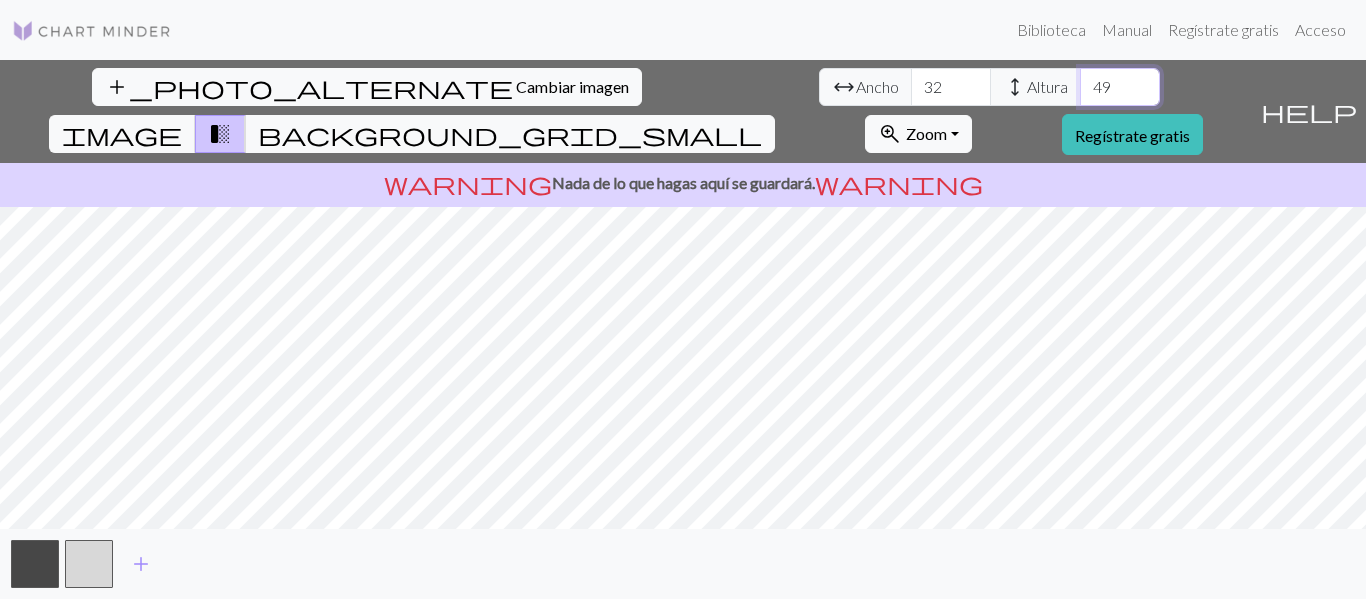 click on "49" at bounding box center (1120, 87) 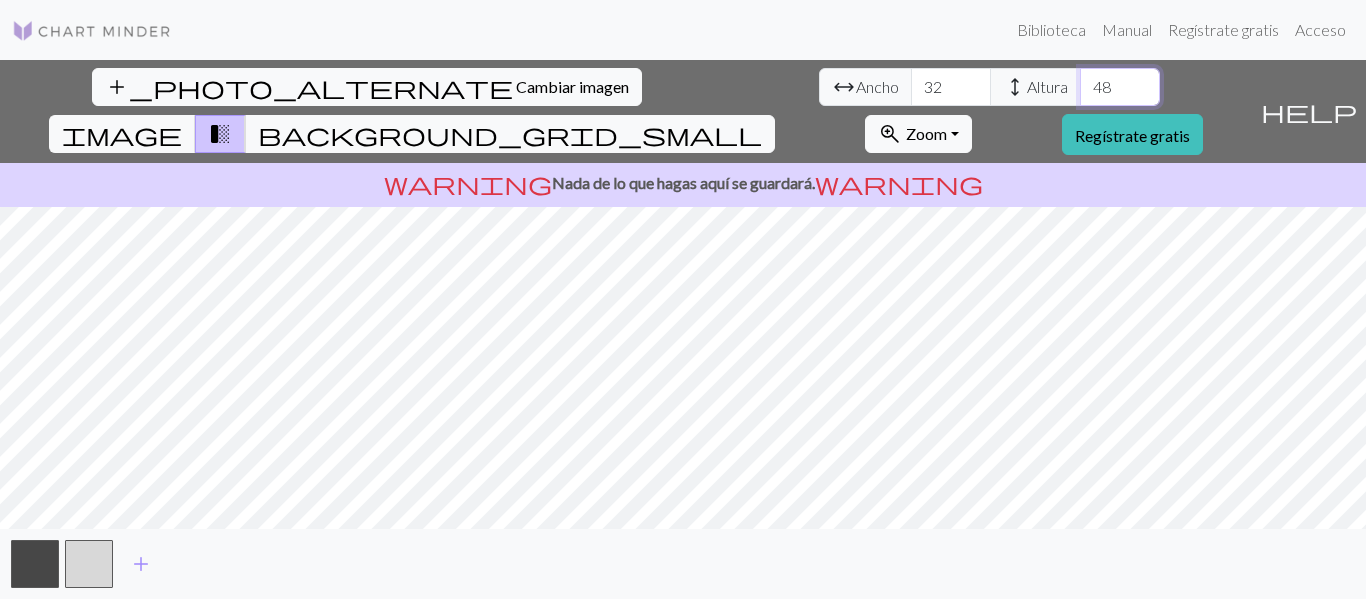 click on "48" at bounding box center (1120, 87) 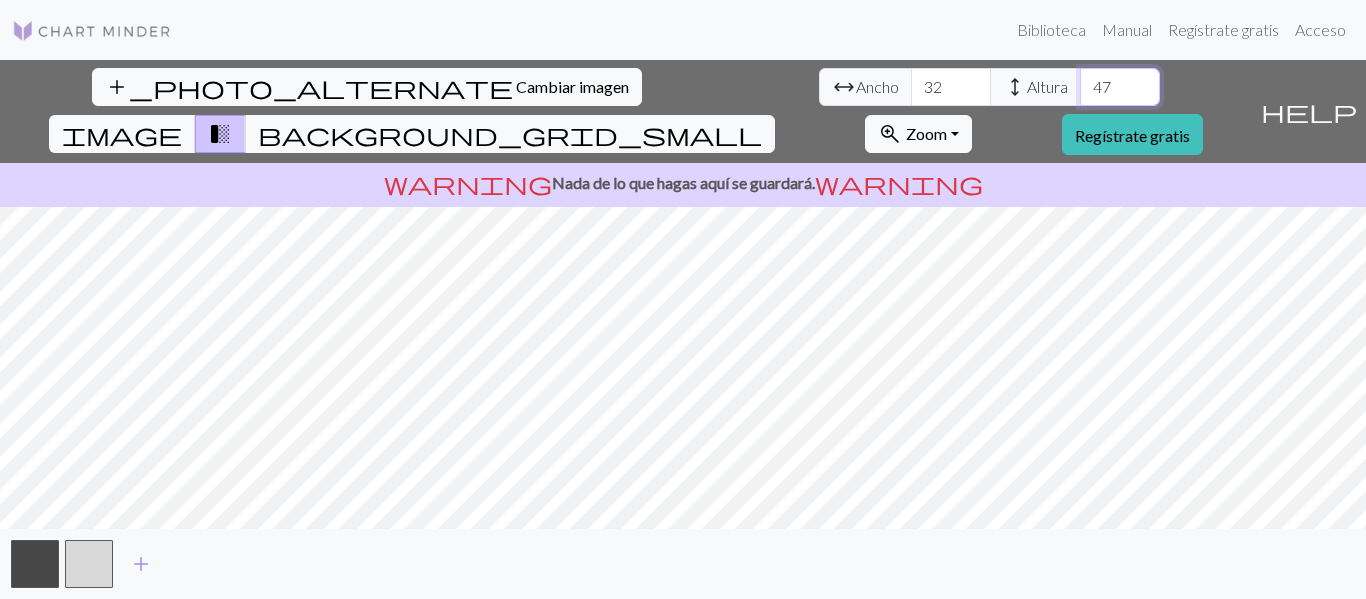 click on "47" at bounding box center (1120, 87) 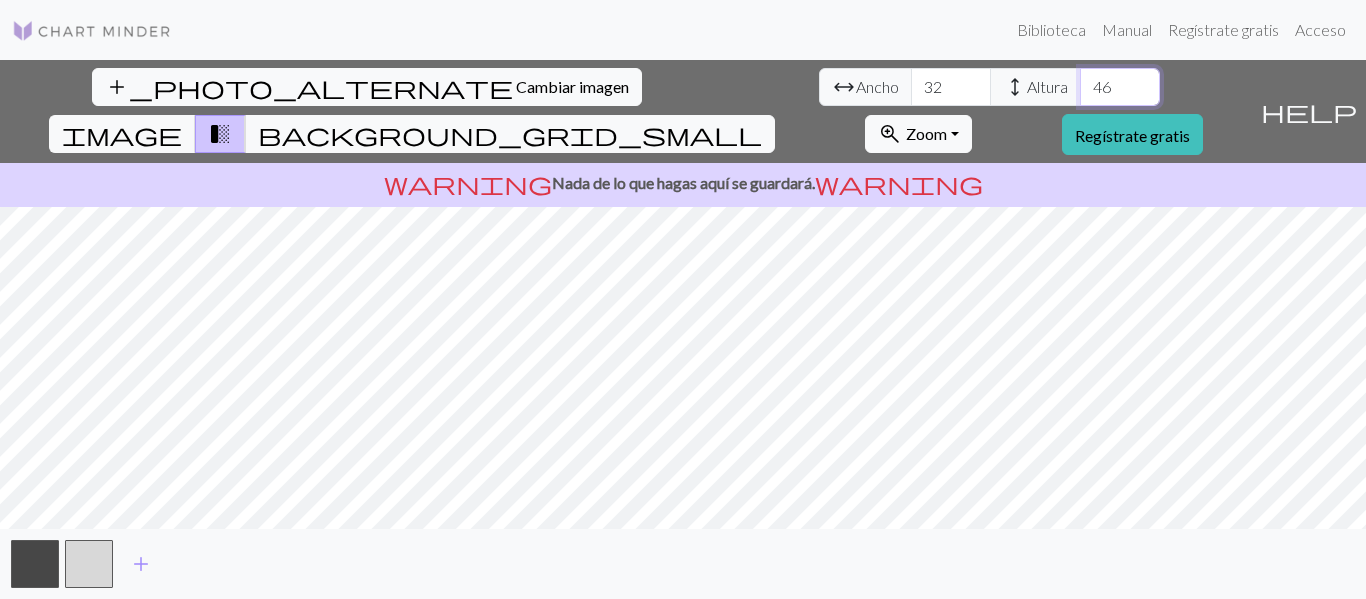 type on "46" 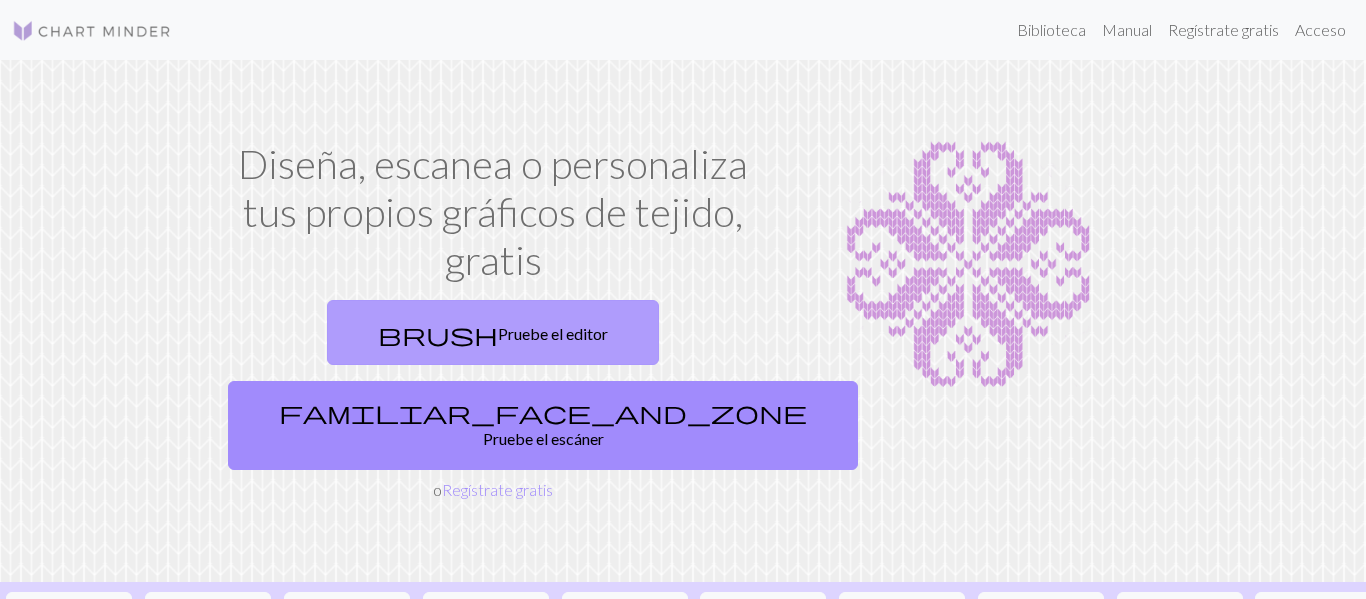 click on "brush Pruebe el editor" at bounding box center (493, 332) 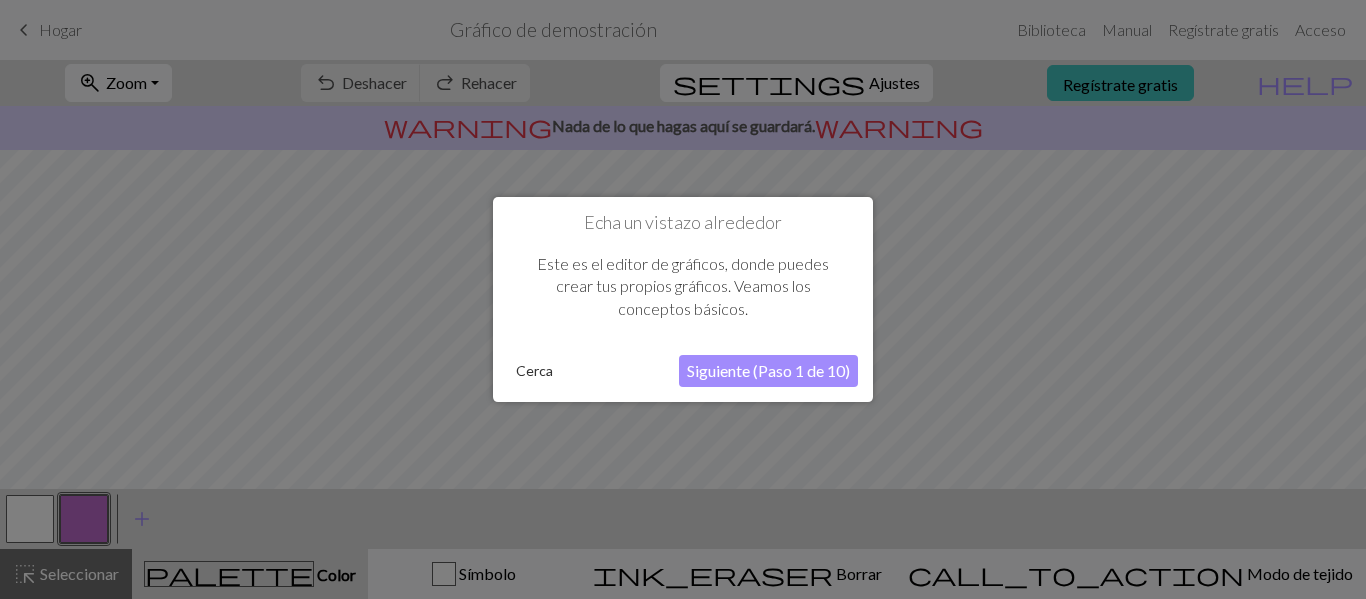 click on "Siguiente (Paso 1 de 10)" at bounding box center [768, 370] 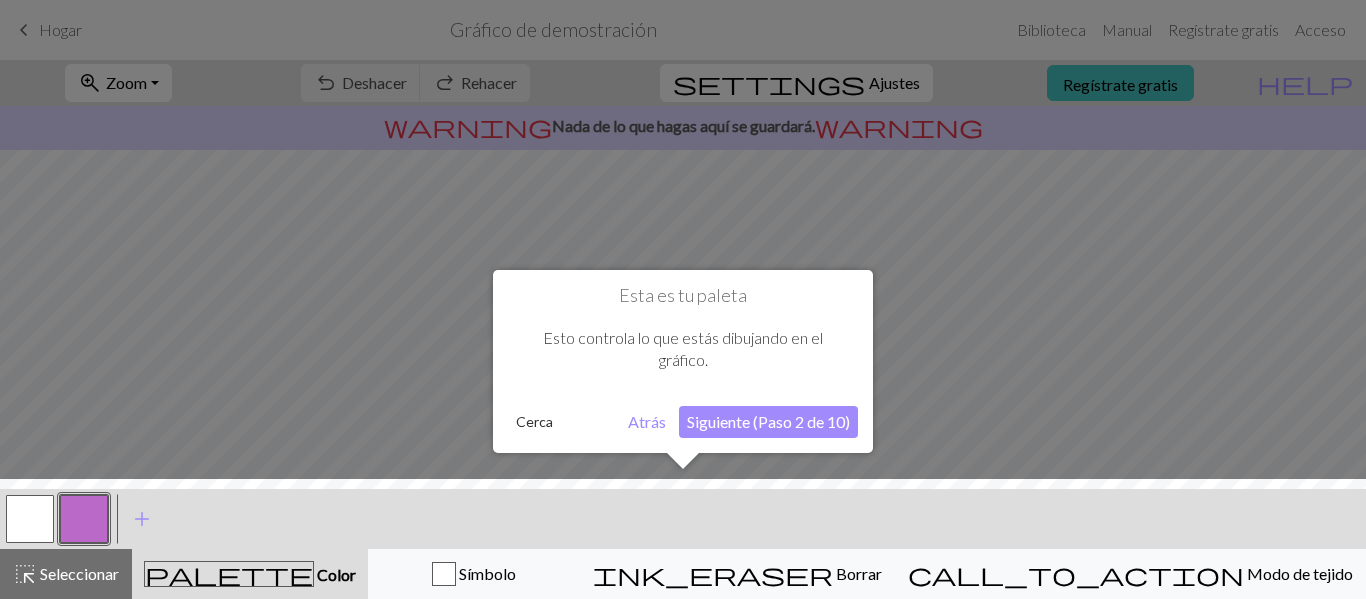 click on "Siguiente (Paso 2 de 10)" at bounding box center [768, 421] 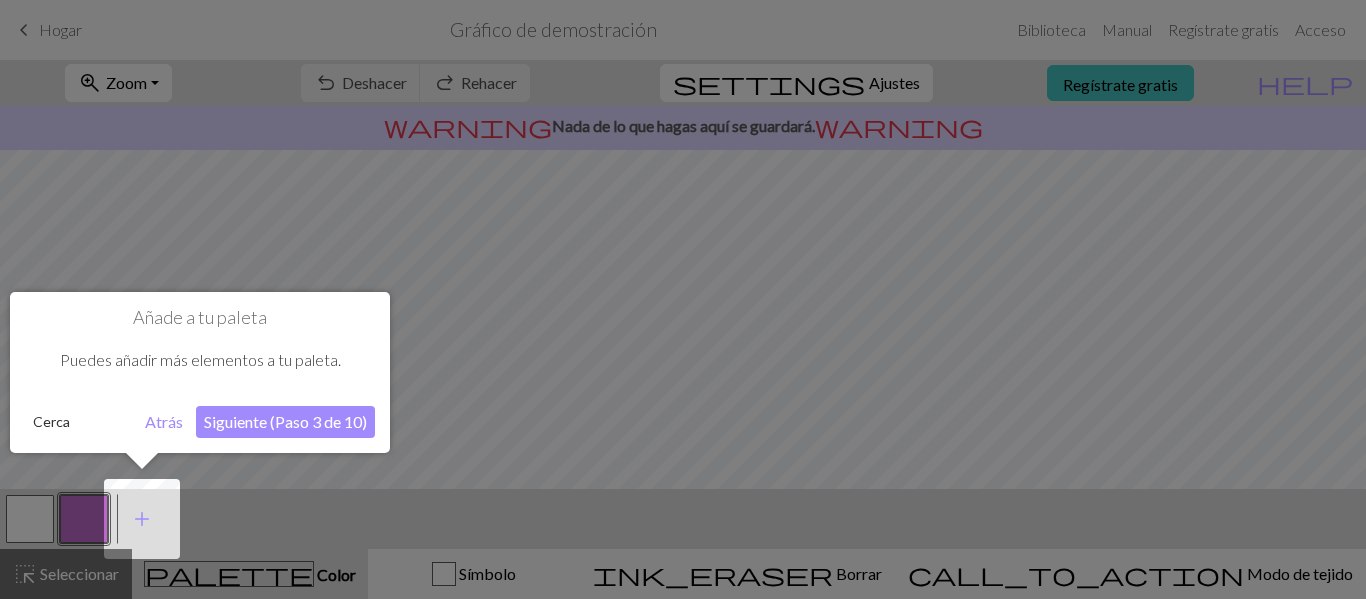 click on "Siguiente (Paso 3 de 10)" at bounding box center (285, 421) 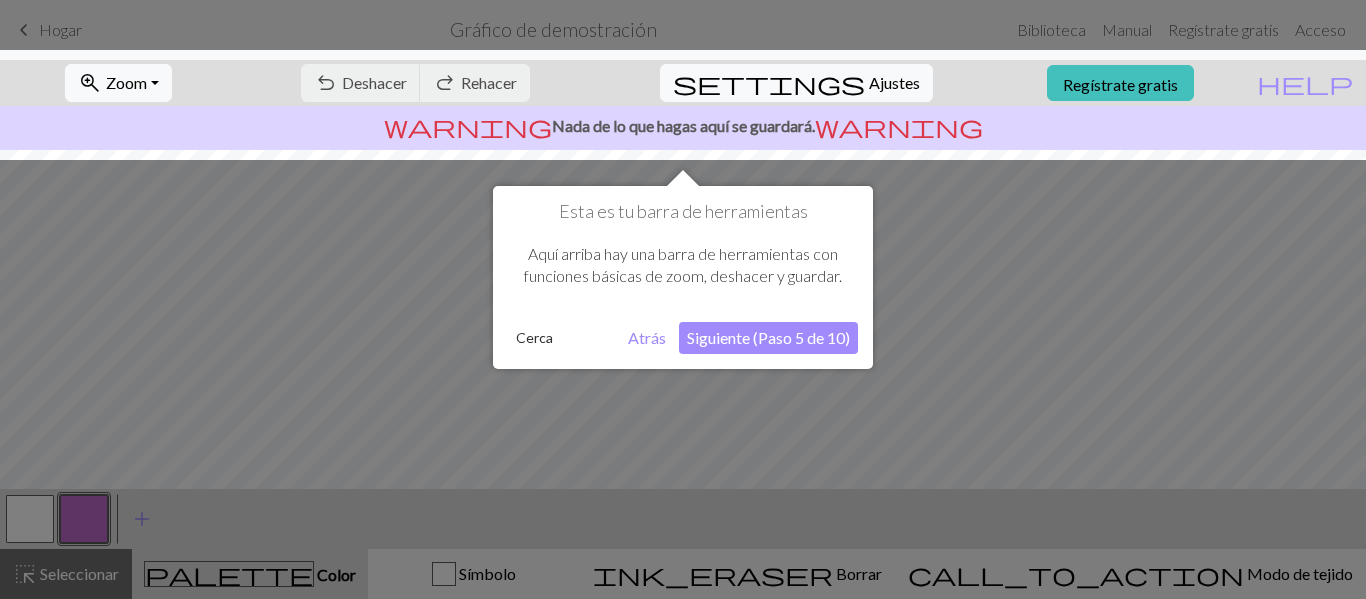 click on "Siguiente (Paso 5 de 10)" at bounding box center (768, 337) 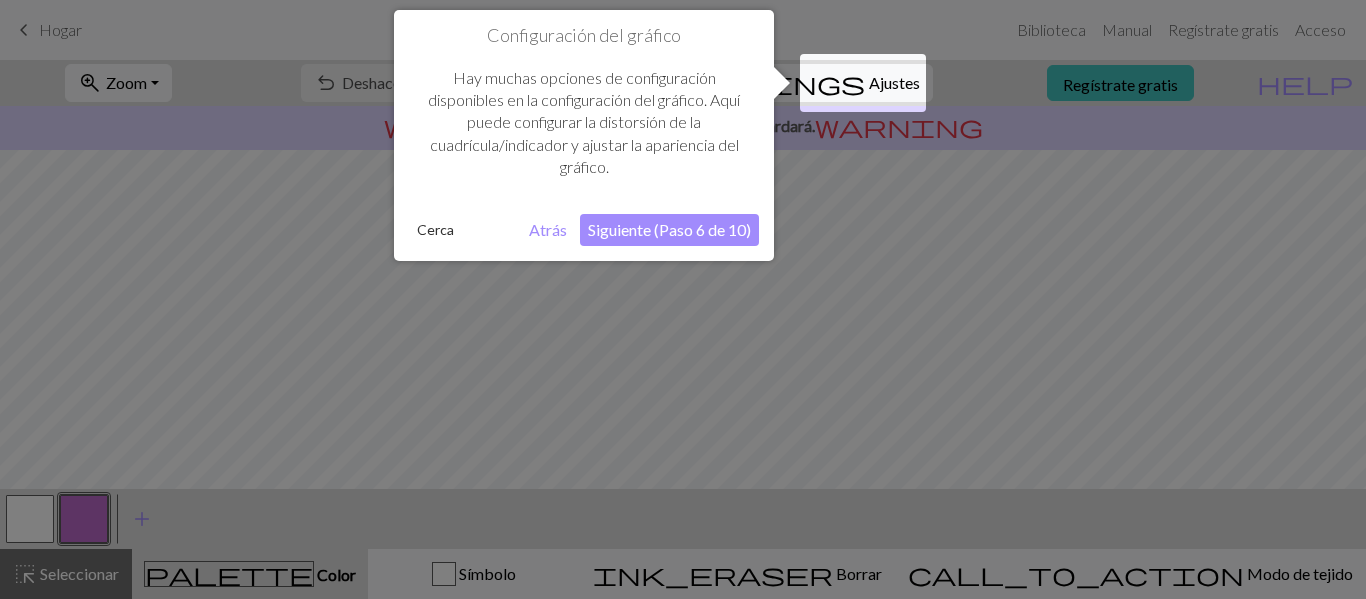 click on "Siguiente (Paso 6 de 10)" at bounding box center (669, 229) 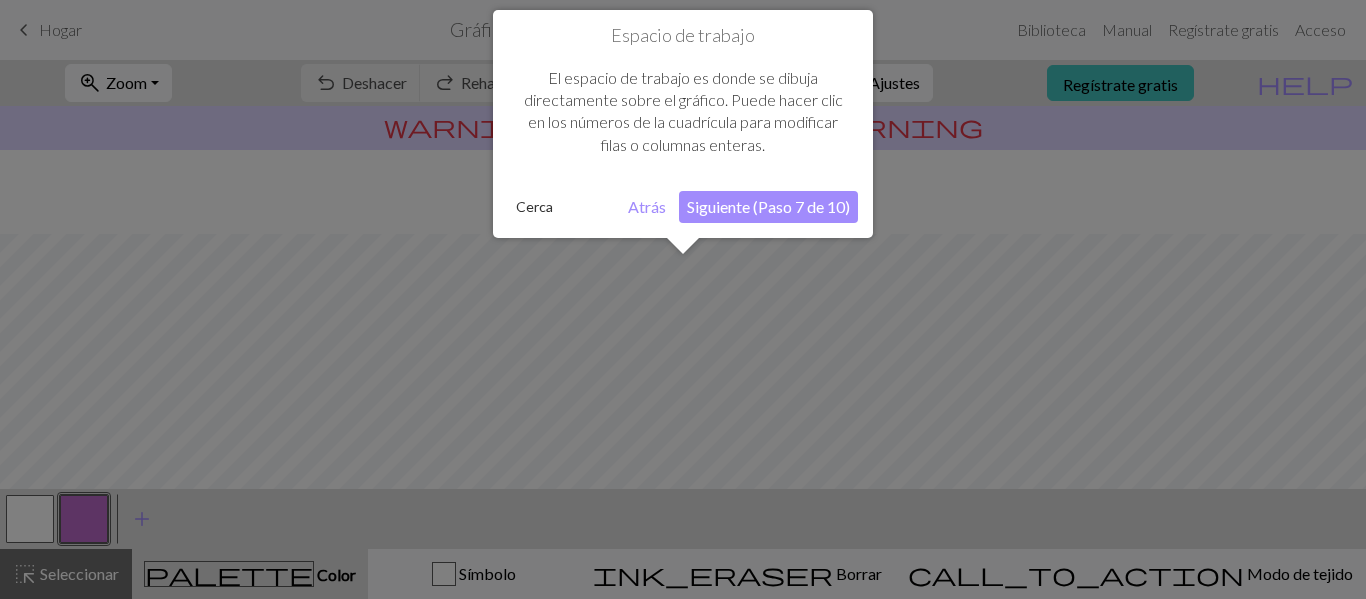 scroll, scrollTop: 120, scrollLeft: 0, axis: vertical 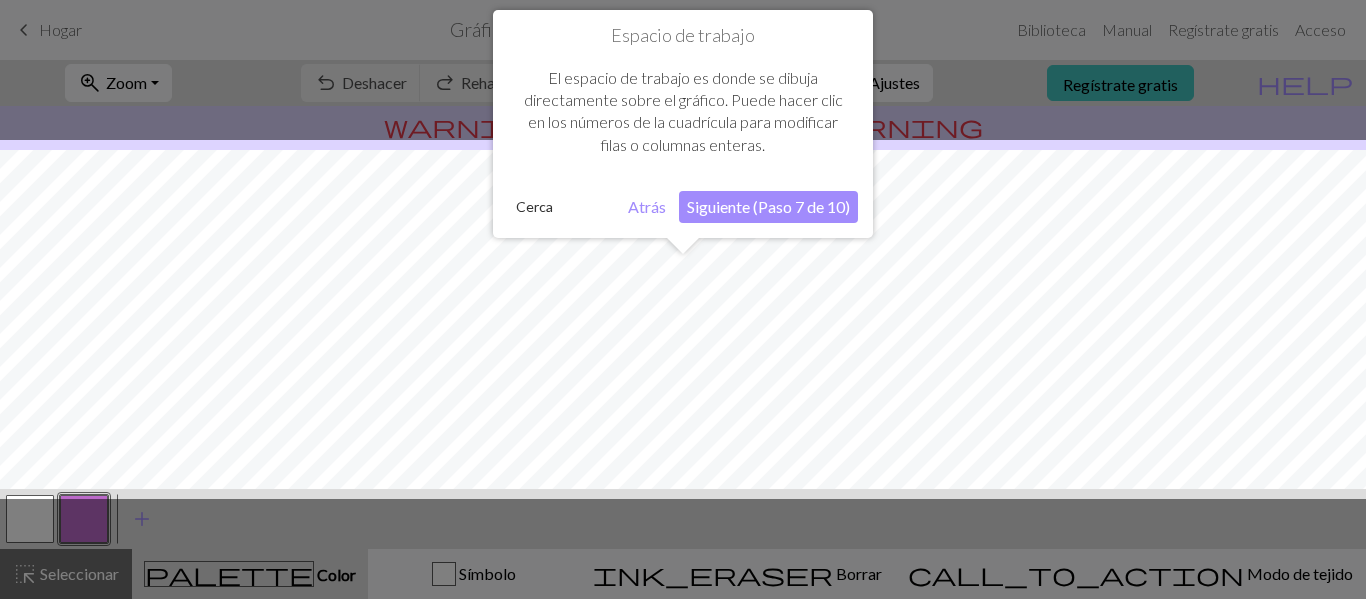 click on "Siguiente (Paso 7 de 10)" at bounding box center (768, 206) 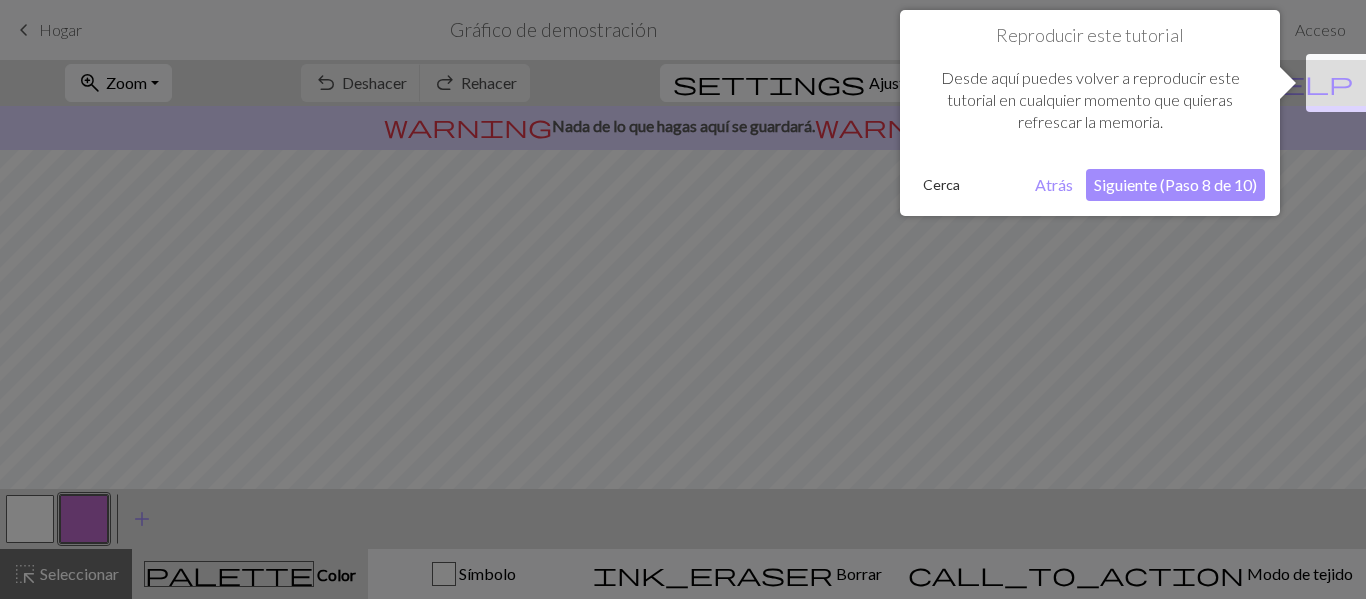 click on "Siguiente (Paso 8 de 10)" at bounding box center [1175, 185] 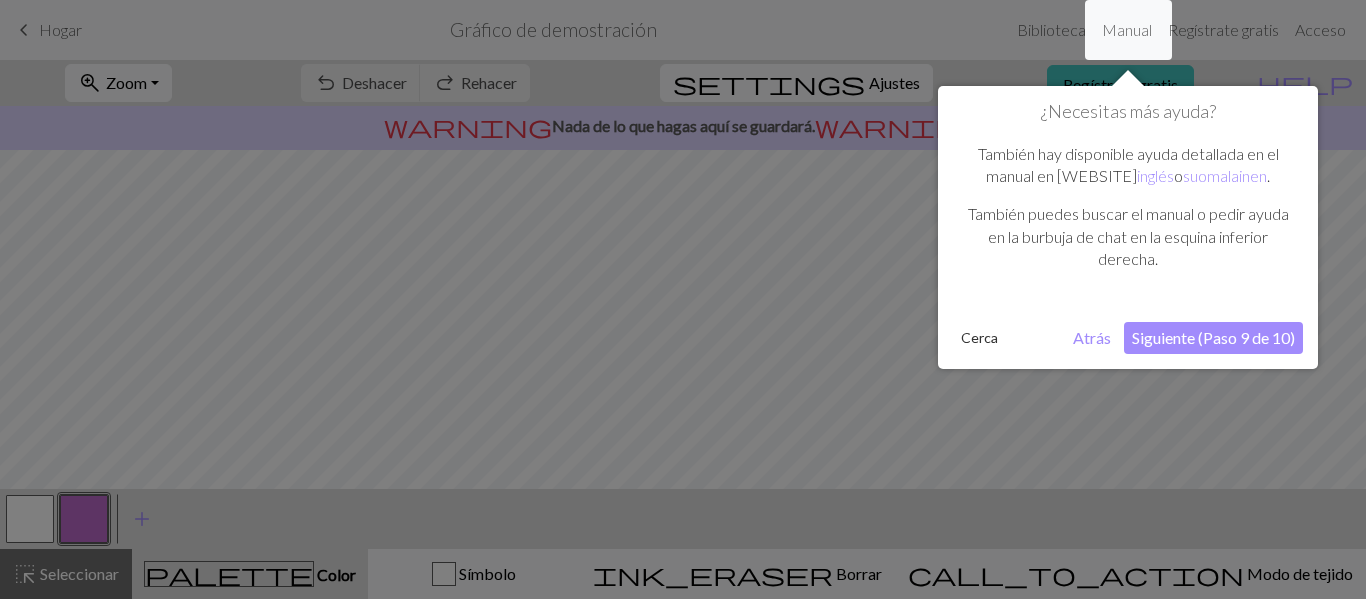 click on "Siguiente (Paso 9 de 10)" at bounding box center [1213, 337] 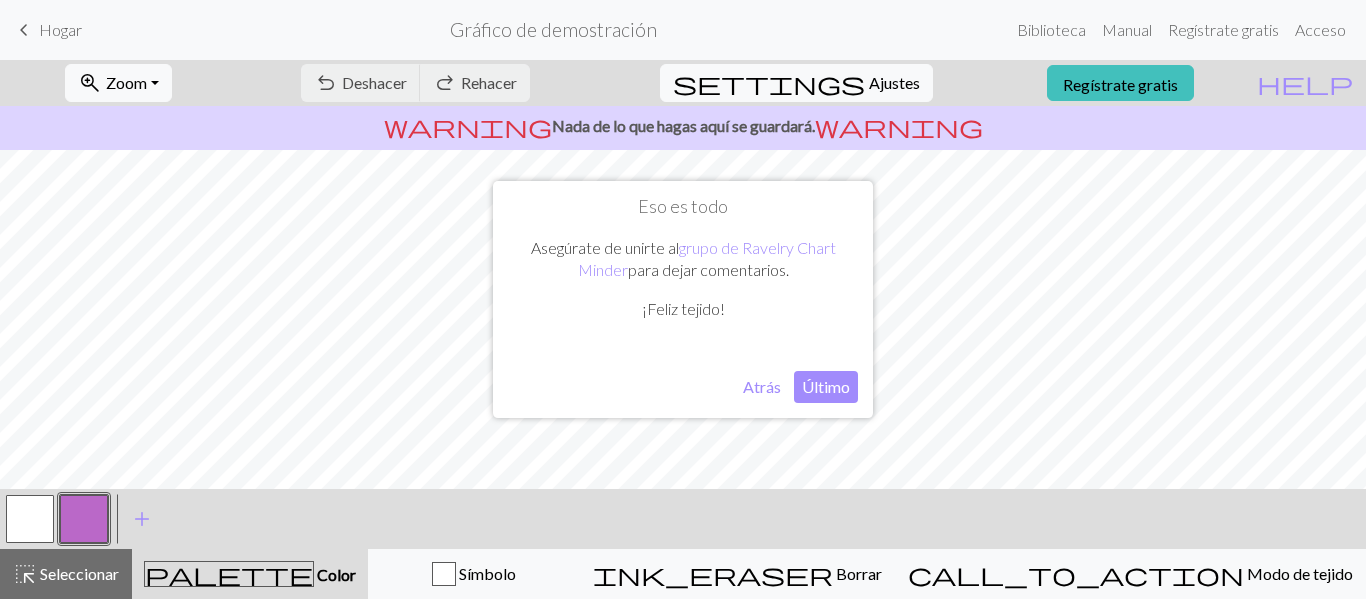click on "Último" at bounding box center (826, 386) 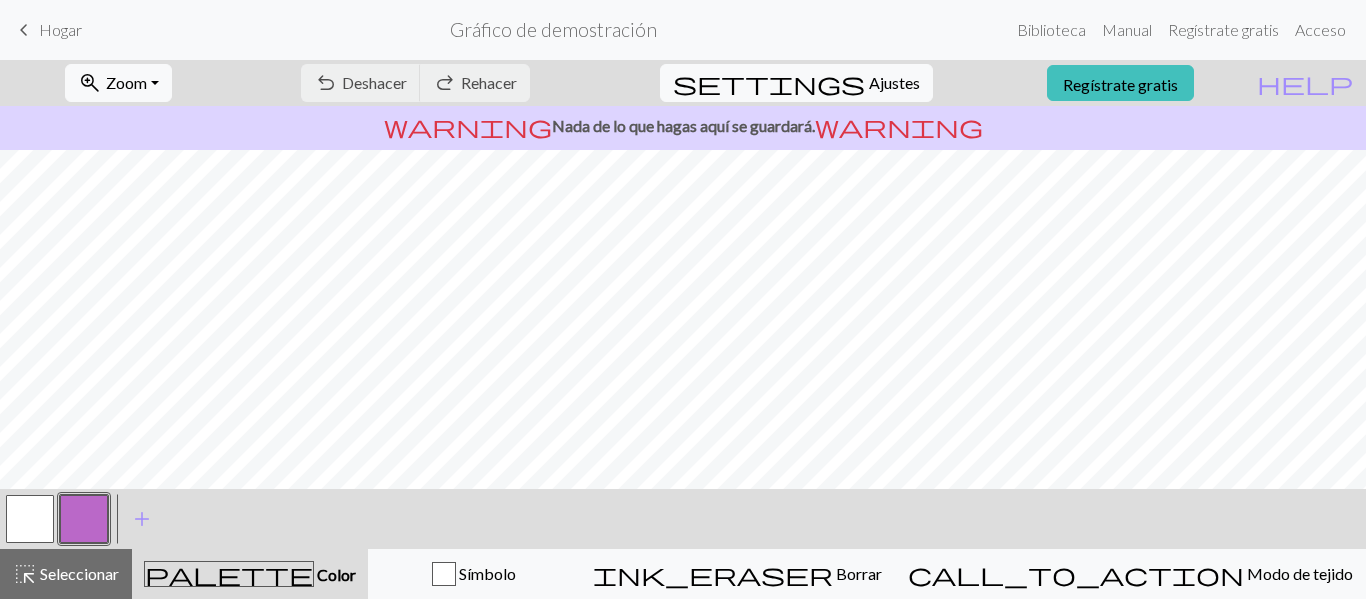 click on "undo Deshacer Deshacer redo Rehacer Rehacer" at bounding box center [415, 83] 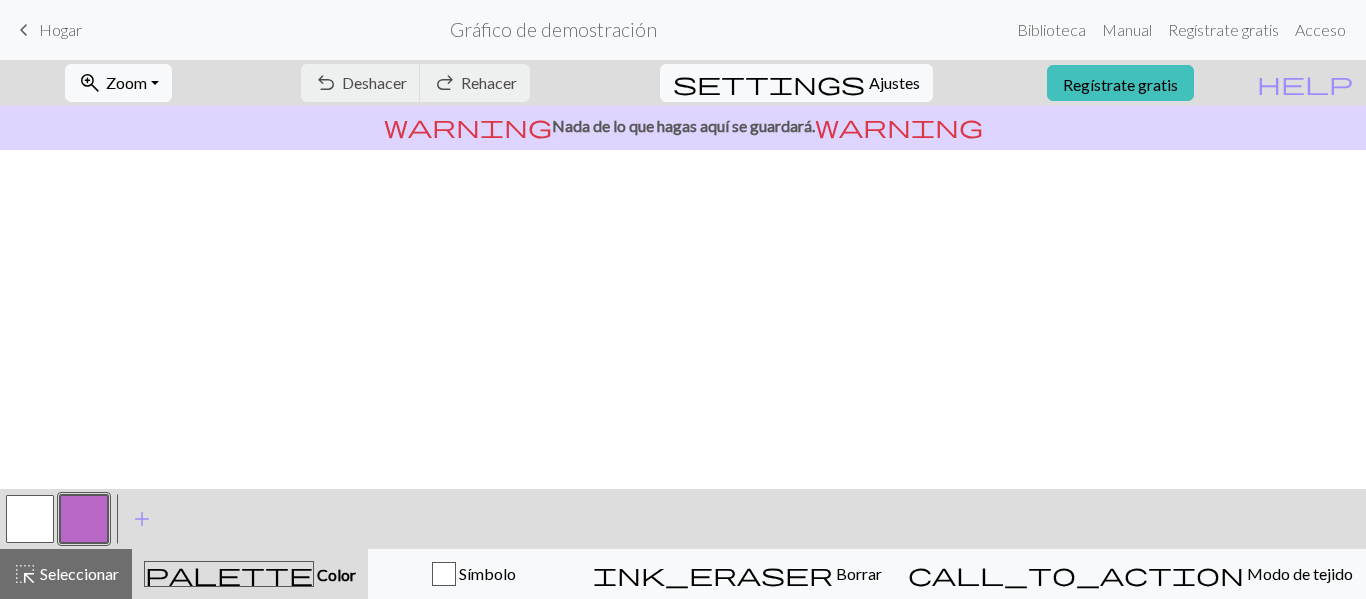 scroll, scrollTop: 0, scrollLeft: 0, axis: both 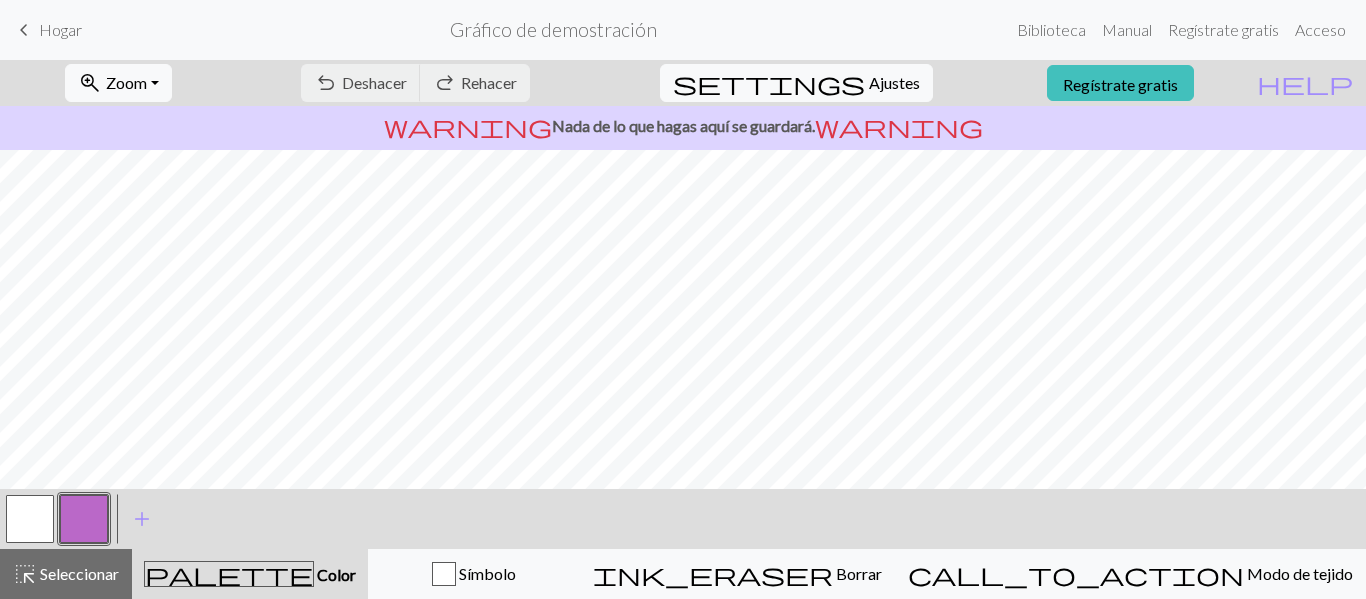 click on "Hogar" at bounding box center [60, 29] 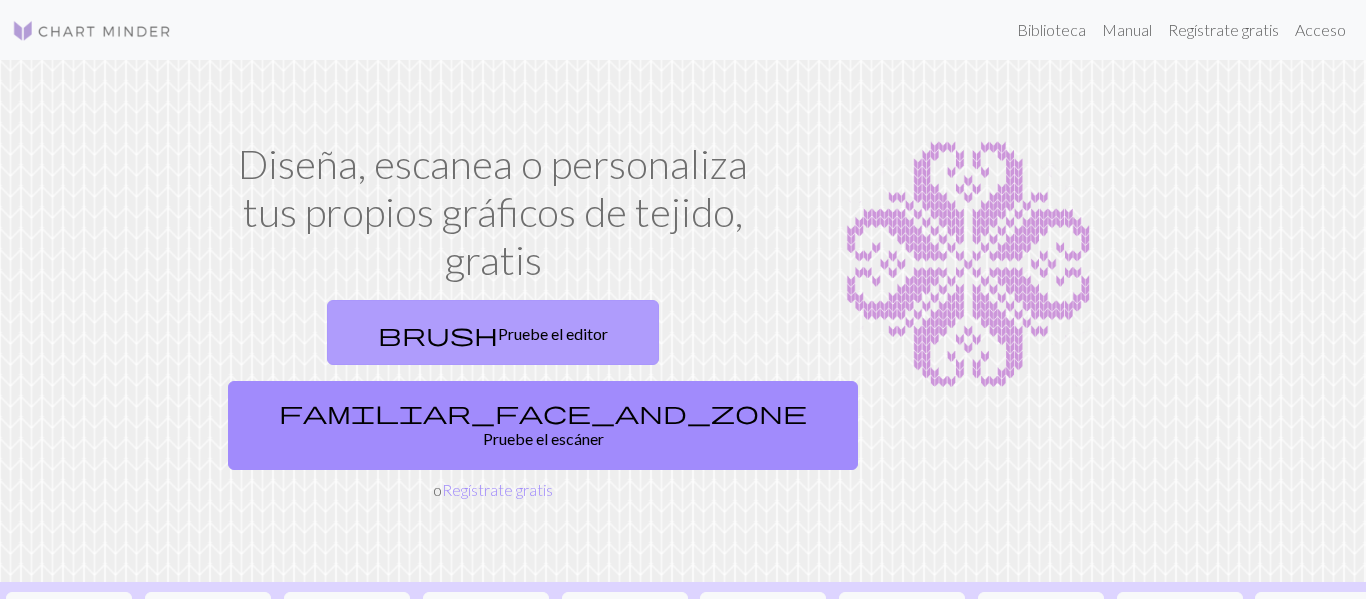 click on "Pruebe el editor" at bounding box center (553, 333) 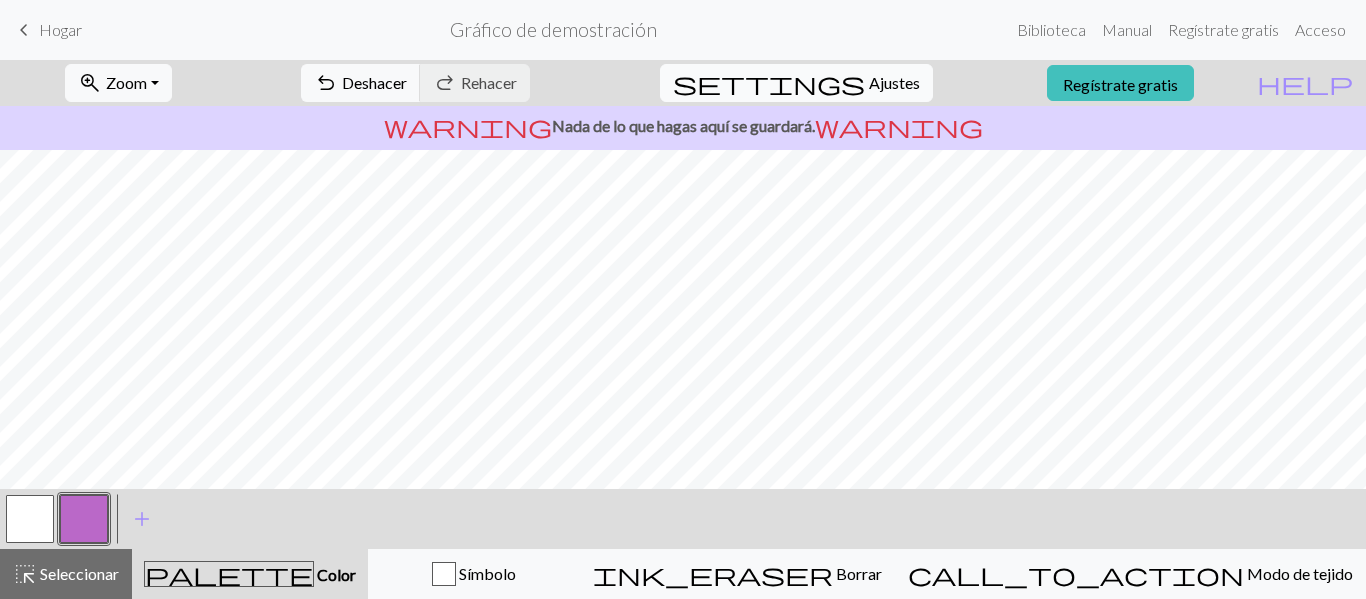 click on "settings Ajustes" at bounding box center (796, 83) 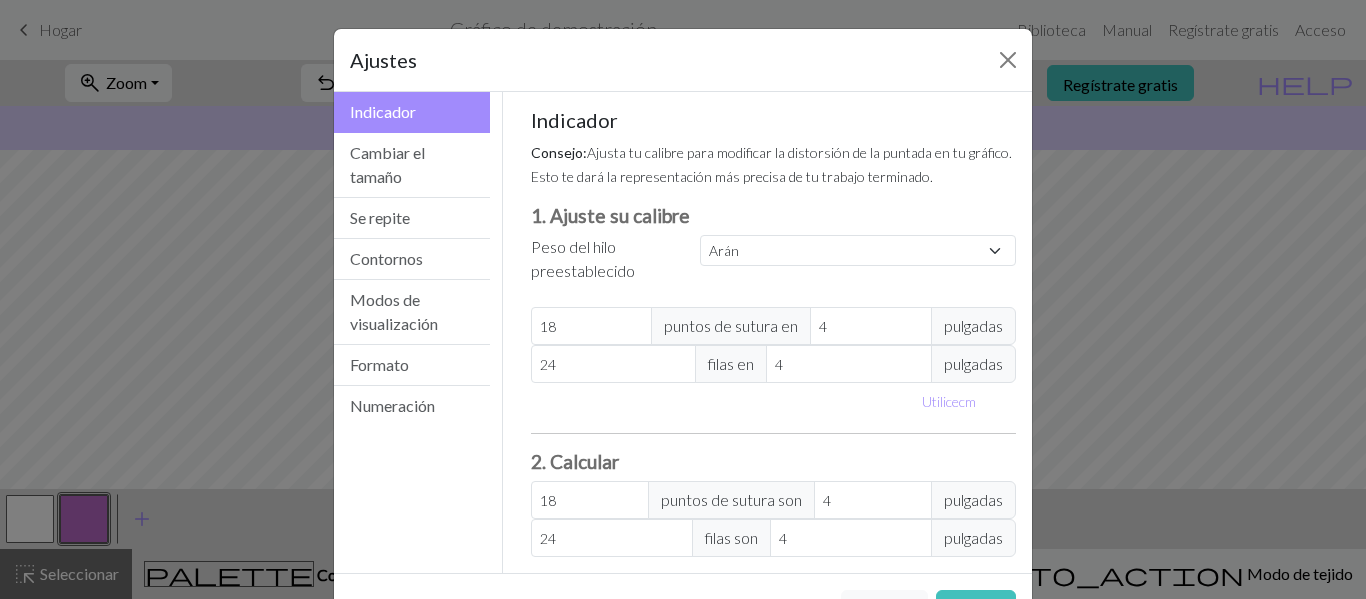 scroll, scrollTop: 77, scrollLeft: 0, axis: vertical 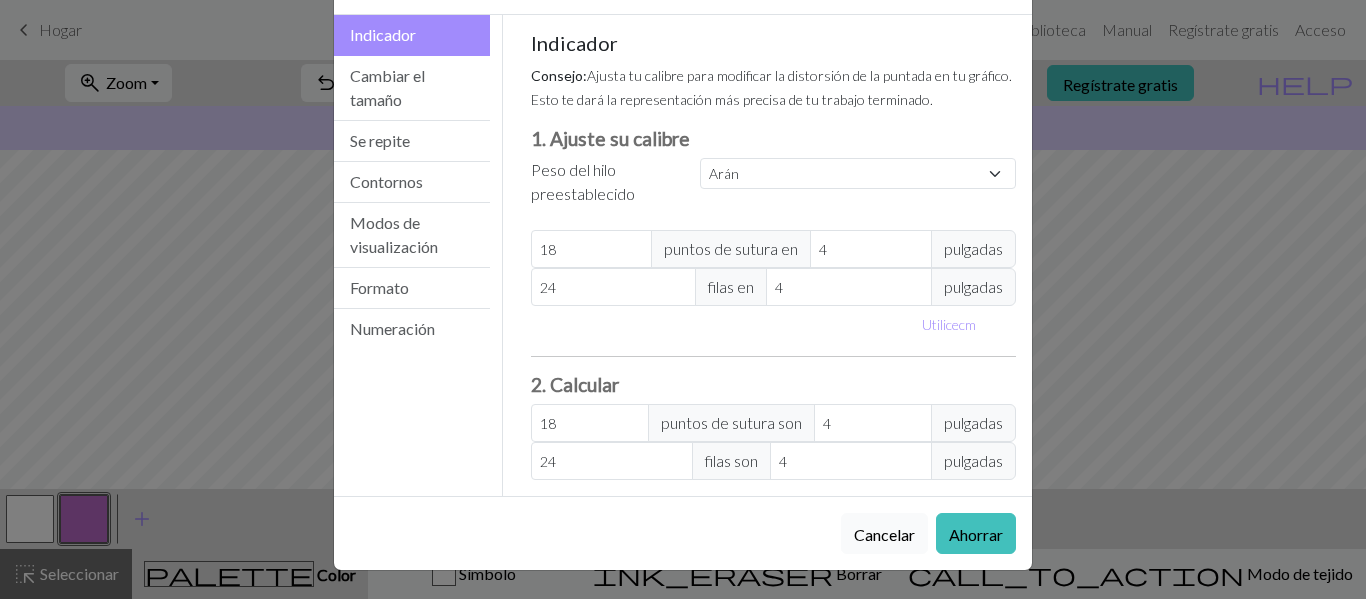 click on "Cancelar" at bounding box center (884, 534) 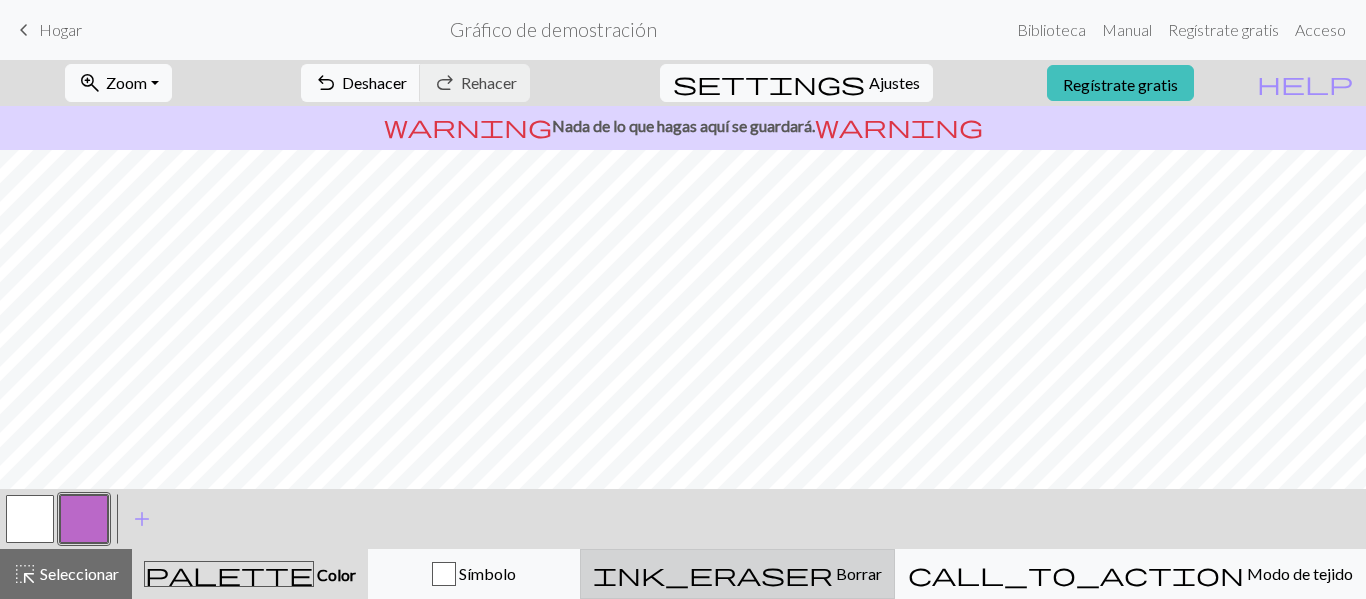 click on "ink_eraser" at bounding box center (713, 574) 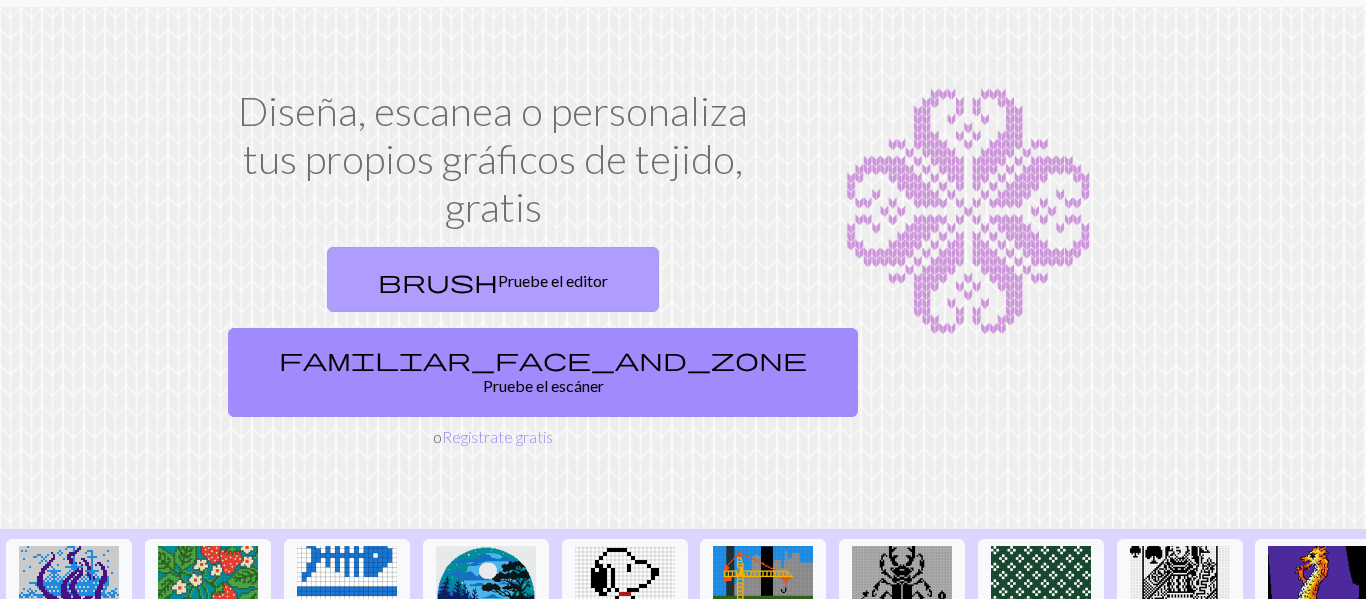 scroll, scrollTop: 62, scrollLeft: 0, axis: vertical 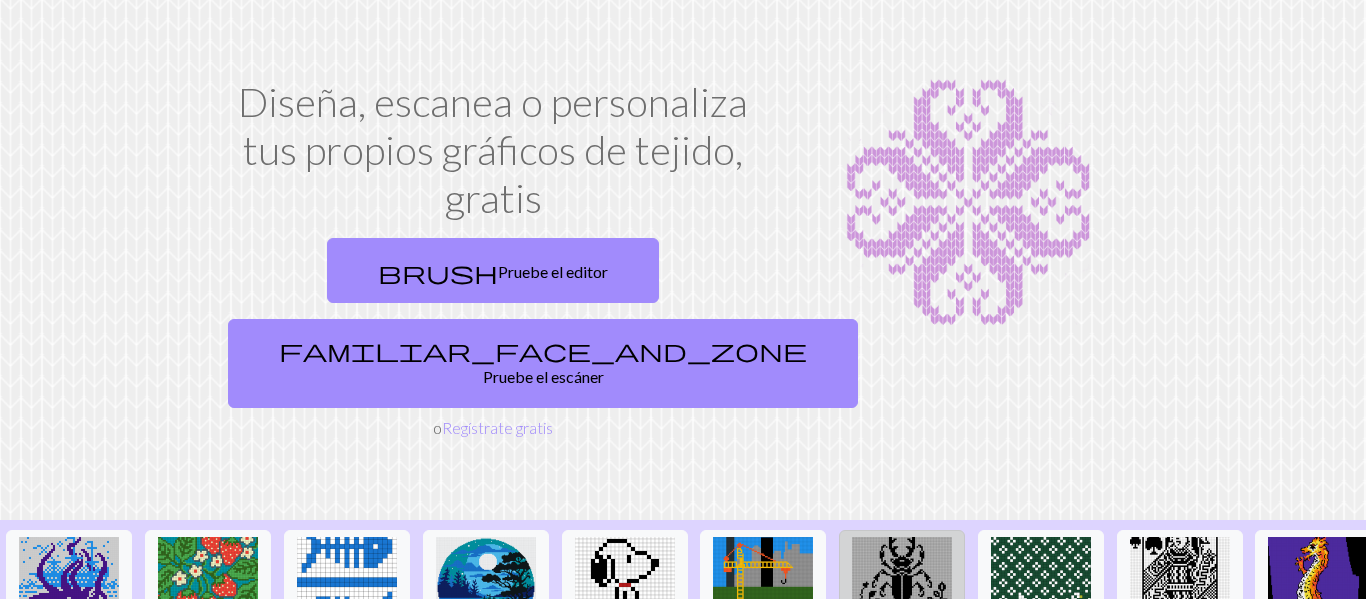 click at bounding box center (902, 587) 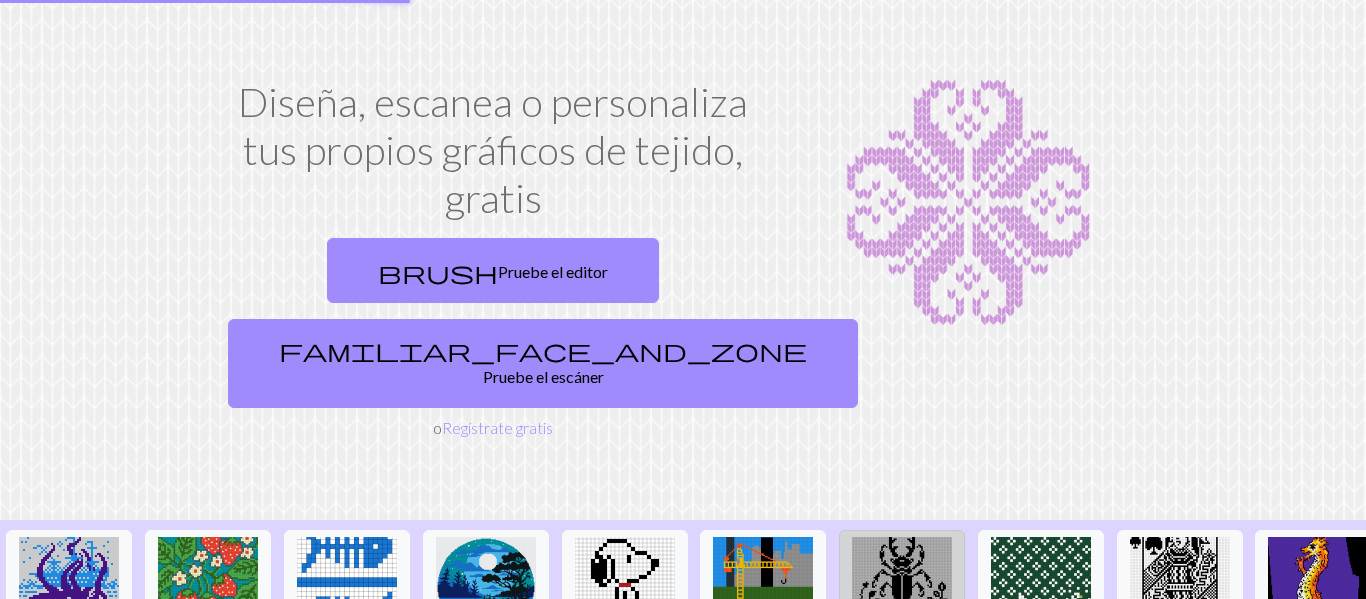 scroll, scrollTop: 0, scrollLeft: 0, axis: both 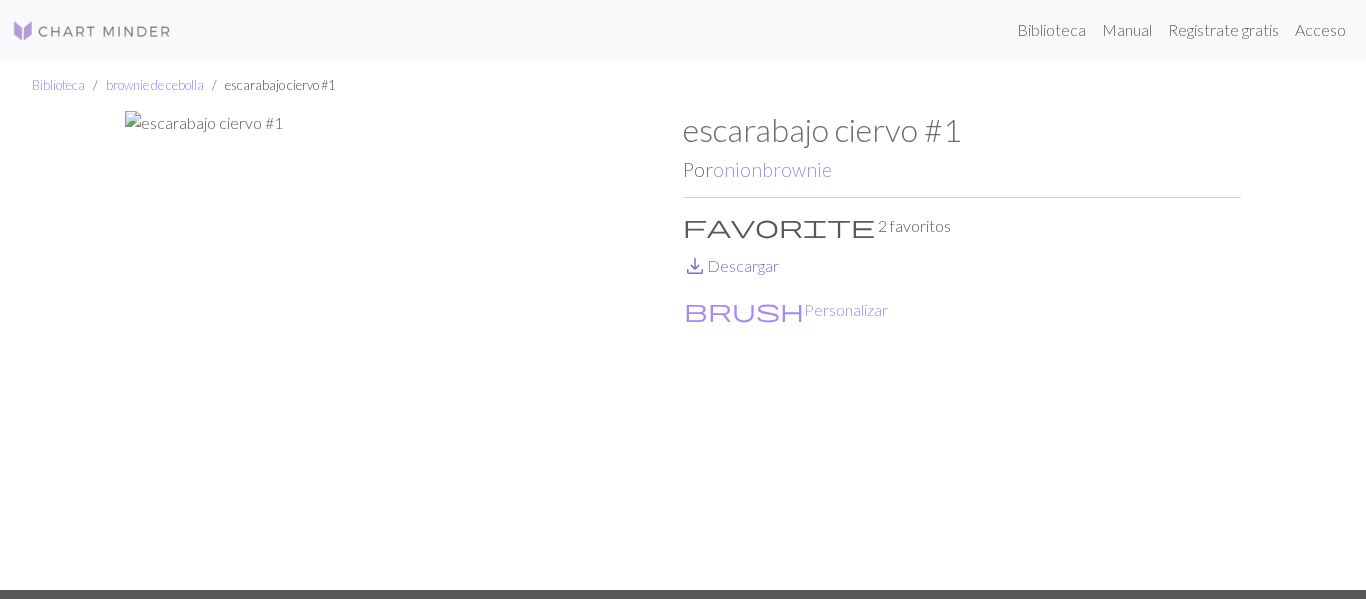 click on "save_alt" at bounding box center (695, 266) 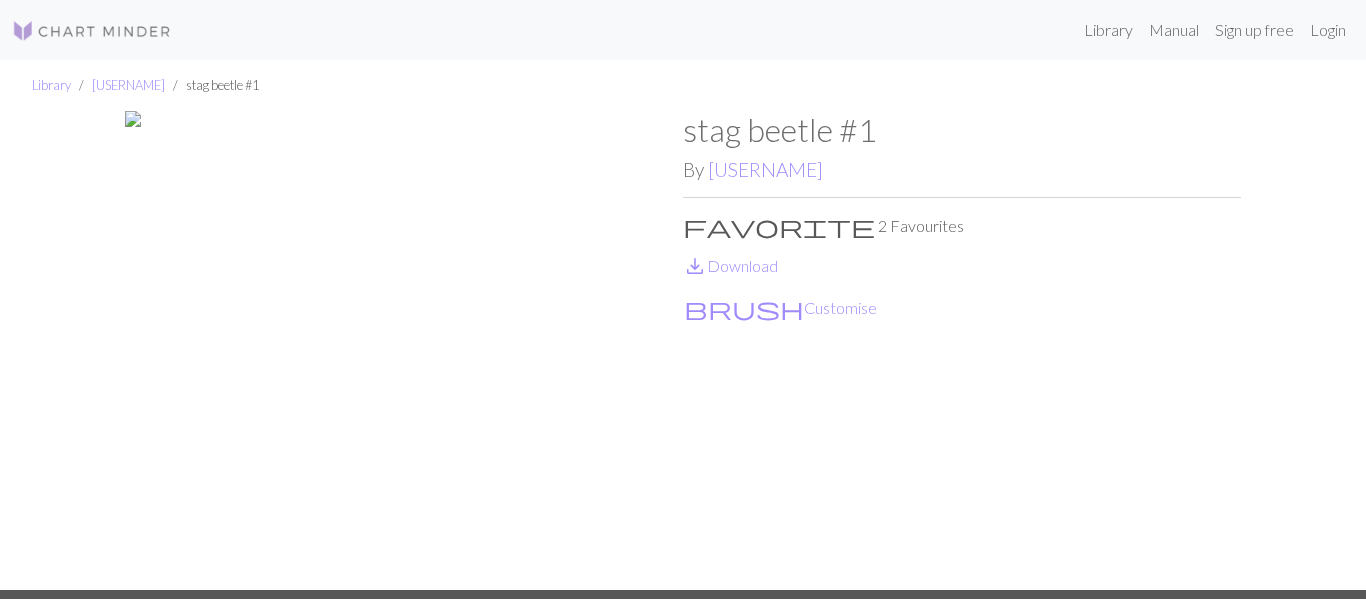 scroll, scrollTop: 0, scrollLeft: 0, axis: both 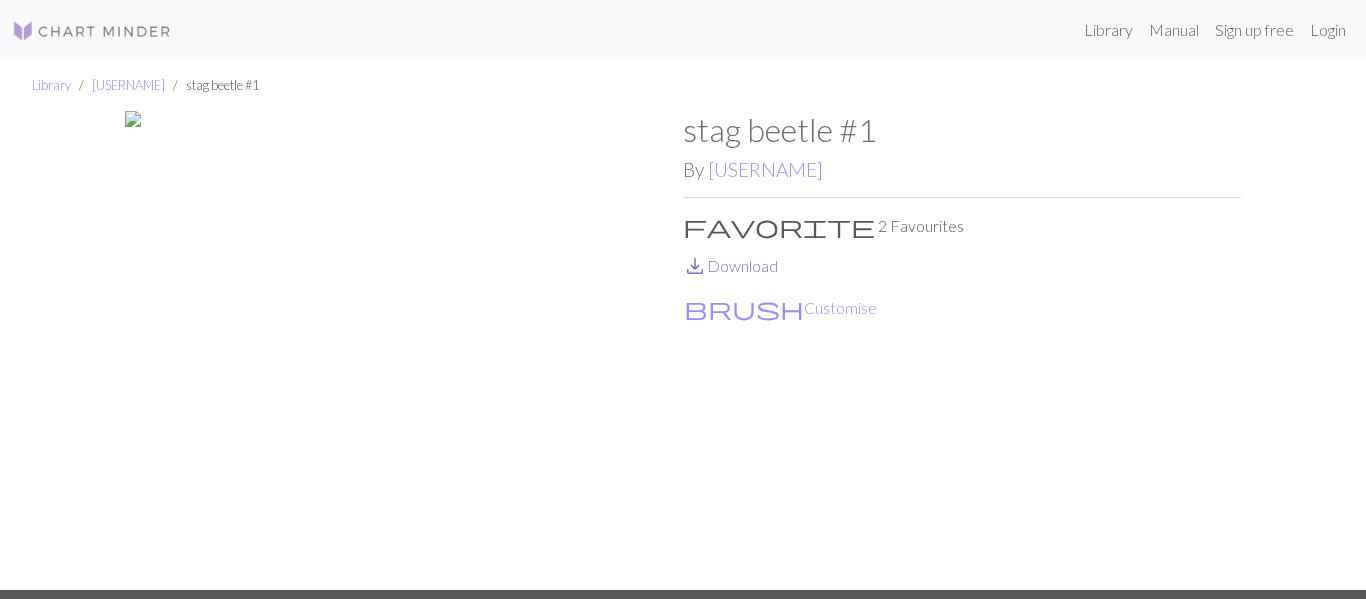 click on "save_alt  Download" at bounding box center [730, 265] 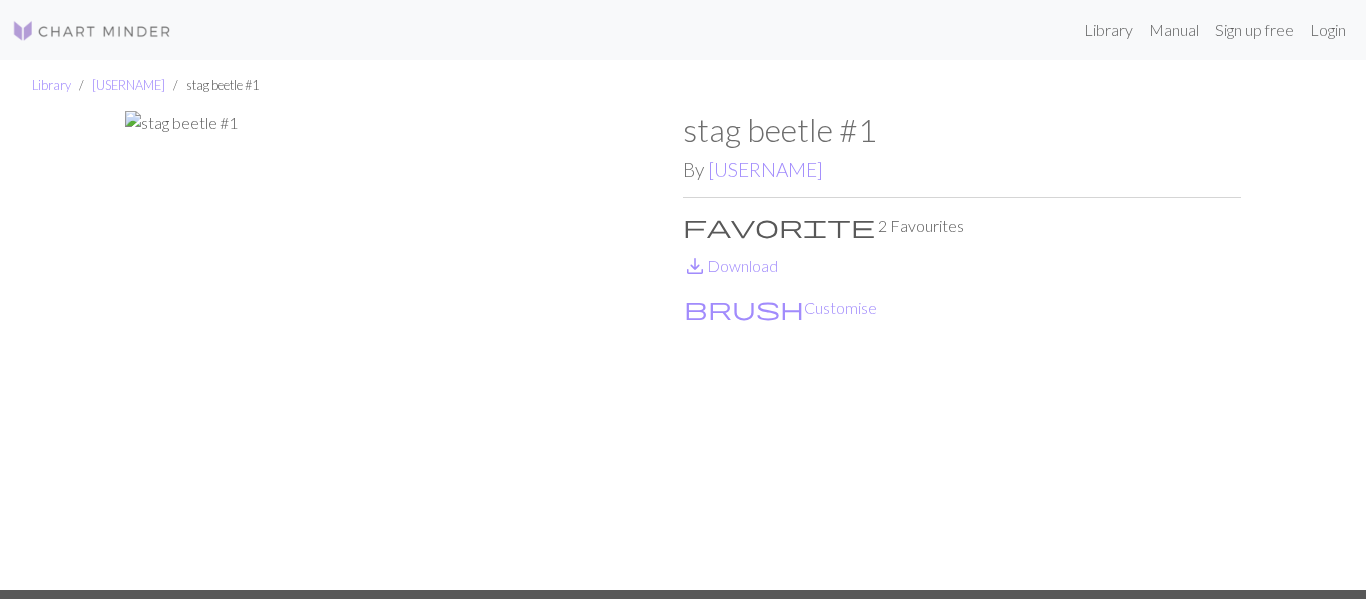 scroll, scrollTop: 0, scrollLeft: 0, axis: both 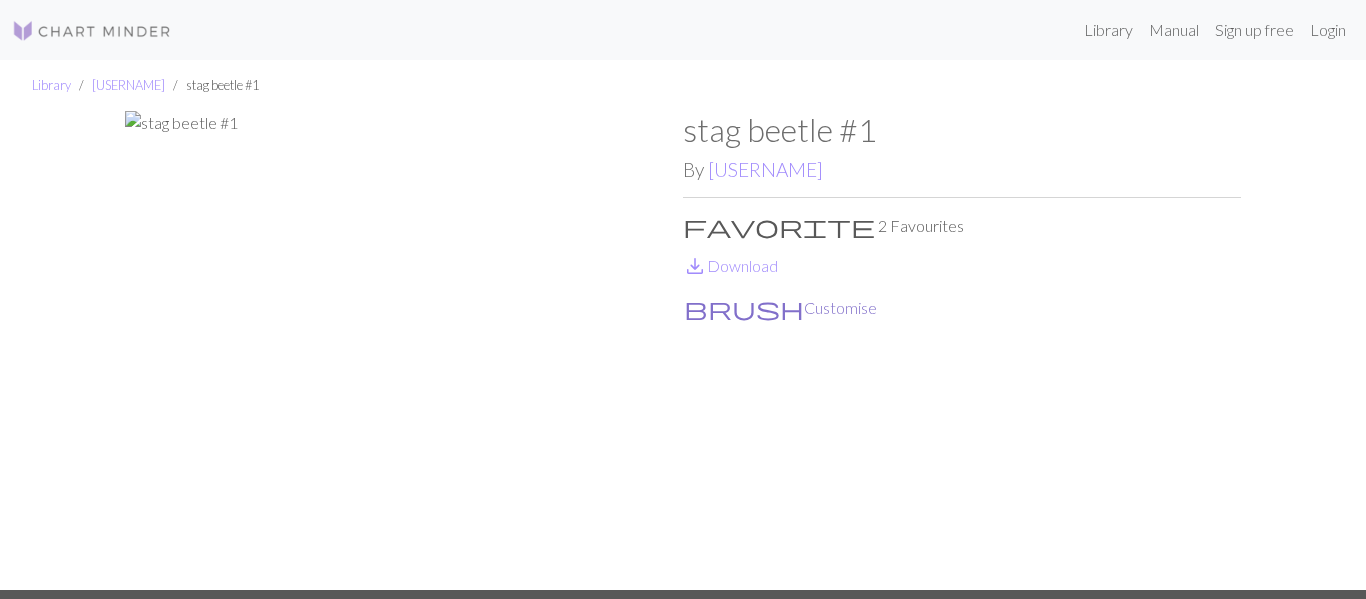 click on "brush Customise" at bounding box center (780, 308) 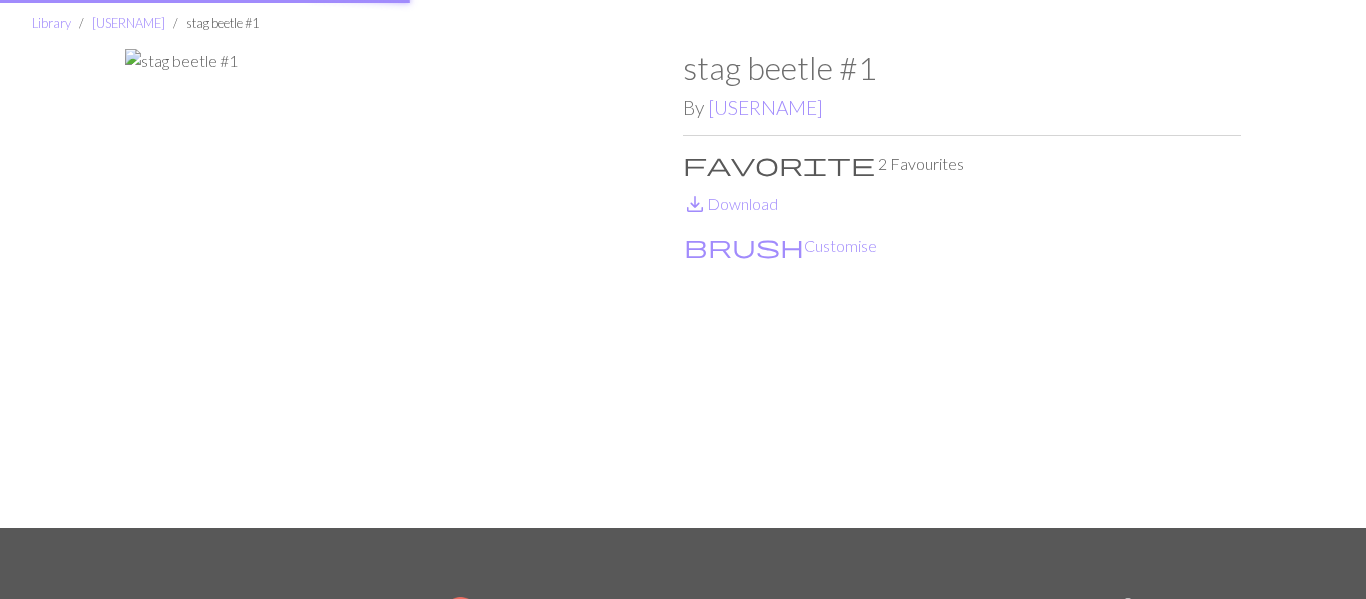 scroll, scrollTop: 0, scrollLeft: 0, axis: both 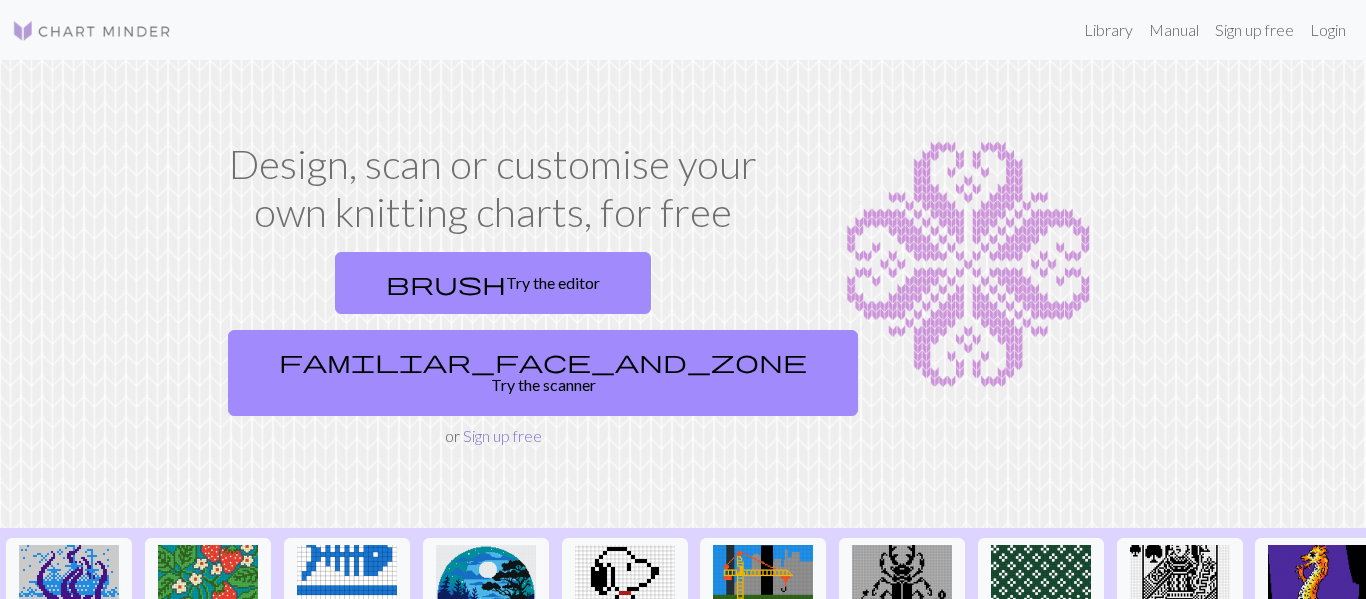 click on "Sign up free" at bounding box center (502, 435) 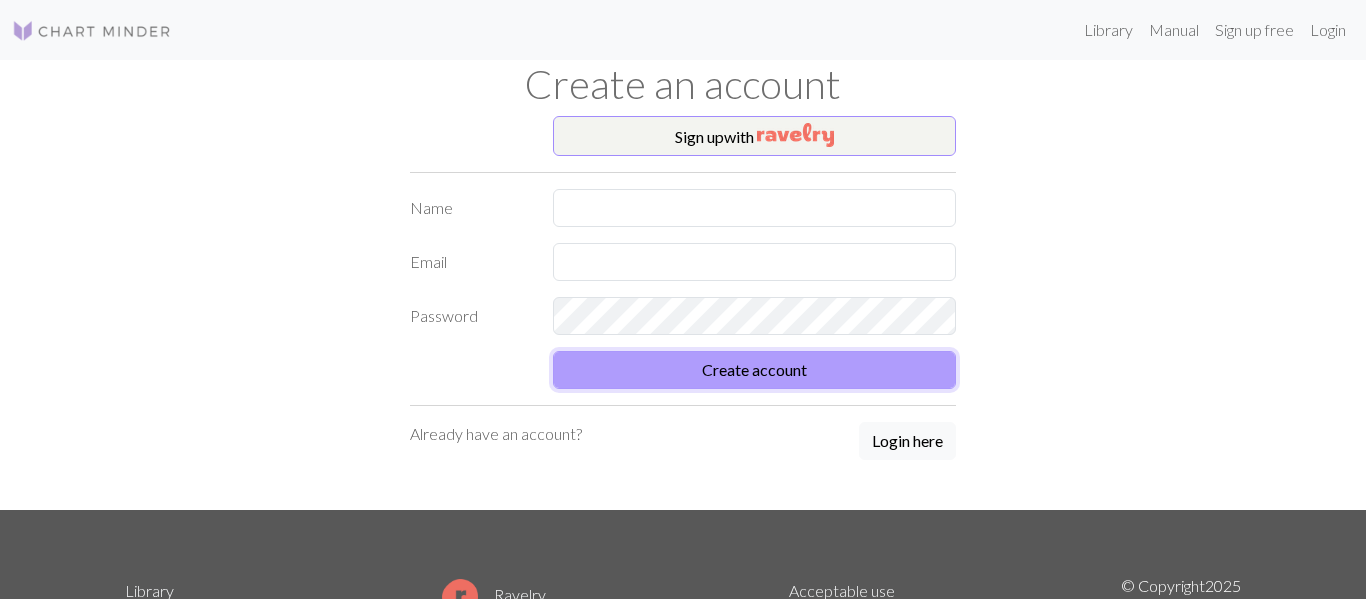 click on "Create account" at bounding box center (755, 370) 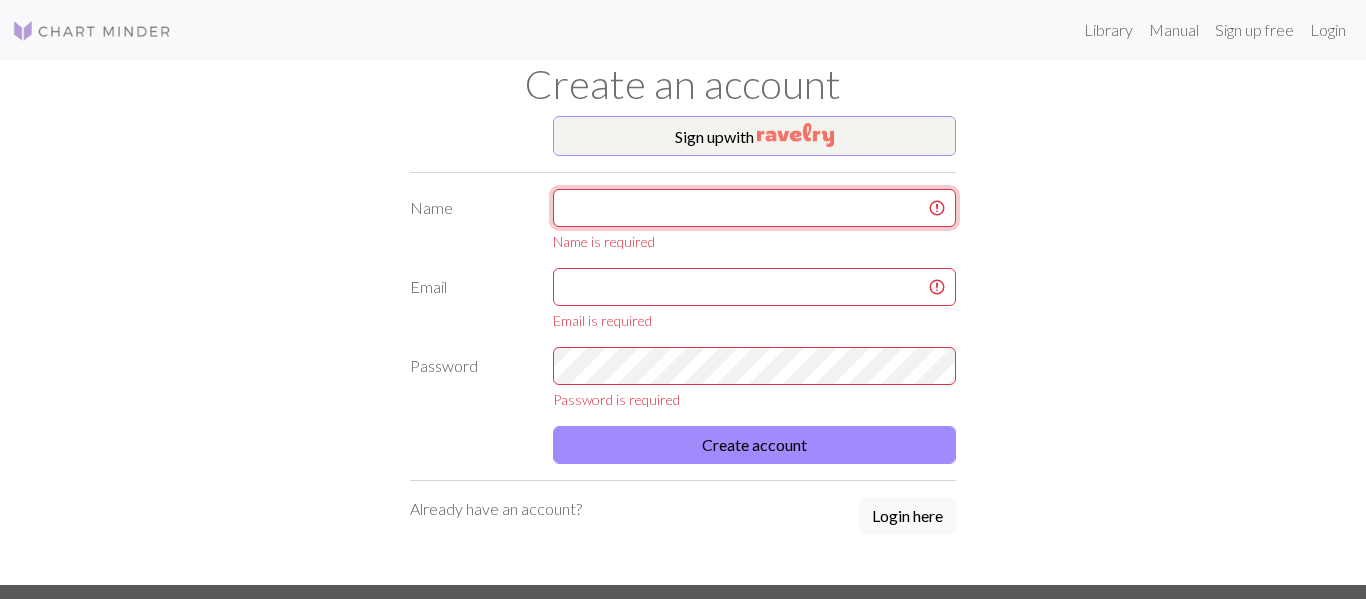 click at bounding box center [755, 208] 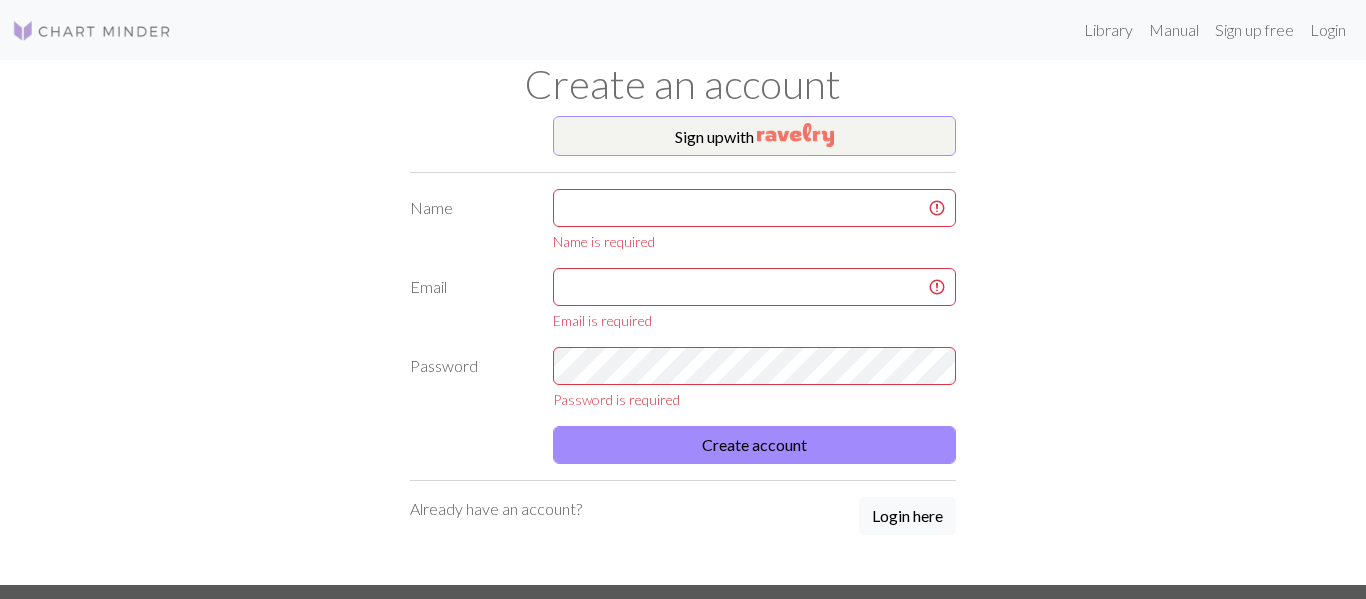 click at bounding box center [92, 31] 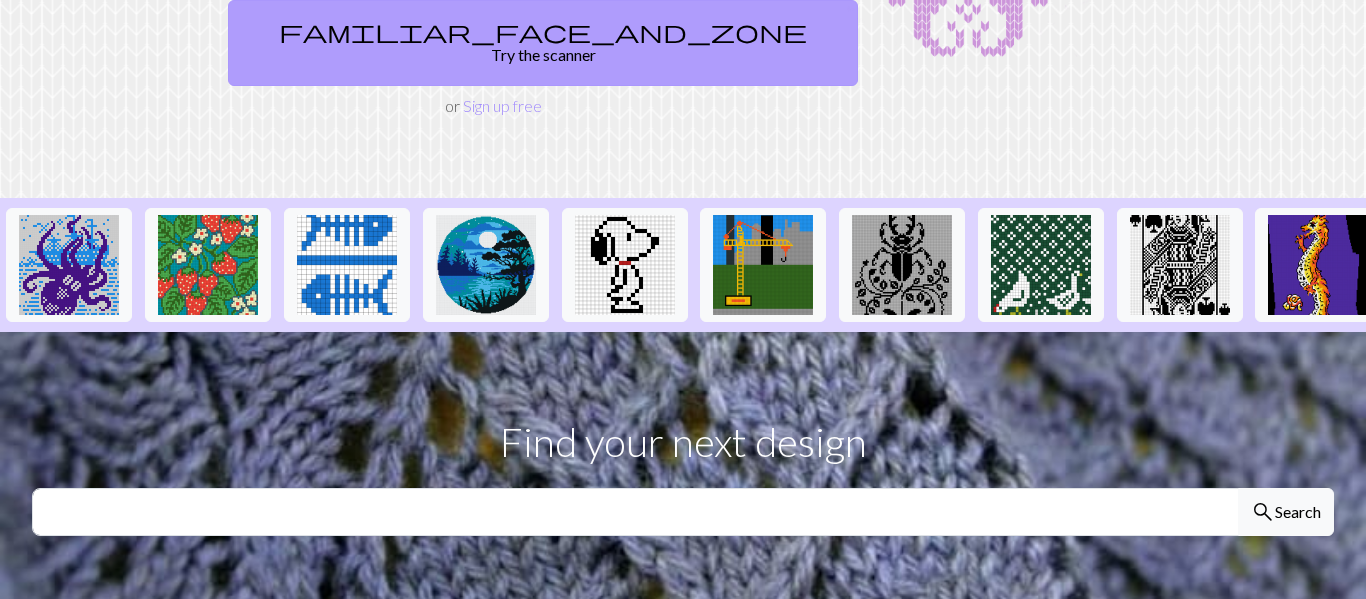 scroll, scrollTop: 0, scrollLeft: 0, axis: both 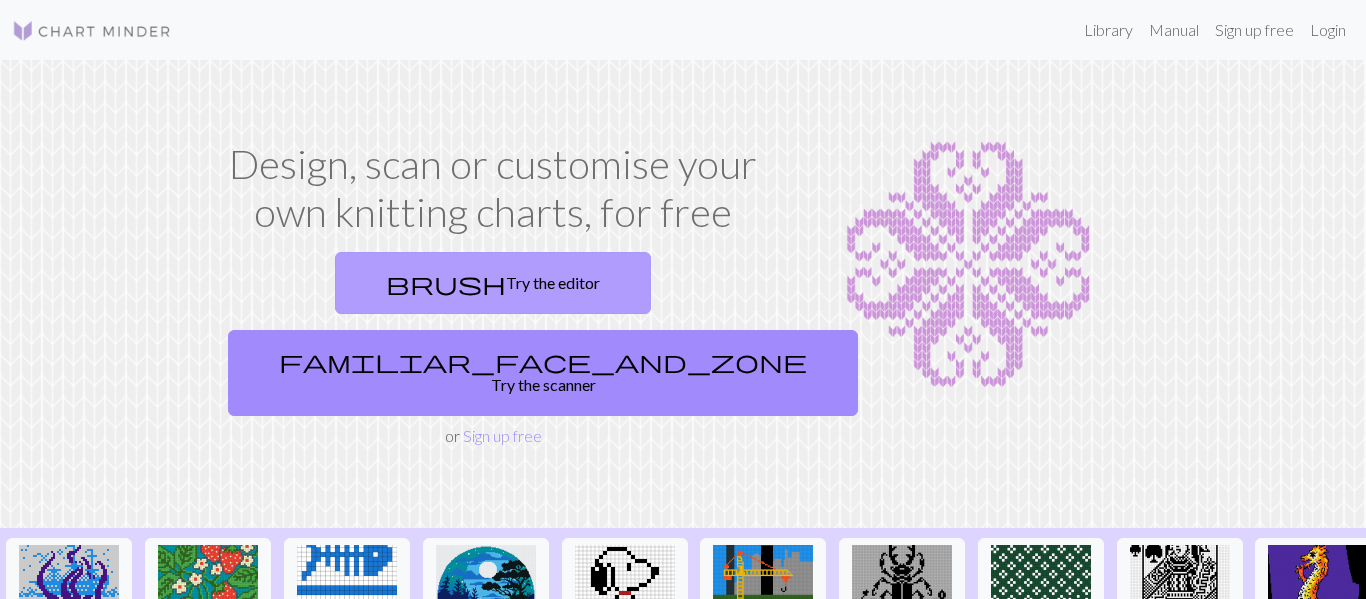 click on "brush  Try the editor" at bounding box center [493, 283] 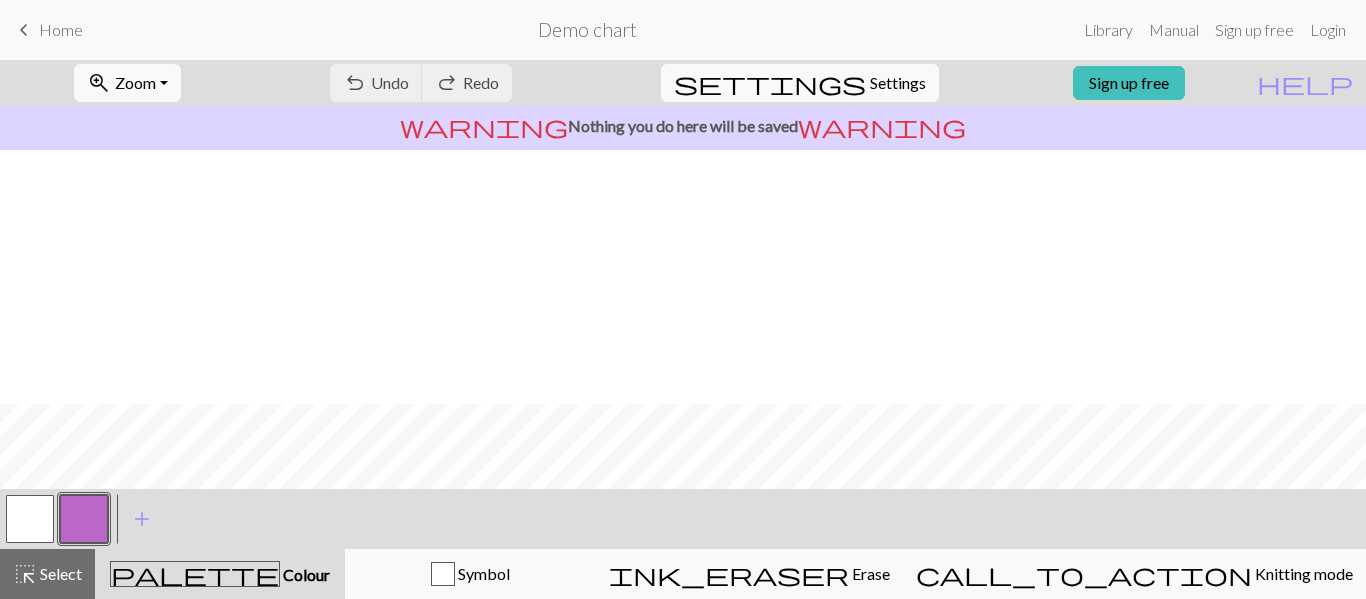 scroll, scrollTop: 391, scrollLeft: 0, axis: vertical 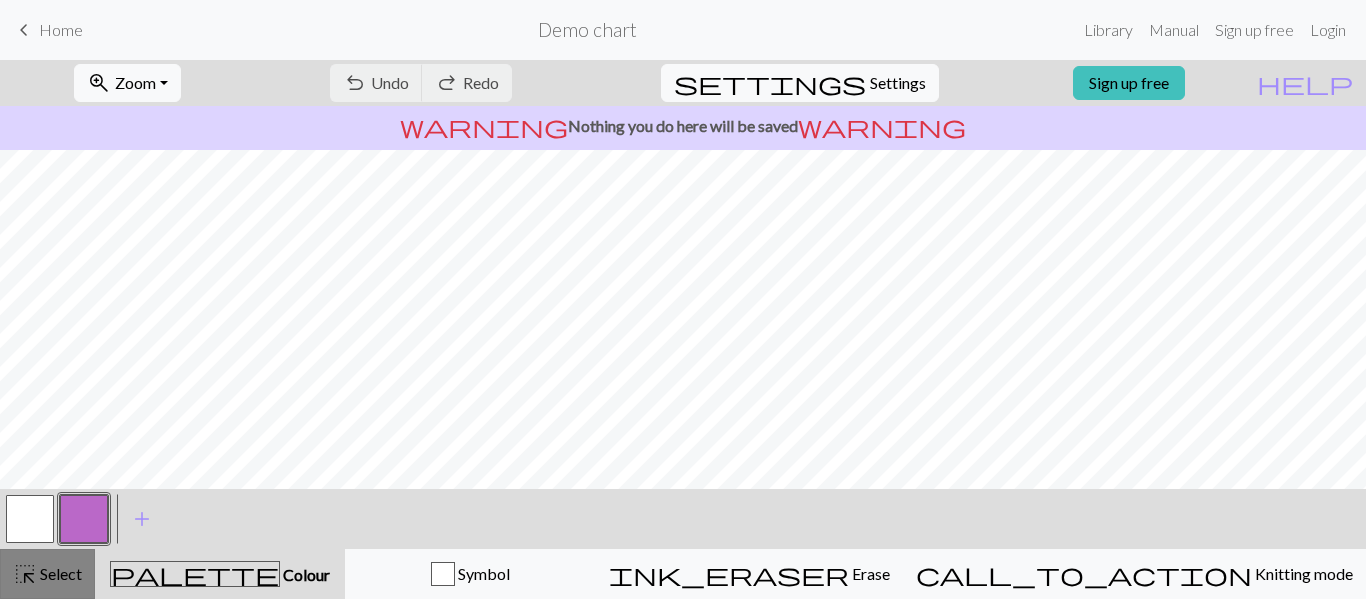 click on "Select" at bounding box center (59, 573) 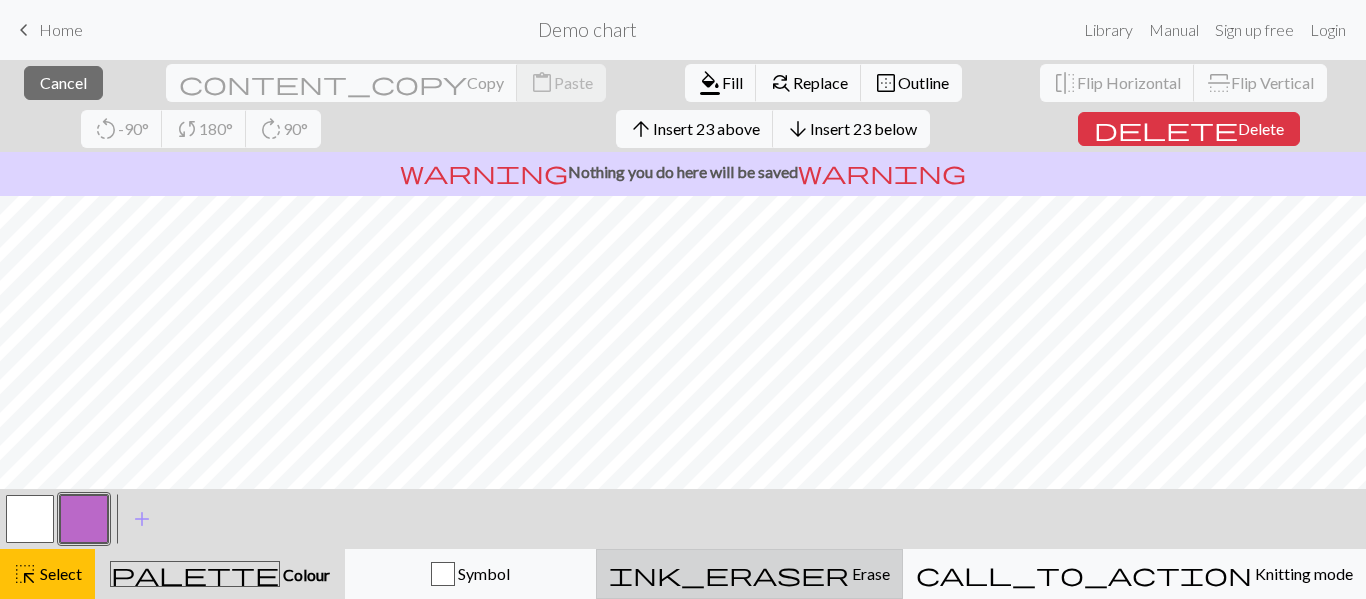 click on "ink_eraser   Erase   Erase" at bounding box center (749, 574) 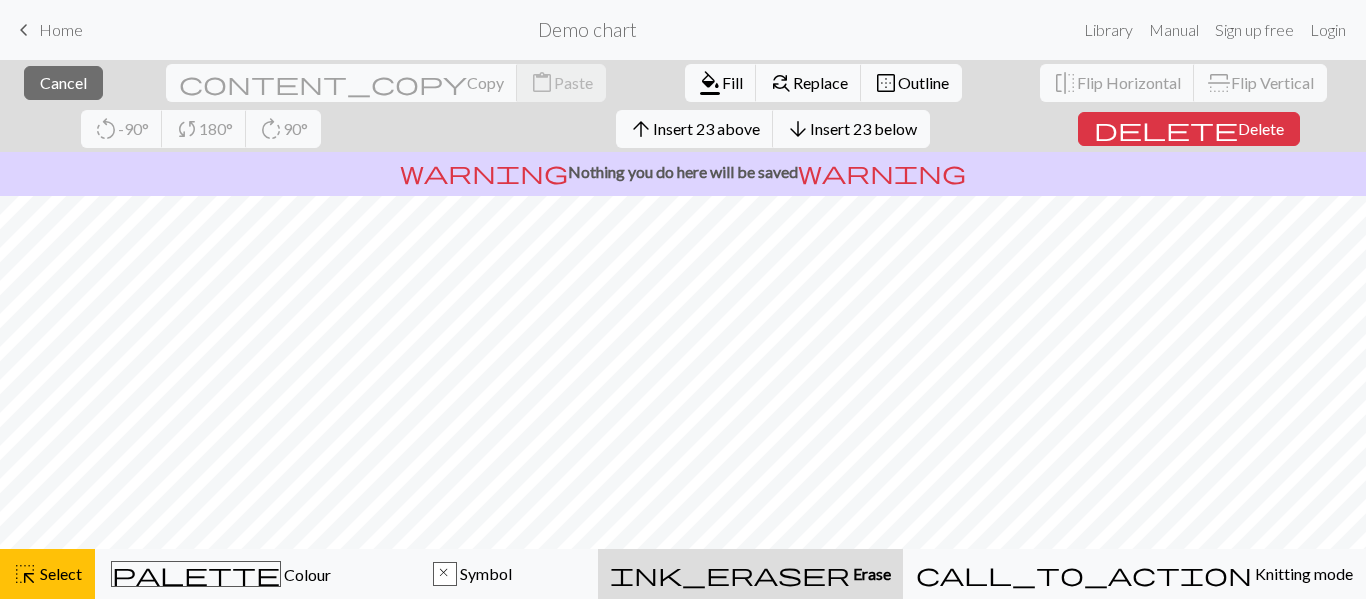 click on "ink_eraser   Erase   Erase" at bounding box center (750, 574) 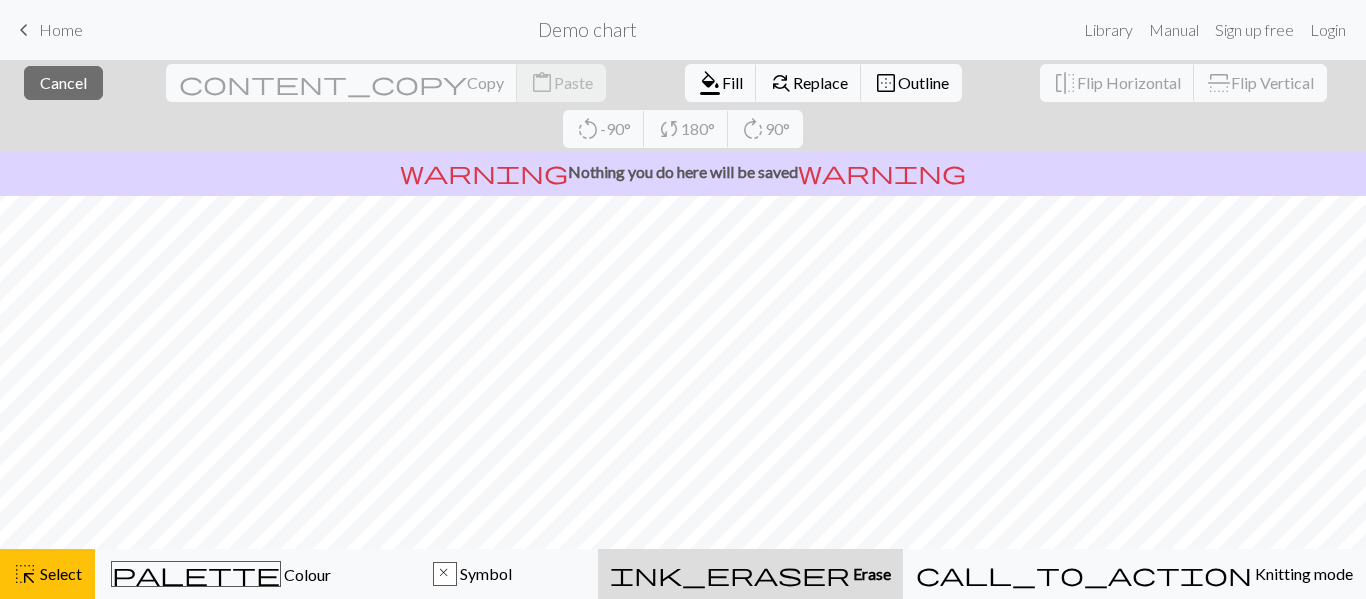 scroll, scrollTop: 331, scrollLeft: 0, axis: vertical 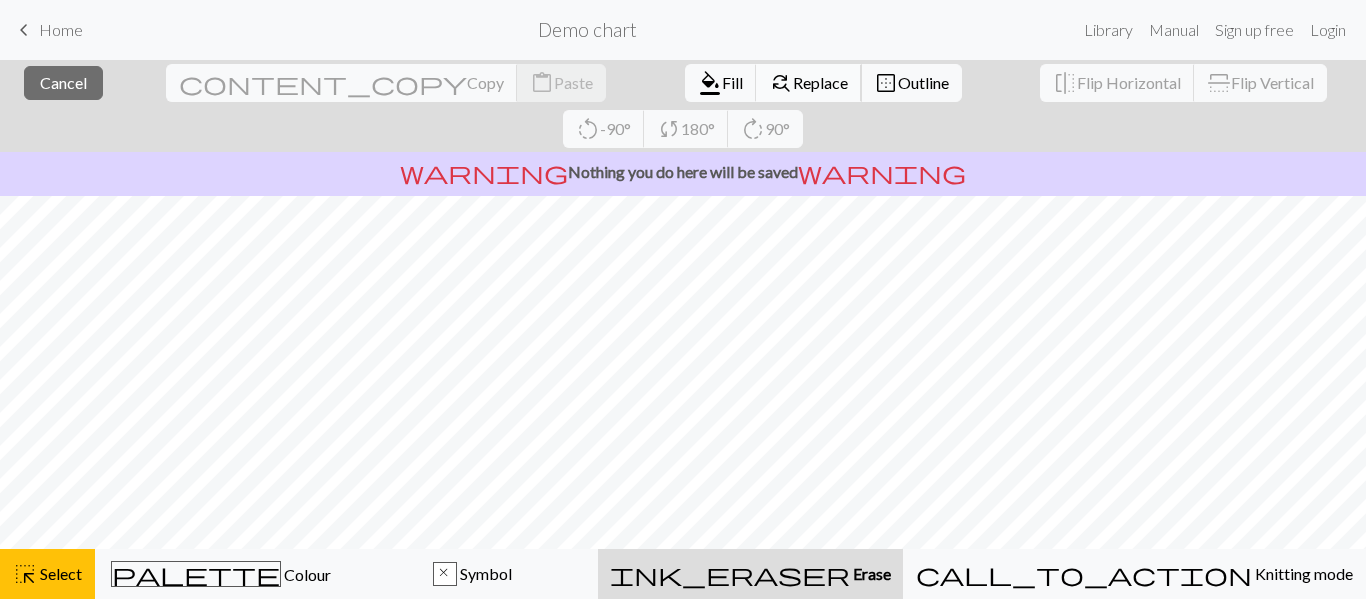 click on "find_replace" at bounding box center (781, 83) 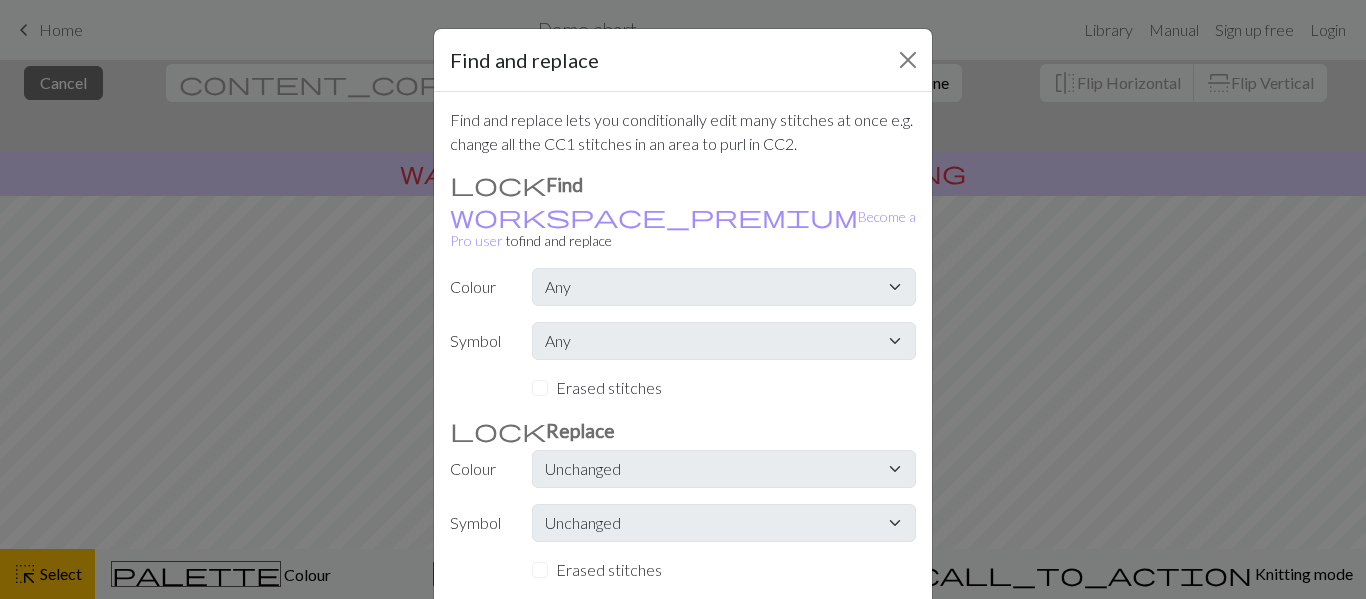 scroll, scrollTop: 149, scrollLeft: 0, axis: vertical 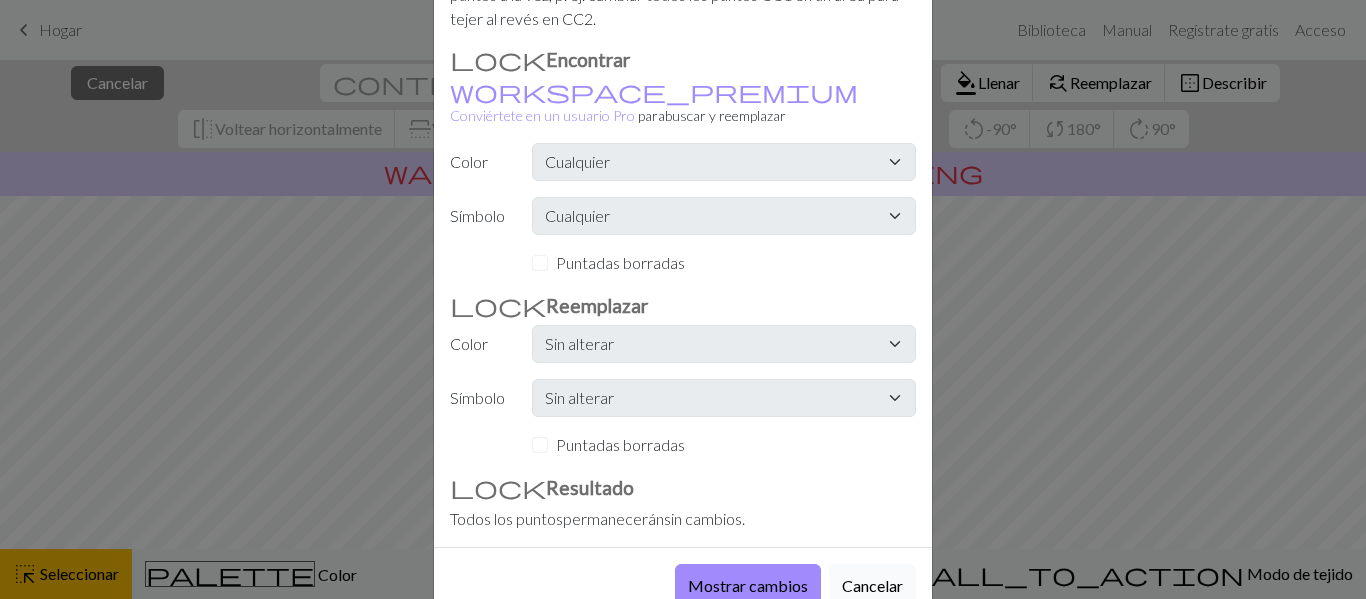 click on "Cancelar" at bounding box center (872, 585) 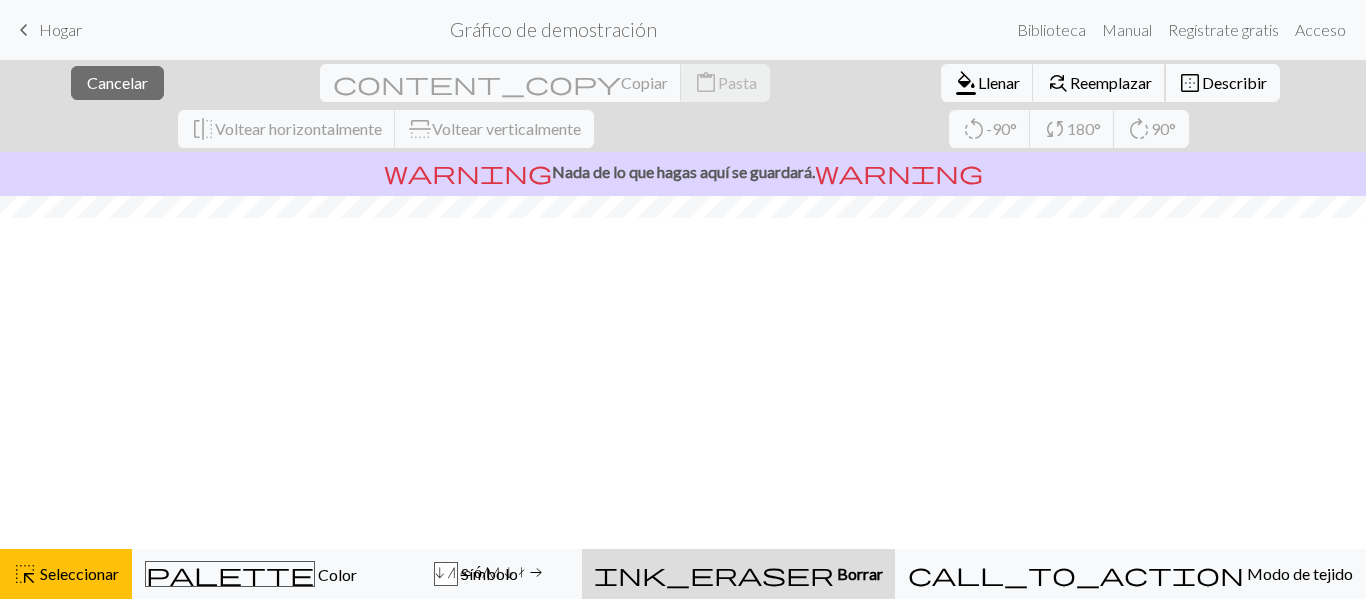 scroll, scrollTop: 0, scrollLeft: 0, axis: both 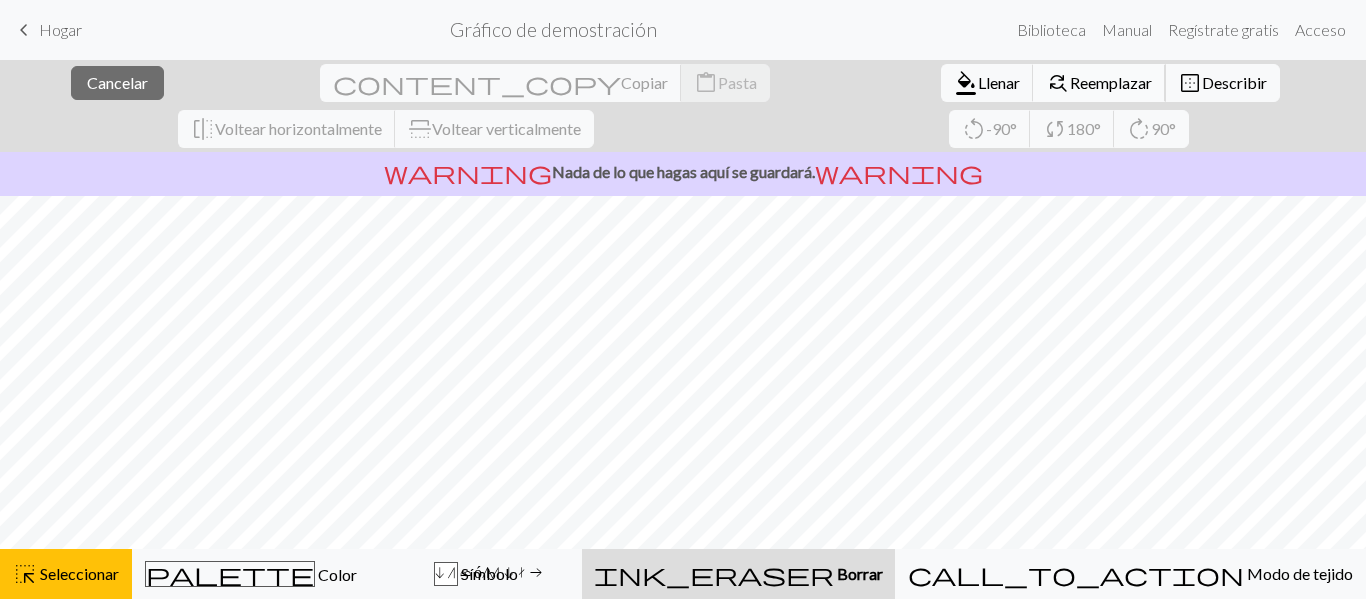 click on "Reemplazar" at bounding box center [1111, 82] 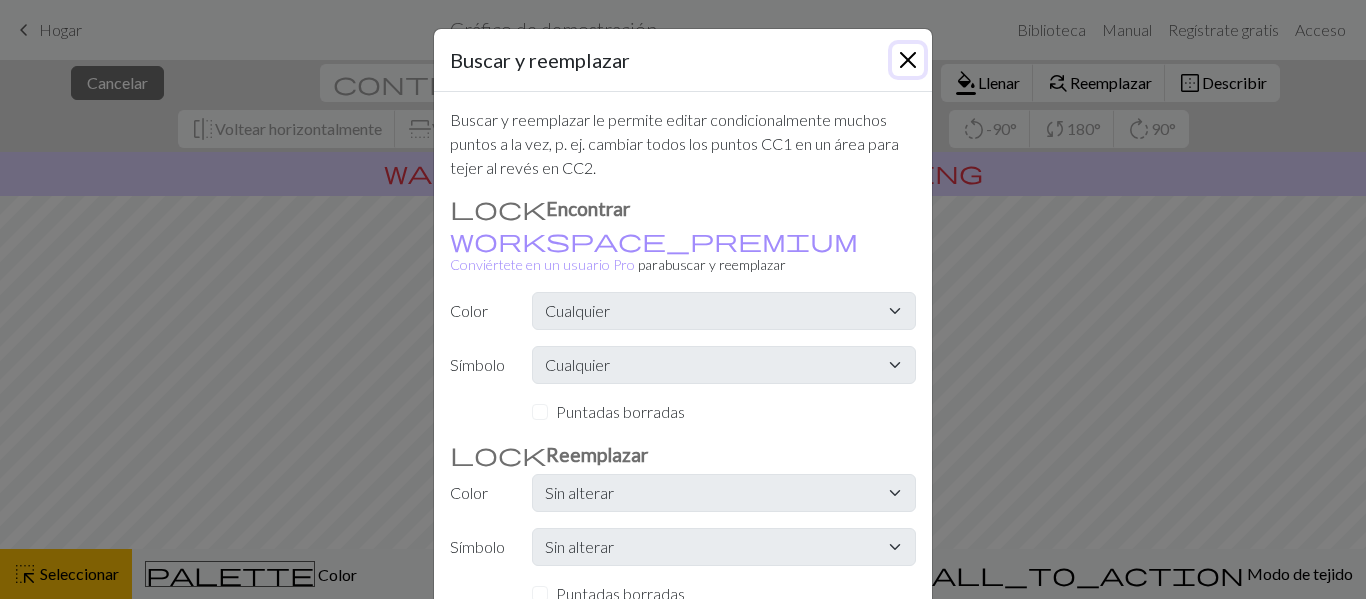 click at bounding box center [908, 60] 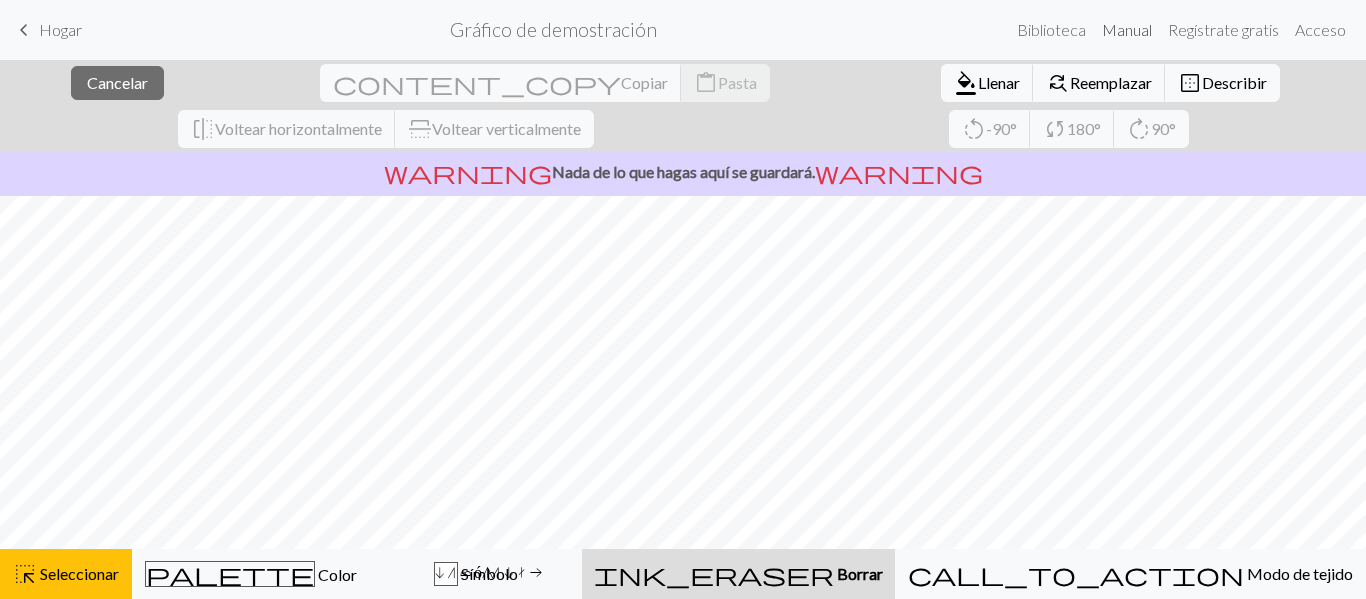 click on "Manual" at bounding box center (1127, 29) 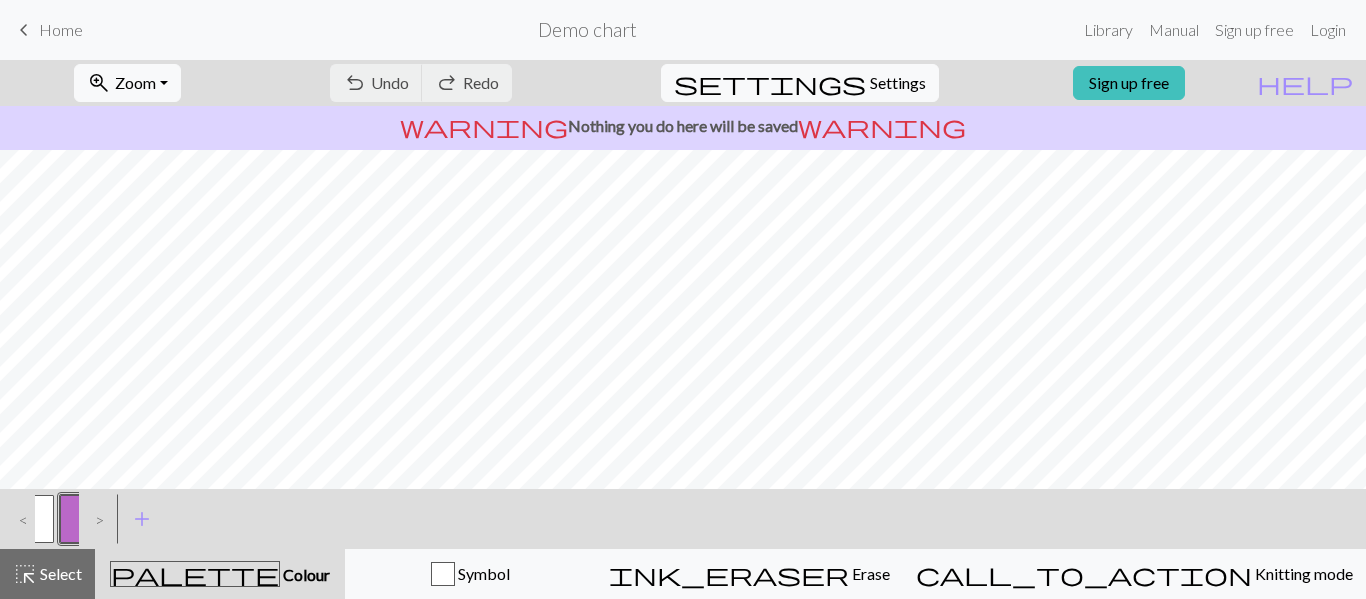 scroll, scrollTop: 0, scrollLeft: 0, axis: both 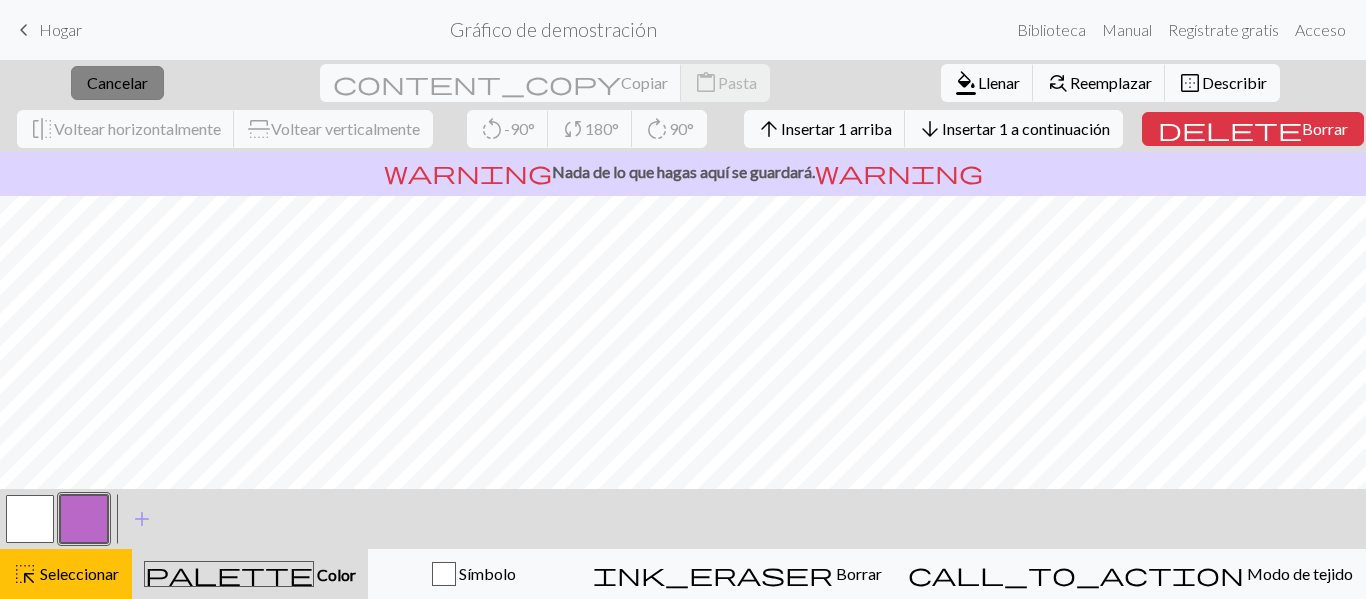 click on "Cancelar" at bounding box center [117, 82] 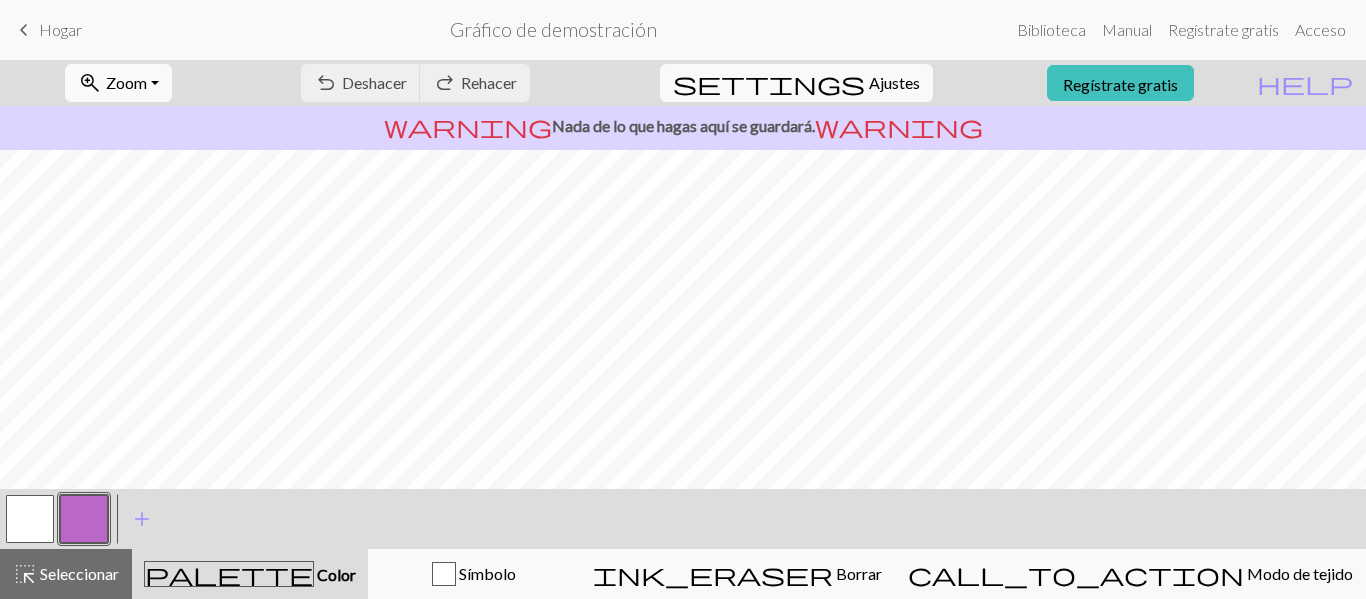 click on "undo Deshacer Deshacer redo Rehacer Rehacer" at bounding box center (415, 83) 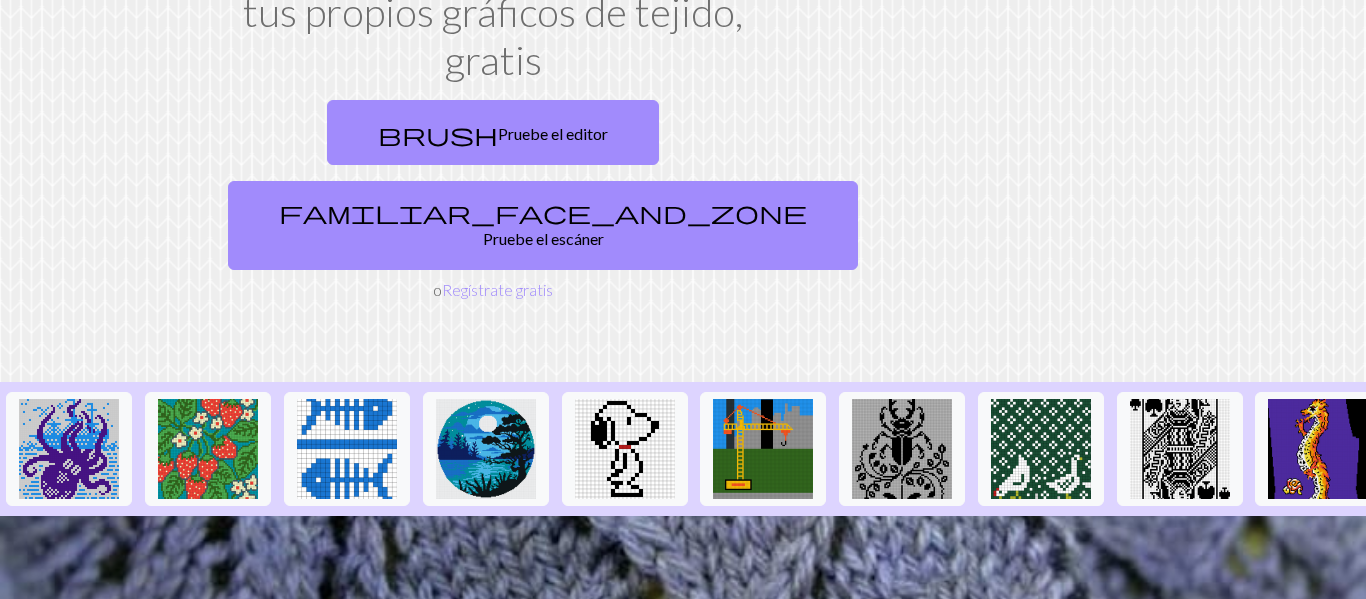 scroll, scrollTop: 0, scrollLeft: 0, axis: both 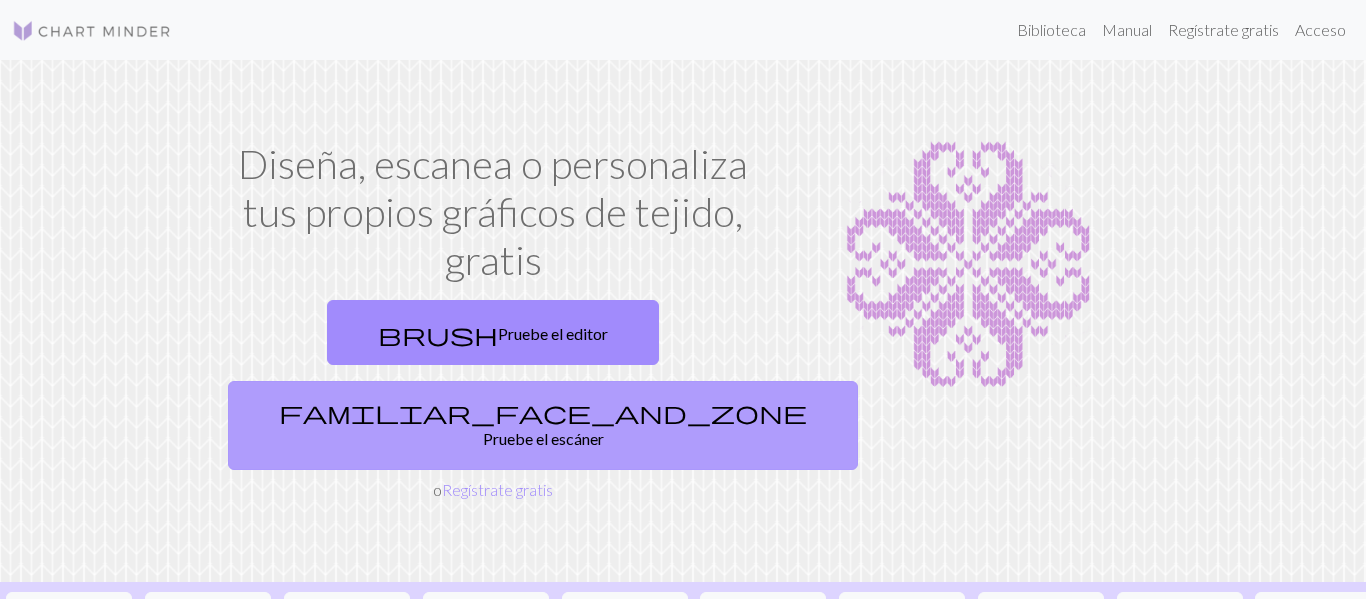 click on "familiar_face_and_zone Pruebe el escáner" at bounding box center (543, 425) 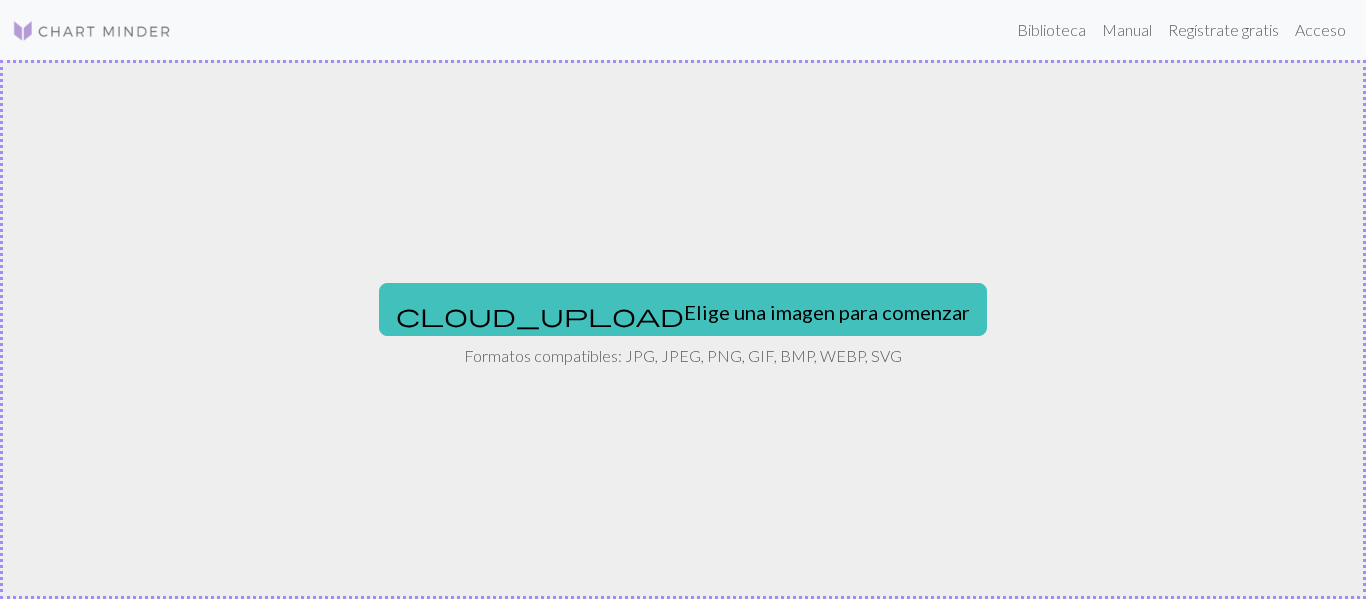 click on "Elige una imagen para comenzar" at bounding box center (827, 312) 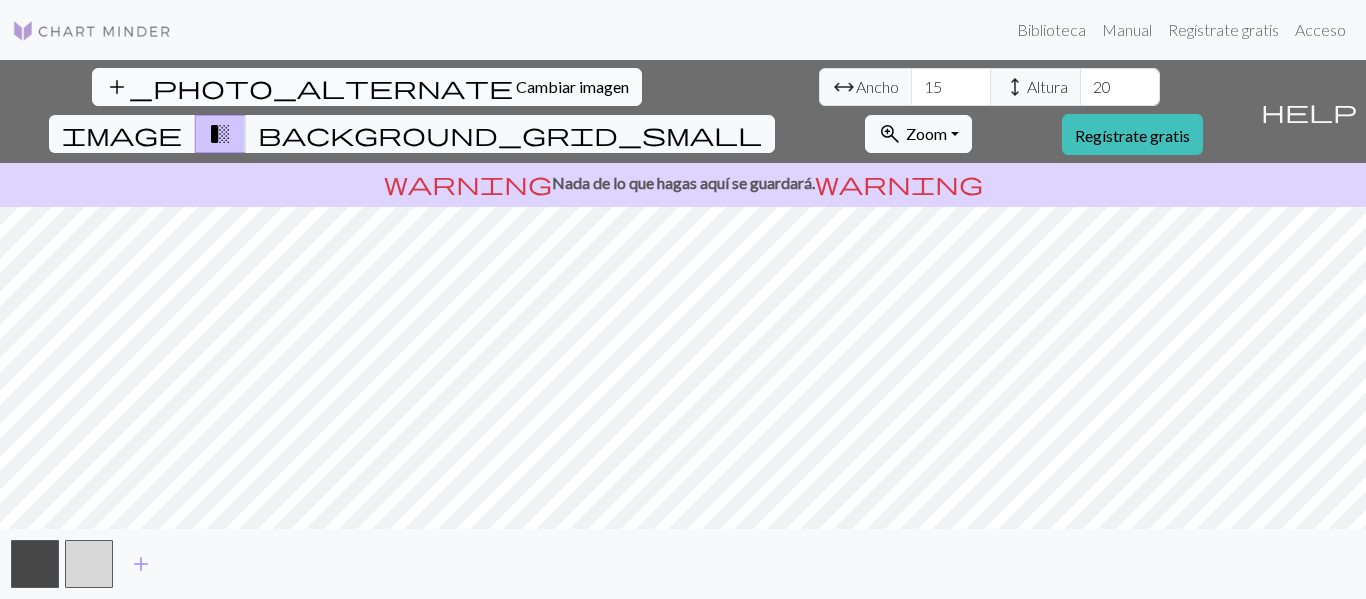 click on "Cambiar imagen" at bounding box center (572, 86) 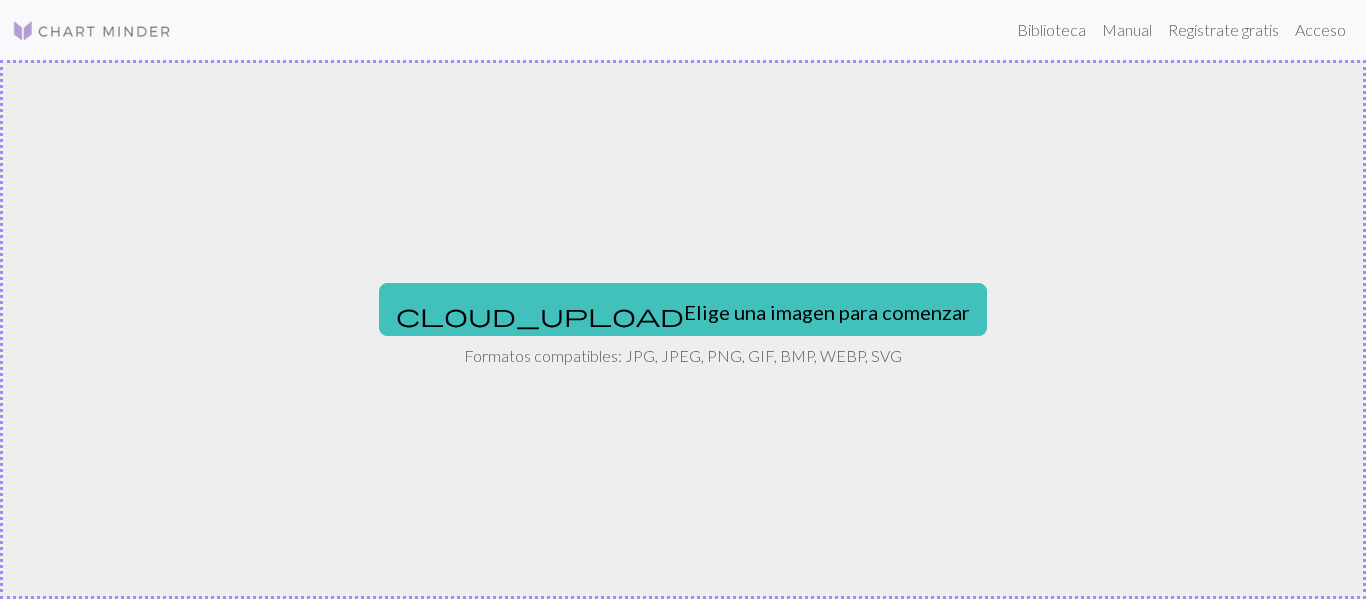 click on "Formatos compatibles: JPG, JPEG, PNG, GIF, BMP, WEBP, SVG" at bounding box center [683, 356] 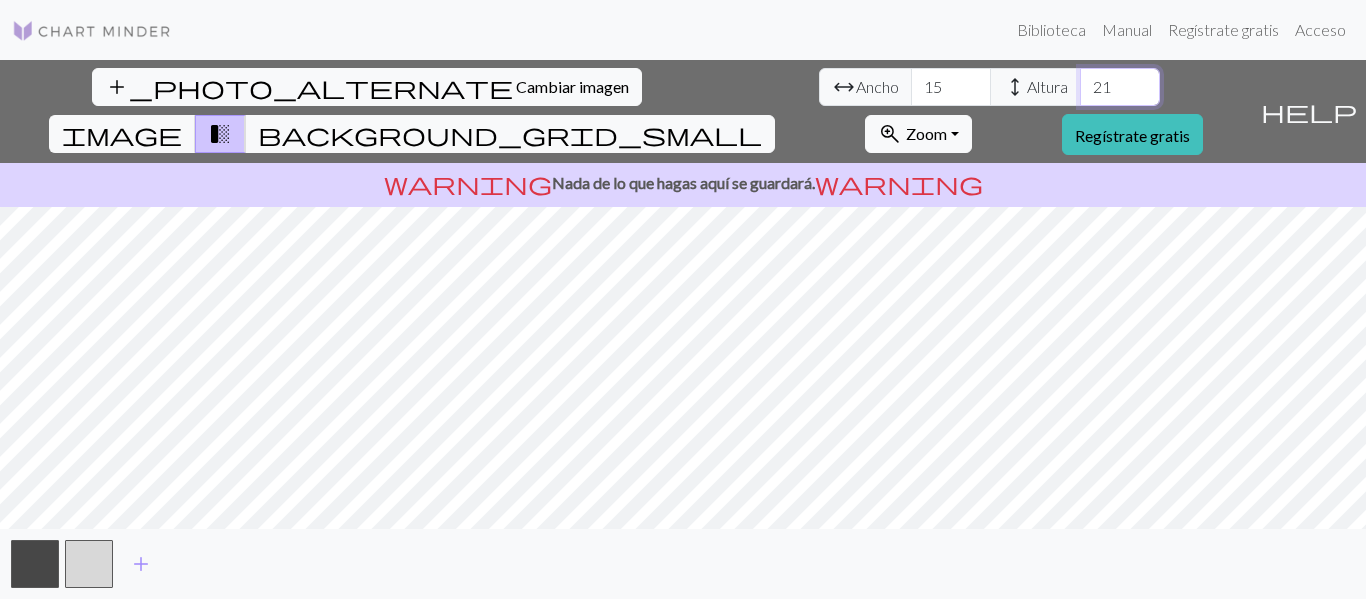 click on "21" at bounding box center (1120, 87) 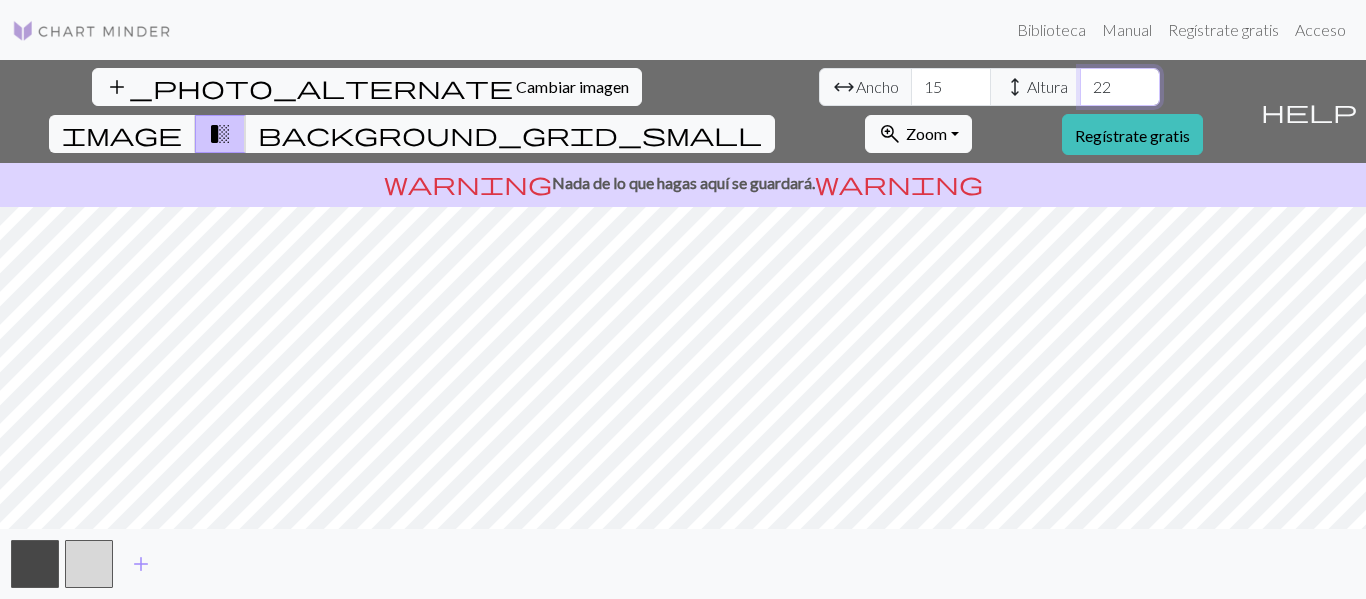 click on "22" at bounding box center [1120, 87] 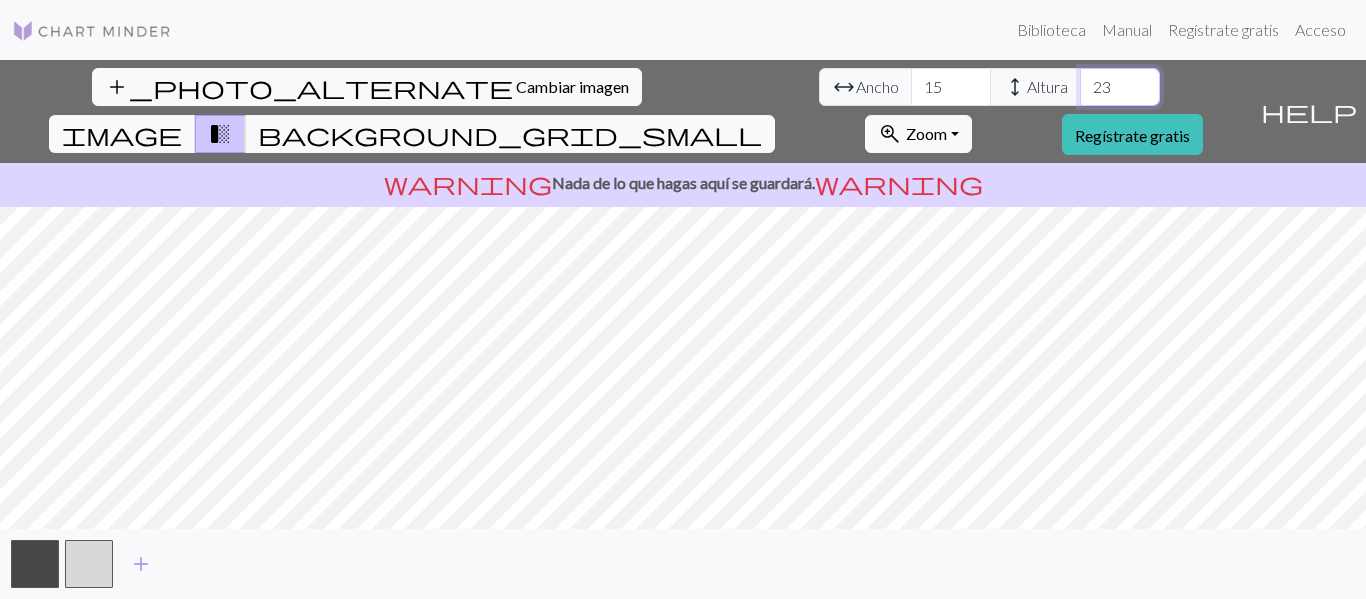 click on "23" at bounding box center [1120, 87] 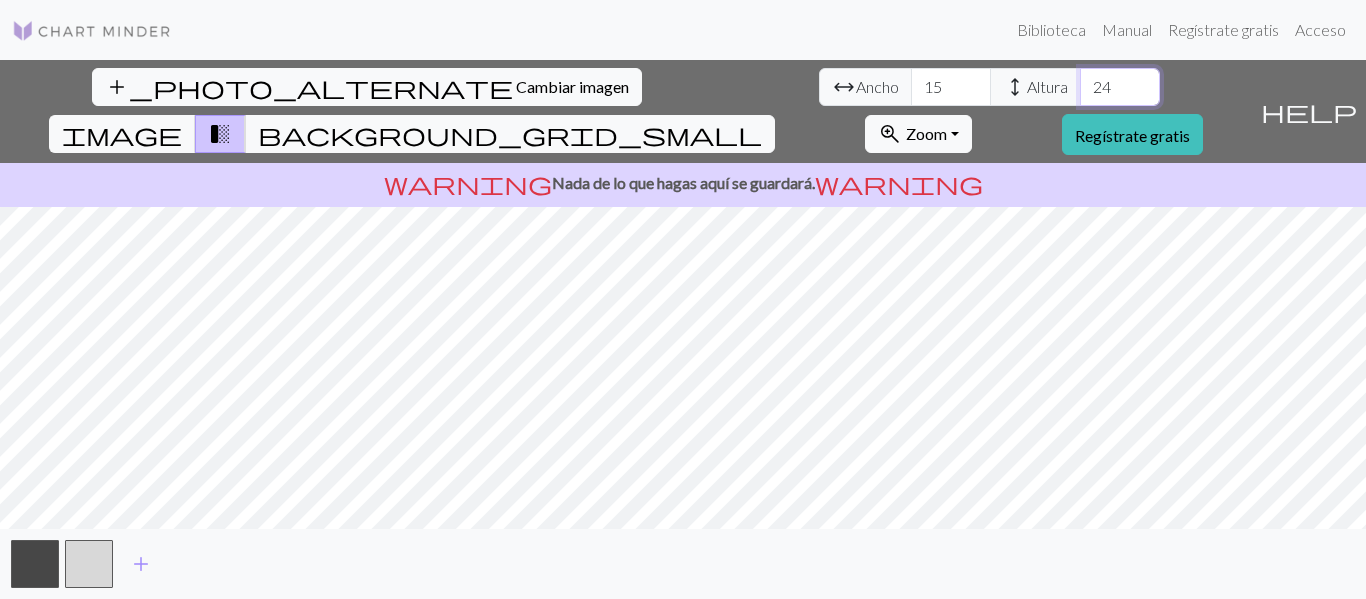 click on "24" at bounding box center [1120, 87] 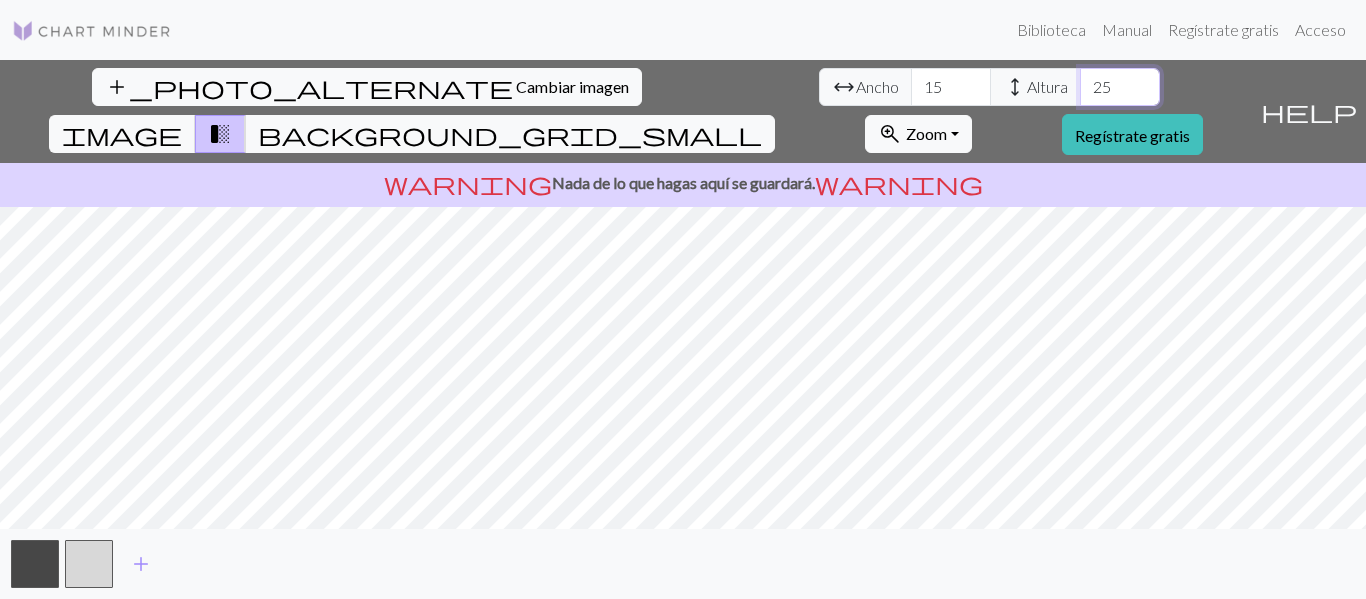 click on "25" at bounding box center (1120, 87) 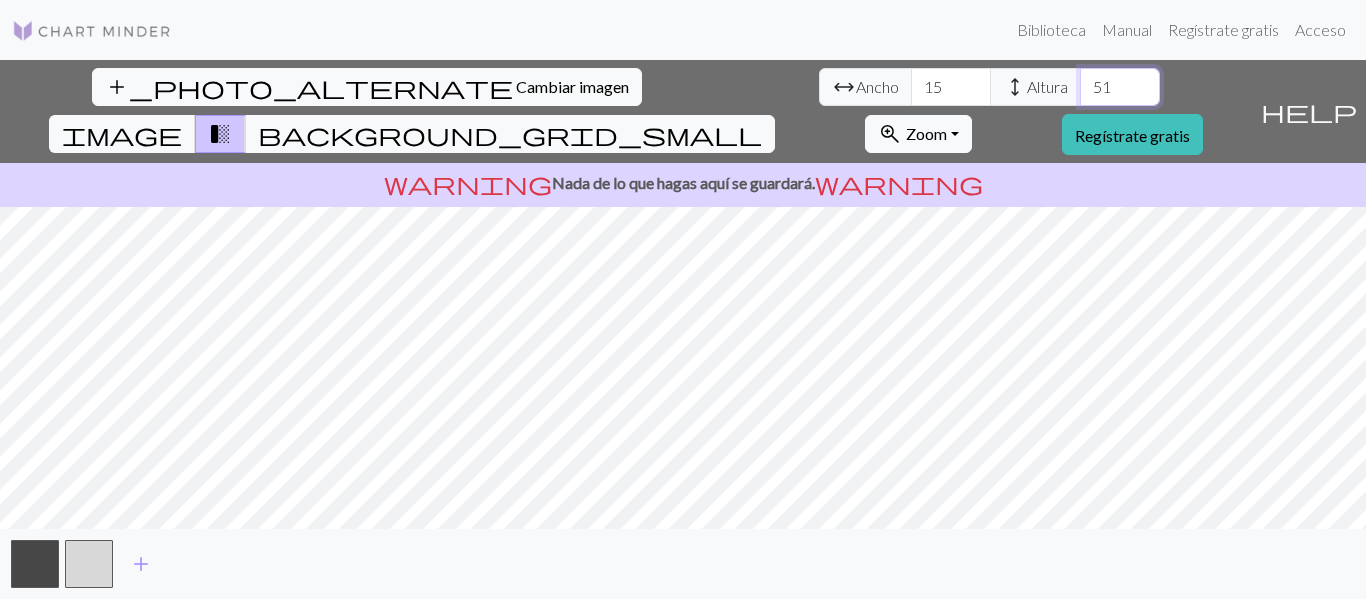 type on "51" 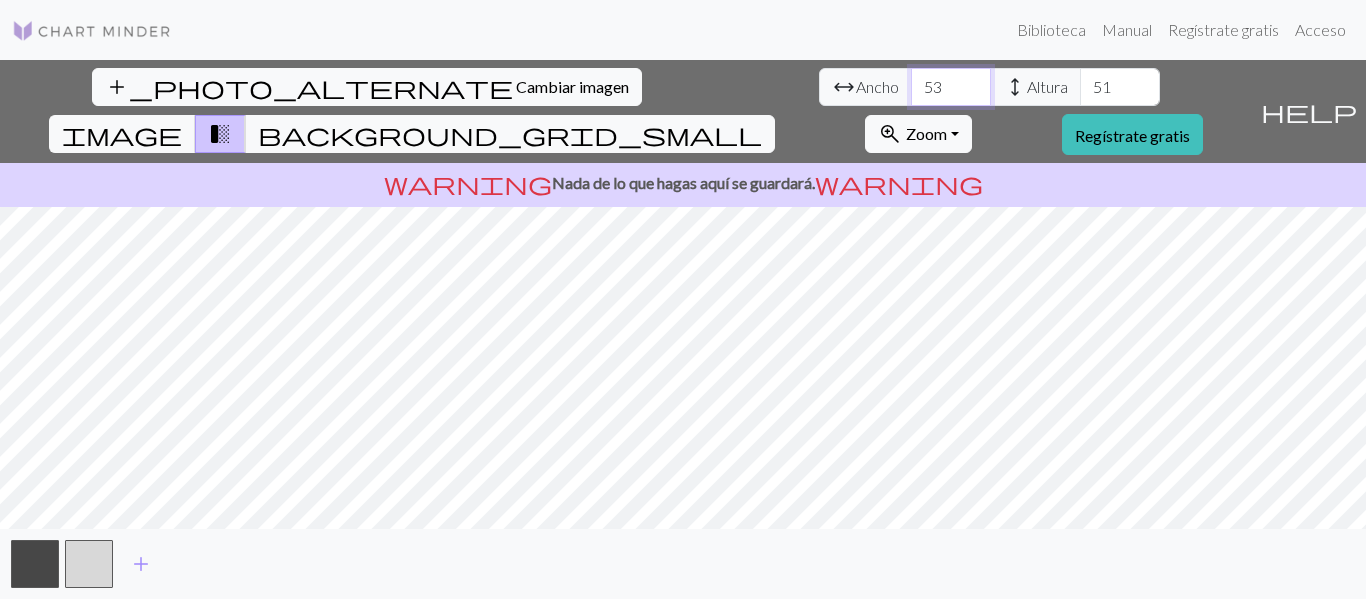 click on "53" at bounding box center (951, 87) 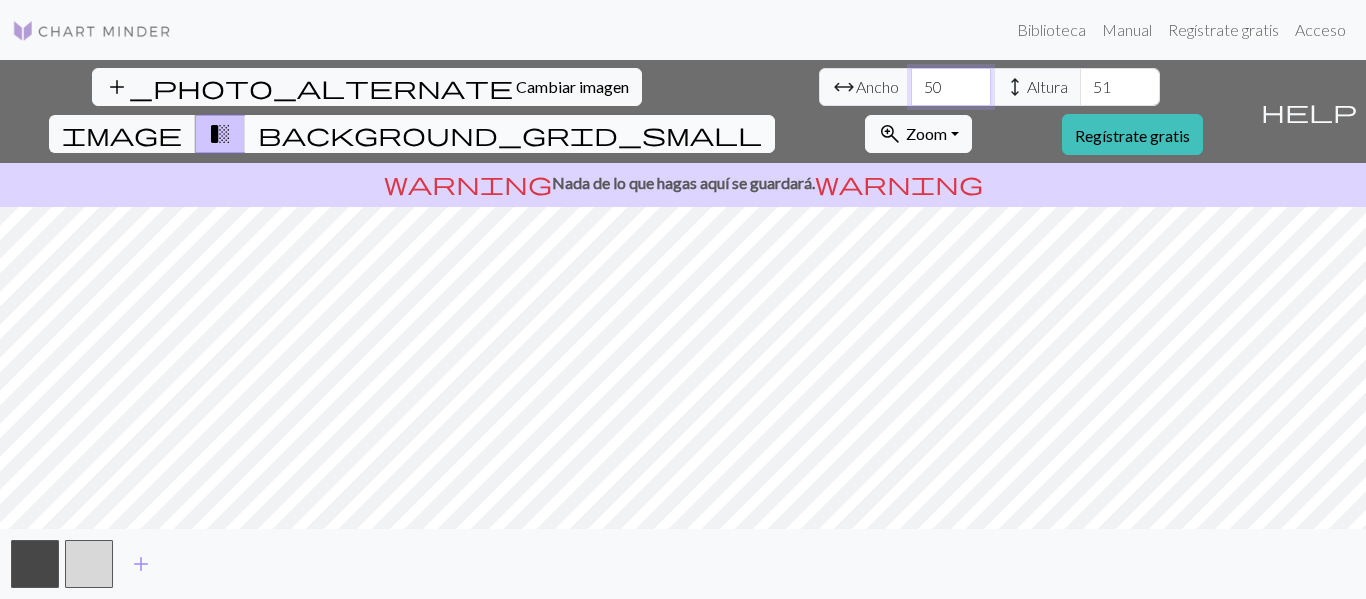 type on "50" 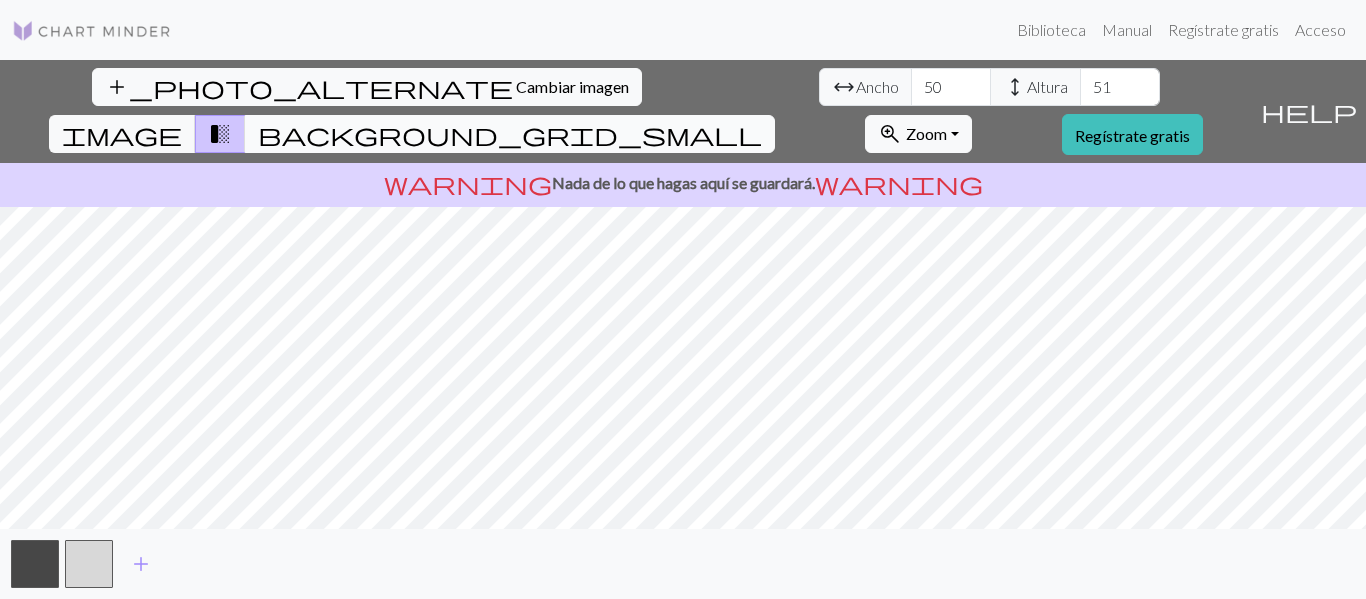 click on "background_grid_small" at bounding box center [510, 134] 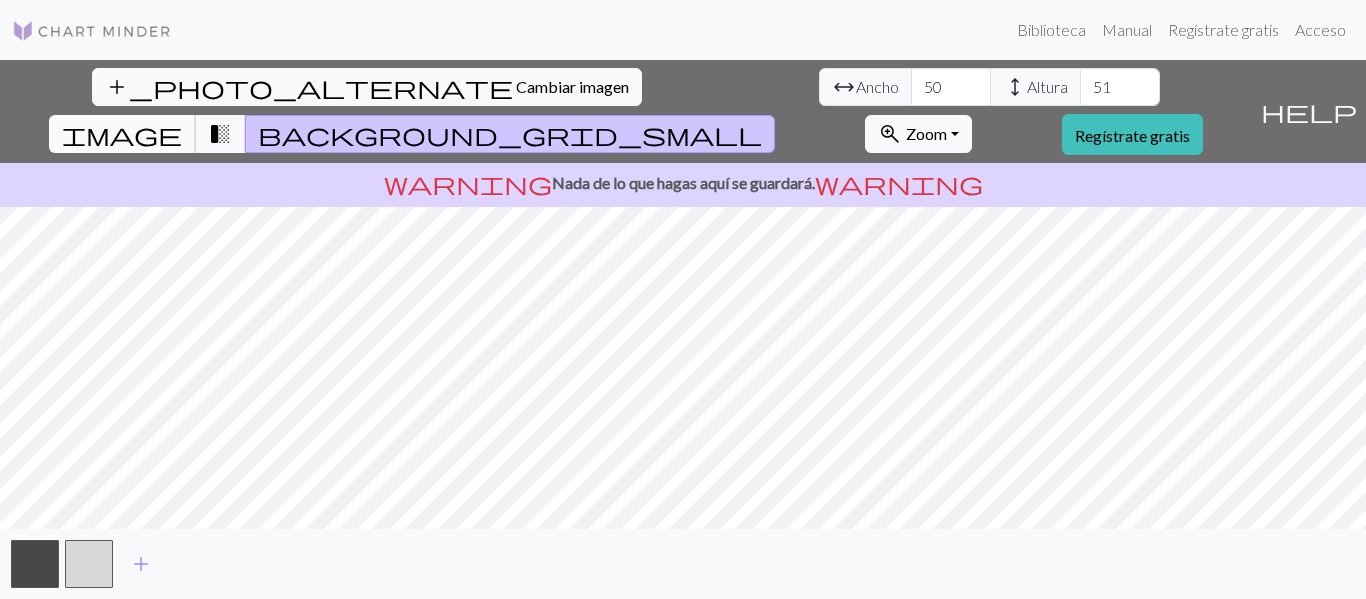 click on "image" at bounding box center [122, 134] 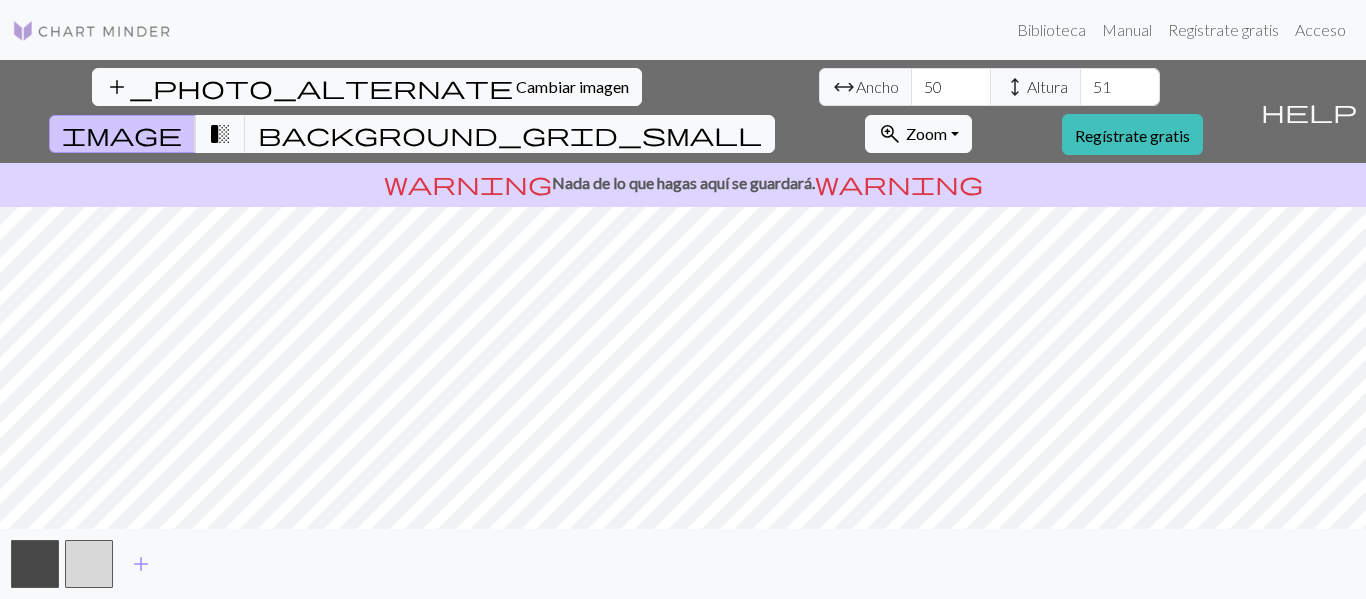 click on "add_photo_alternate   Cambiar imagen arrow_range   Ancho 50 height   Altura 51 image transition_fade background_grid_small zoom_in Zoom Zoom Se adapta a todos Ancho de ajuste Altura de ajuste 50% 100% 150% 200% Regístrate gratis" at bounding box center (626, 111) 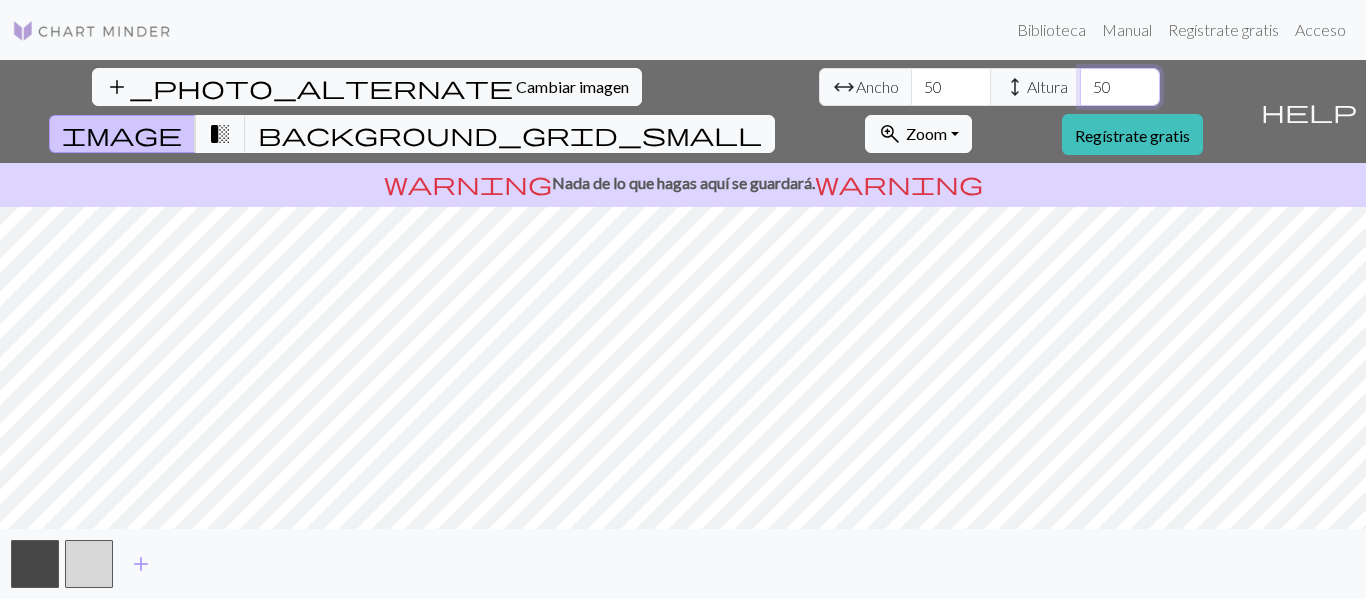 click on "50" at bounding box center (1120, 87) 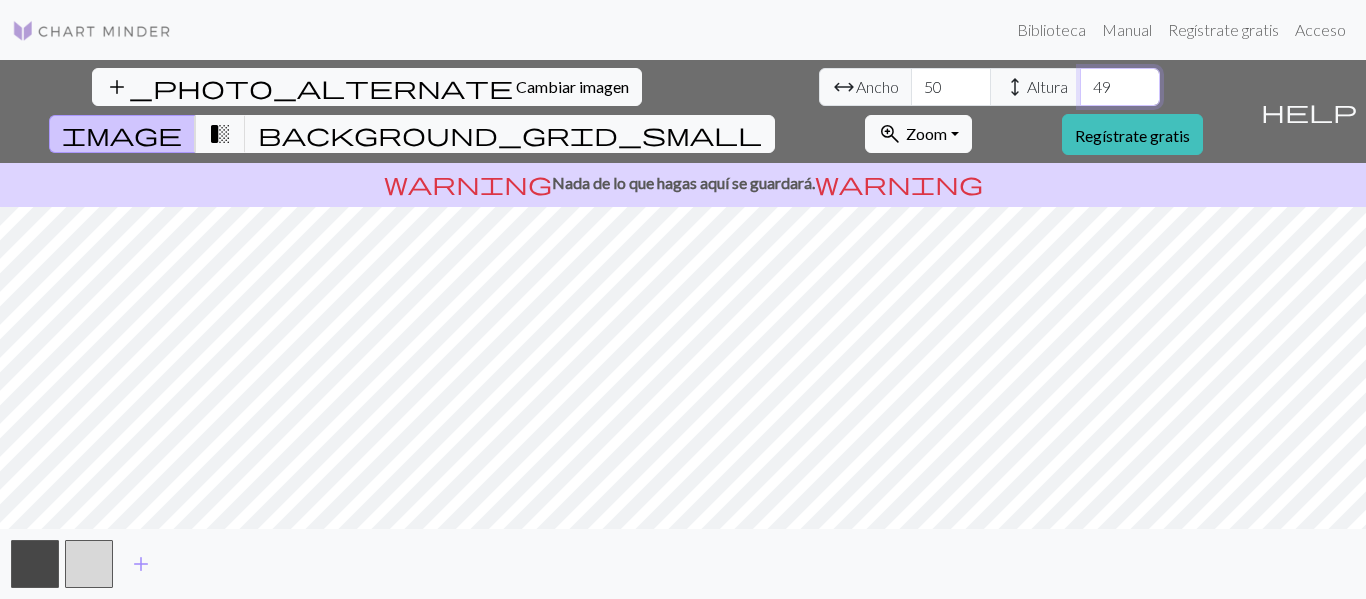 click on "49" at bounding box center (1120, 87) 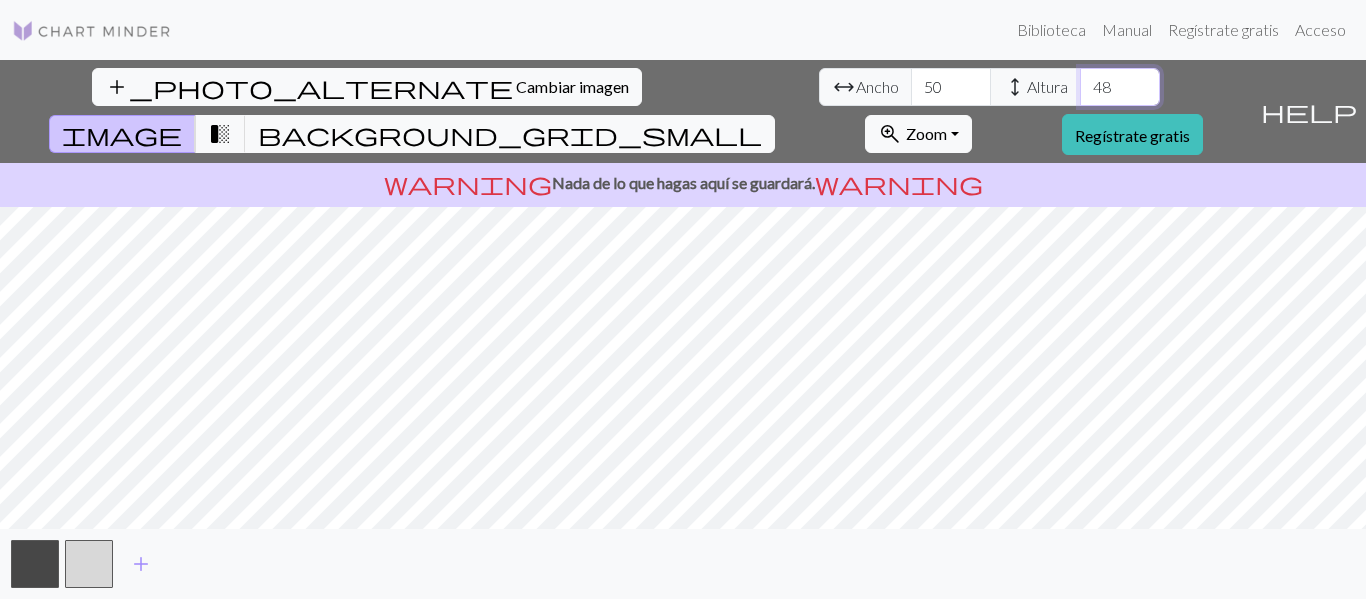 click on "48" at bounding box center [1120, 87] 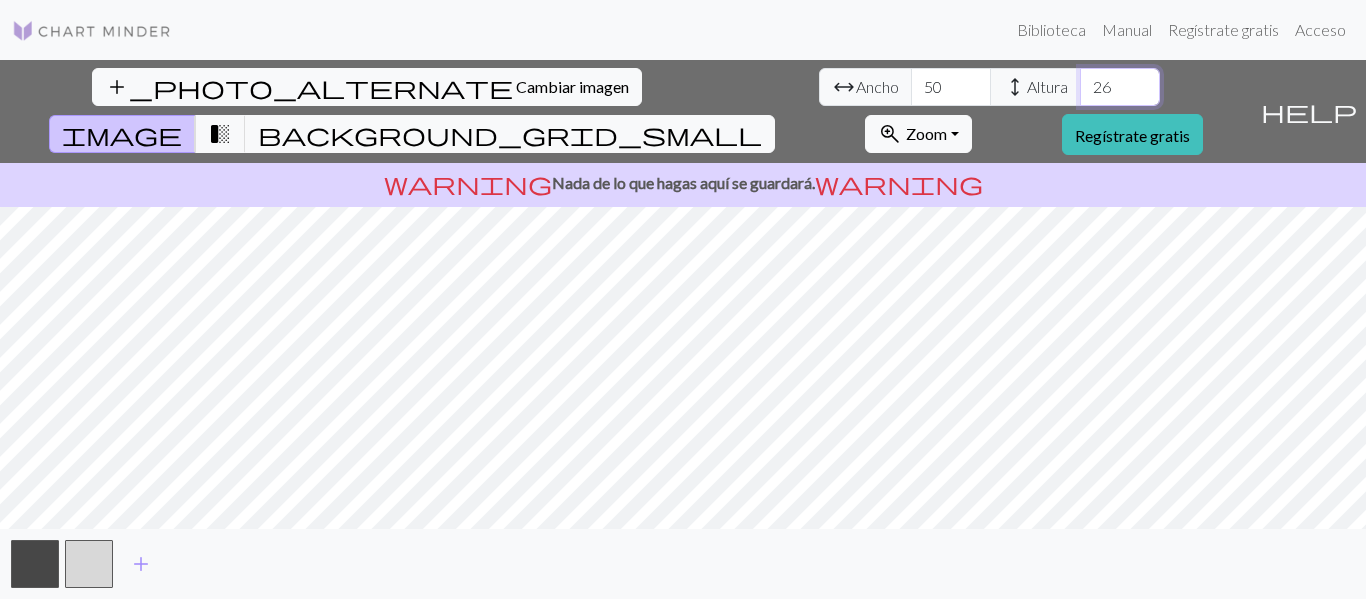 click on "26" at bounding box center (1120, 87) 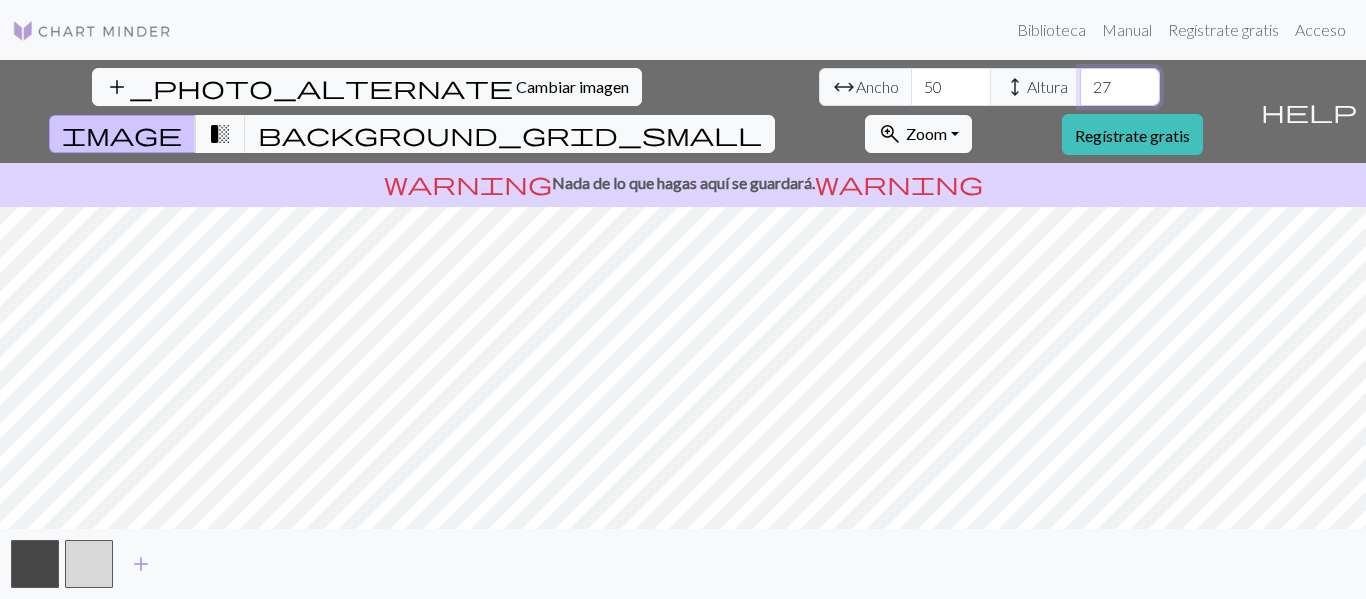 click on "27" at bounding box center [1120, 87] 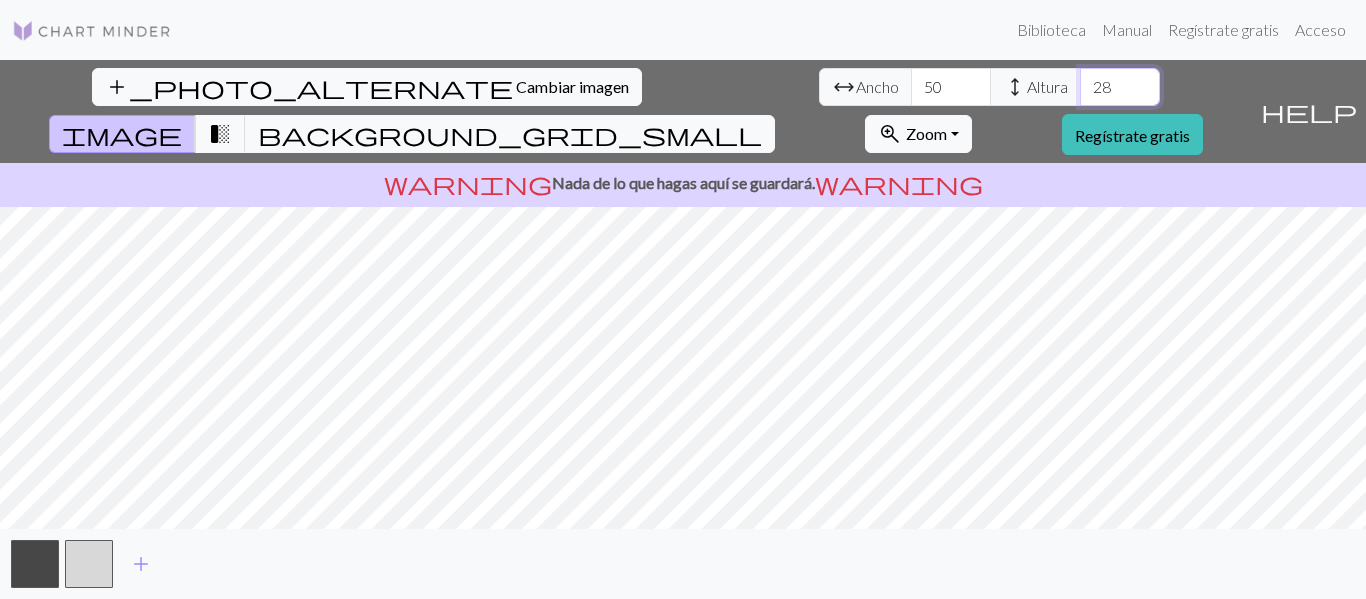 click on "28" at bounding box center (1120, 87) 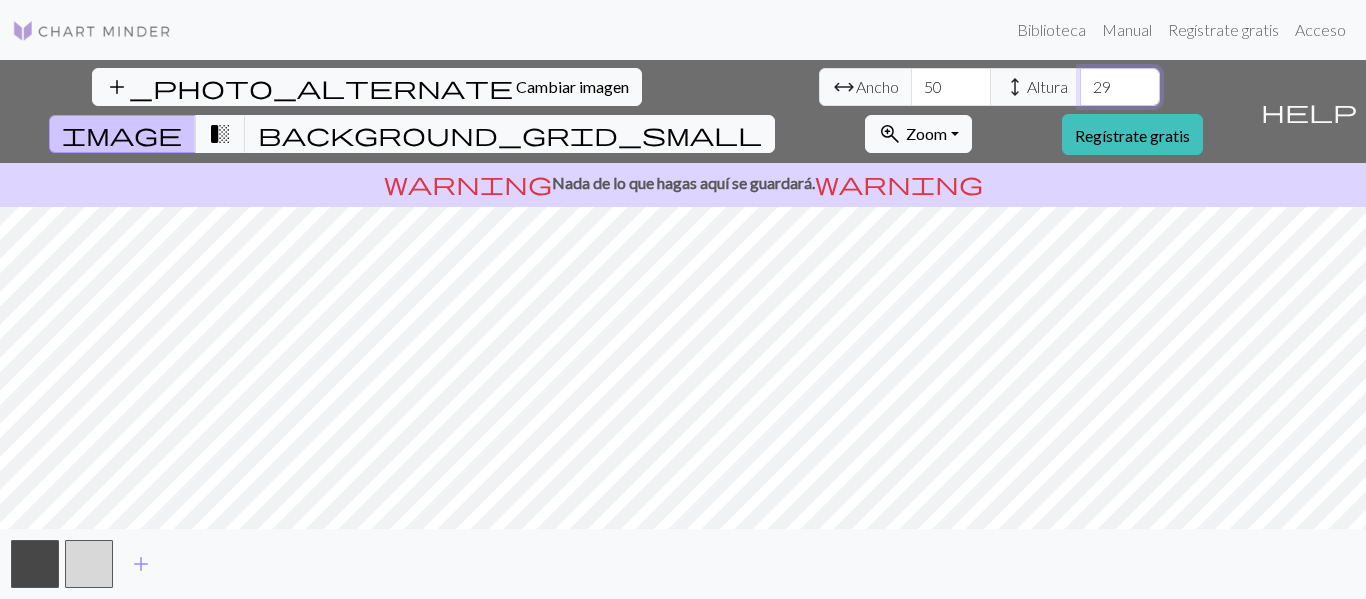 click on "29" at bounding box center (1120, 87) 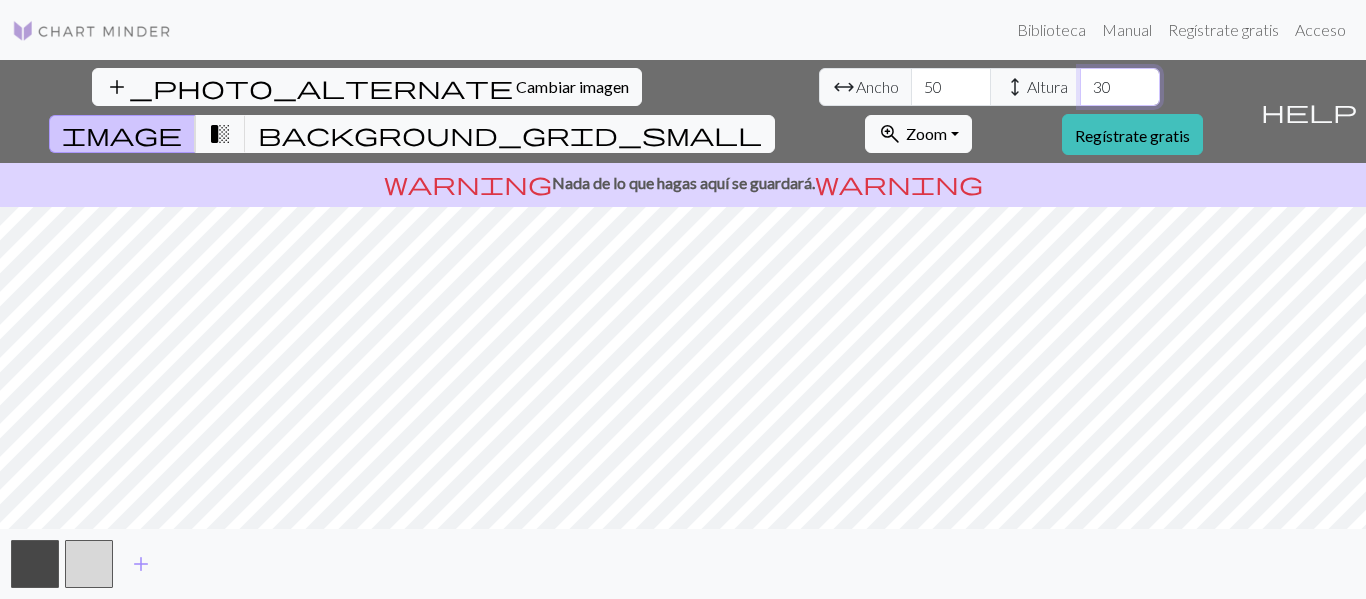 click on "30" at bounding box center (1120, 87) 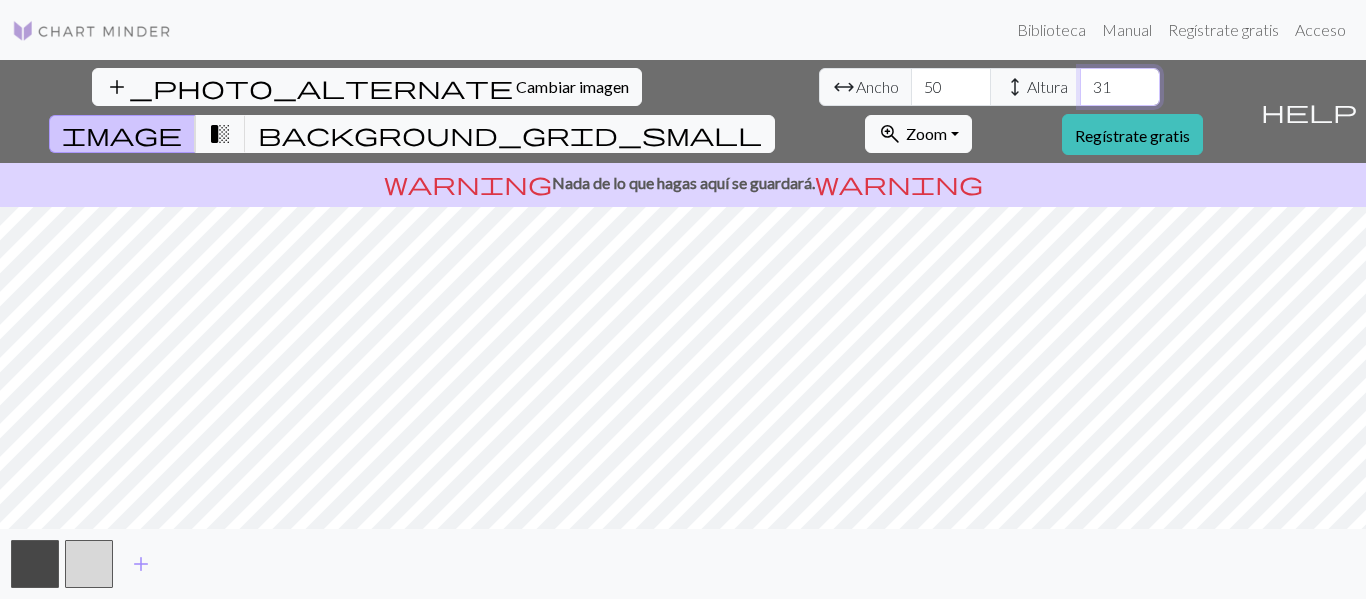 click on "31" at bounding box center (1120, 87) 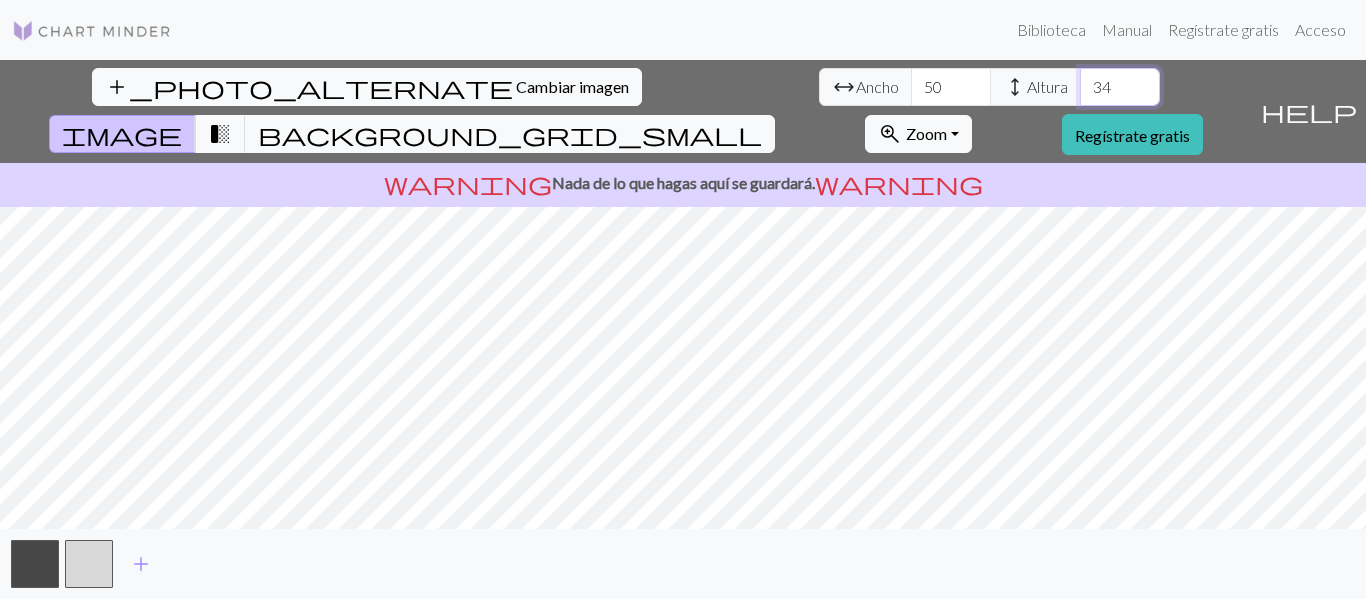 click on "34" at bounding box center [1120, 87] 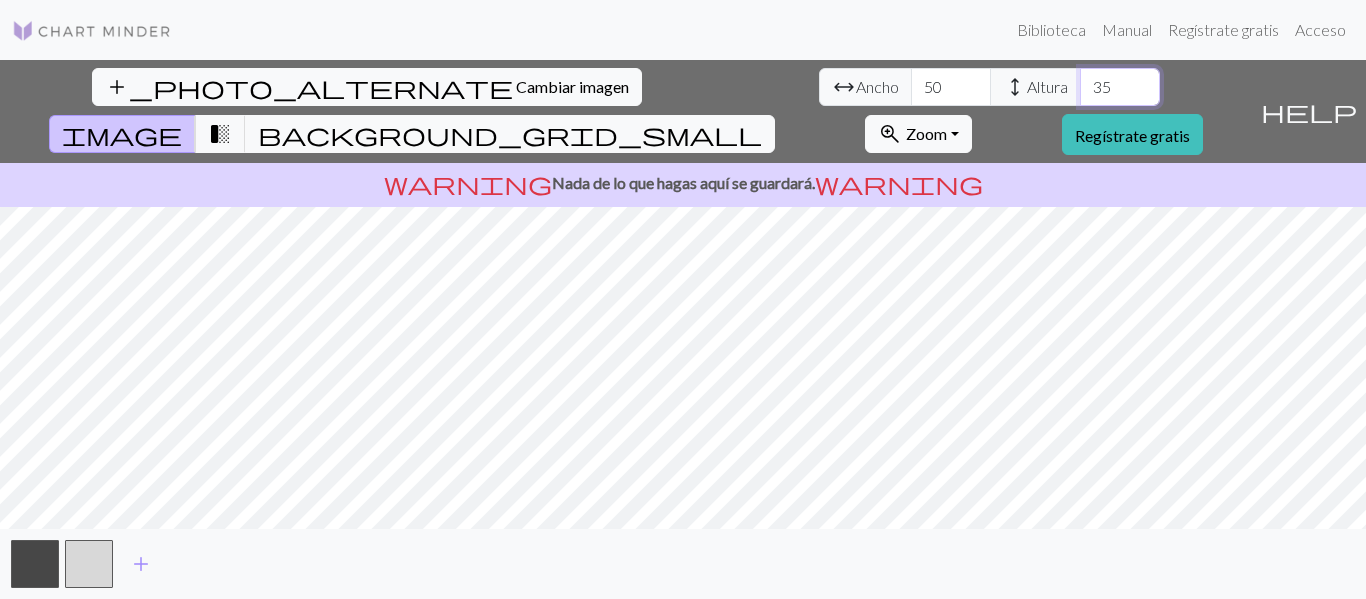 click on "35" at bounding box center [1120, 87] 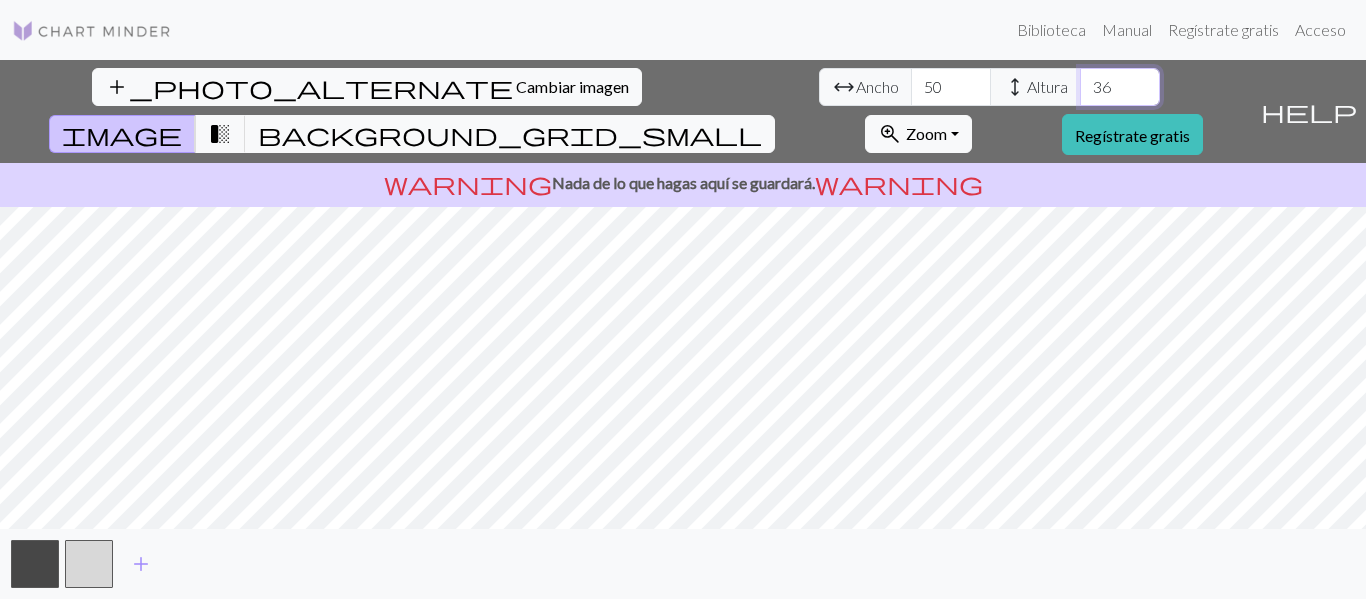 click on "36" at bounding box center [1120, 87] 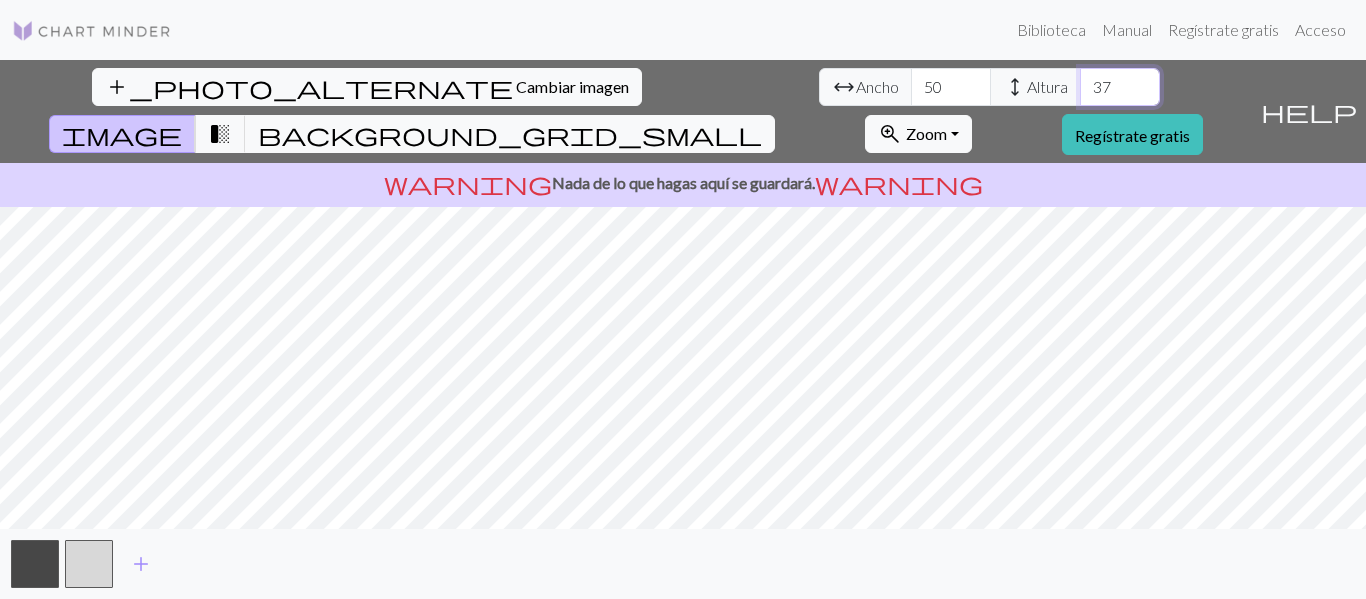 click on "37" at bounding box center (1120, 87) 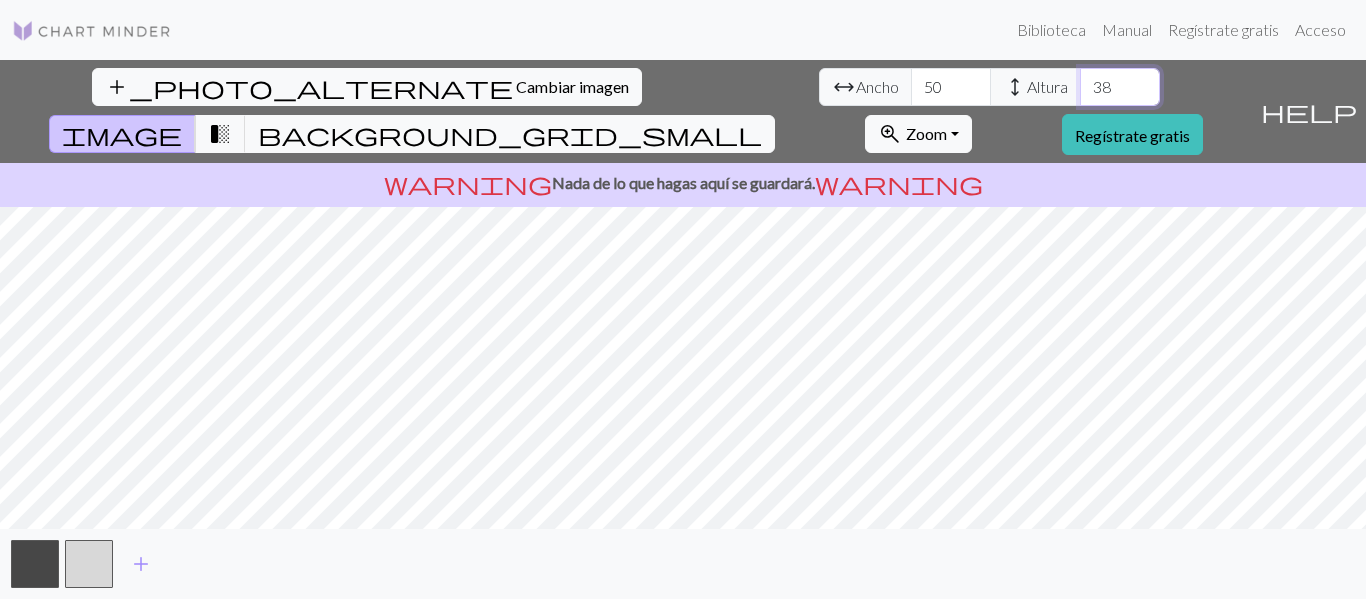 click on "38" at bounding box center (1120, 87) 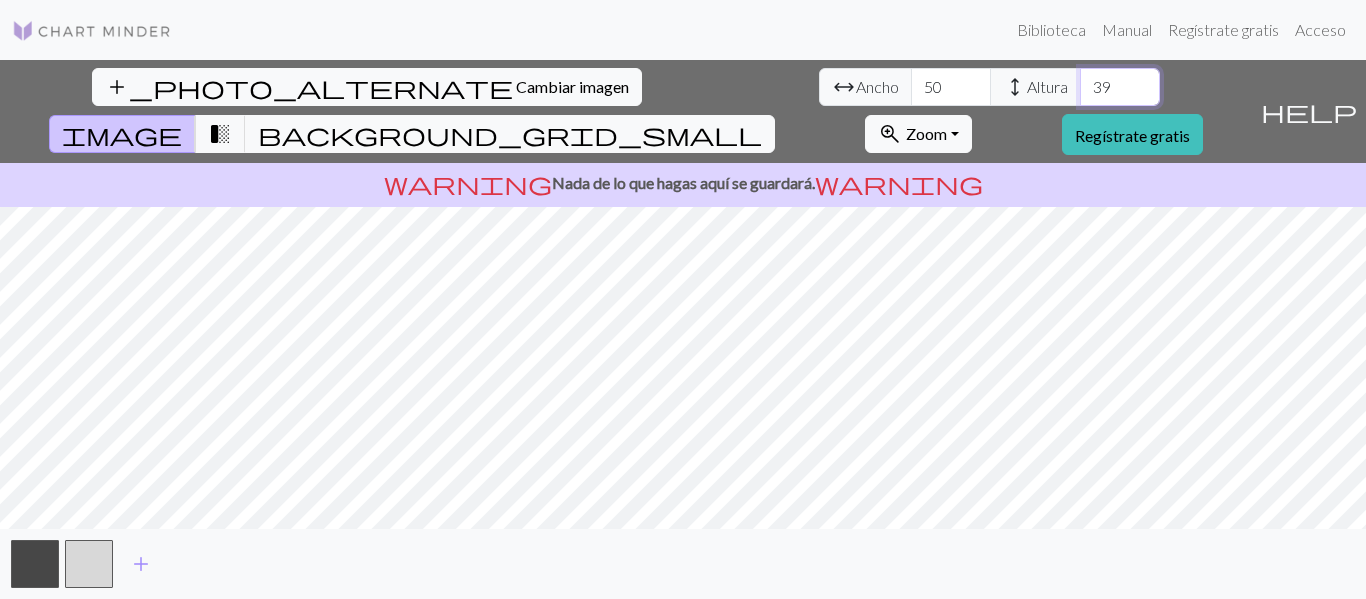 click on "39" at bounding box center (1120, 87) 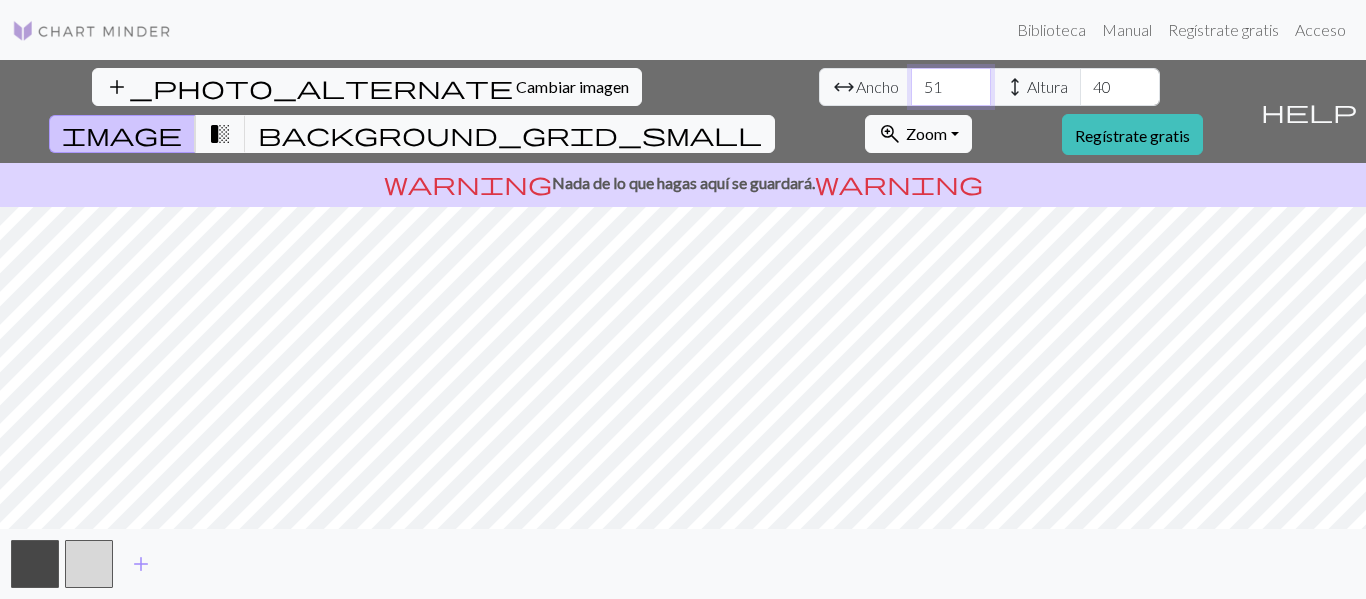 click on "51" at bounding box center (951, 87) 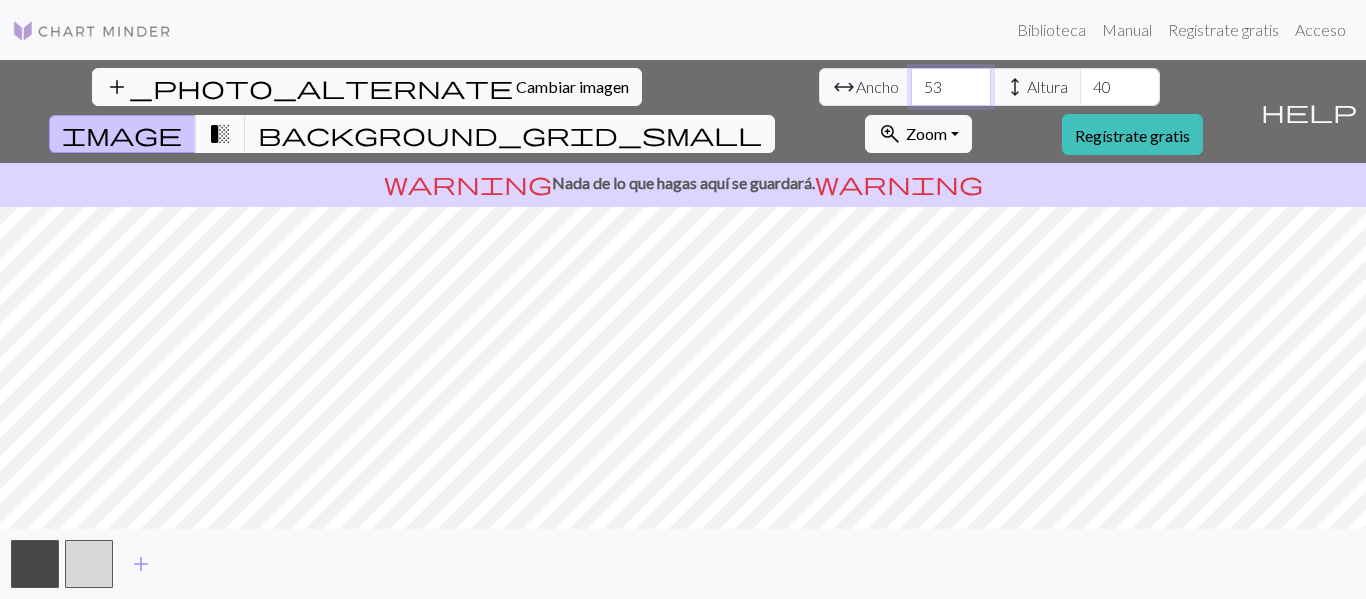 click on "53" at bounding box center [951, 87] 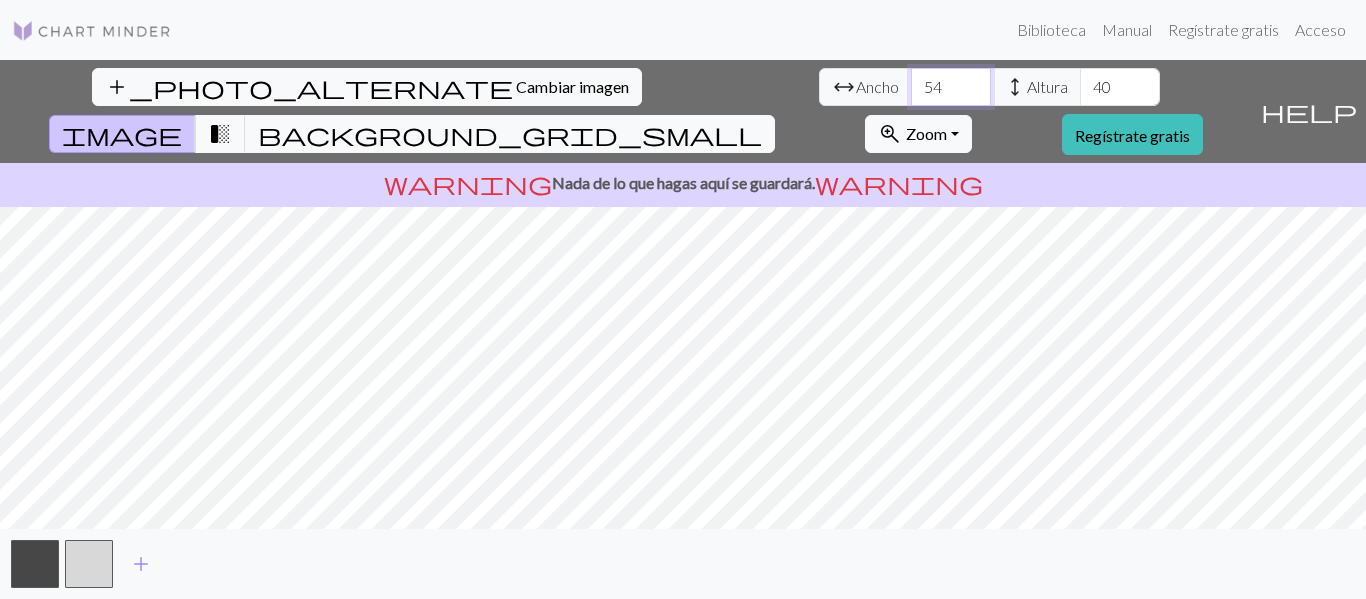 click on "54" at bounding box center (951, 87) 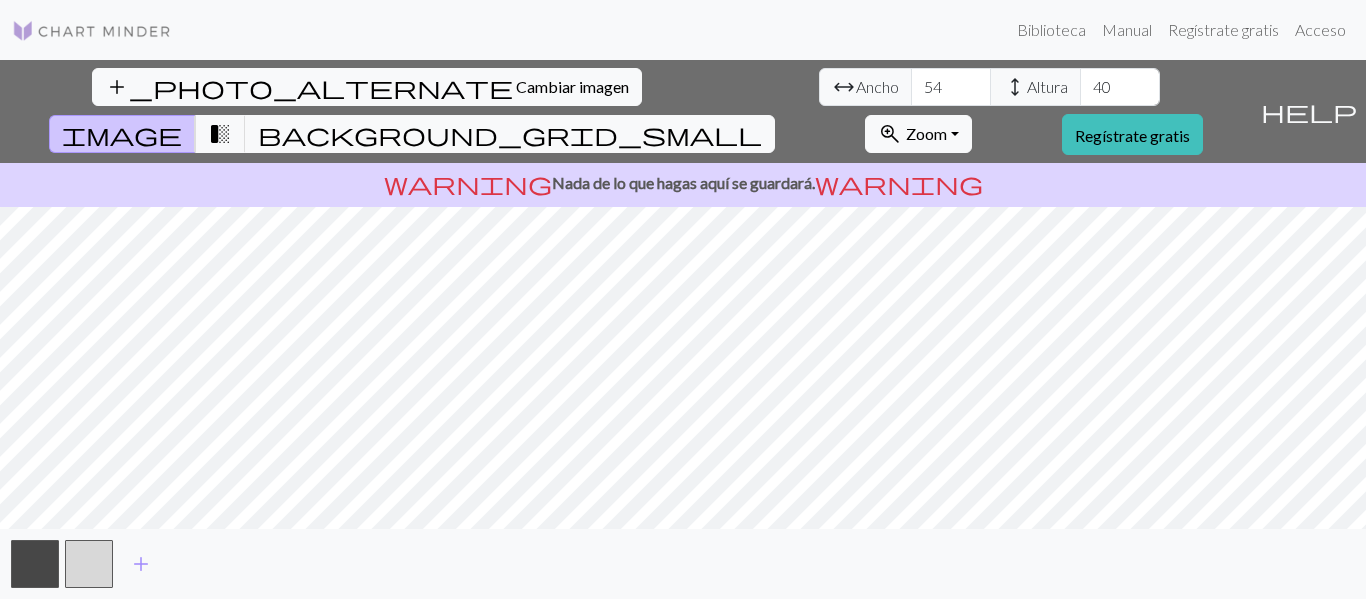 click on "warning" at bounding box center [899, 183] 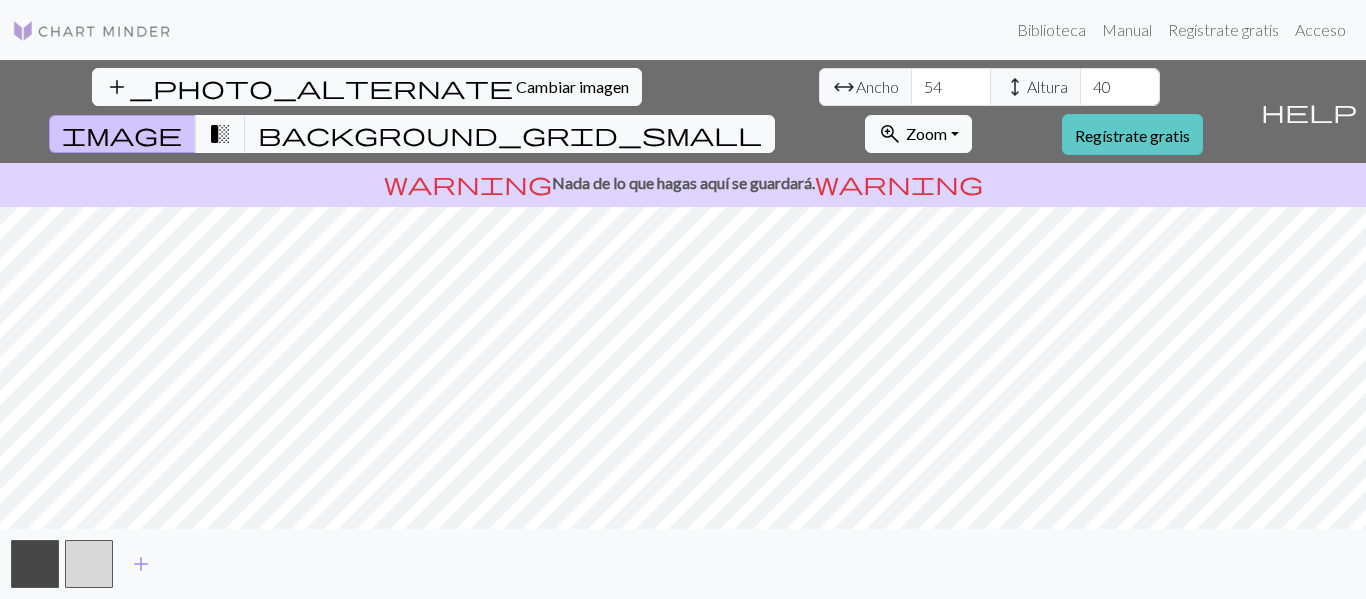 click on "Regístrate gratis" at bounding box center (1132, 135) 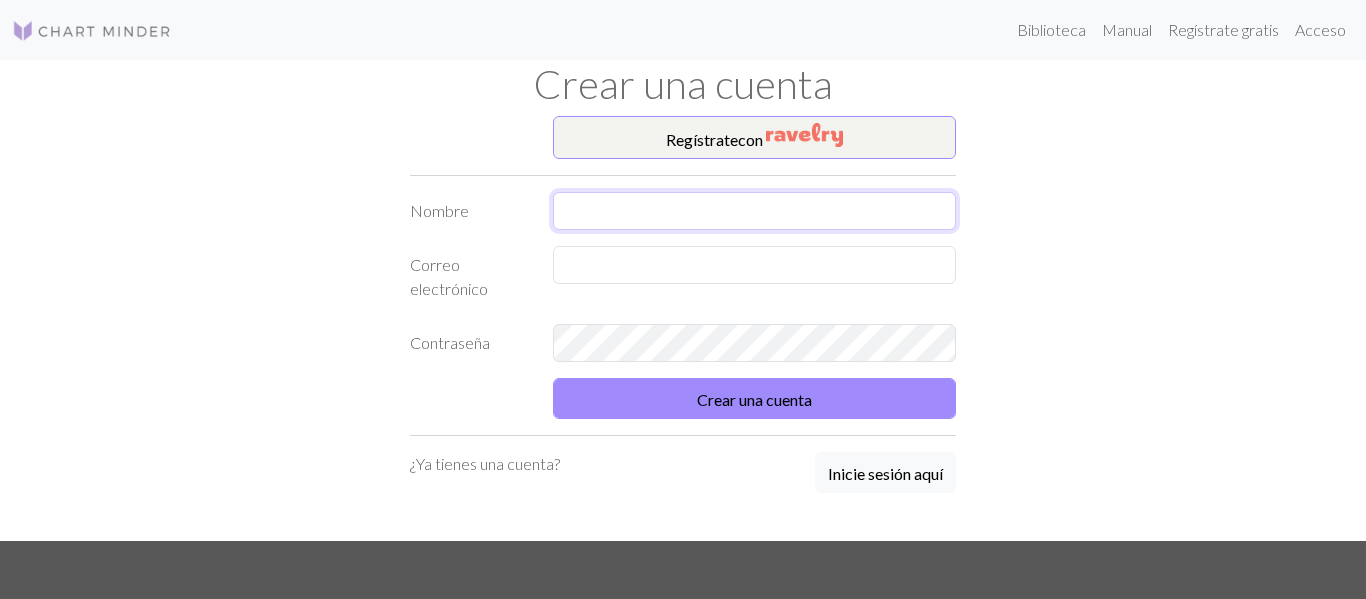 click at bounding box center [755, 211] 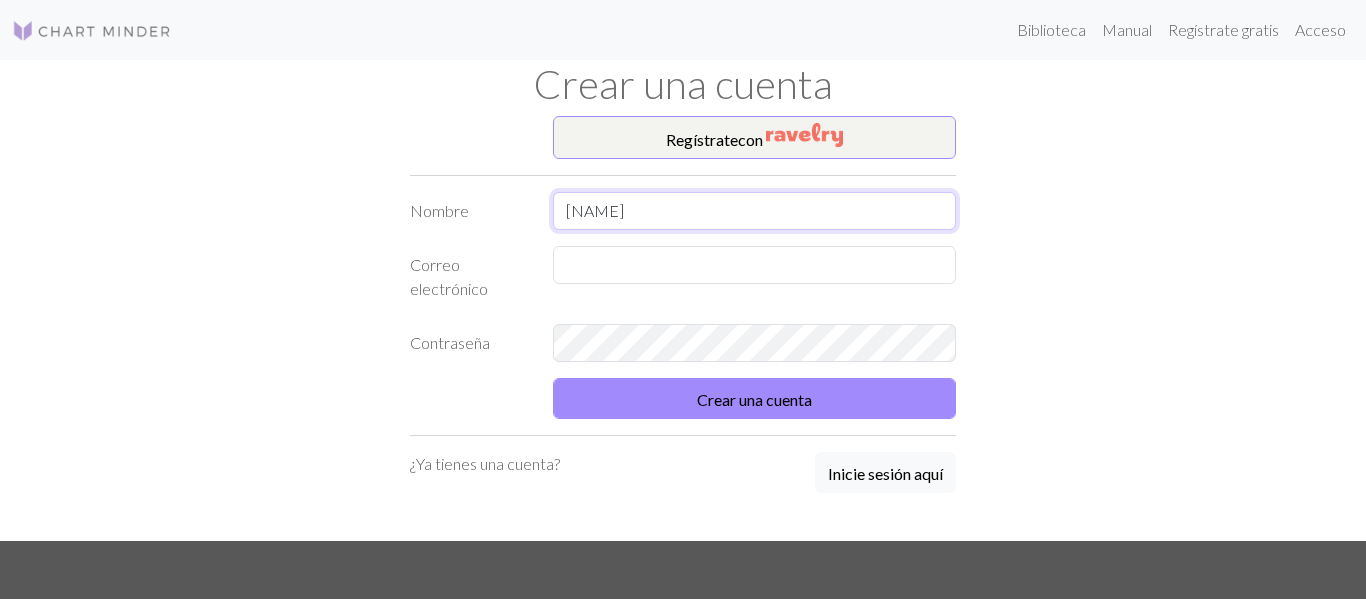 type on "juan" 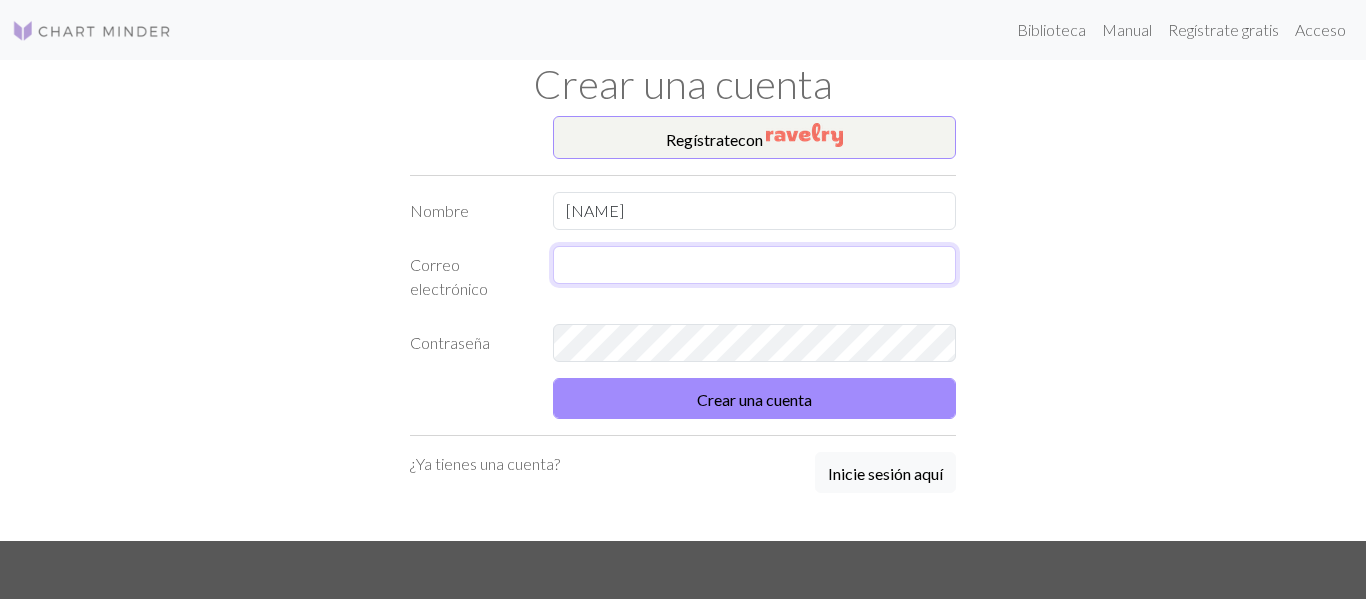 click at bounding box center [755, 265] 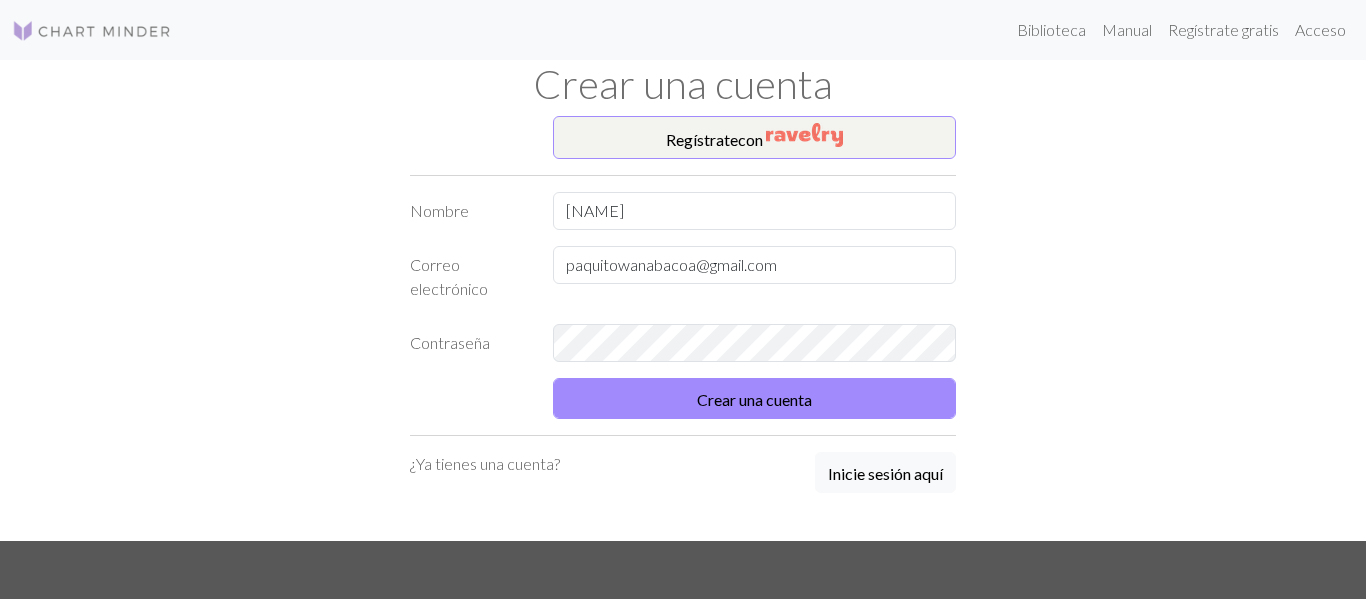 click on "Nombre juan Correo electrónico paquitowanabacoa@gmail.com Contraseña Crear una cuenta" at bounding box center (683, 305) 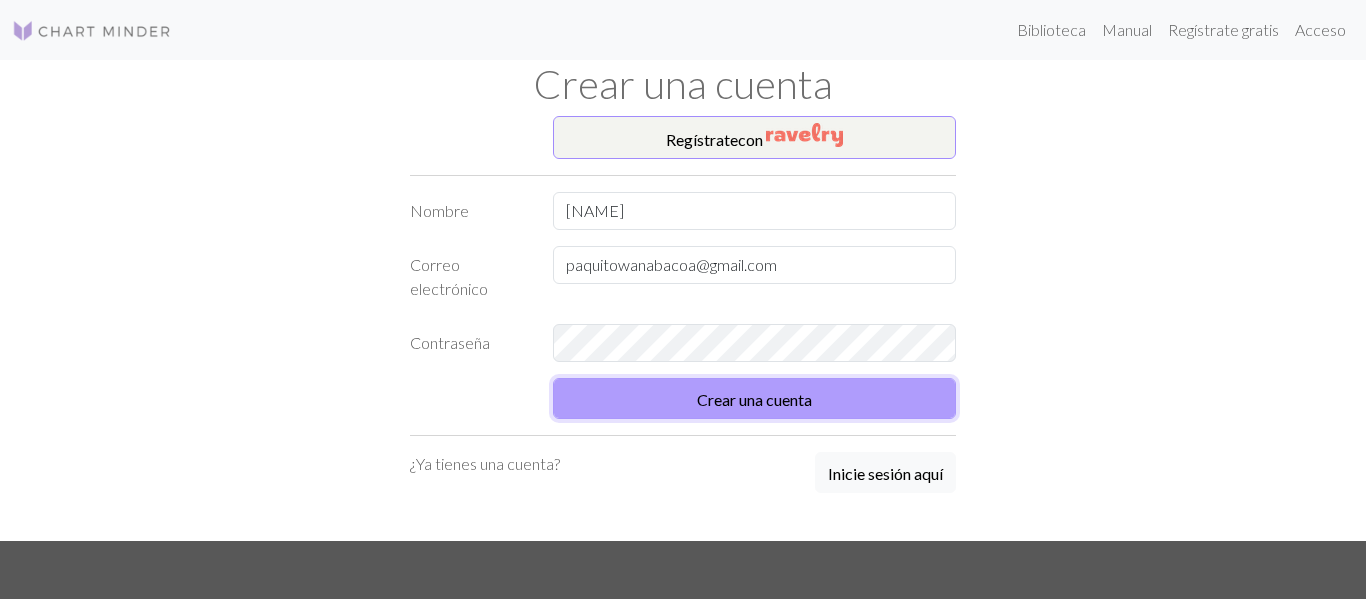 click on "Crear una cuenta" at bounding box center (755, 398) 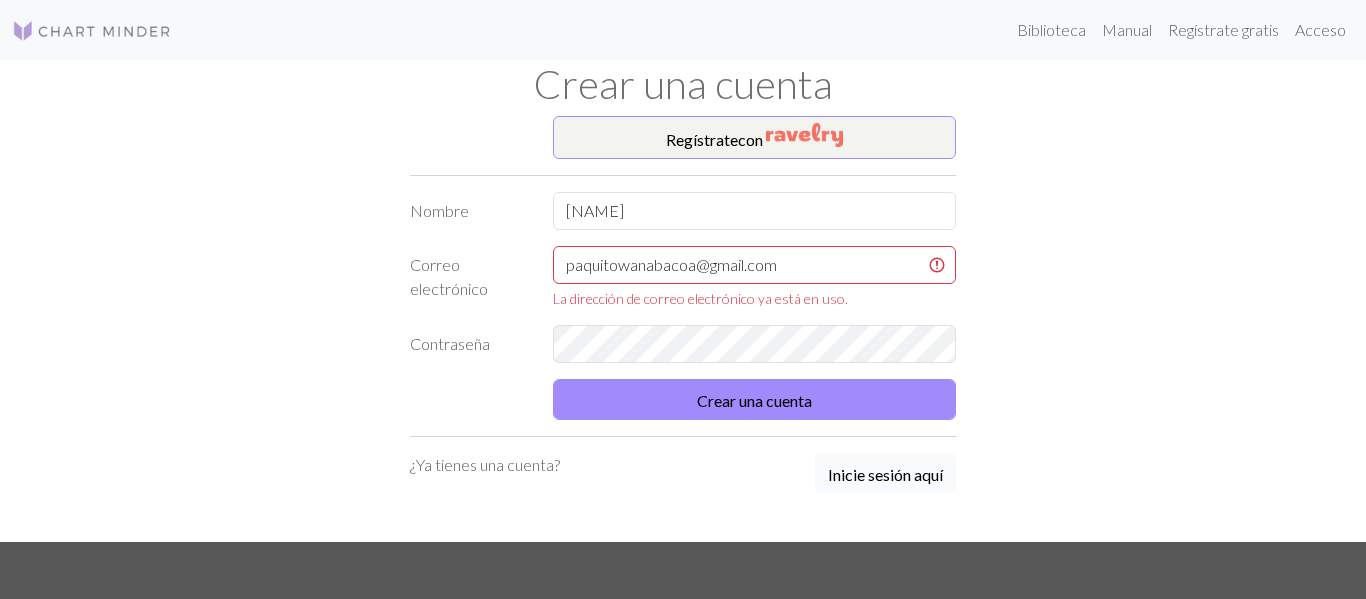 click on "Inicie sesión aquí" at bounding box center (885, 472) 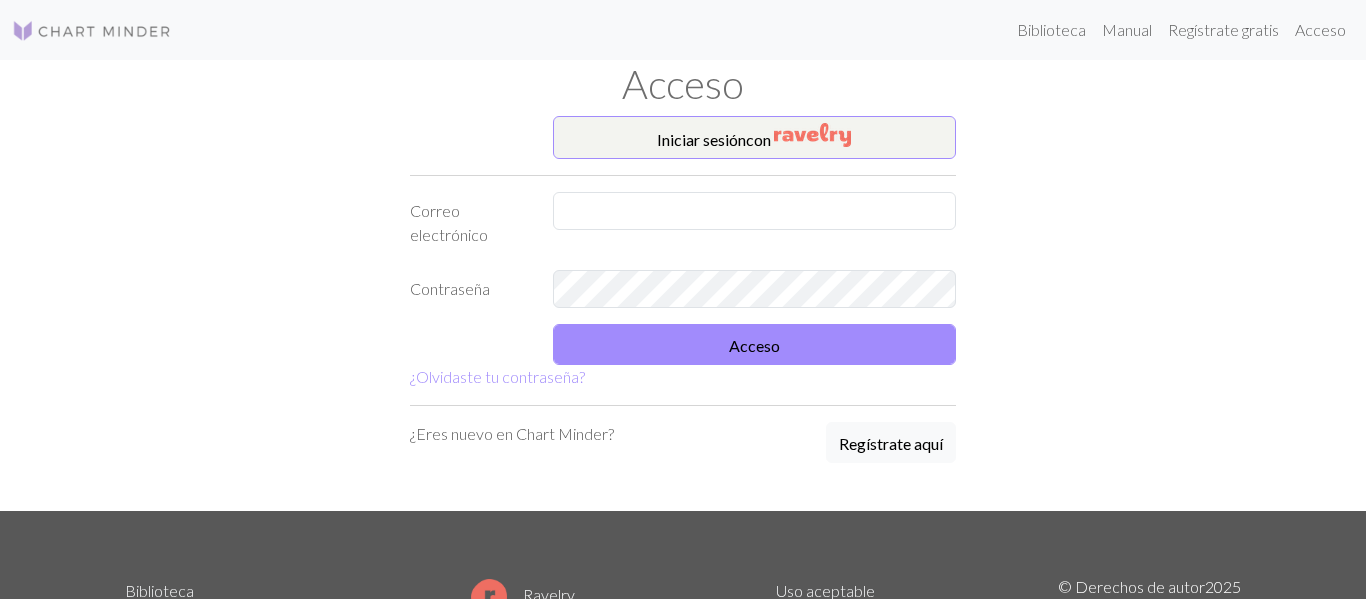 click on "Iniciar sesión  con   Correo electrónico Contraseña Acceso ¿Olvidaste tu contraseña?" at bounding box center [683, 252] 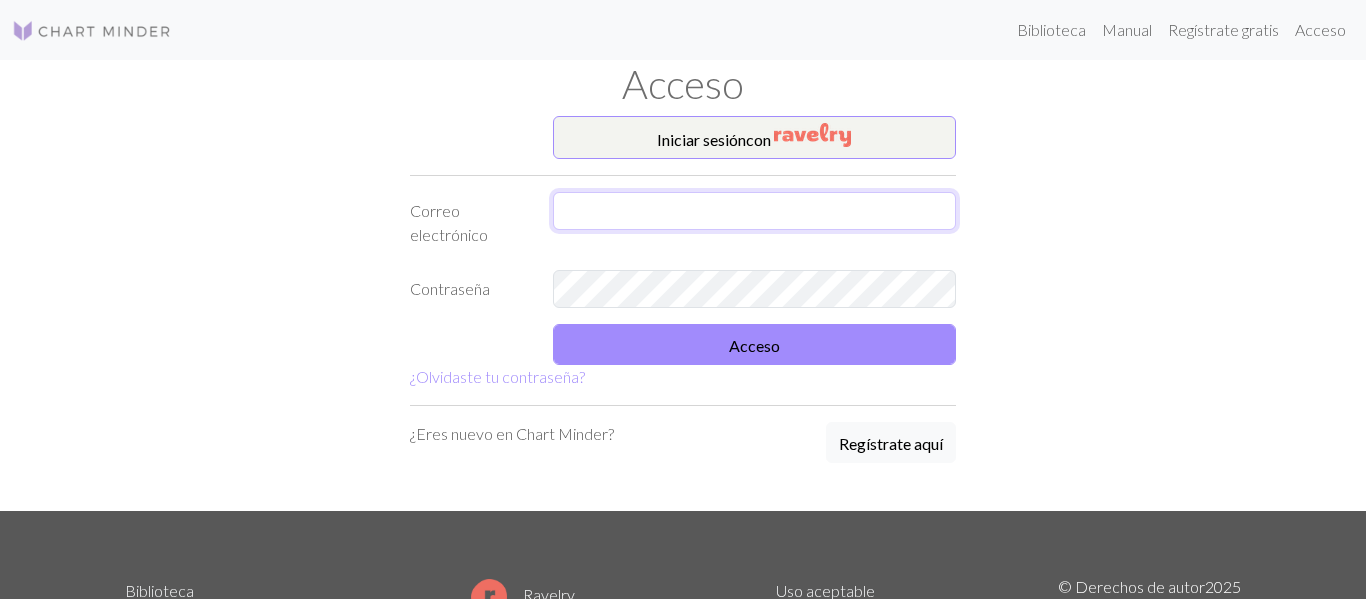 click at bounding box center [755, 211] 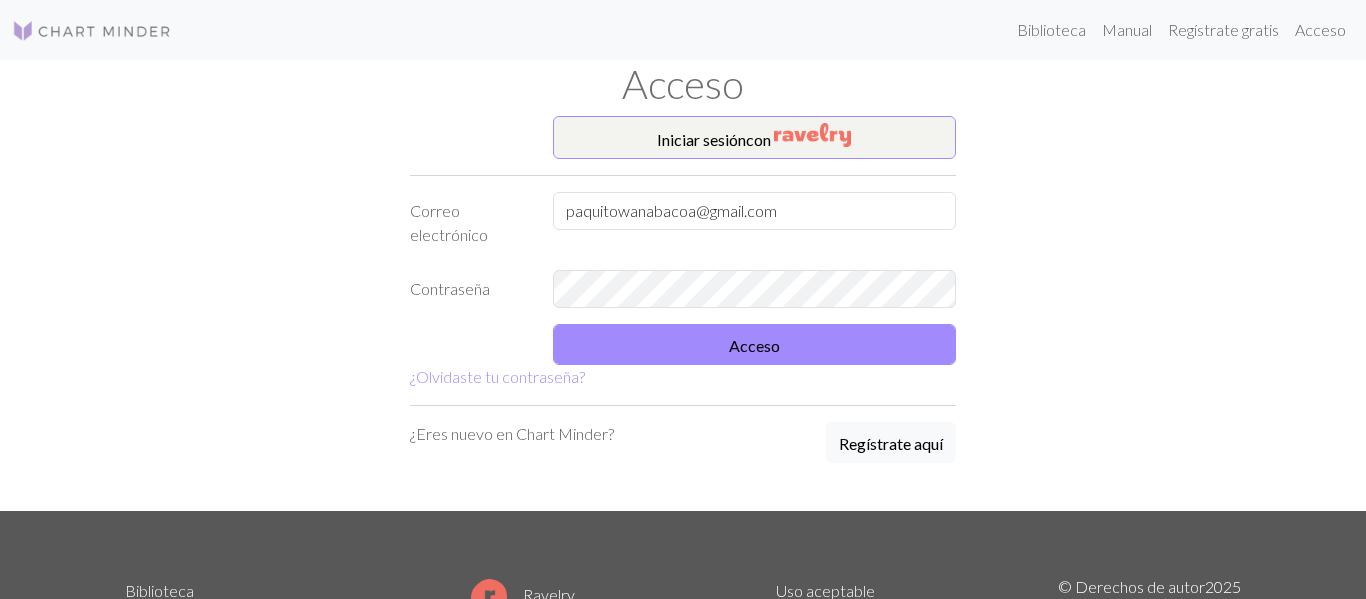 click on "Iniciar sesión  con   Correo electrónico paquitowanabacoa@gmail.com Contraseña Acceso ¿Olvidaste tu contraseña?" at bounding box center (683, 252) 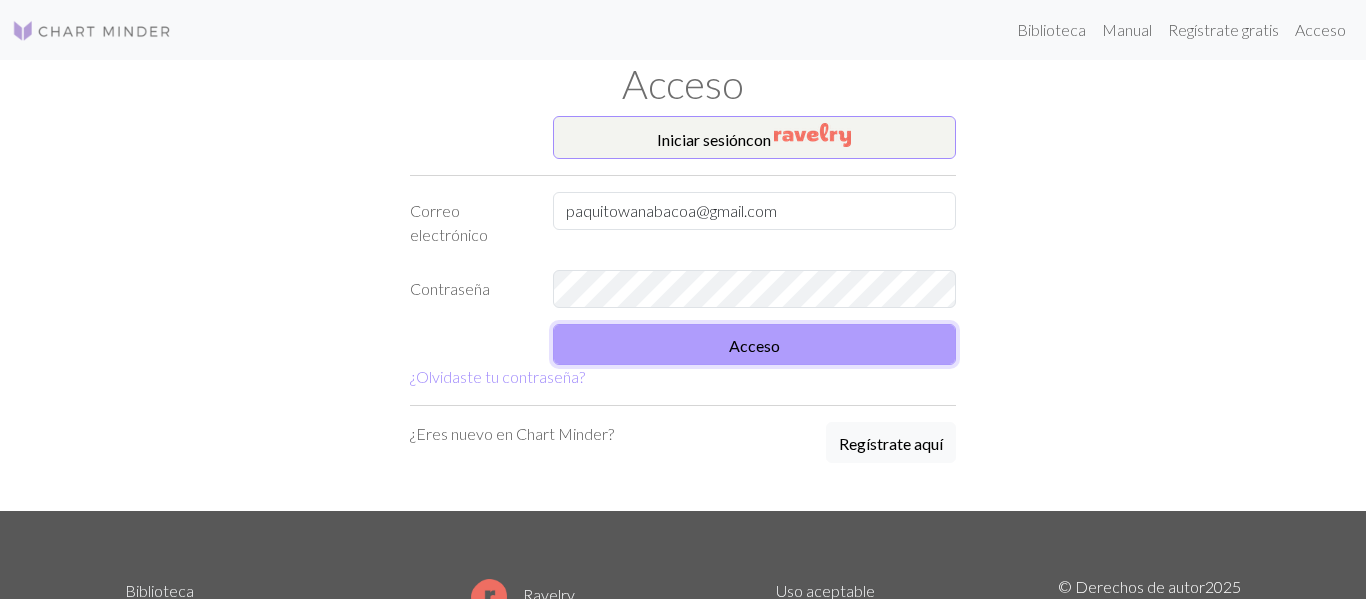 click on "Acceso" at bounding box center (754, 345) 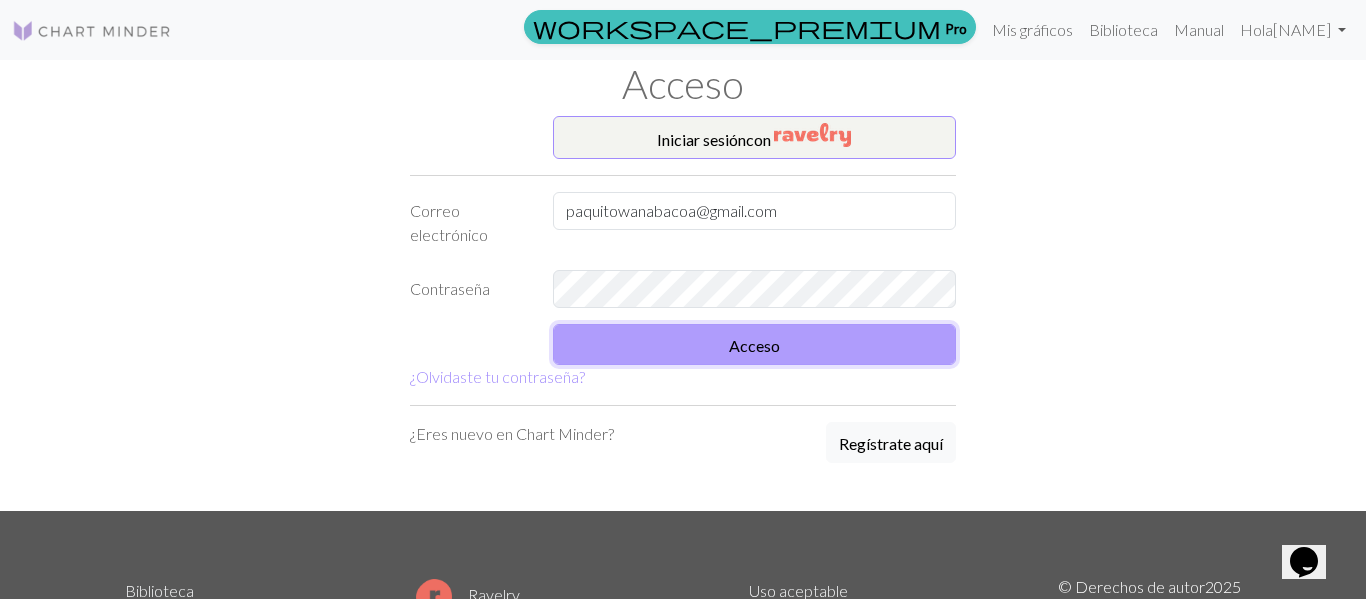 click on "Acceso" at bounding box center (754, 345) 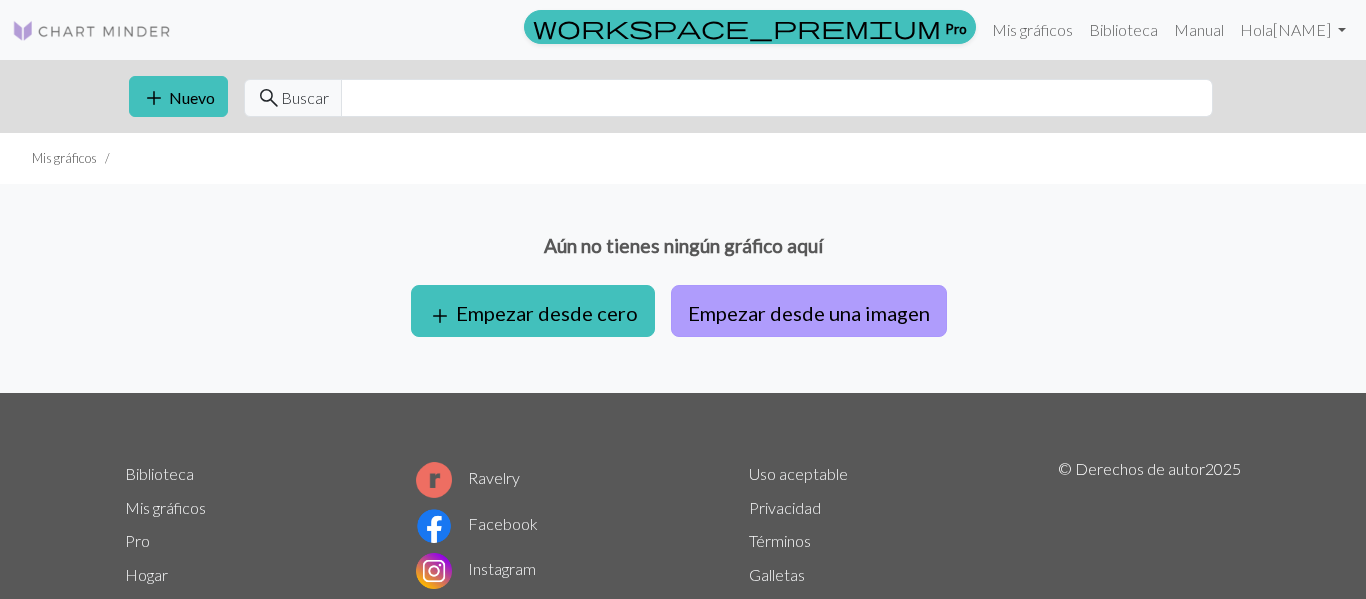 click on "Empezar desde una imagen" at bounding box center (809, 311) 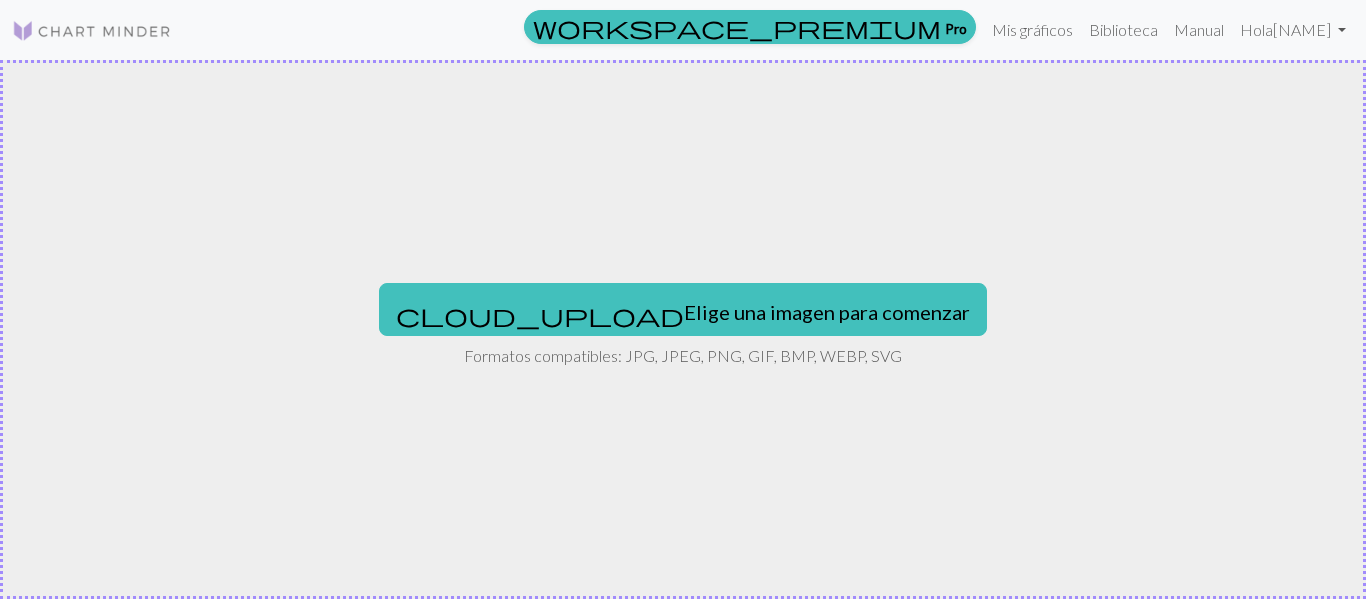 click on "Elige una imagen para comenzar" at bounding box center (827, 309) 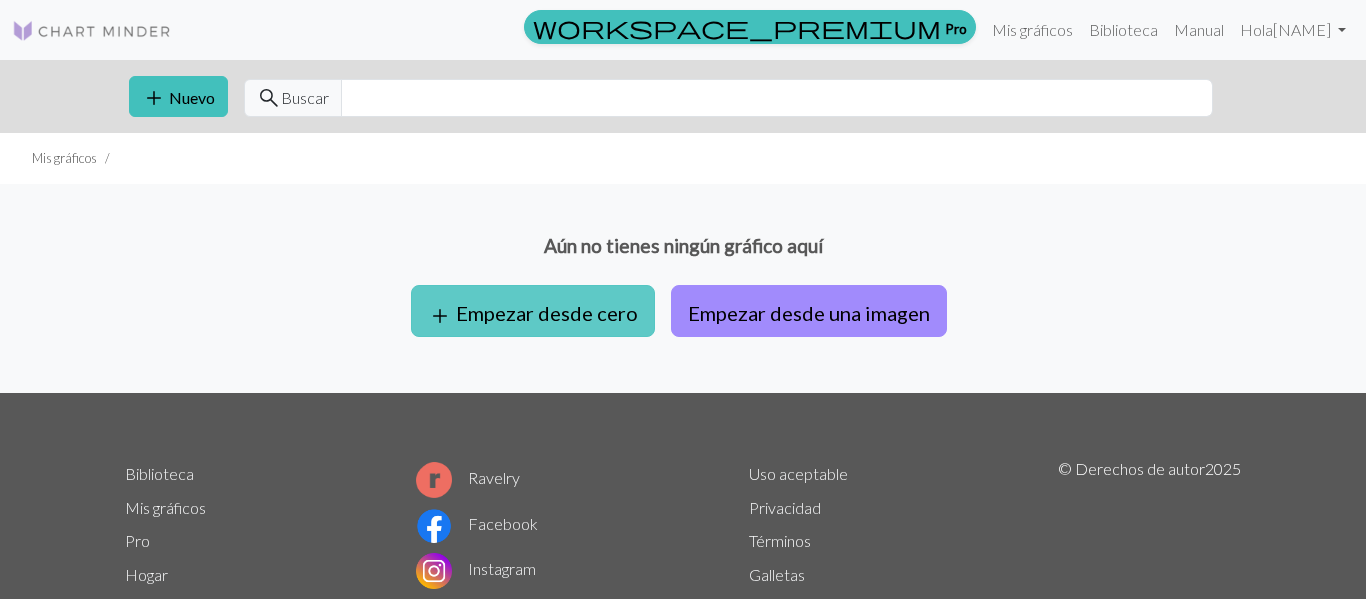 click on "add   Empezar desde cero" at bounding box center (533, 311) 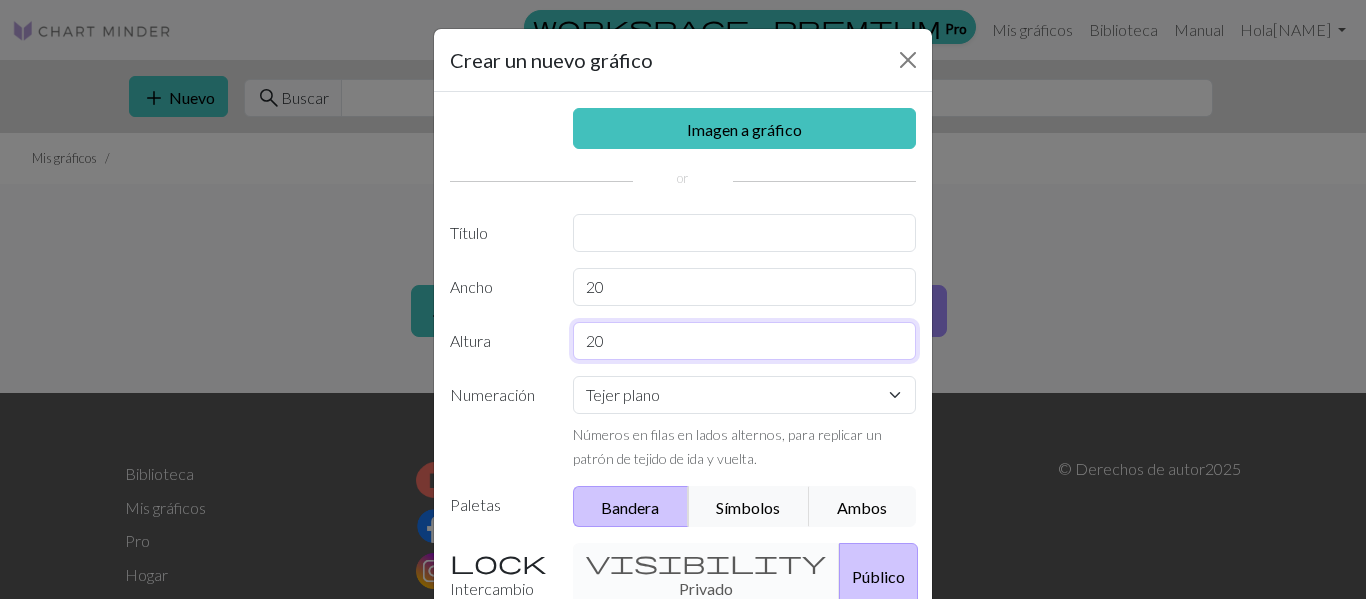 click on "20" at bounding box center (745, 341) 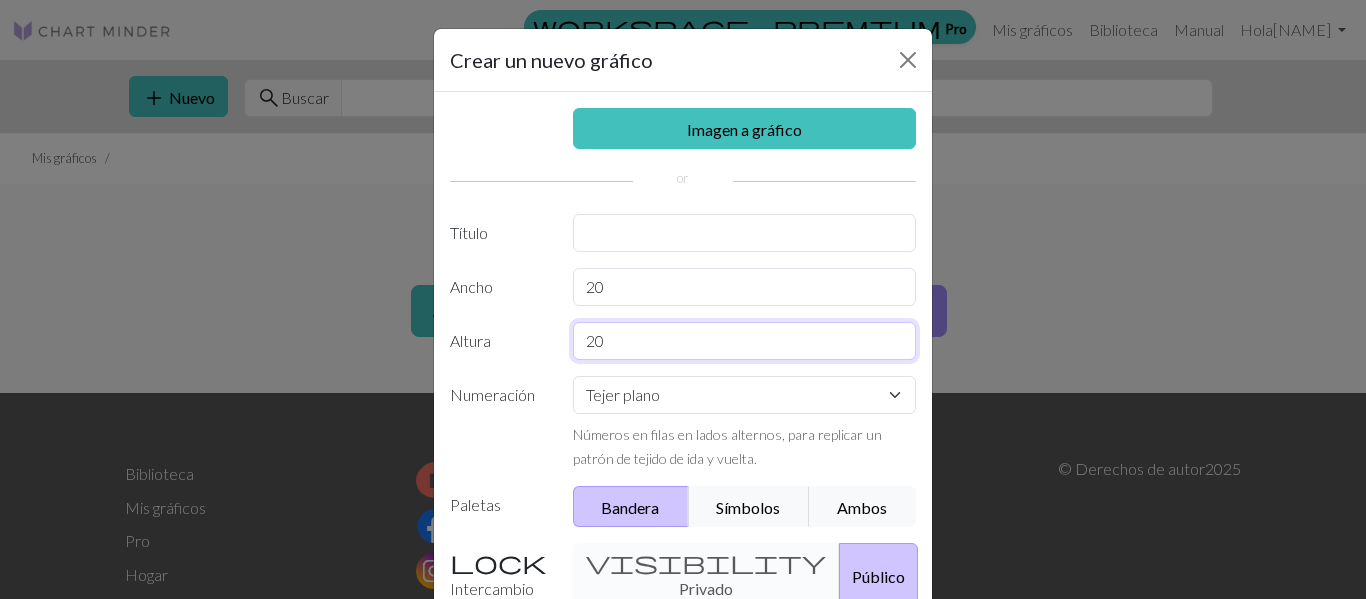 click on "20" at bounding box center [745, 341] 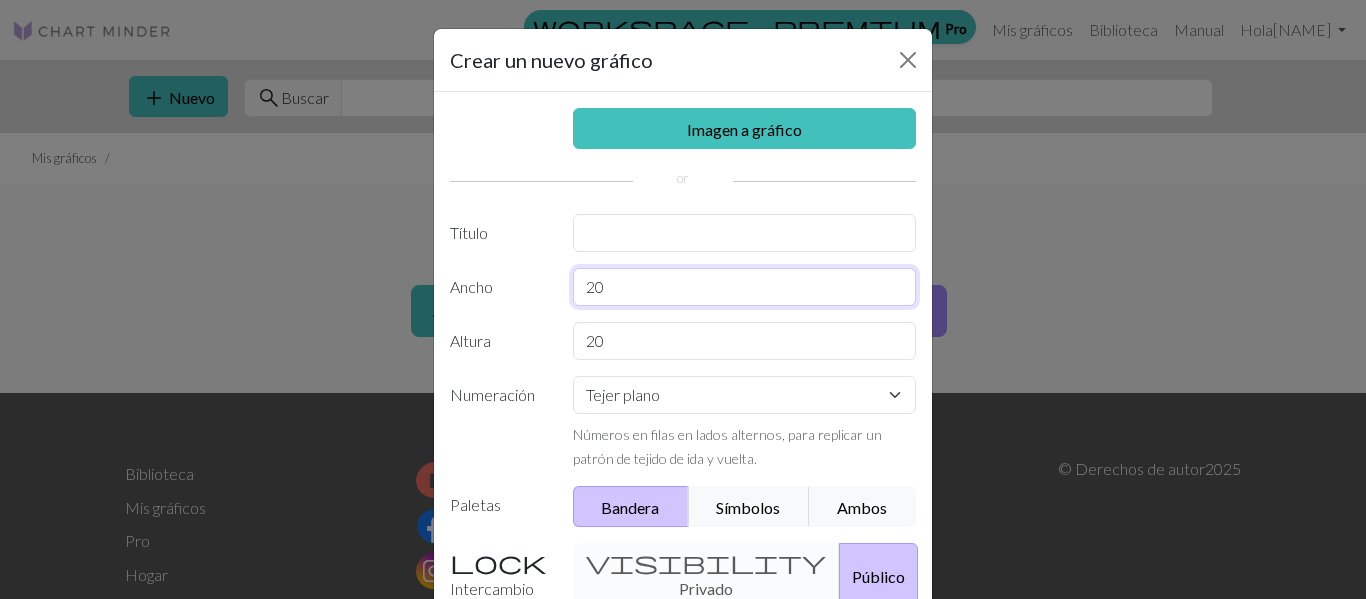 click on "20" at bounding box center (745, 287) 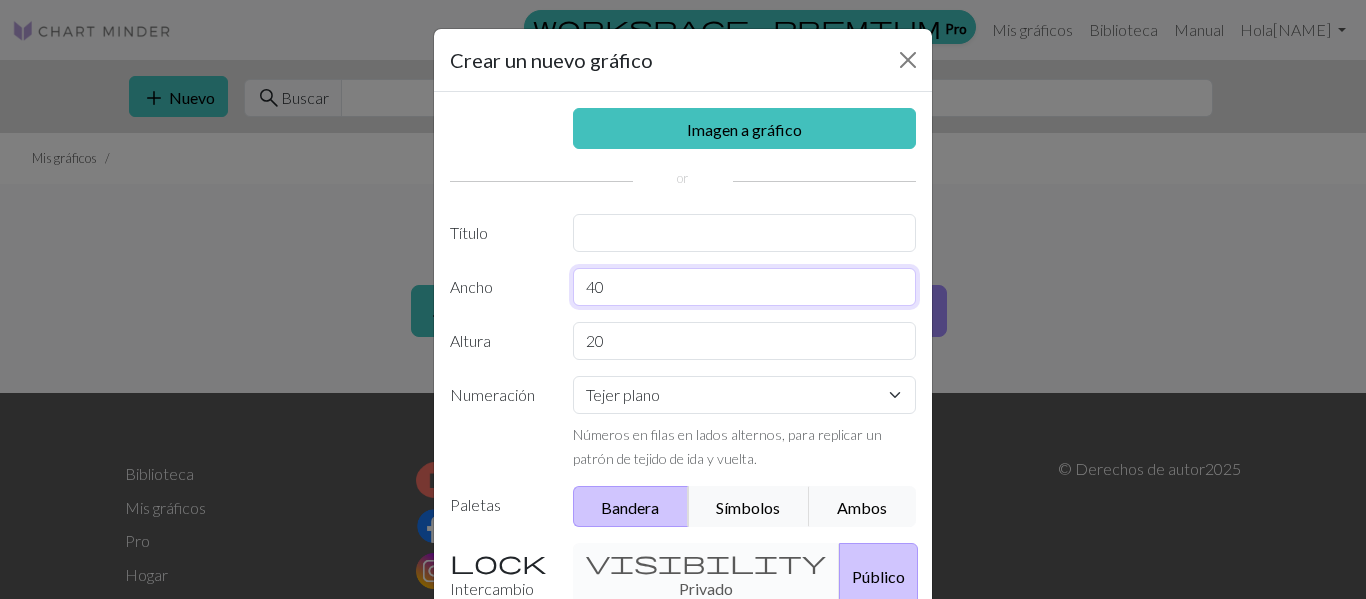 type on "40" 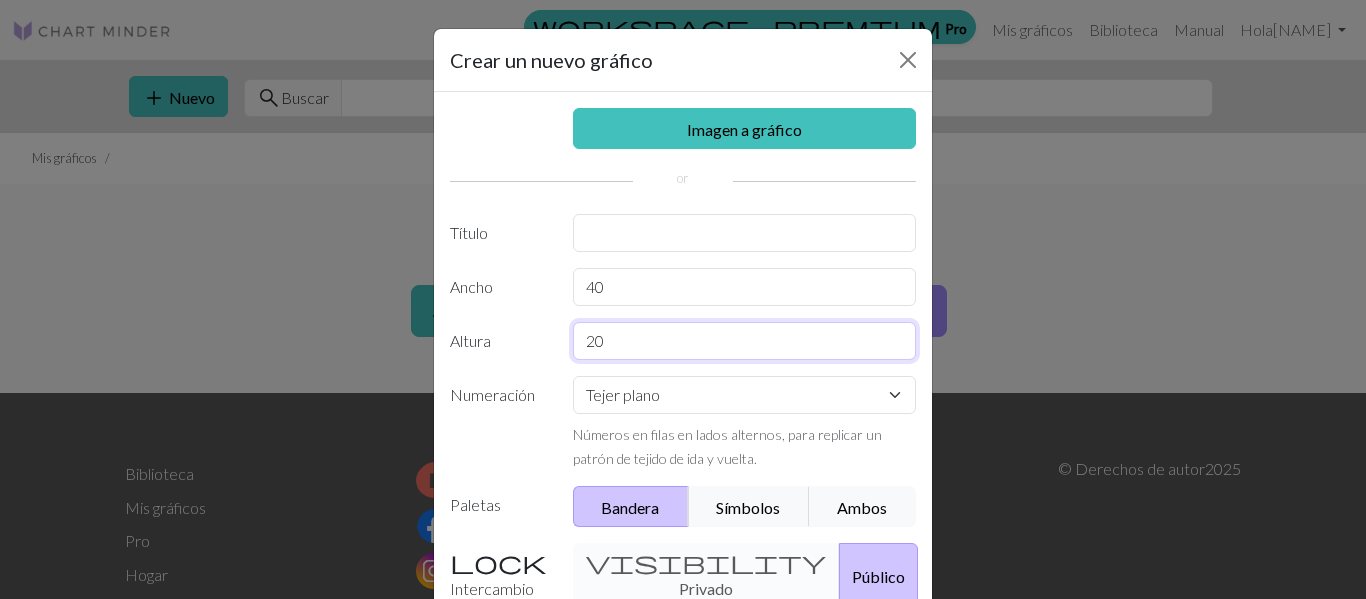 click on "20" at bounding box center [745, 341] 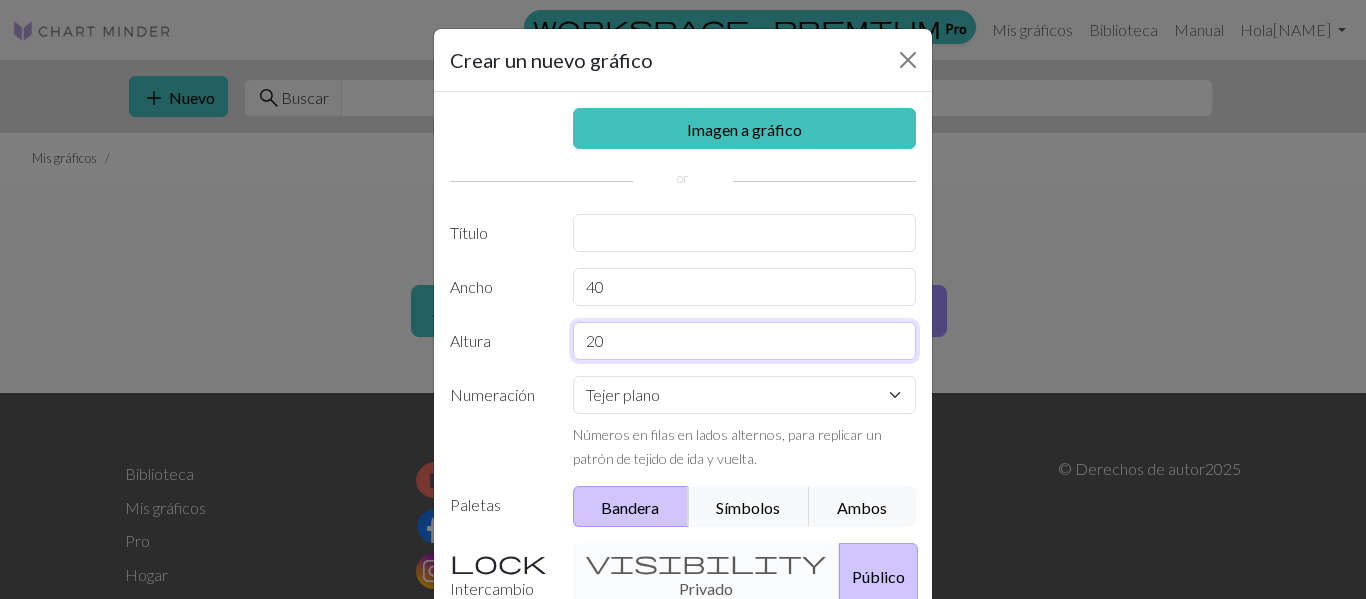 type on "2" 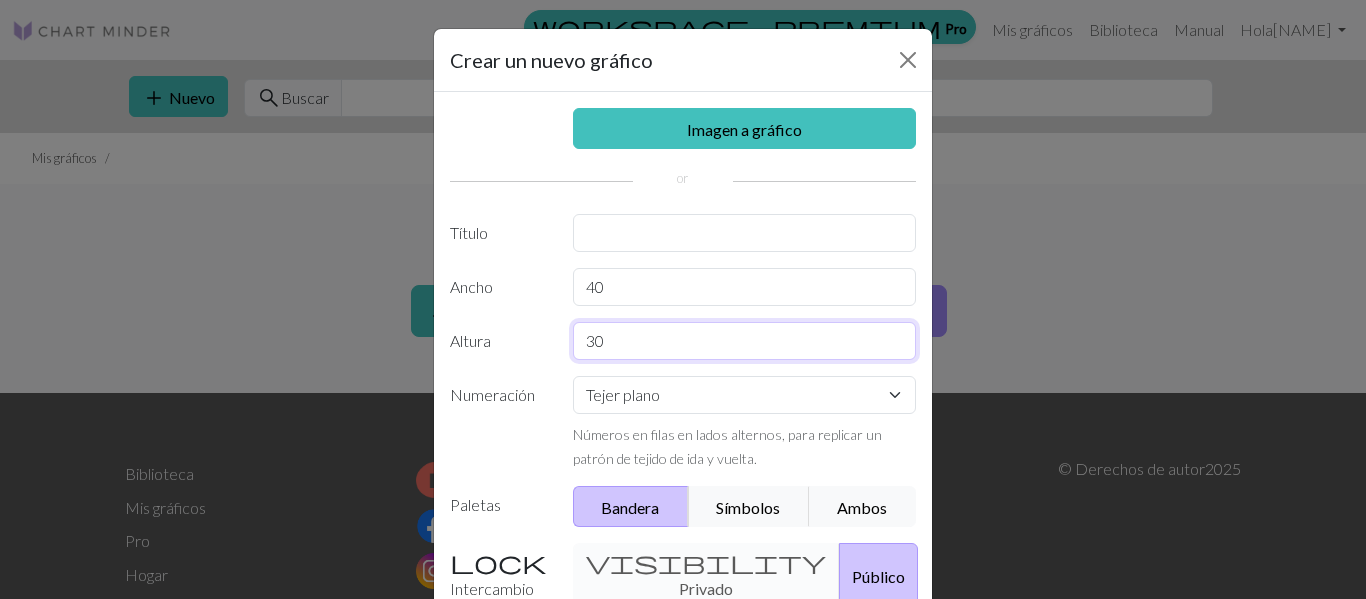 type on "30" 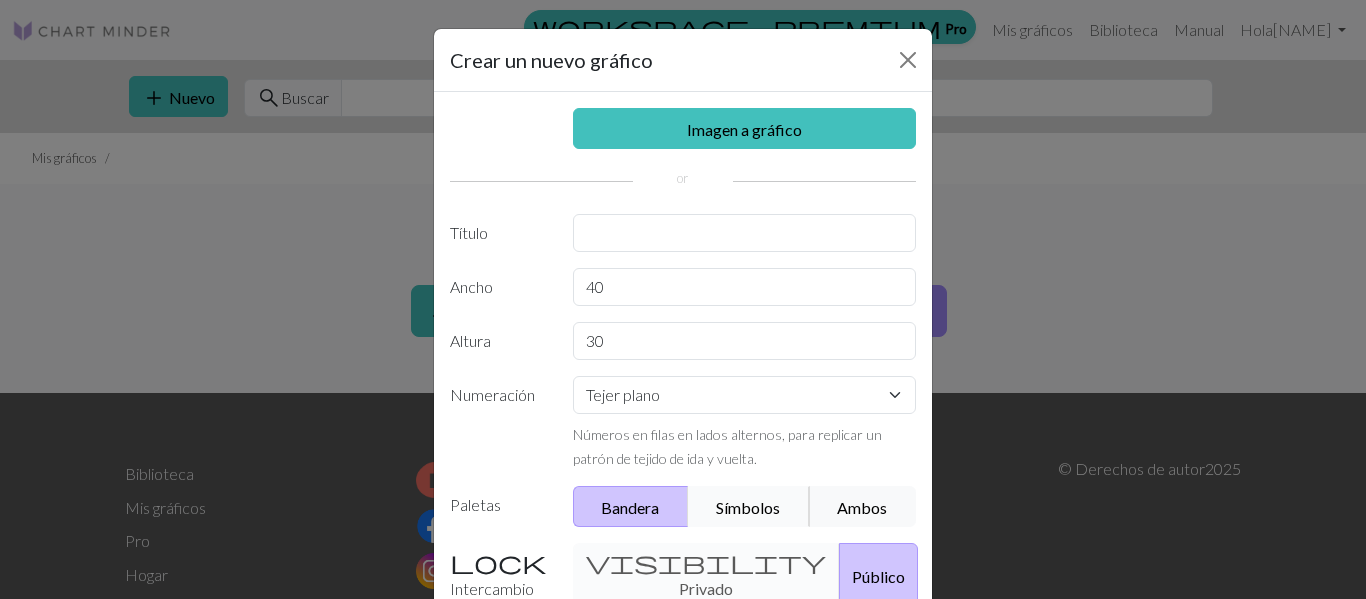 click on "Símbolos" at bounding box center (748, 507) 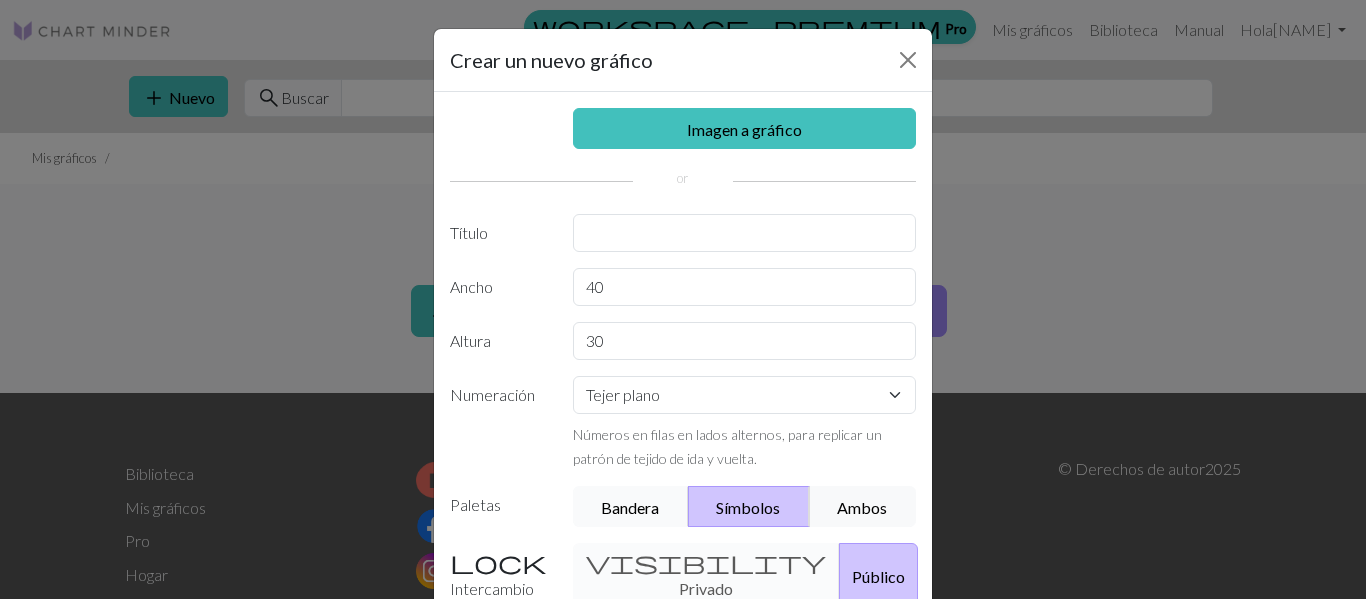 click on "Bandera" at bounding box center [631, 506] 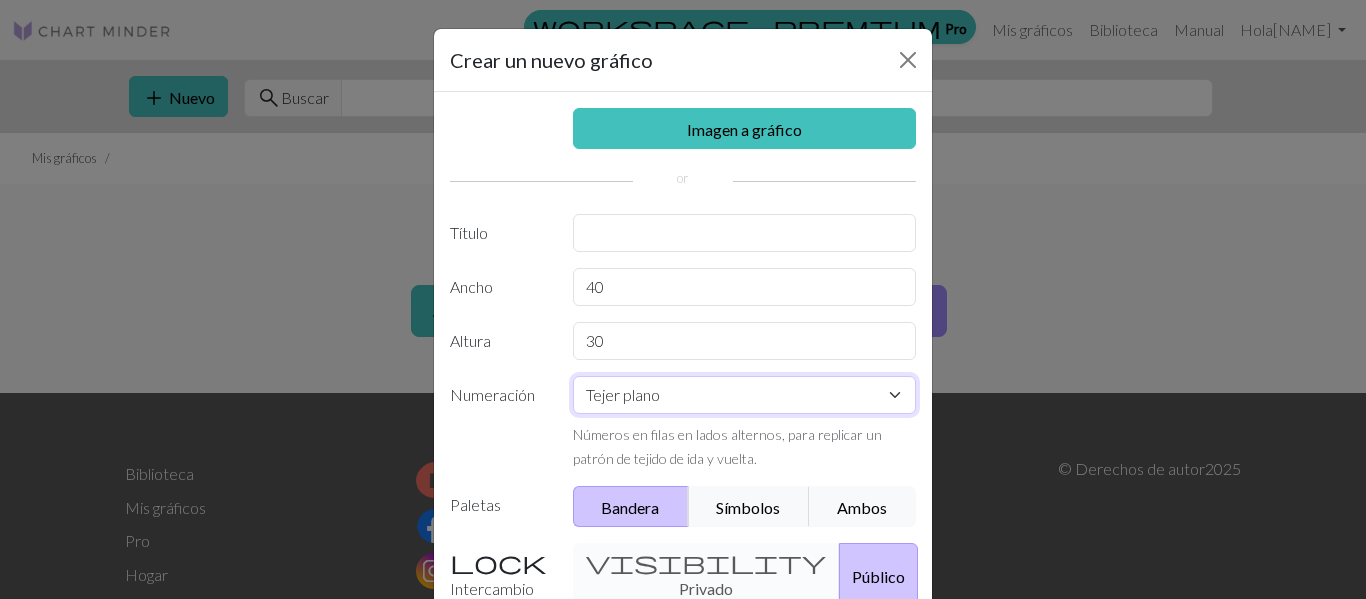 click on "Tejer plano Tejer en redondo Tejido de encaje Punto de cruz" at bounding box center (745, 395) 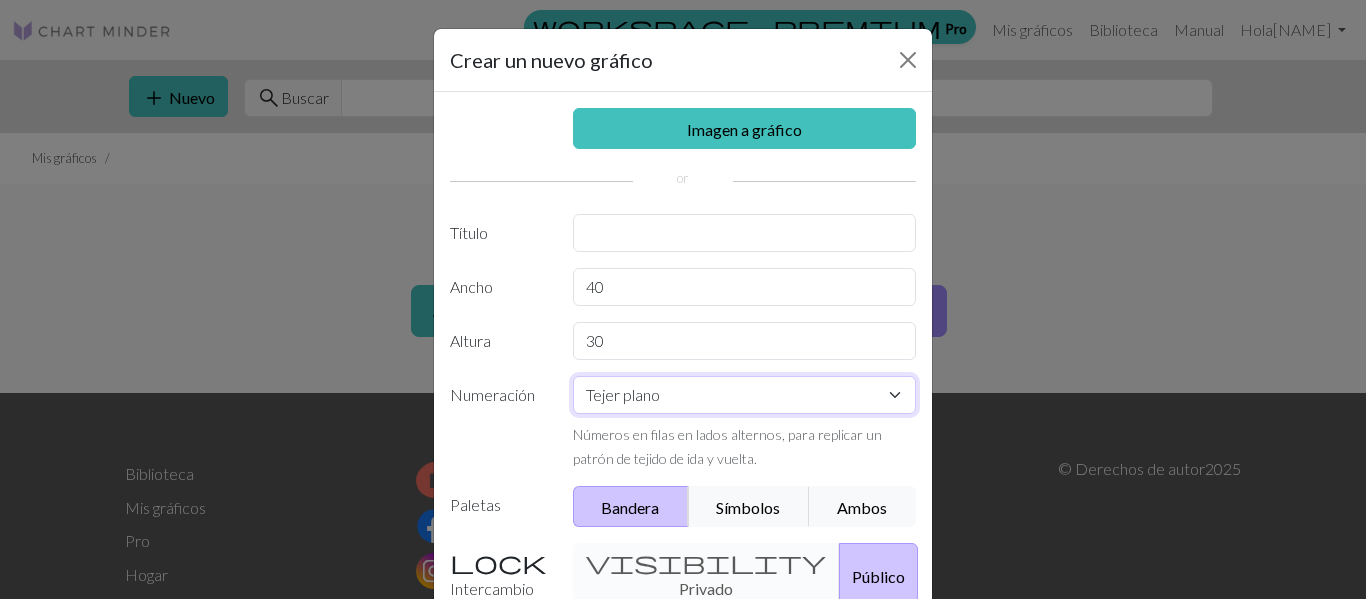 click on "Tejer plano Tejer en redondo Tejido de encaje Punto de cruz" at bounding box center [745, 395] 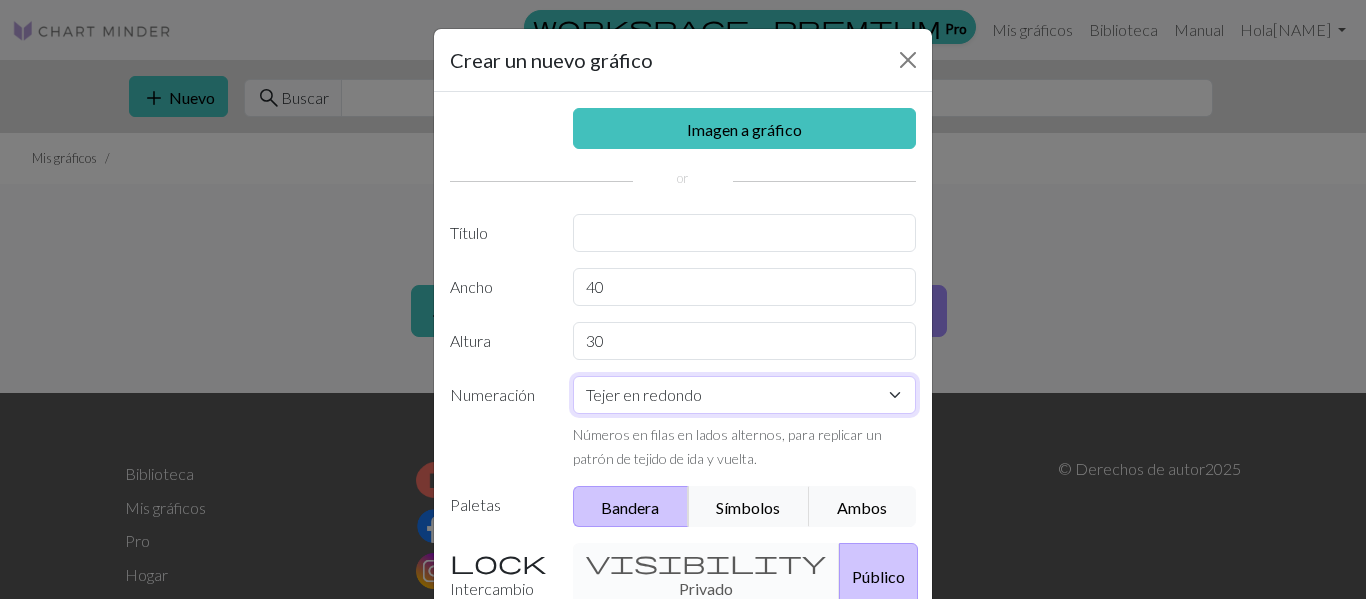 click on "Tejer plano Tejer en redondo Tejido de encaje Punto de cruz" at bounding box center [745, 395] 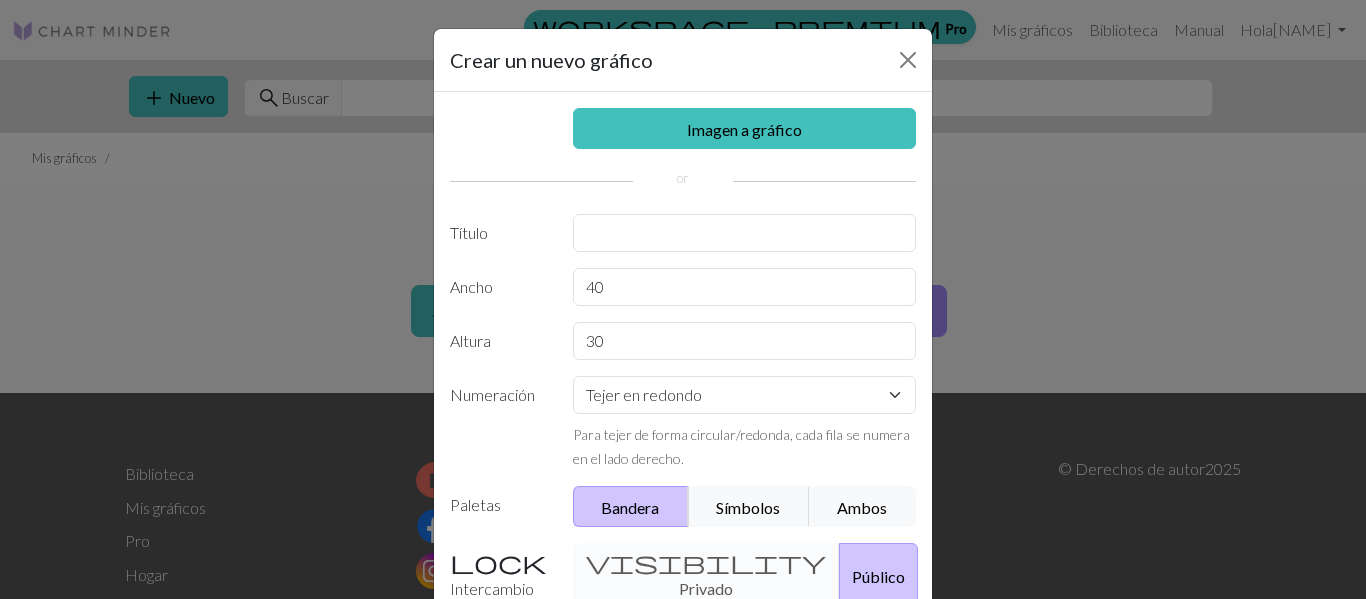 click on "Público" at bounding box center (878, 575) 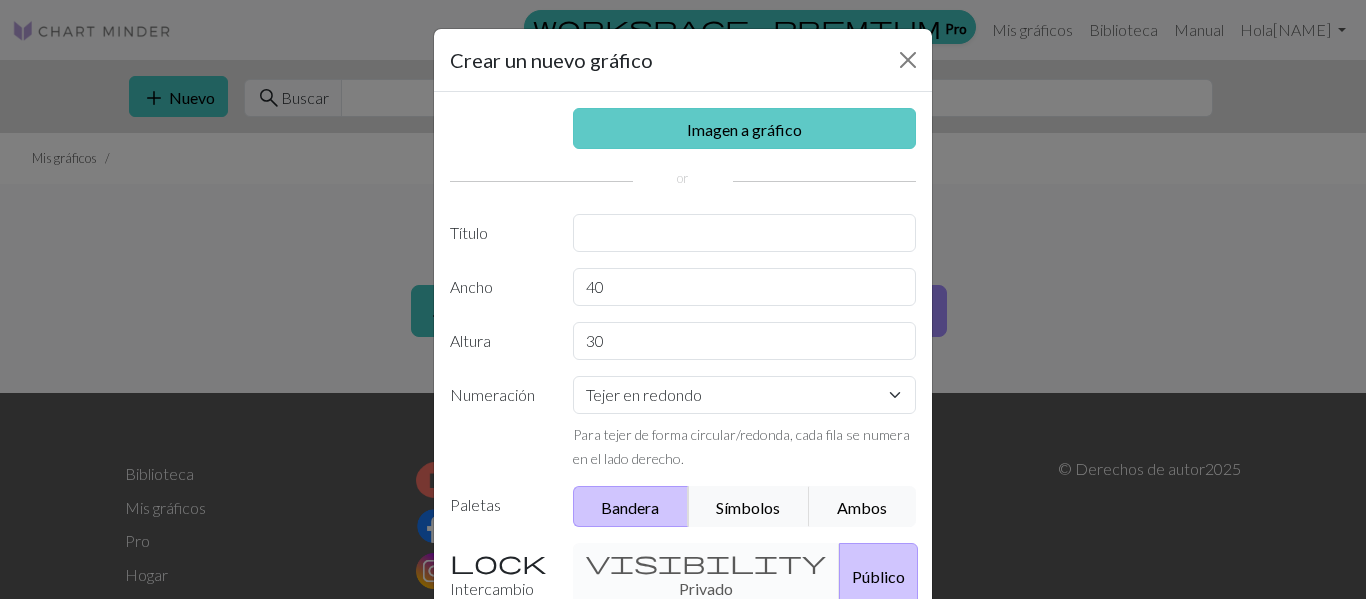 click on "Imagen a gráfico" at bounding box center (745, 128) 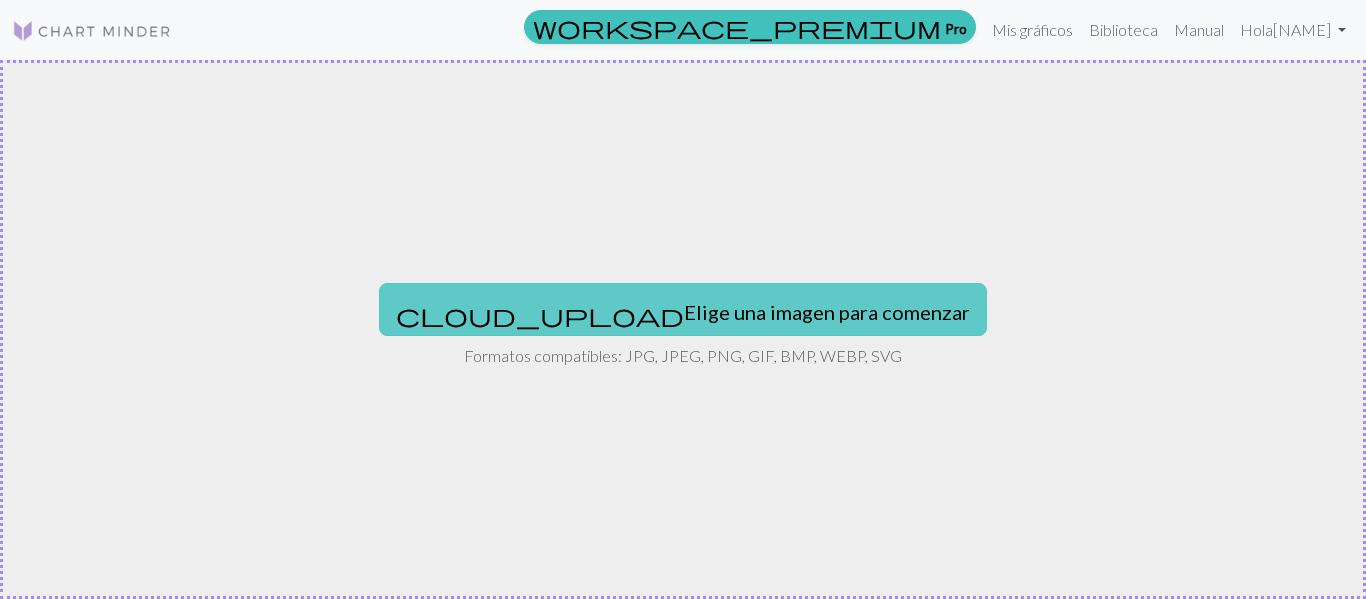click on "cloud_upload Elige una imagen para comenzar" at bounding box center (683, 309) 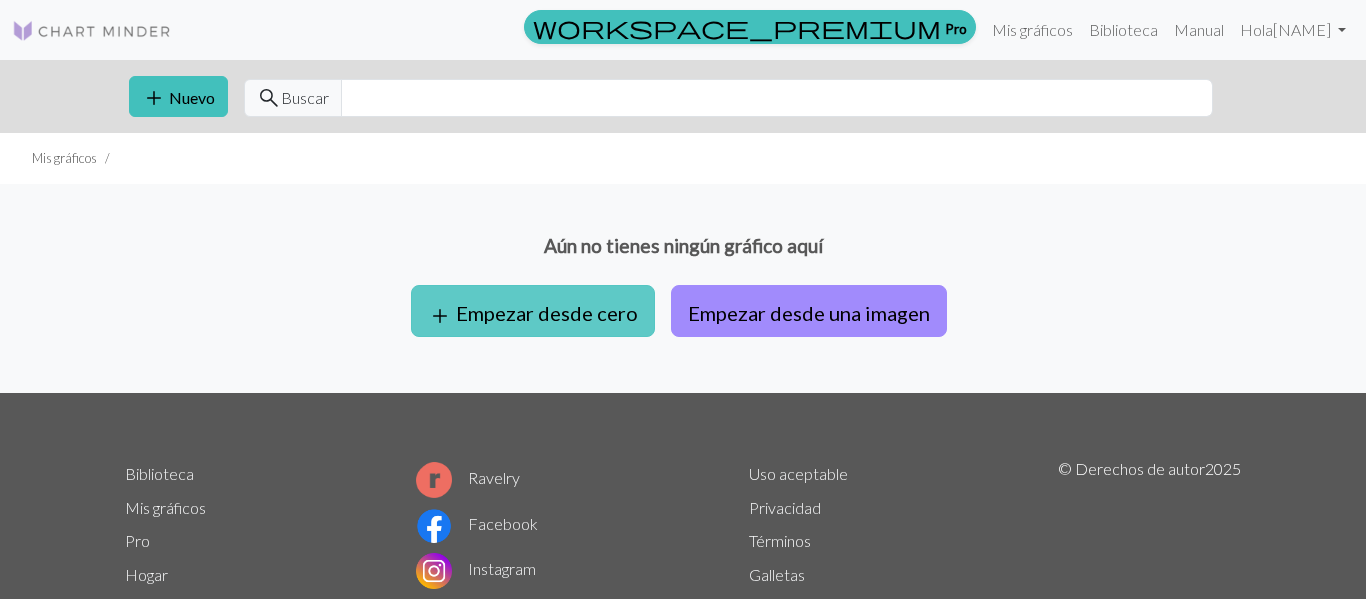 click on "add   Empezar desde cero" at bounding box center [533, 311] 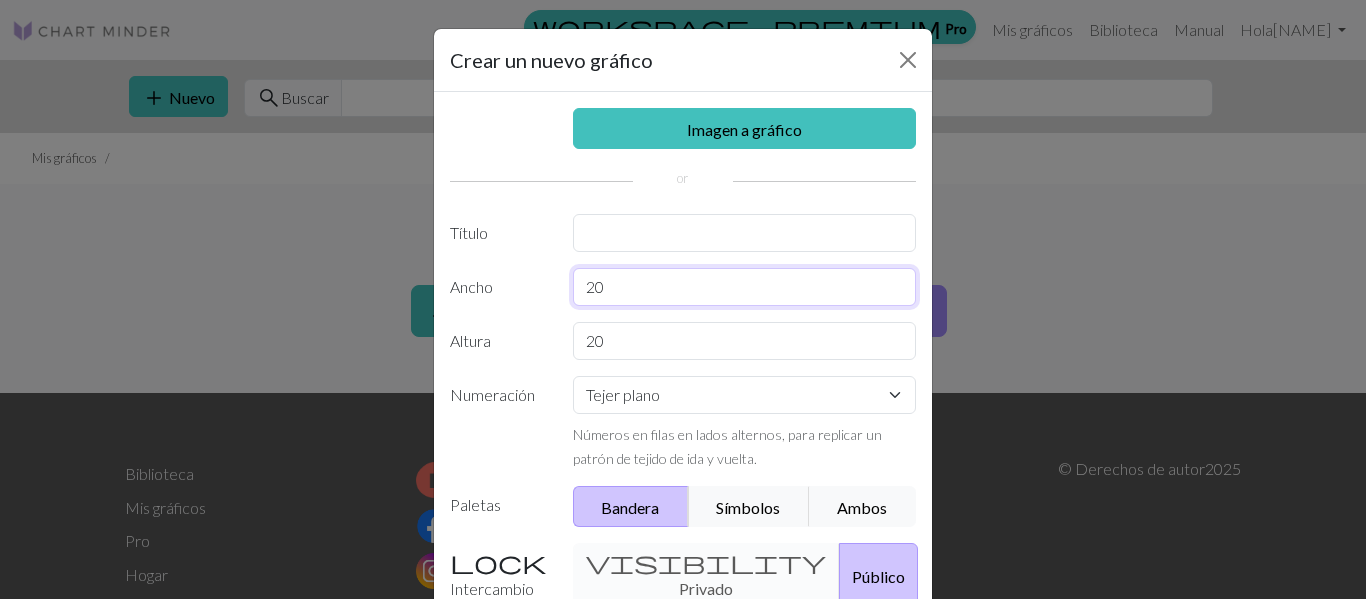 click on "20" at bounding box center [745, 287] 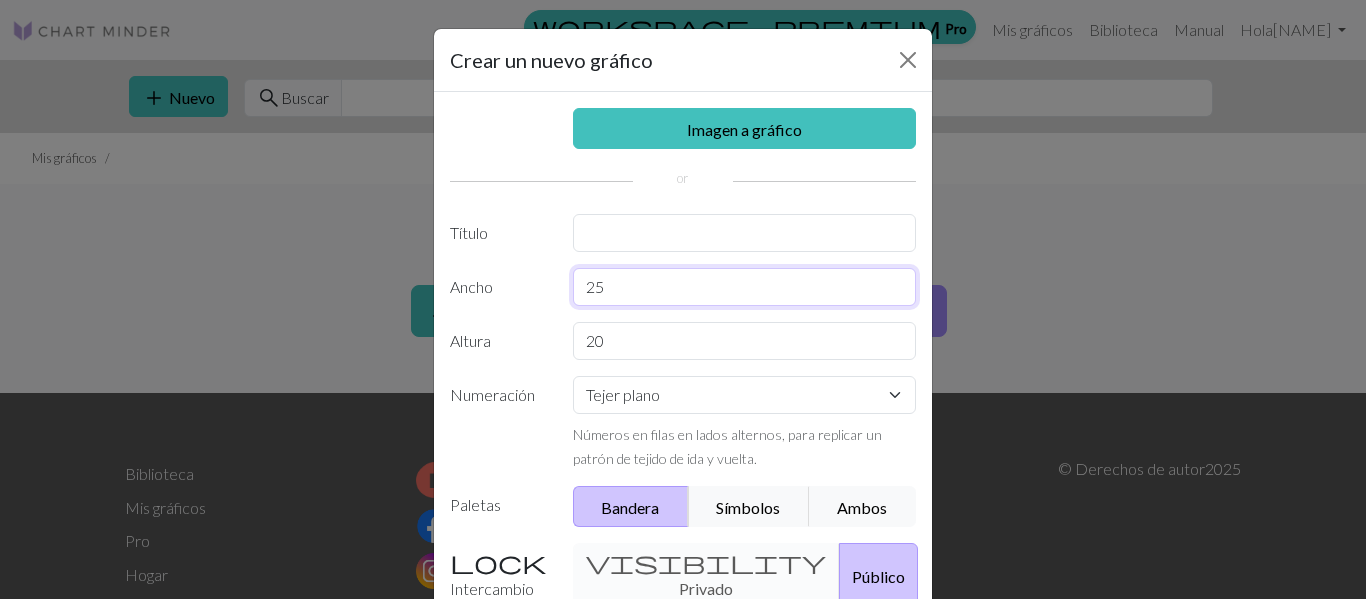 type on "25" 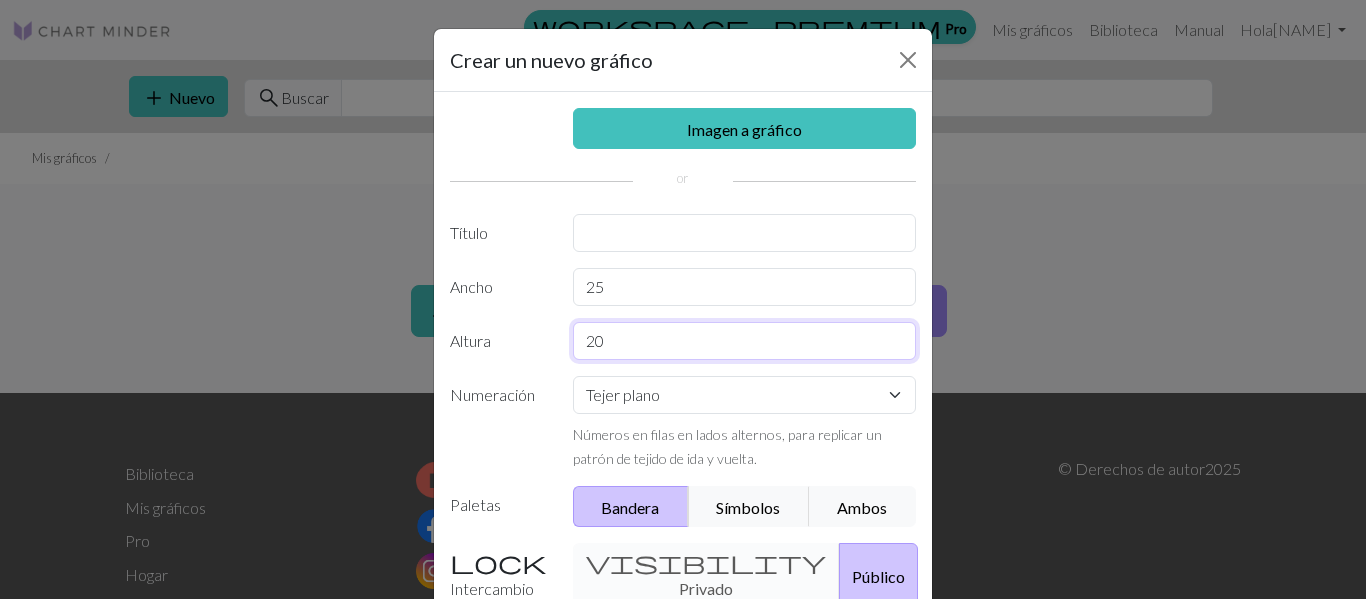 click on "20" at bounding box center [745, 341] 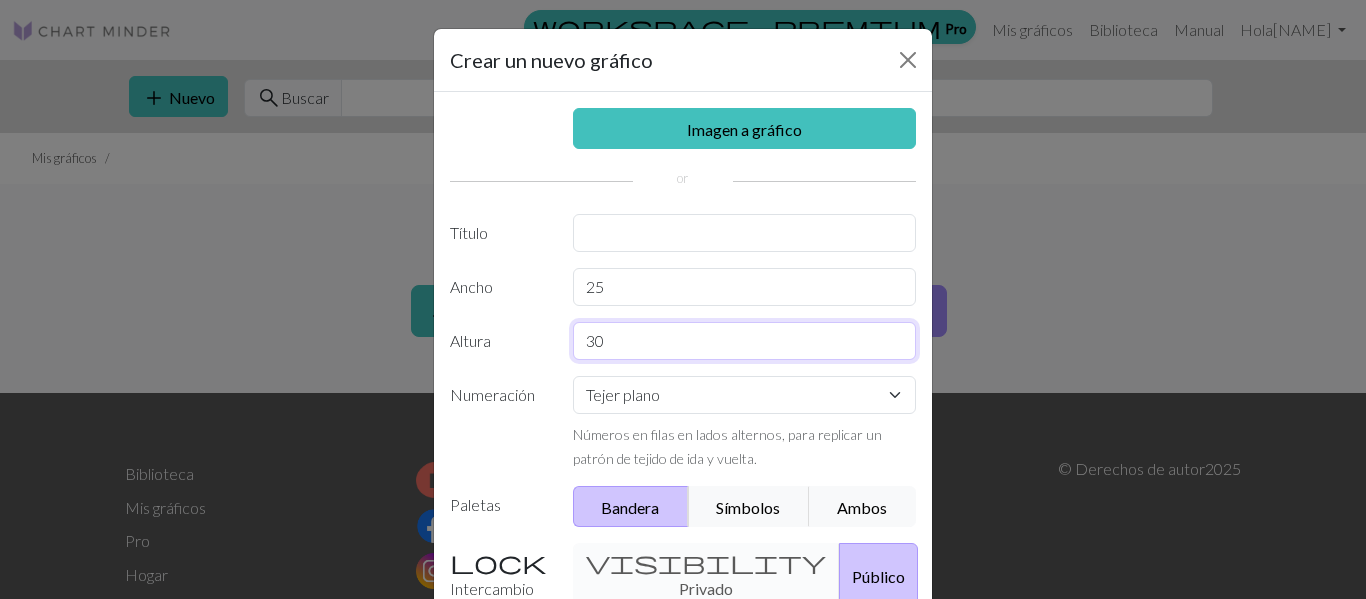 type on "30" 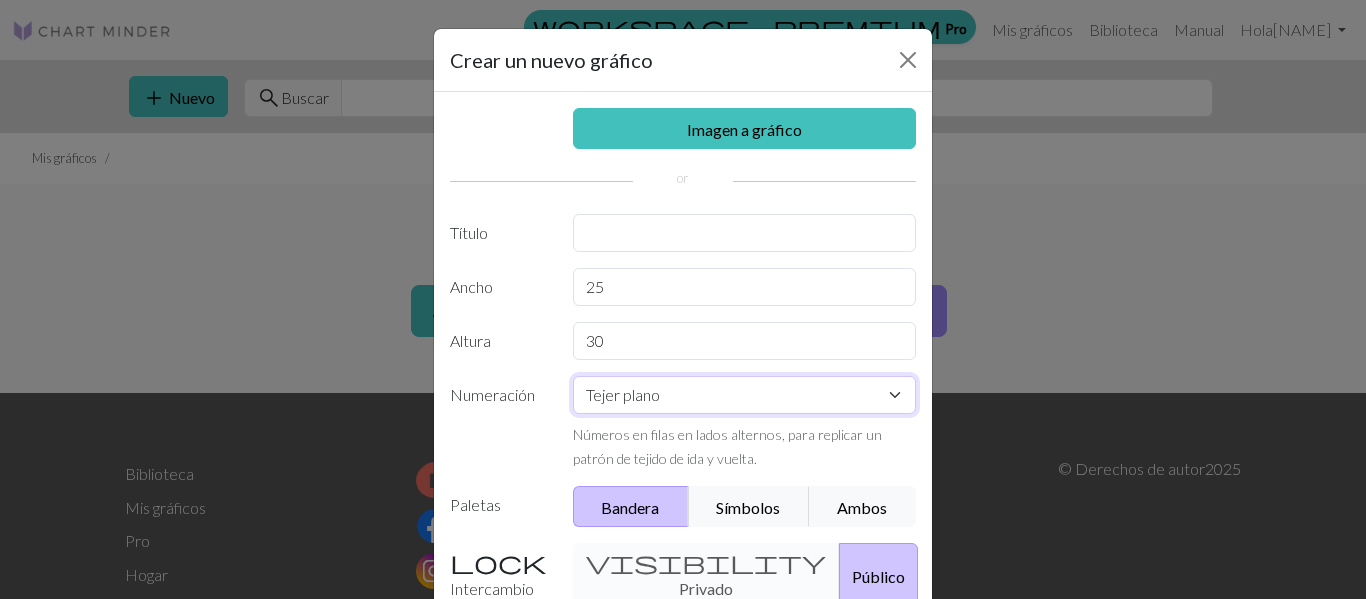 click on "Tejer plano Tejer en redondo Tejido de encaje Punto de cruz" at bounding box center (745, 395) 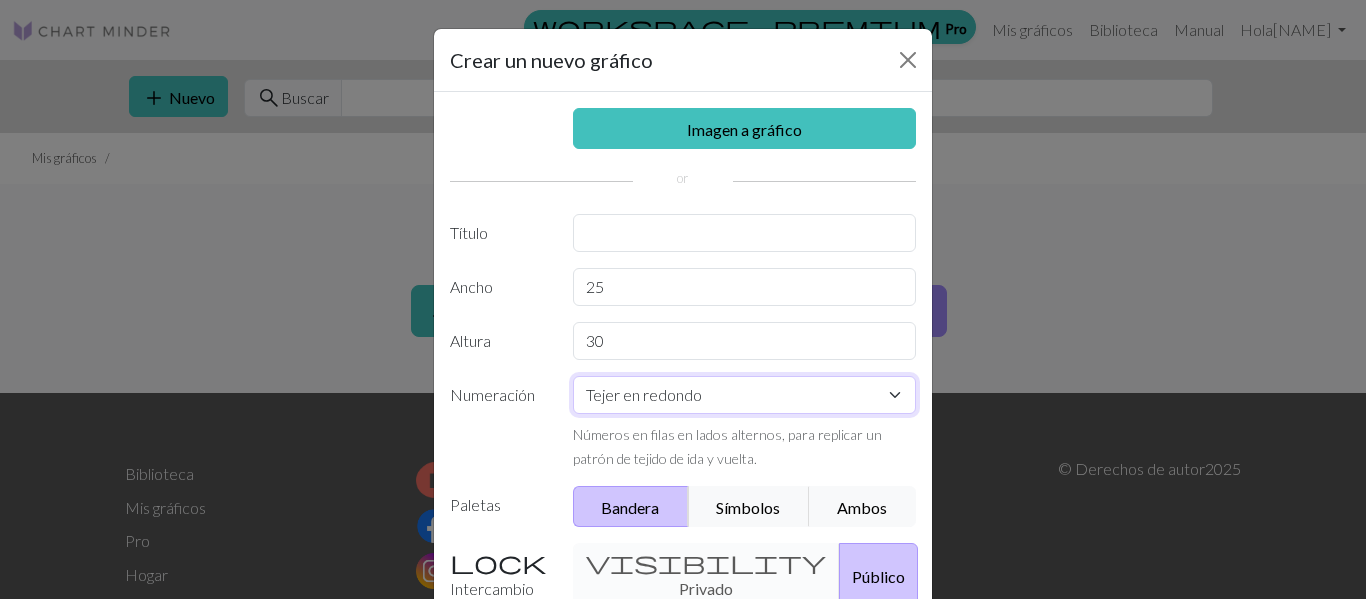 click on "Tejer plano Tejer en redondo Tejido de encaje Punto de cruz" at bounding box center (745, 395) 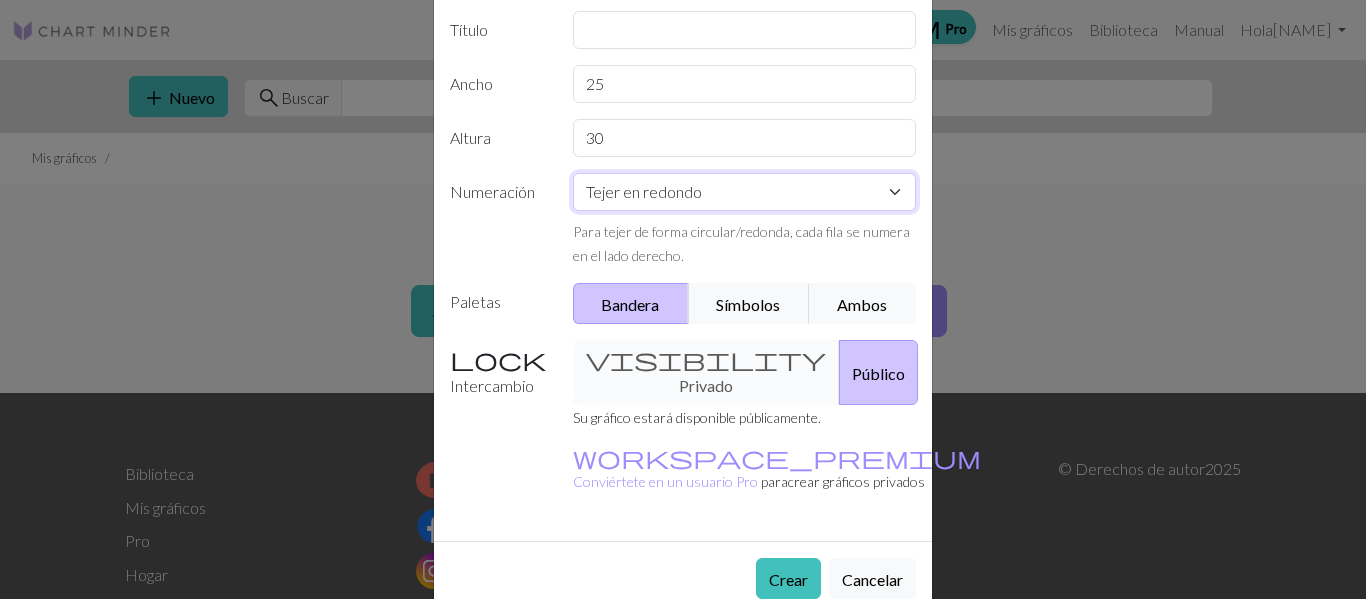 scroll, scrollTop: 224, scrollLeft: 0, axis: vertical 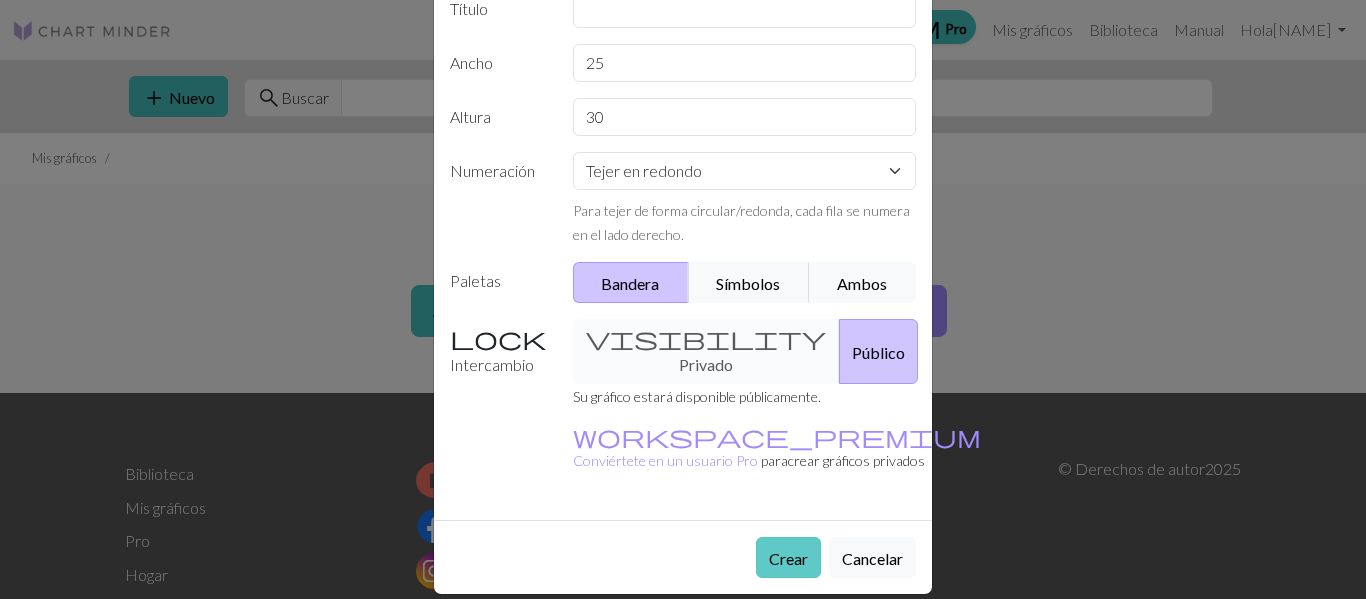 click on "Crear" at bounding box center (788, 558) 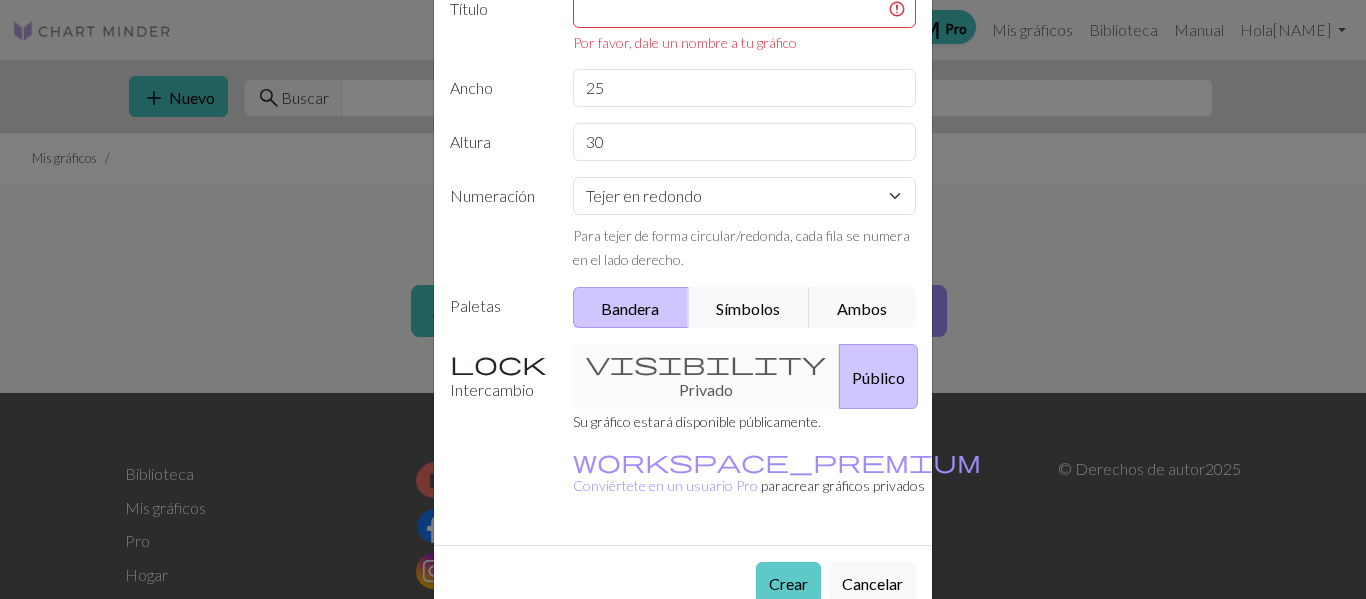 scroll, scrollTop: 0, scrollLeft: 0, axis: both 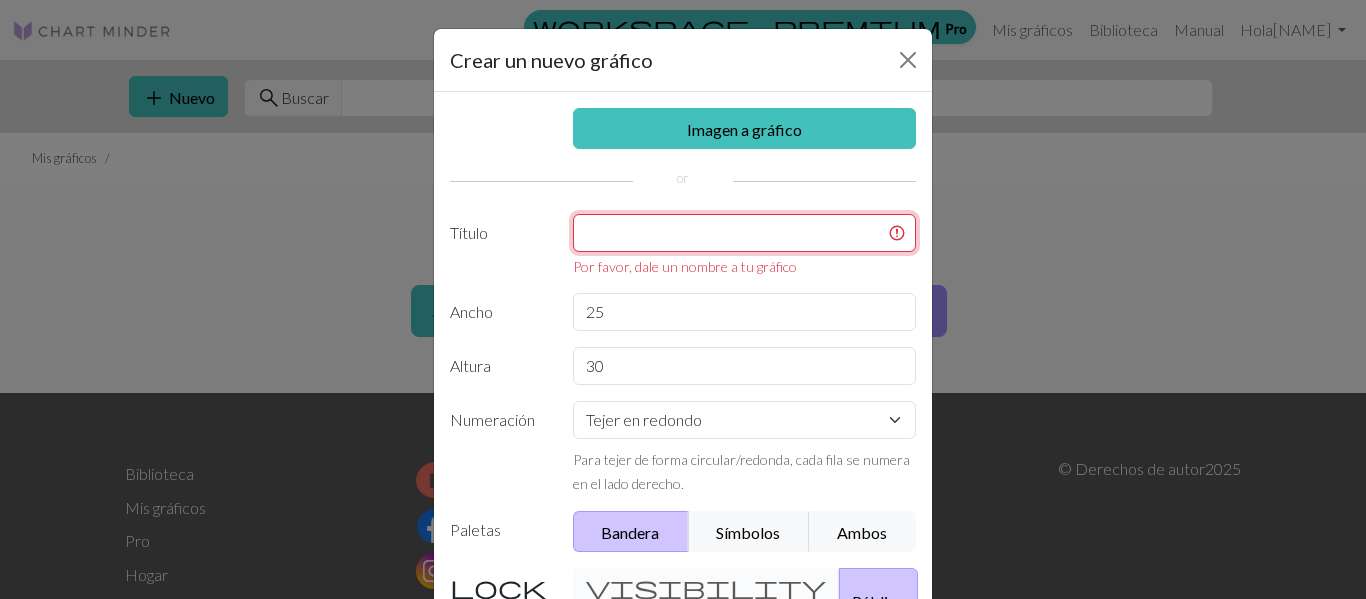 click at bounding box center [745, 233] 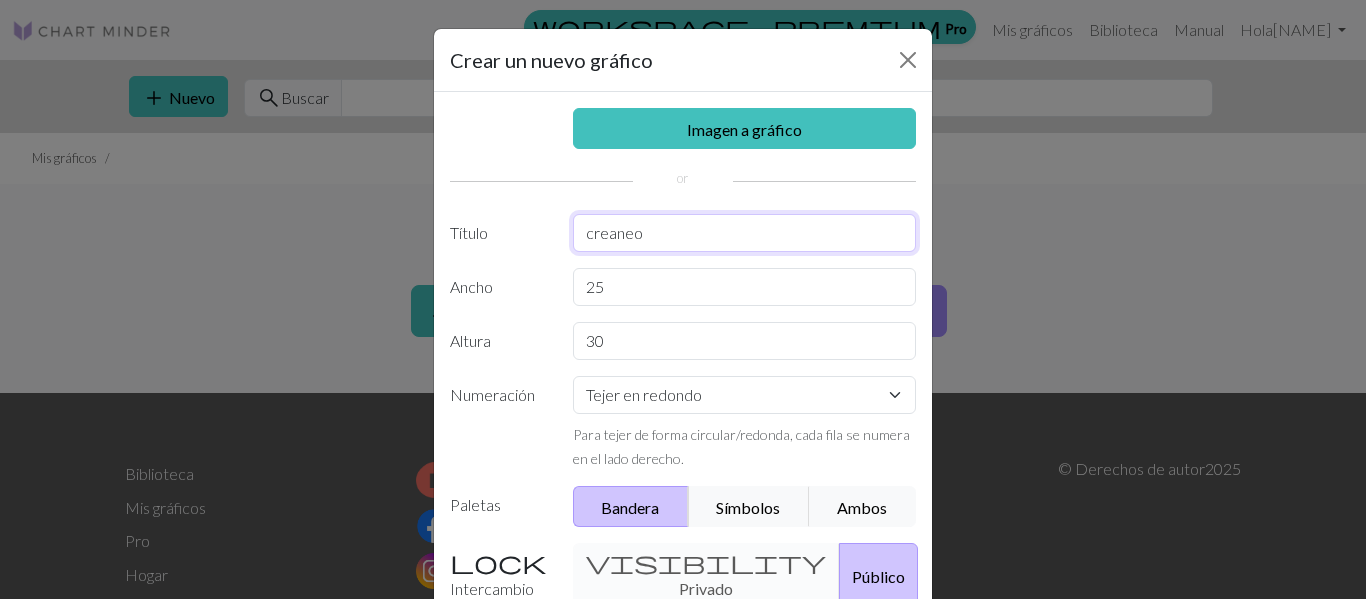 type on "creaneo" 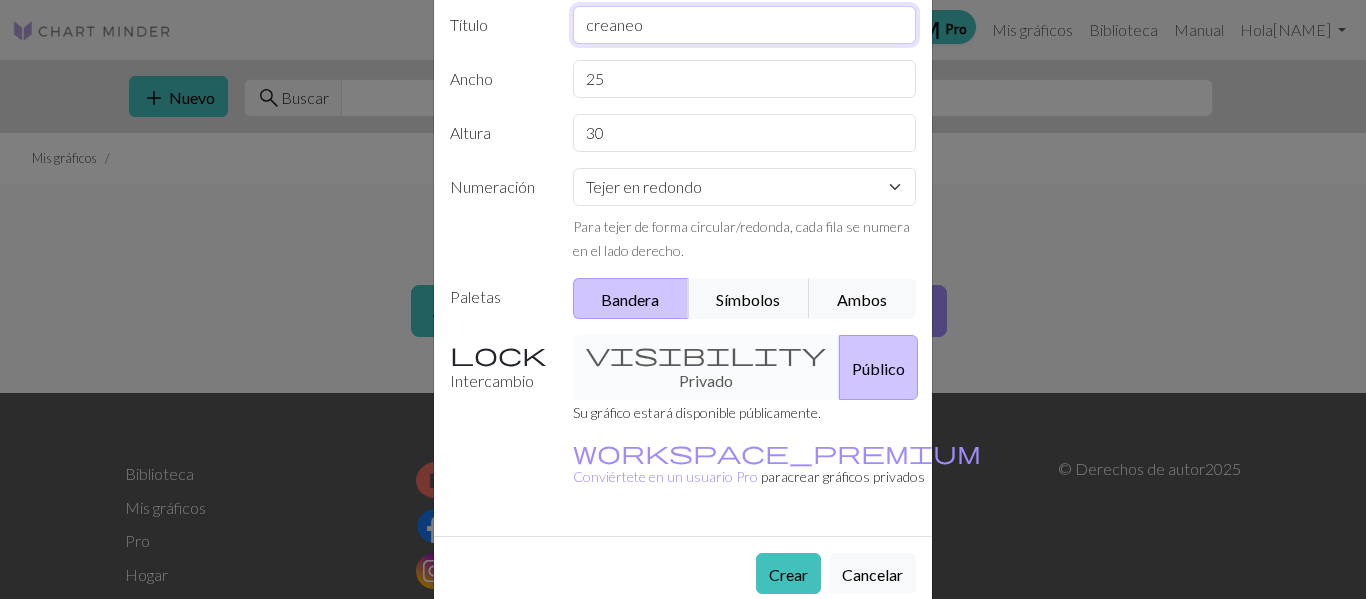 scroll, scrollTop: 210, scrollLeft: 0, axis: vertical 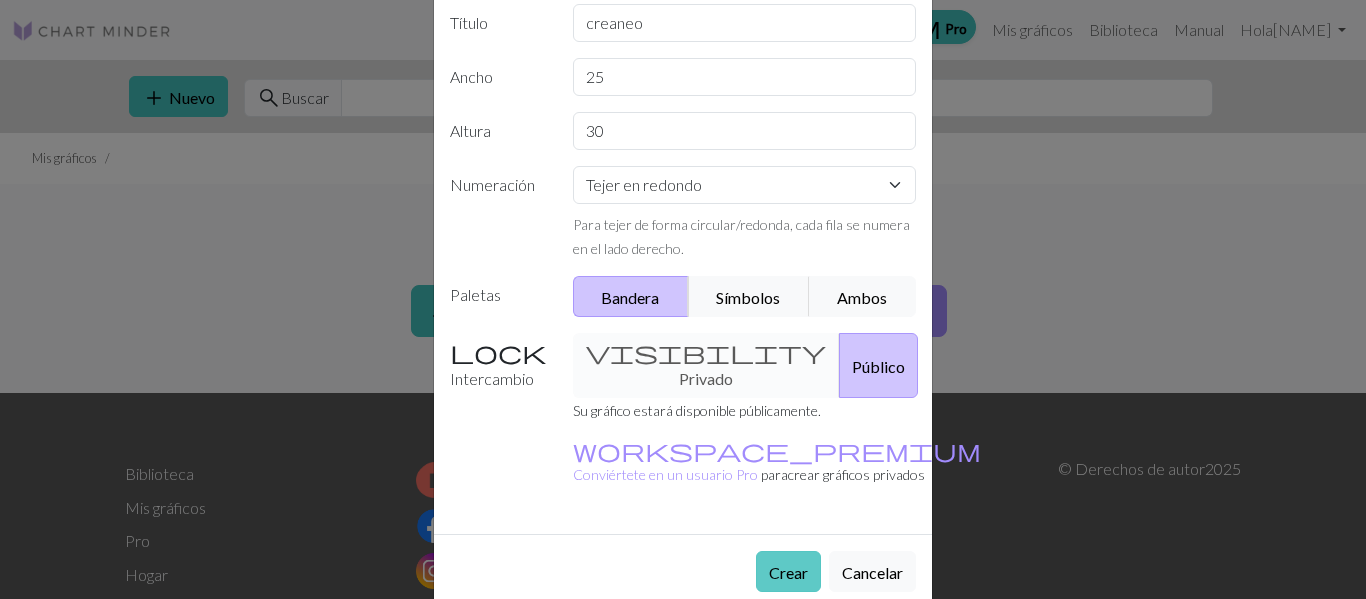 click on "Crear" at bounding box center (788, 571) 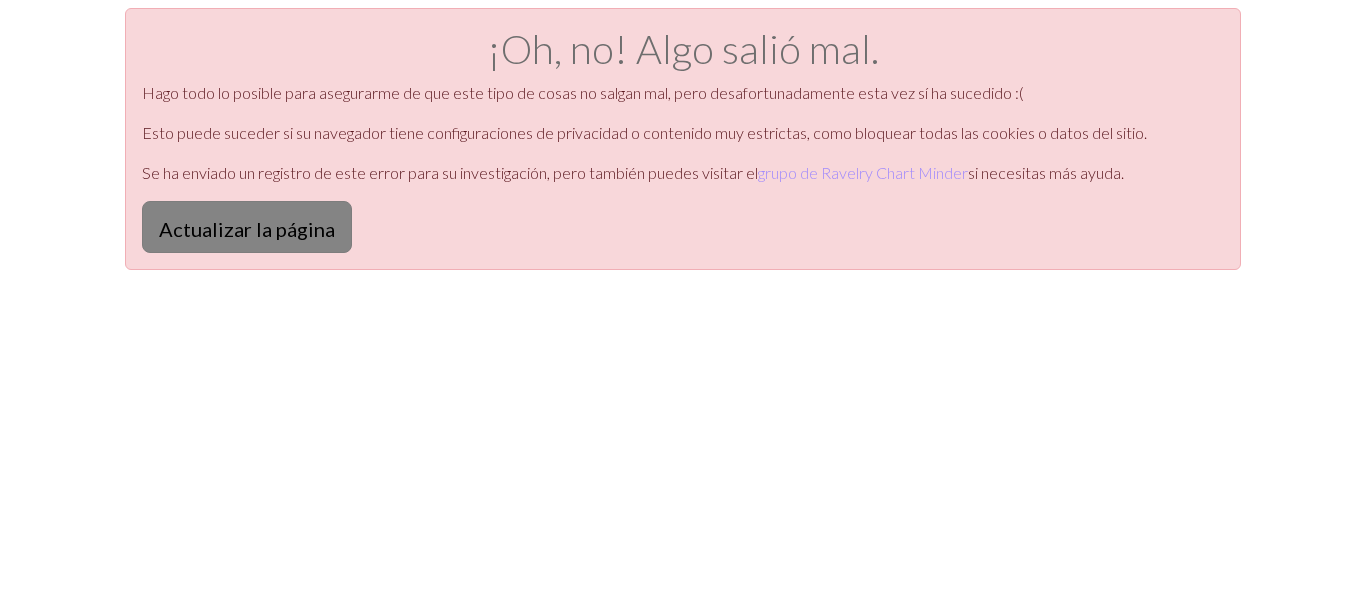 click on "Actualizar la página" at bounding box center (247, 229) 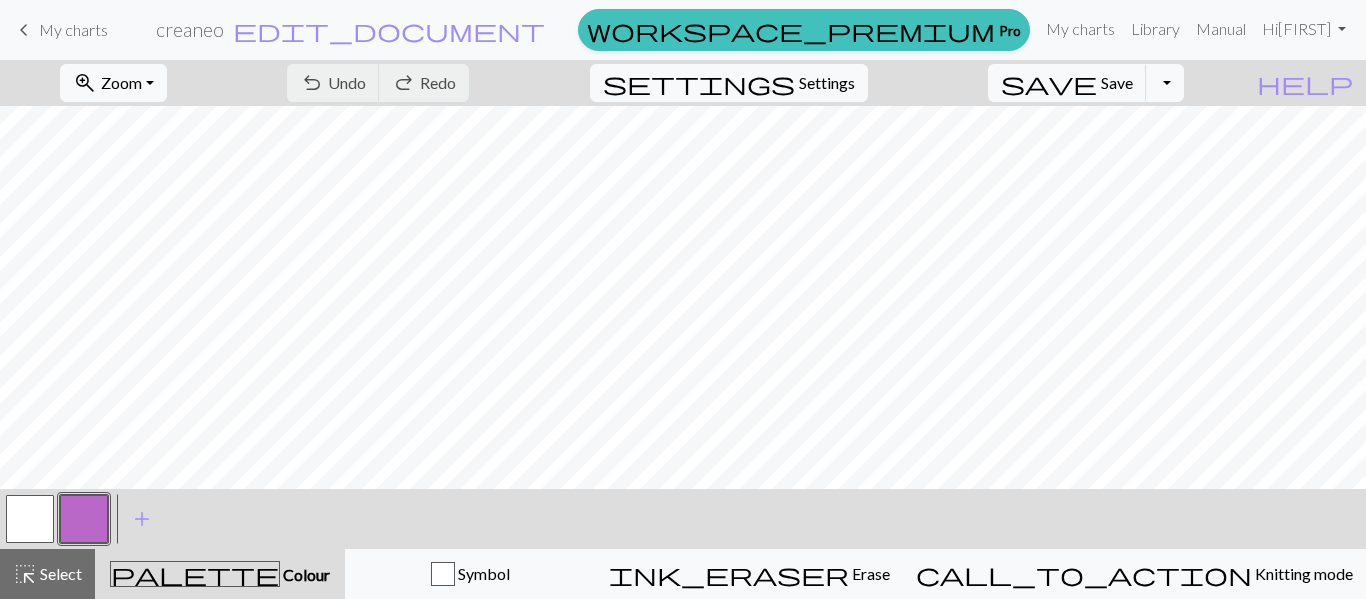 scroll, scrollTop: 0, scrollLeft: 0, axis: both 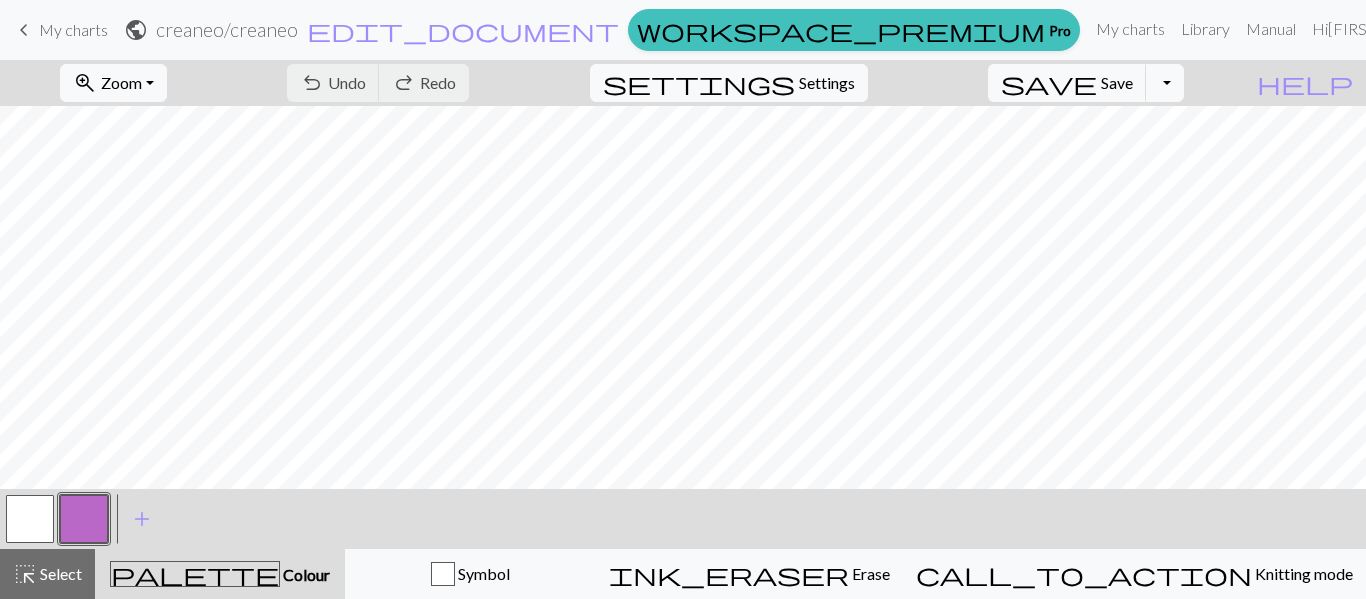 click at bounding box center [84, 519] 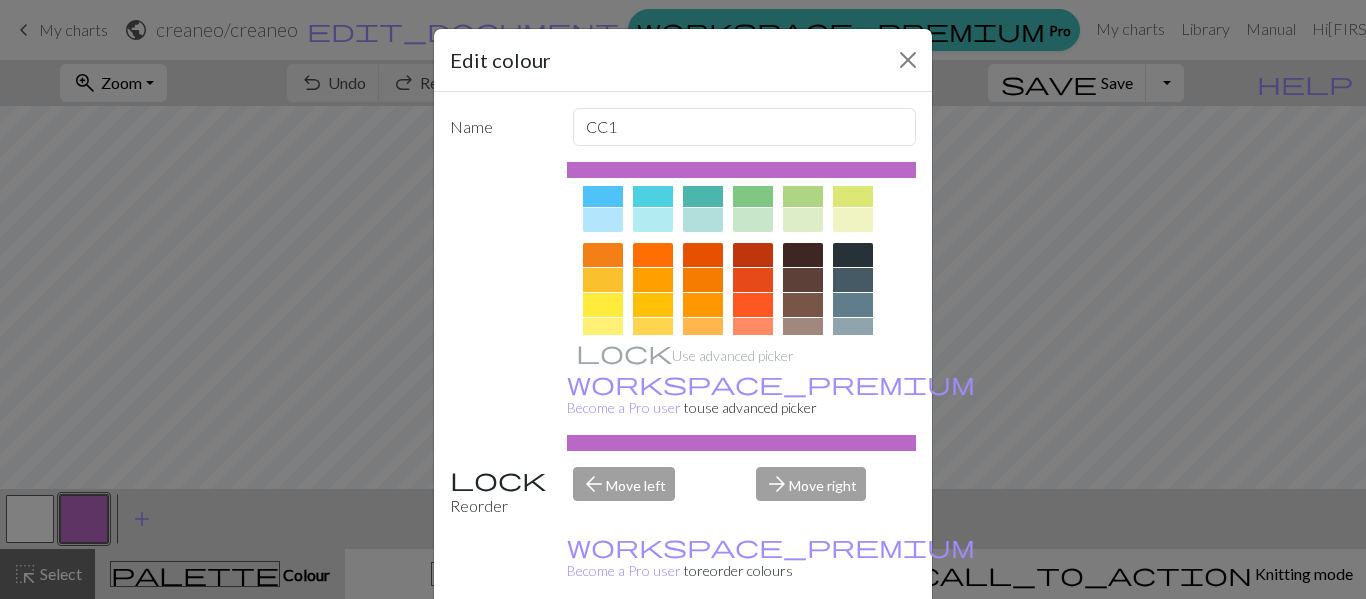 scroll, scrollTop: 230, scrollLeft: 0, axis: vertical 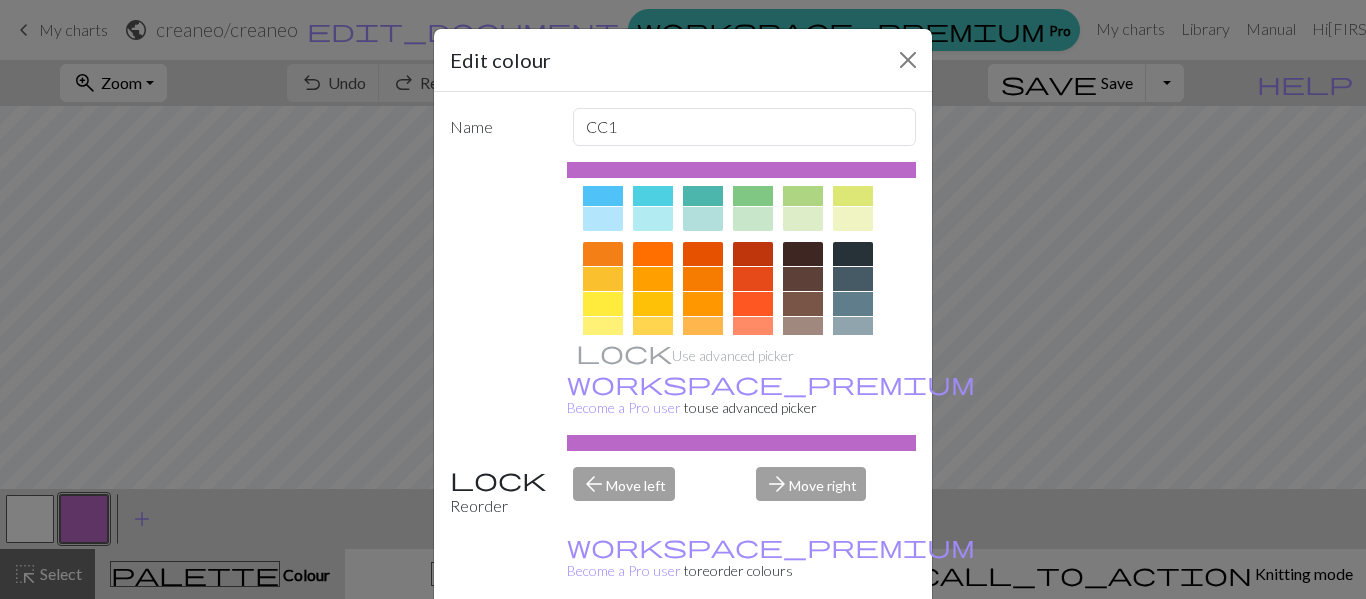 click on "Edit colour Name CC1 Use advanced picker workspace_premium Become a Pro user   to  use advanced picker Reorder arrow_back Move left arrow_forward Move right workspace_premium Become a Pro user   to  reorder colours Delete Done Cancel" at bounding box center (683, 299) 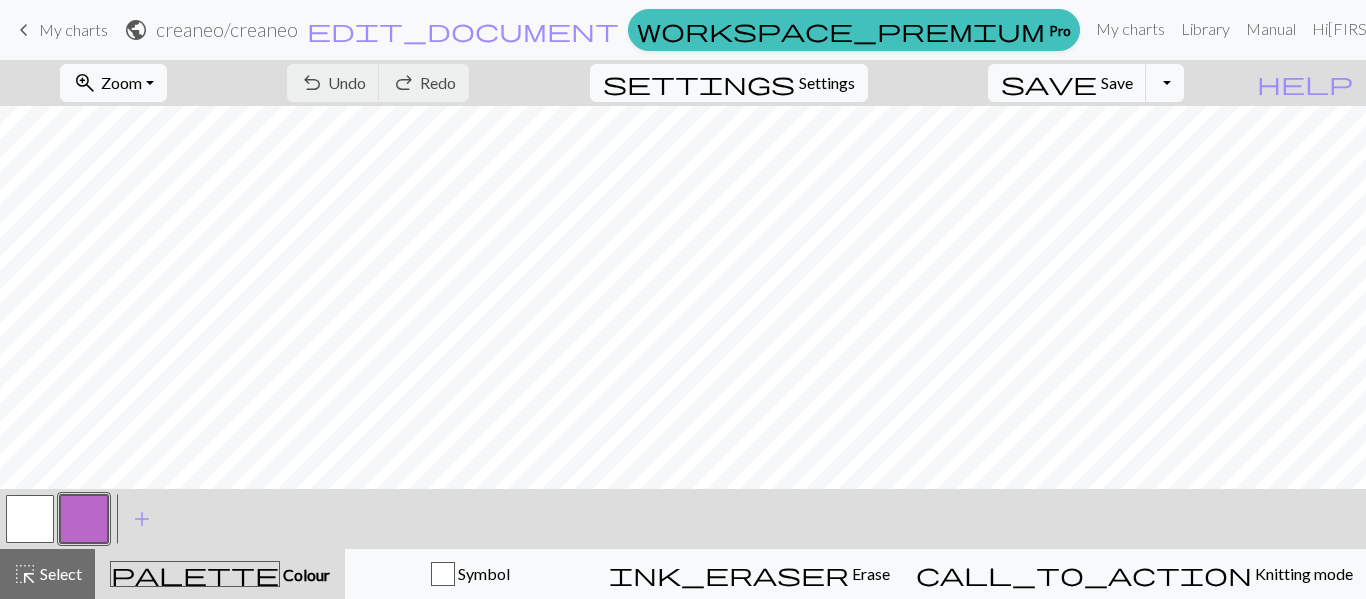 click at bounding box center [30, 519] 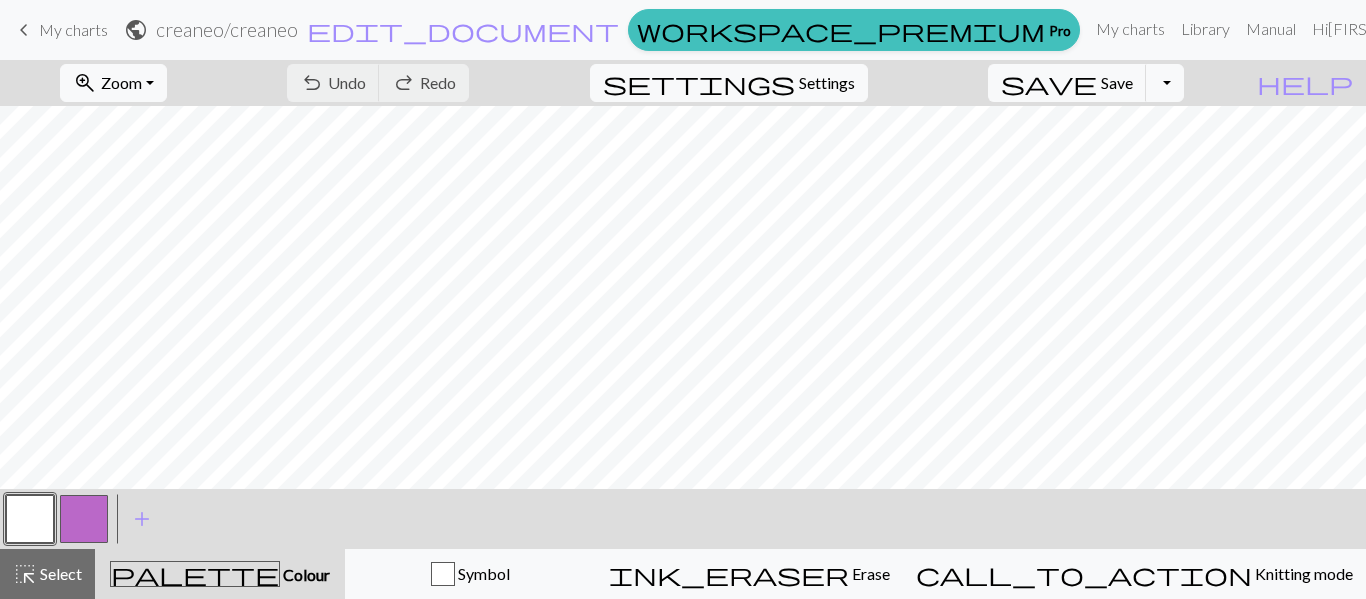 click on "palette" at bounding box center (195, 574) 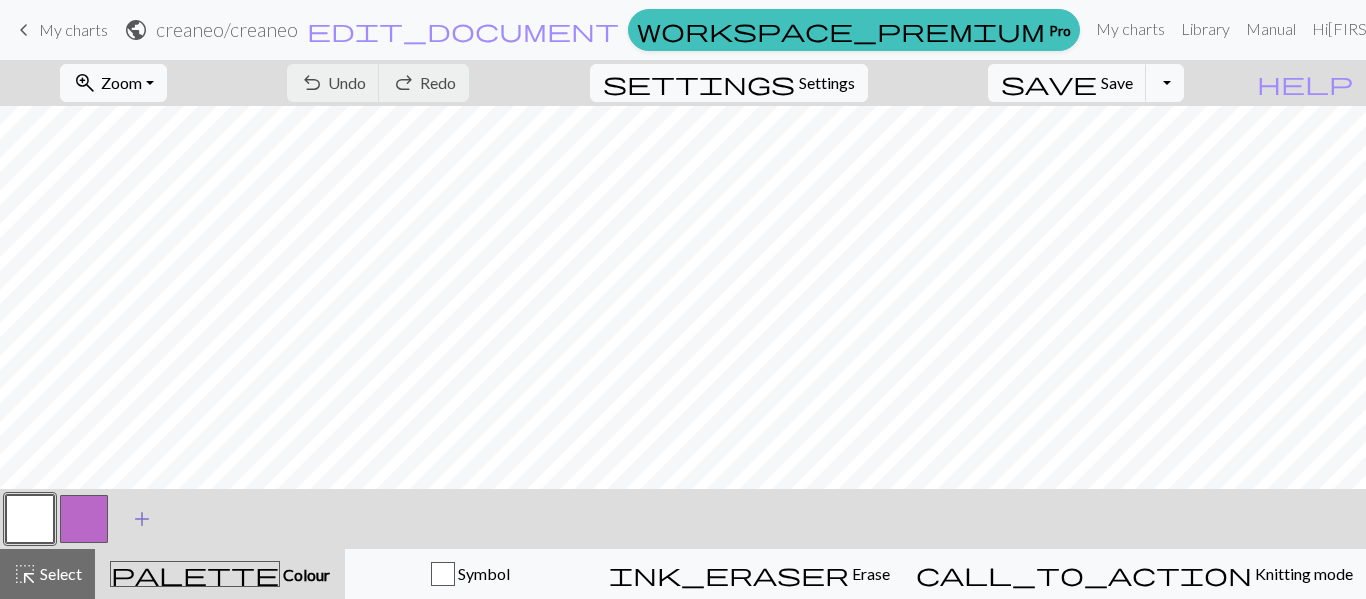 click on "add Add a  colour" at bounding box center (142, 519) 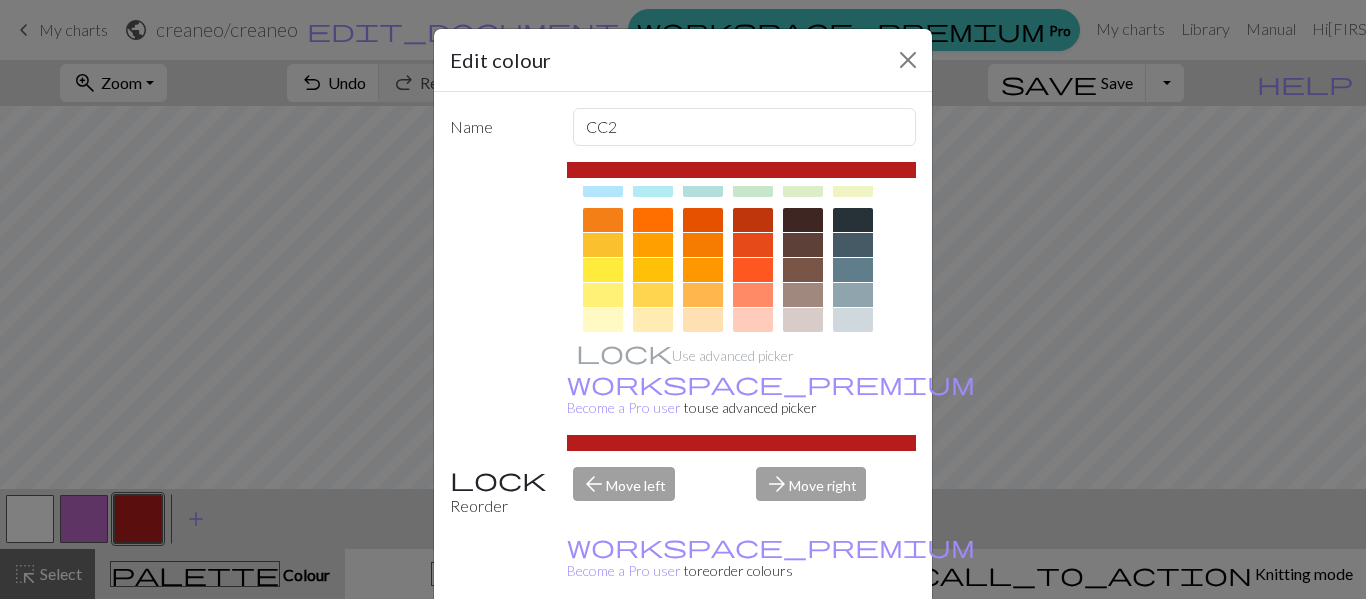 scroll, scrollTop: 262, scrollLeft: 0, axis: vertical 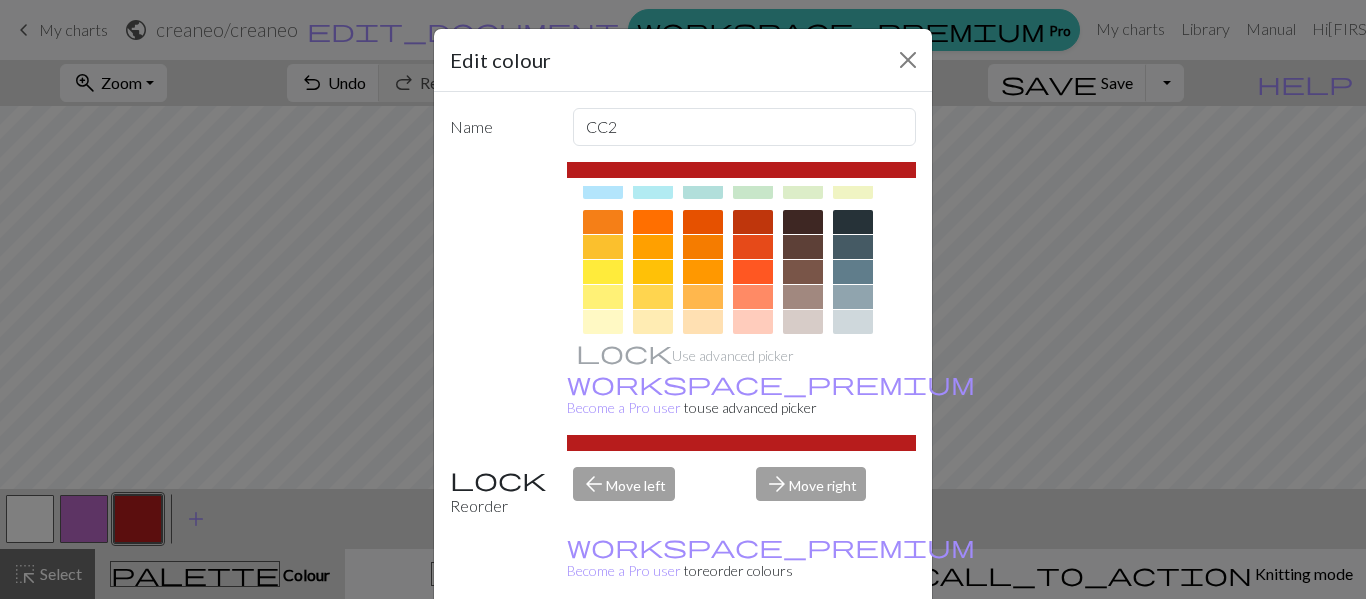 click at bounding box center [853, 222] 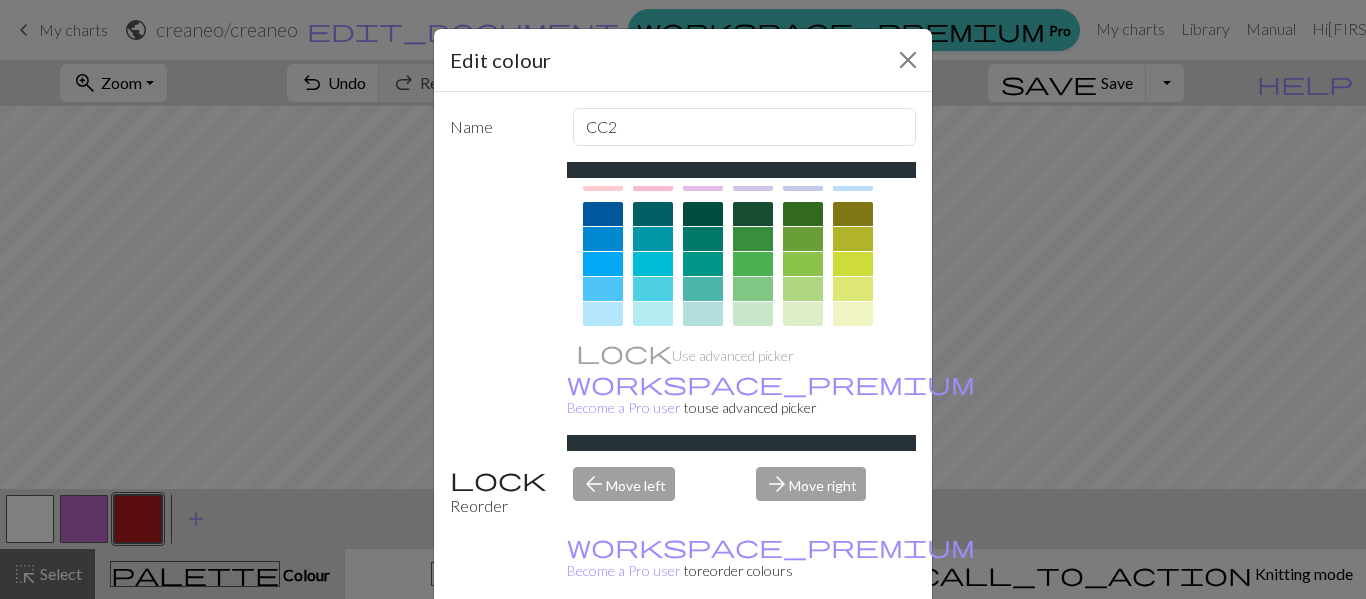 scroll, scrollTop: 134, scrollLeft: 0, axis: vertical 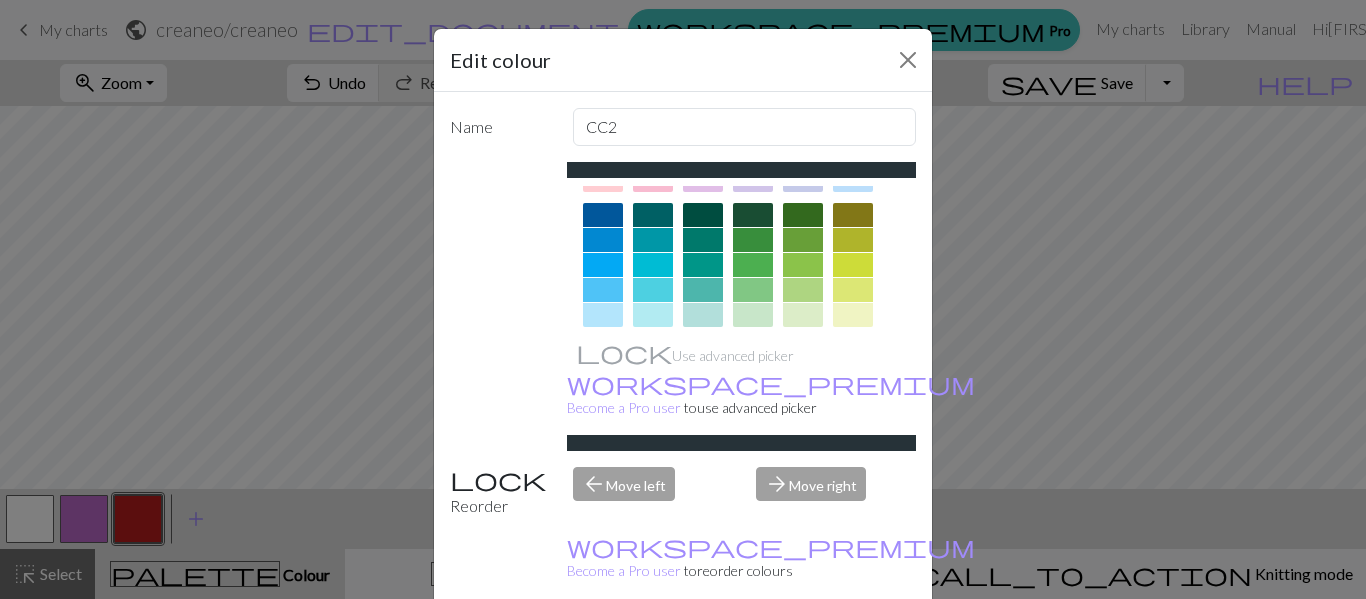 click on "Done" at bounding box center [803, 650] 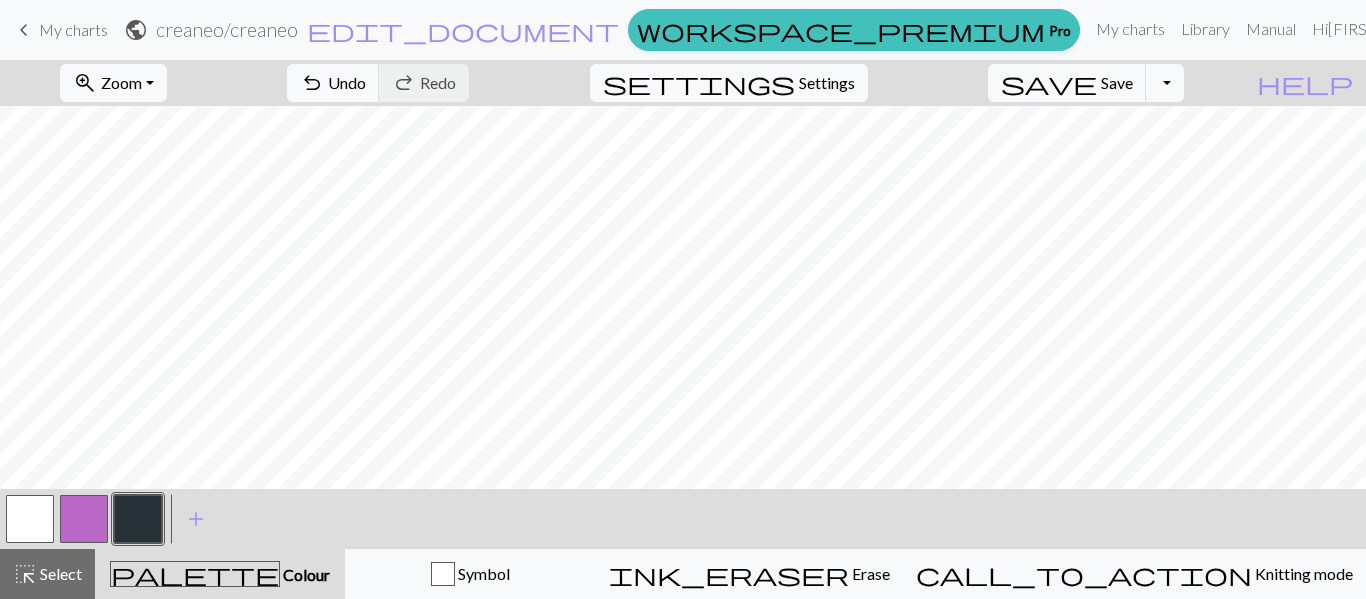 click at bounding box center (84, 519) 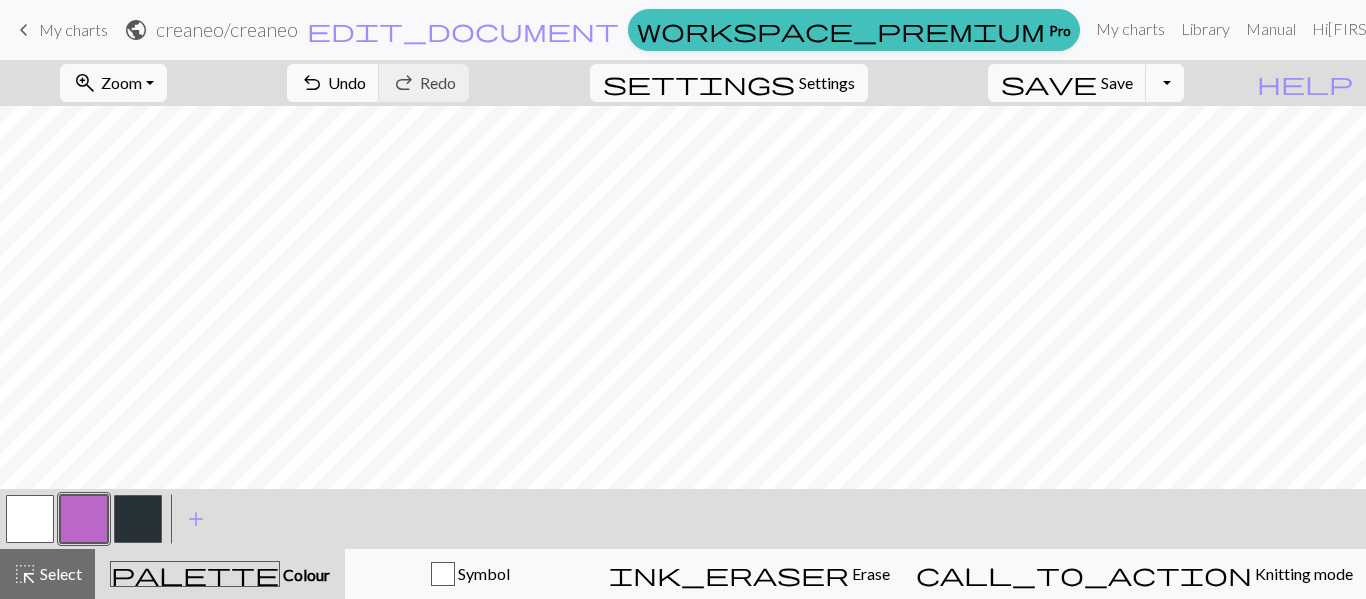 click on "palette   Colour   Colour" at bounding box center [220, 574] 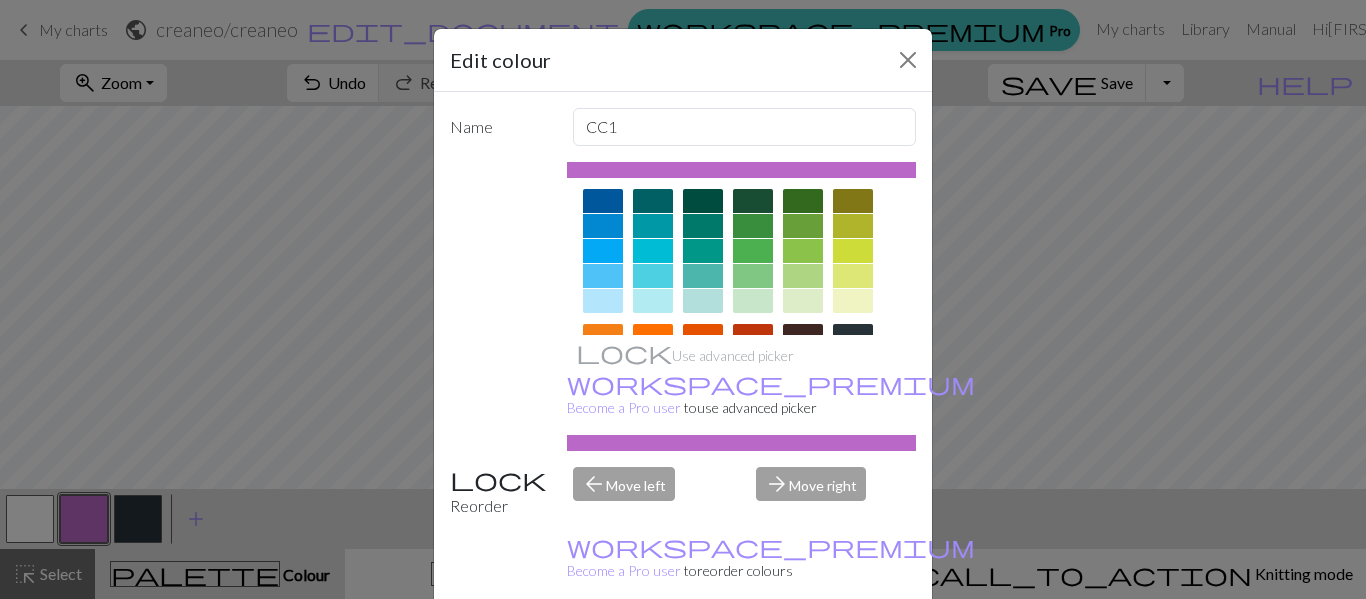 scroll, scrollTop: 147, scrollLeft: 0, axis: vertical 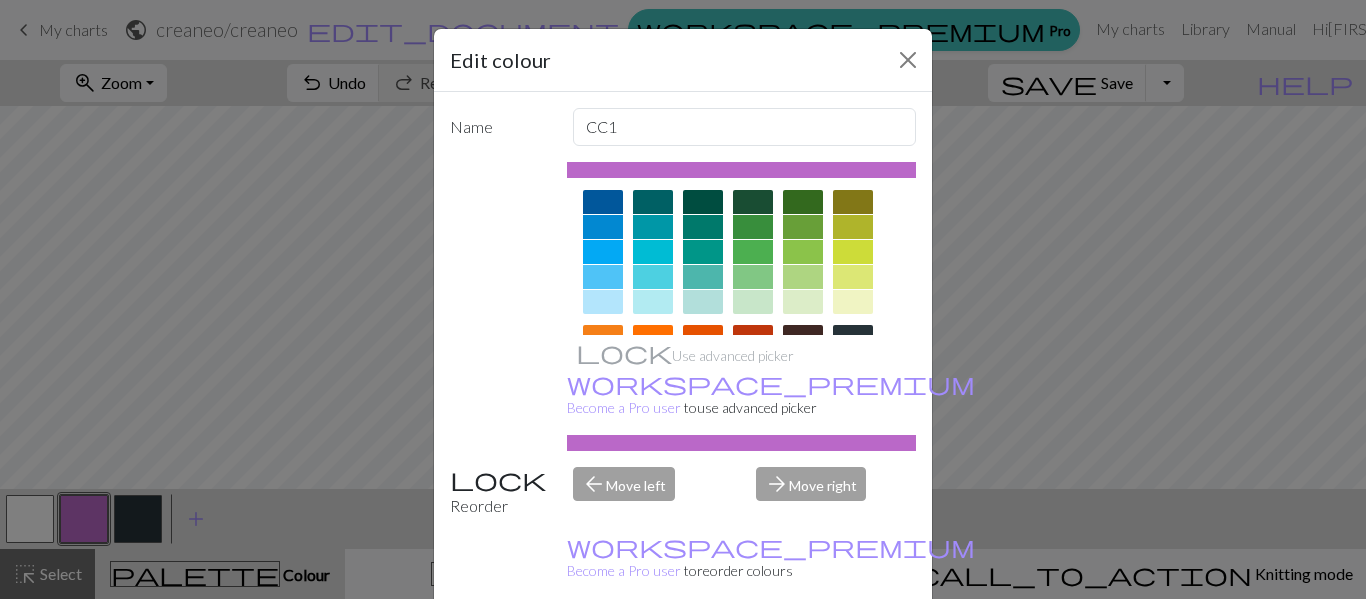 click at bounding box center [653, 252] 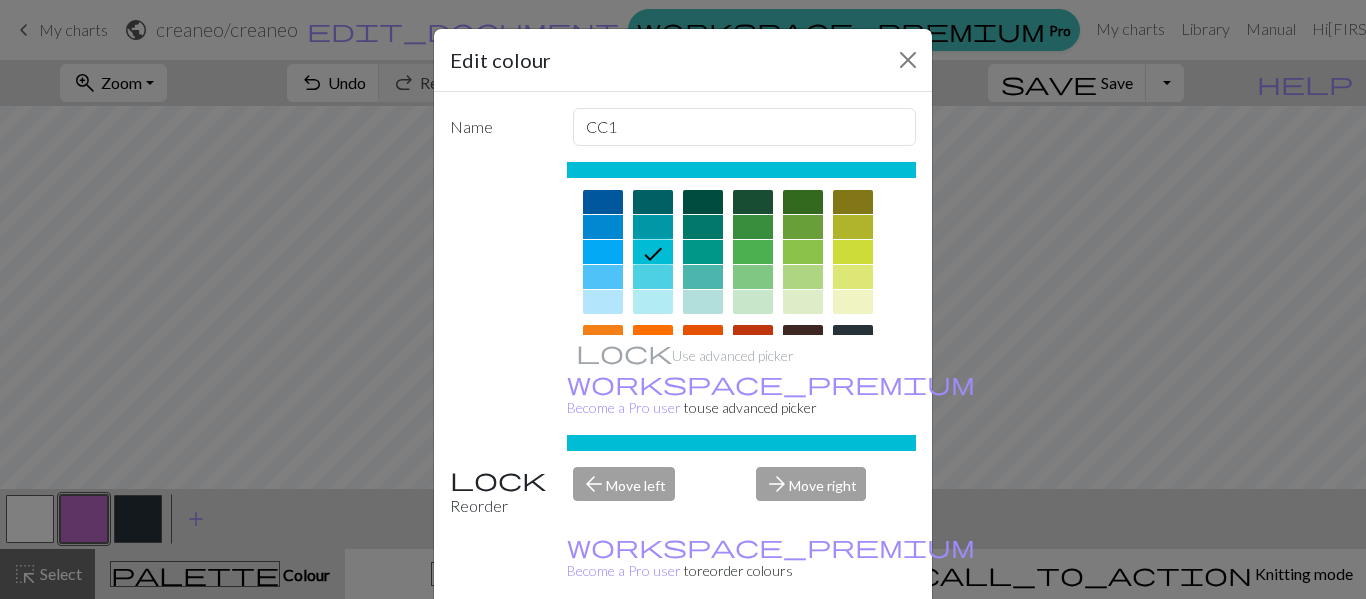 click on "Done" at bounding box center (803, 650) 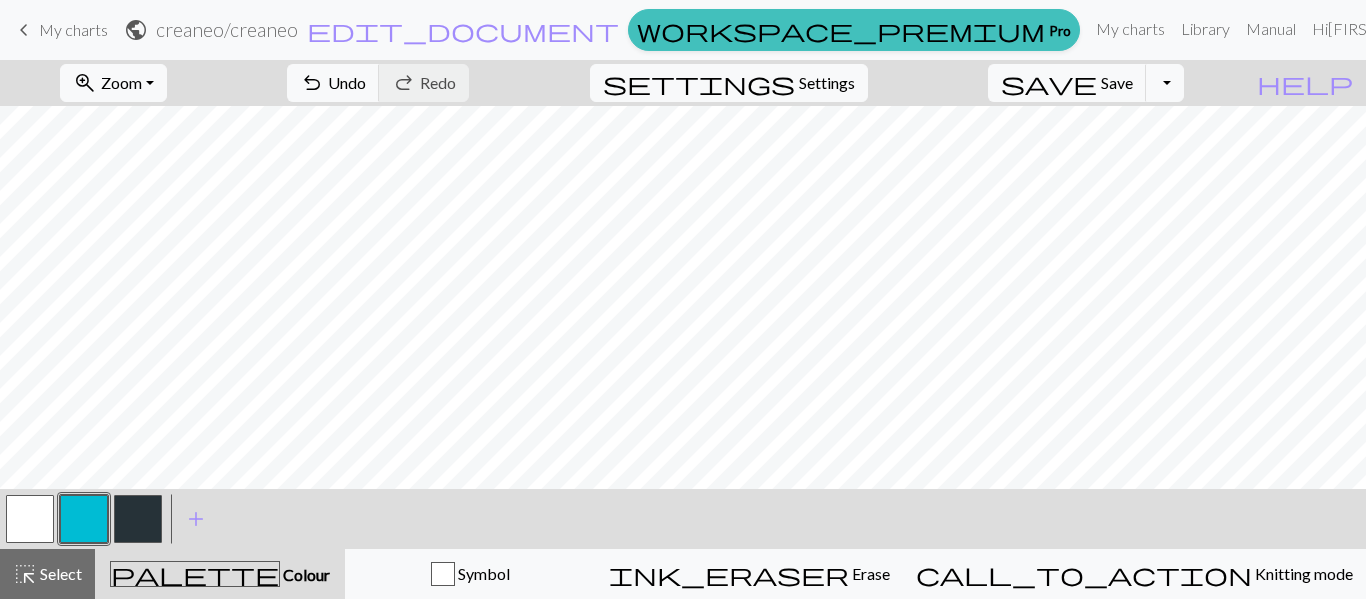 click at bounding box center (138, 519) 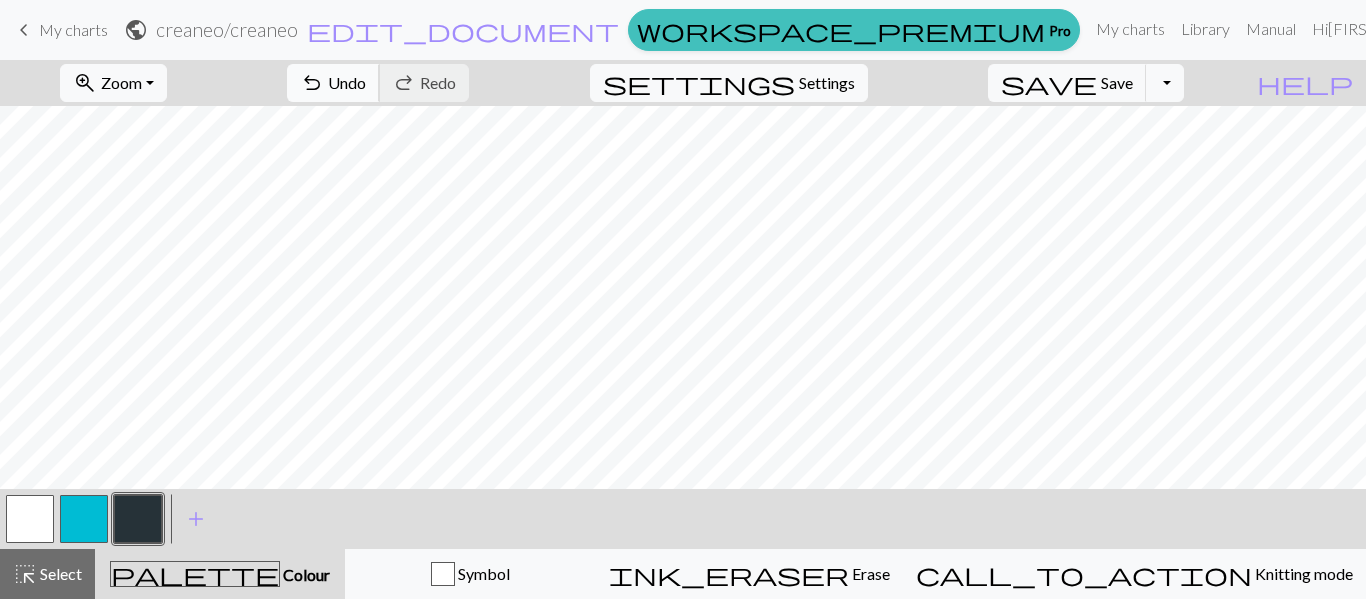 click on "Undo" at bounding box center (347, 82) 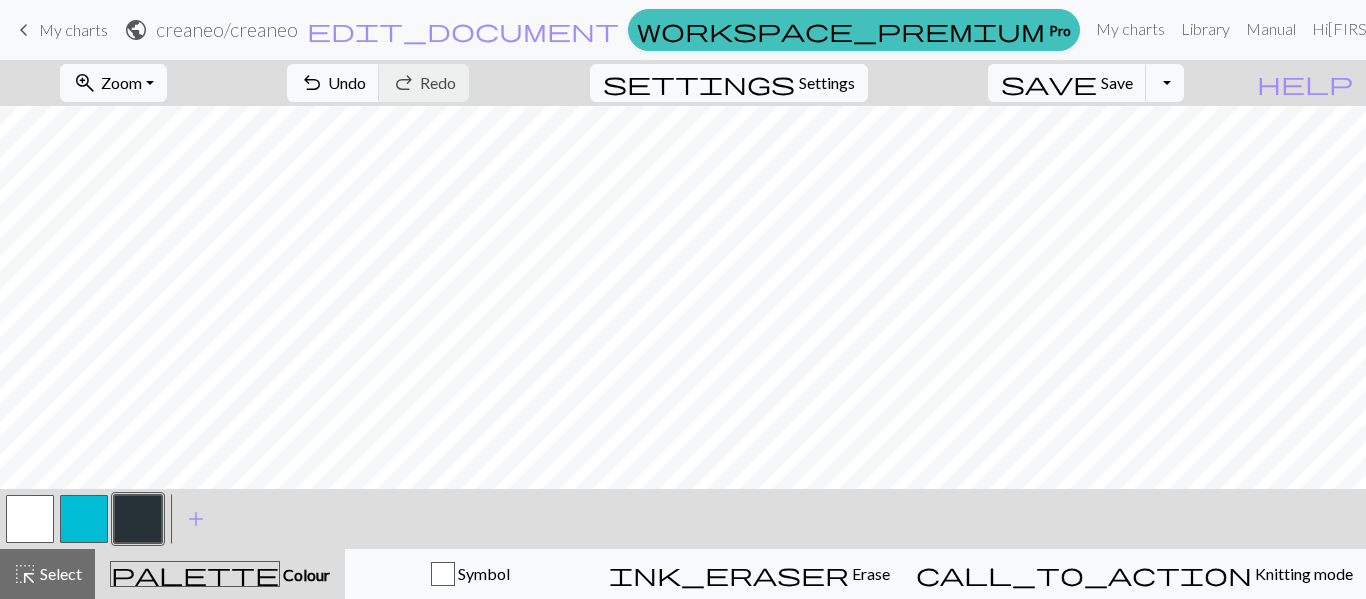 click on "settings  Settings" at bounding box center (729, 83) 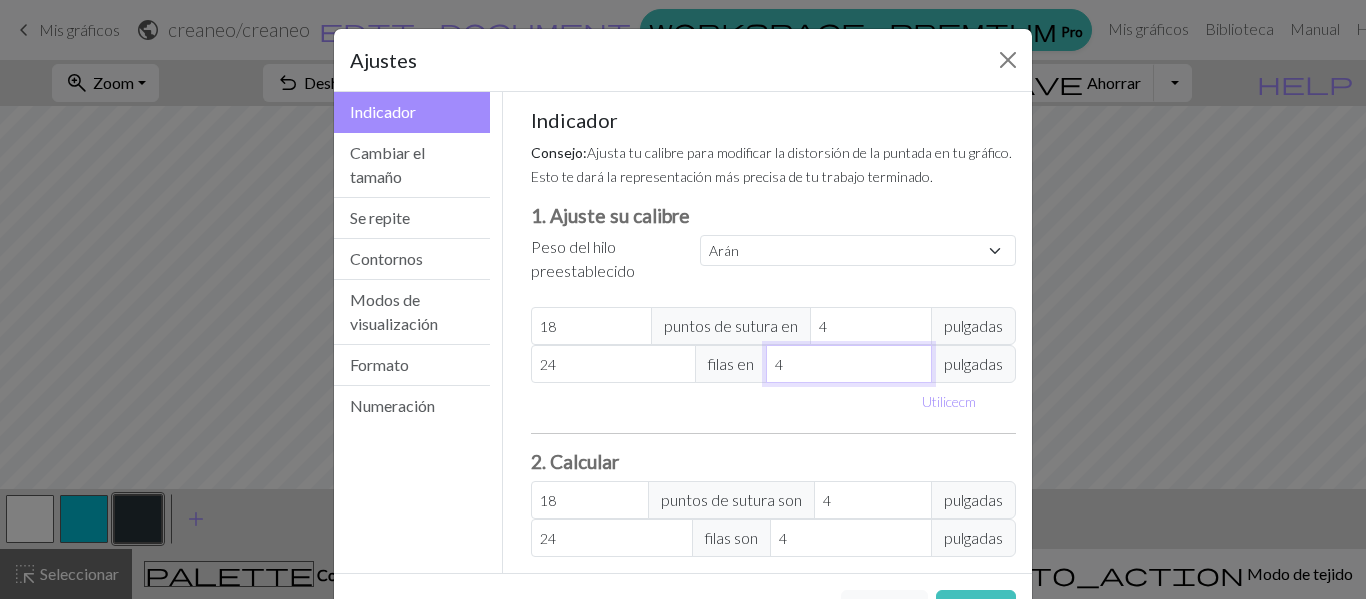 click on "4" at bounding box center [849, 364] 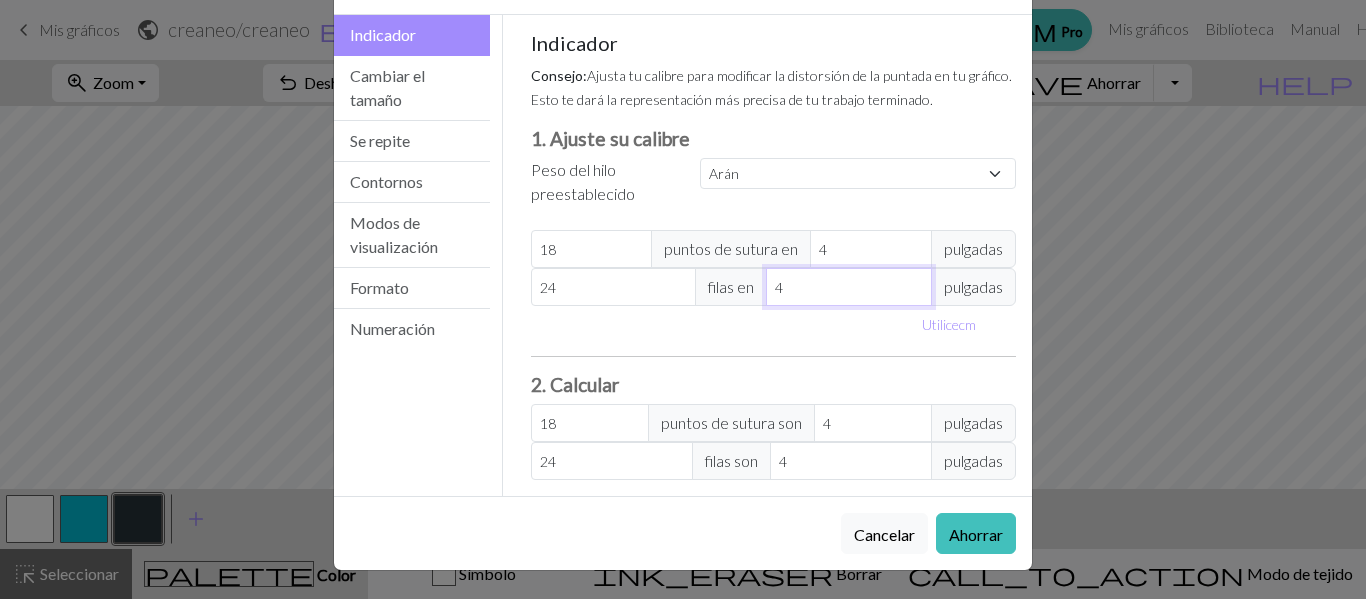 scroll, scrollTop: 76, scrollLeft: 0, axis: vertical 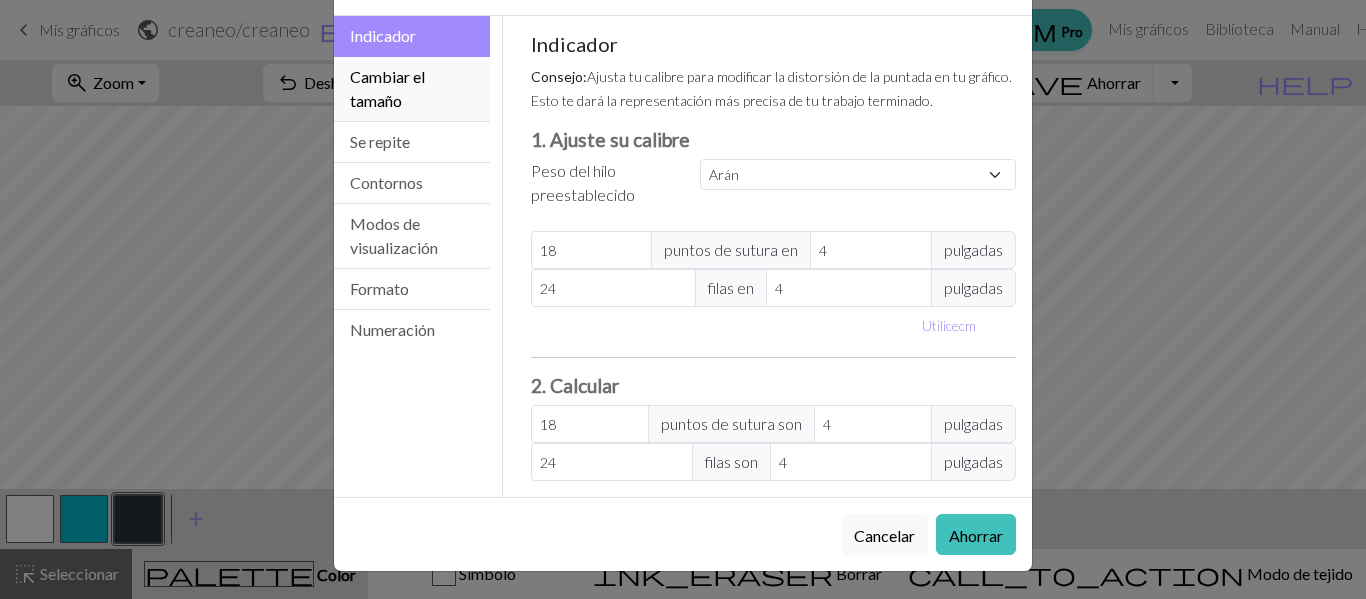 click on "Cambiar el tamaño" at bounding box center [412, 89] 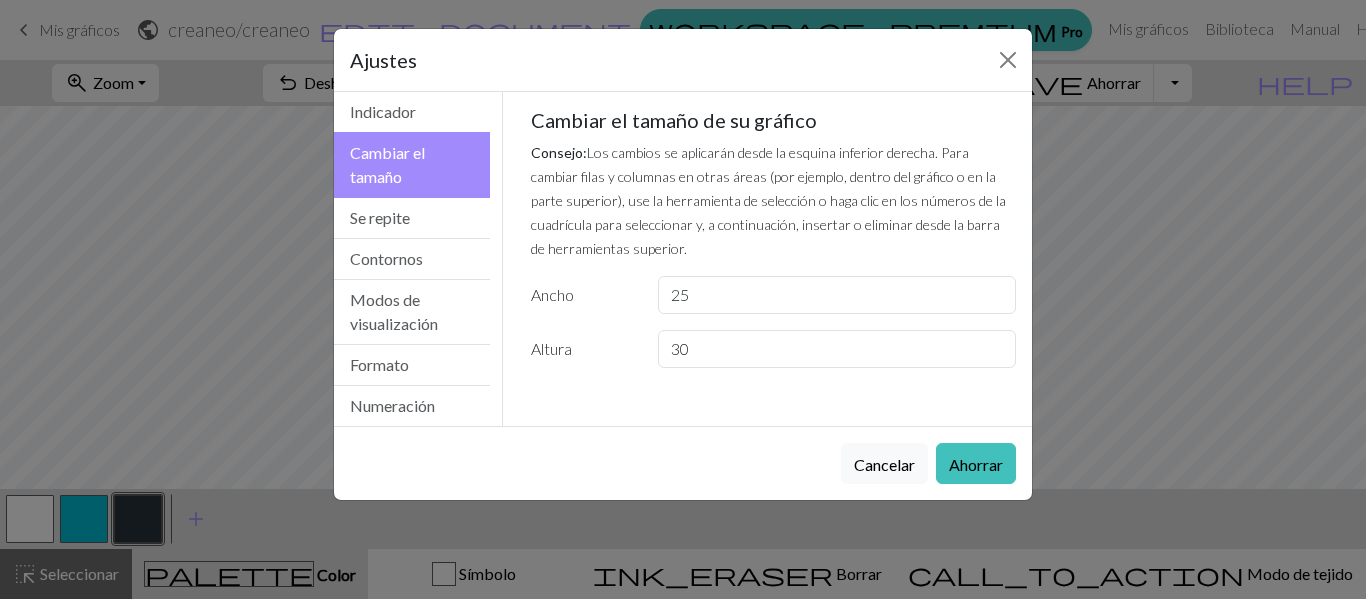 scroll, scrollTop: 0, scrollLeft: 0, axis: both 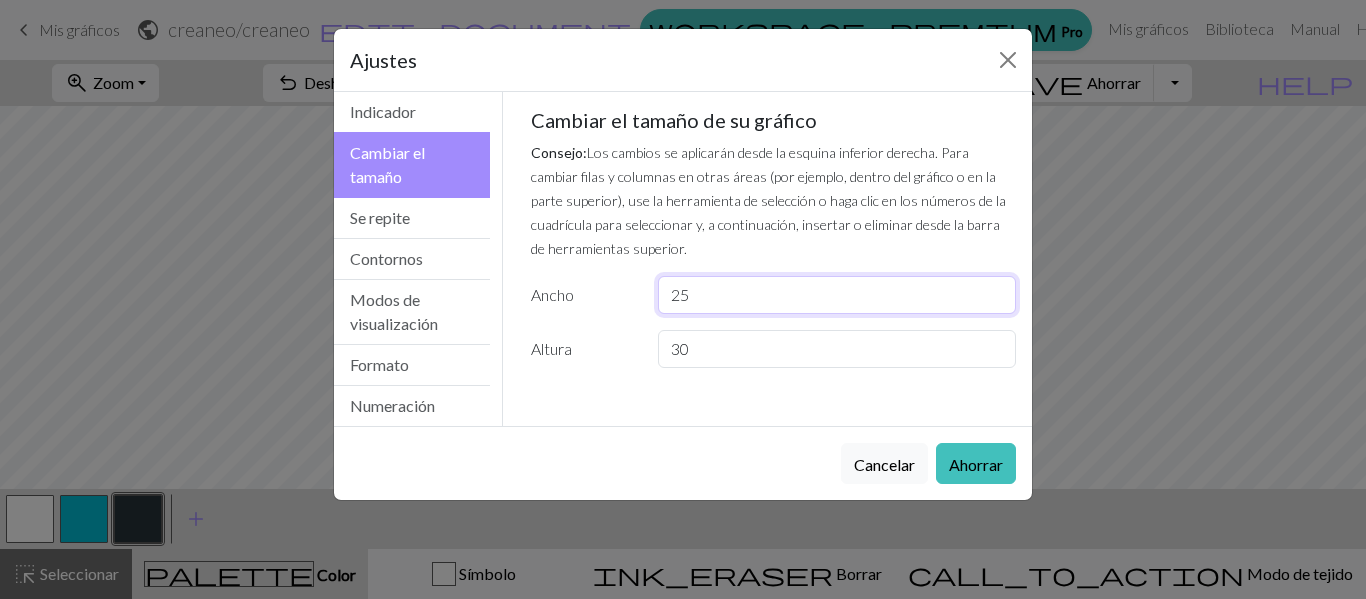 click on "25" at bounding box center (837, 295) 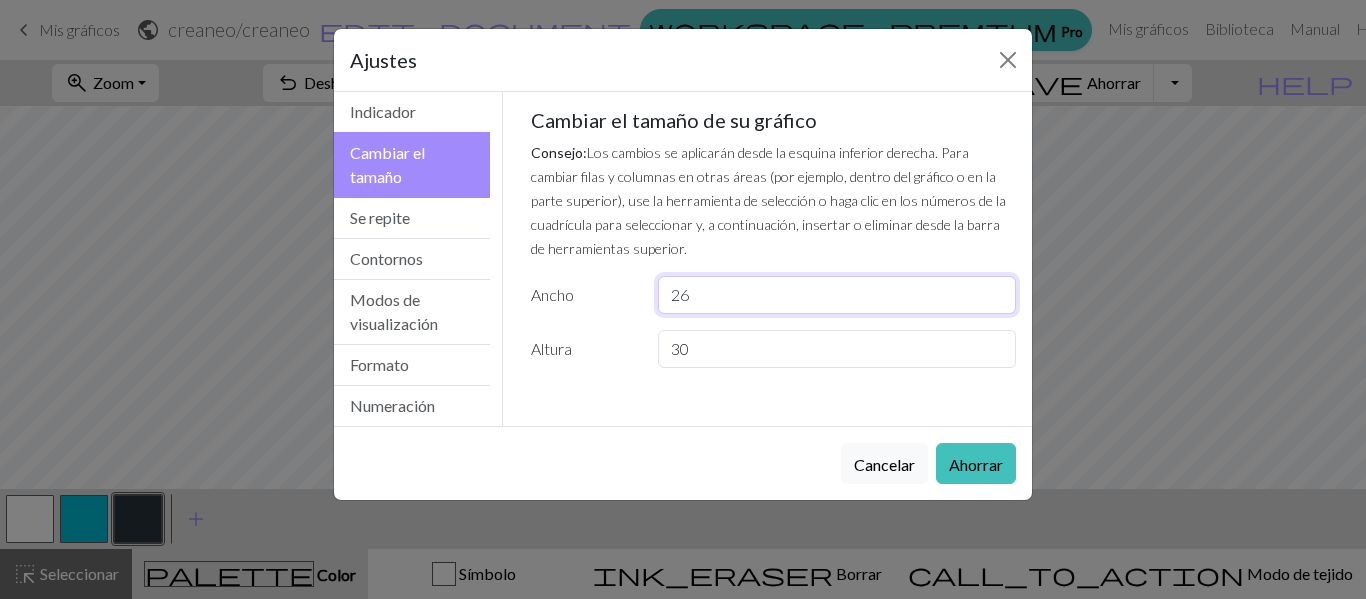 click on "26" at bounding box center [837, 295] 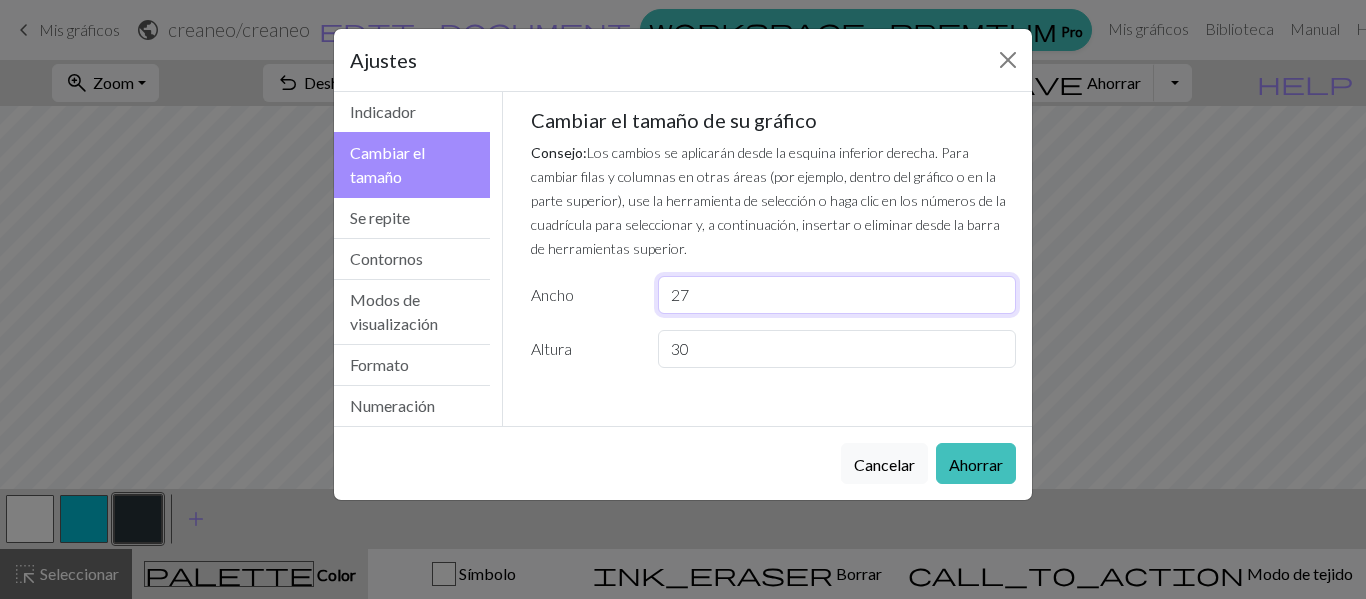 click on "27" at bounding box center (837, 295) 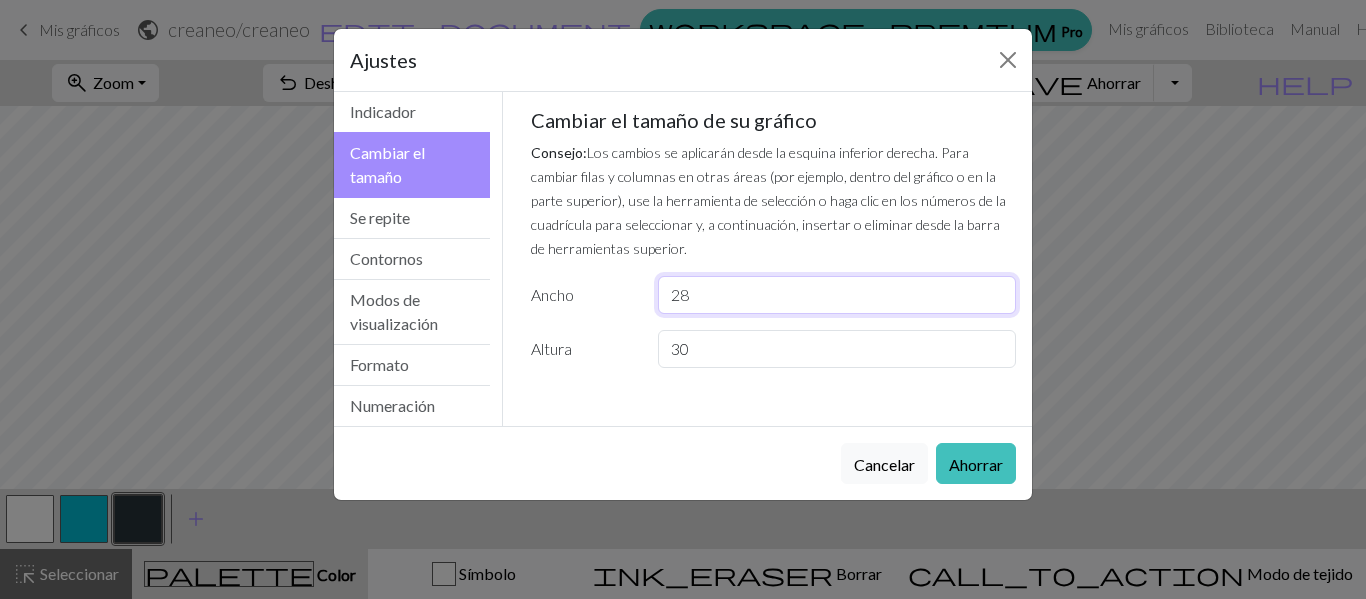 click on "28" at bounding box center [837, 295] 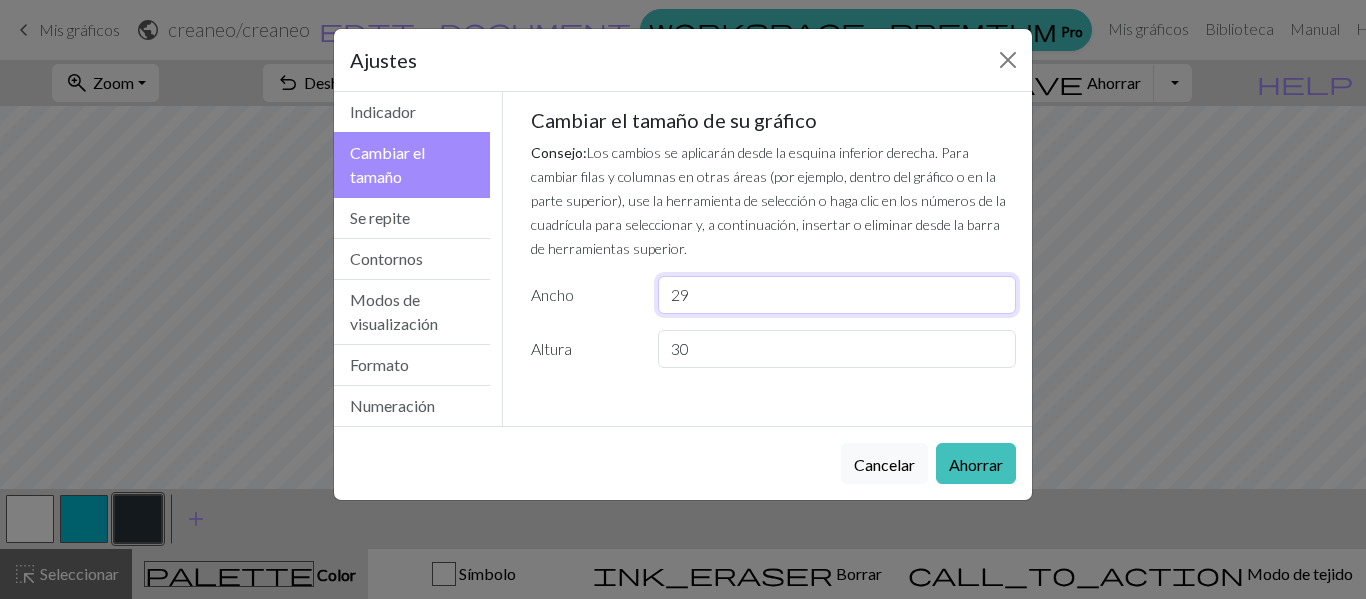 click on "29" at bounding box center [837, 295] 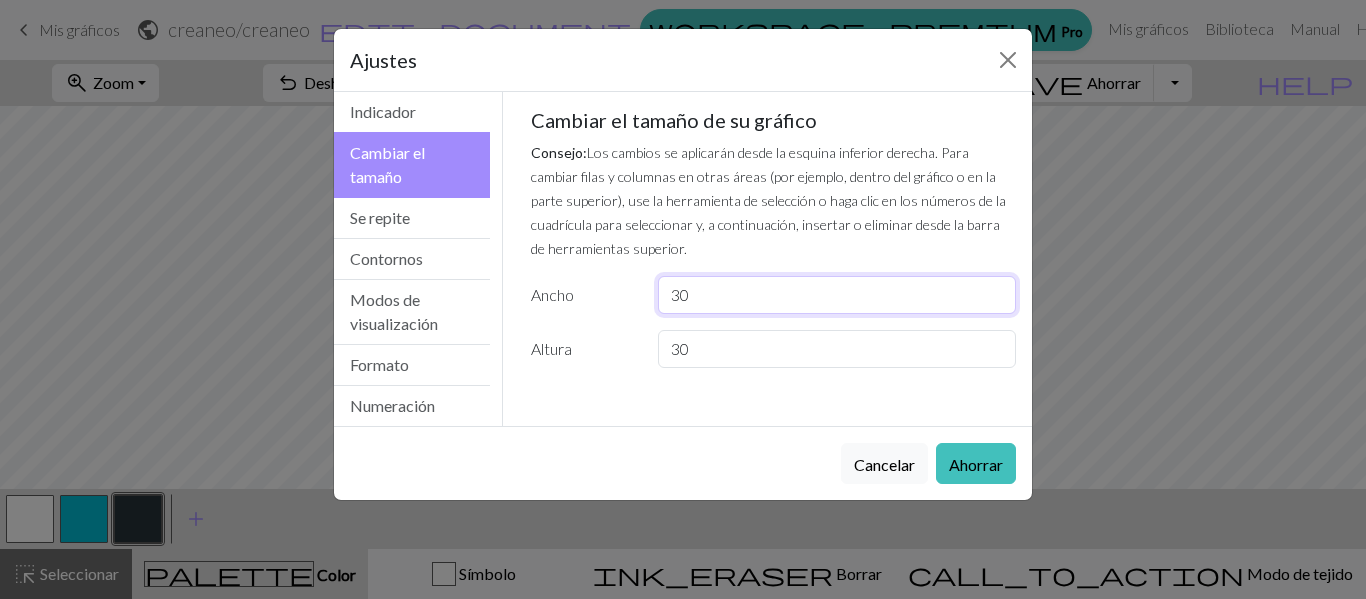 click on "30" at bounding box center [837, 295] 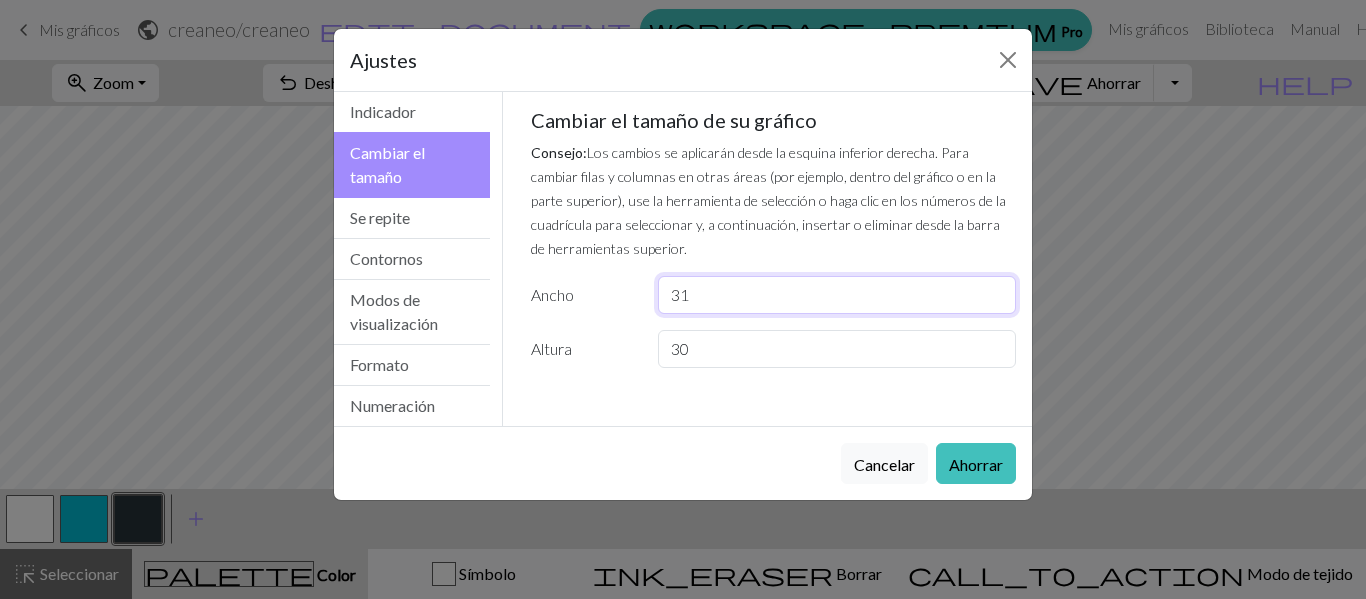 click on "31" at bounding box center [837, 295] 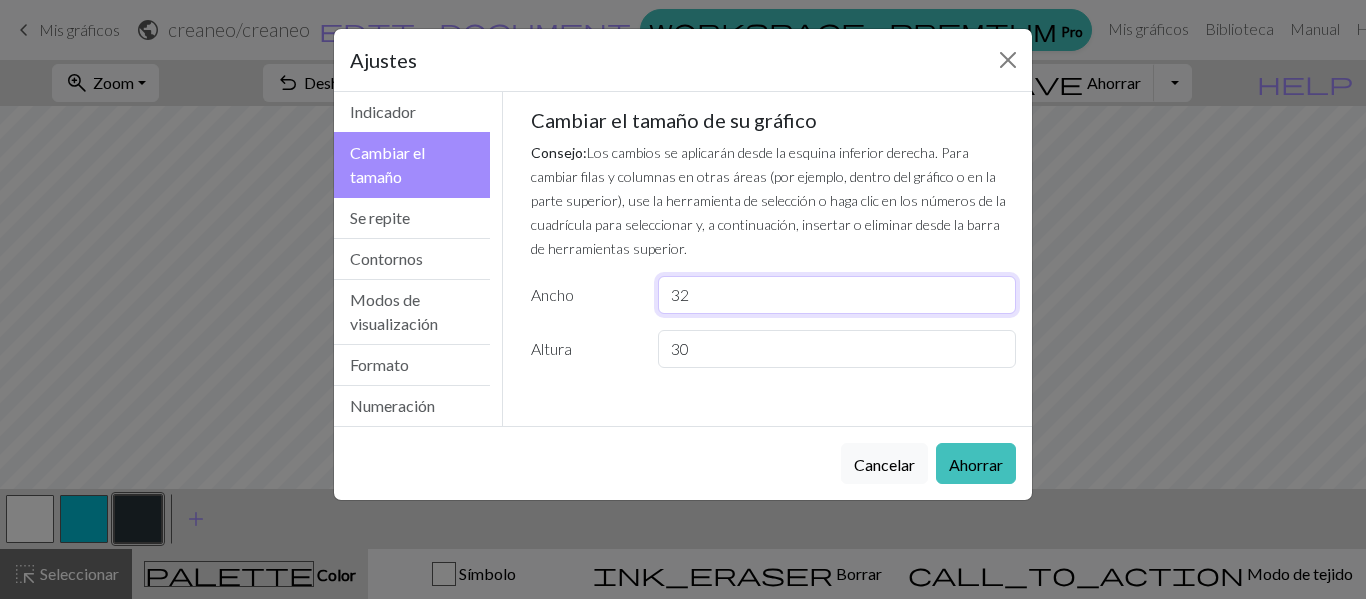 click on "32" at bounding box center (837, 295) 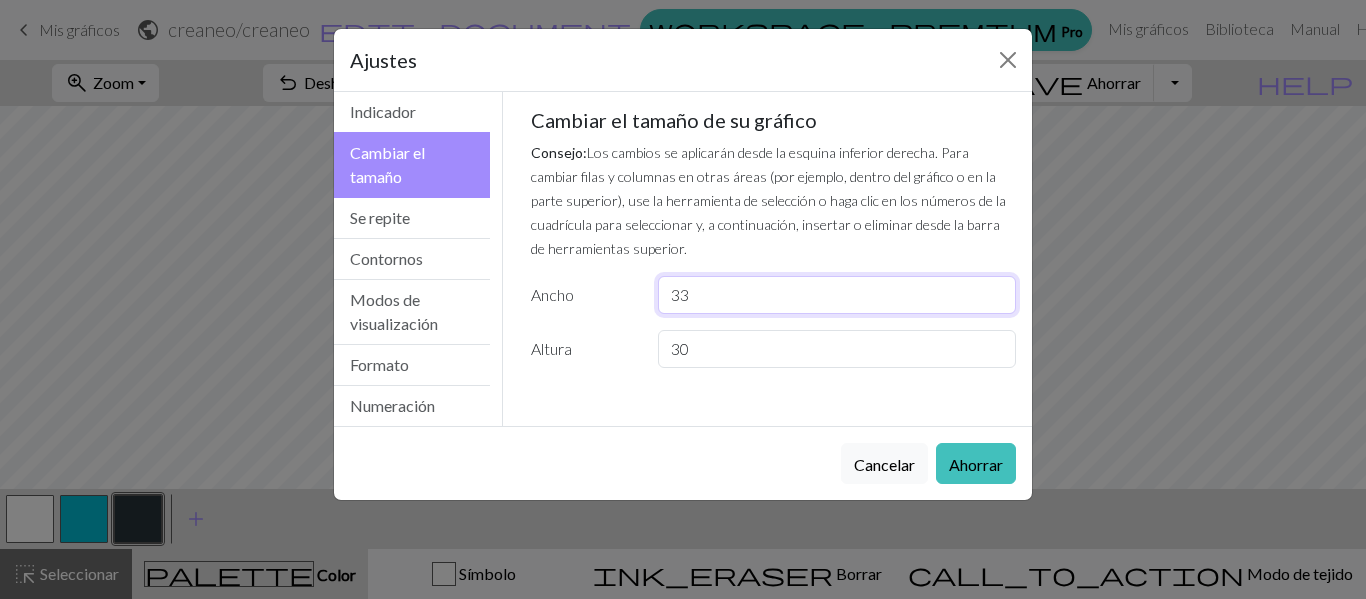 click on "33" at bounding box center (837, 295) 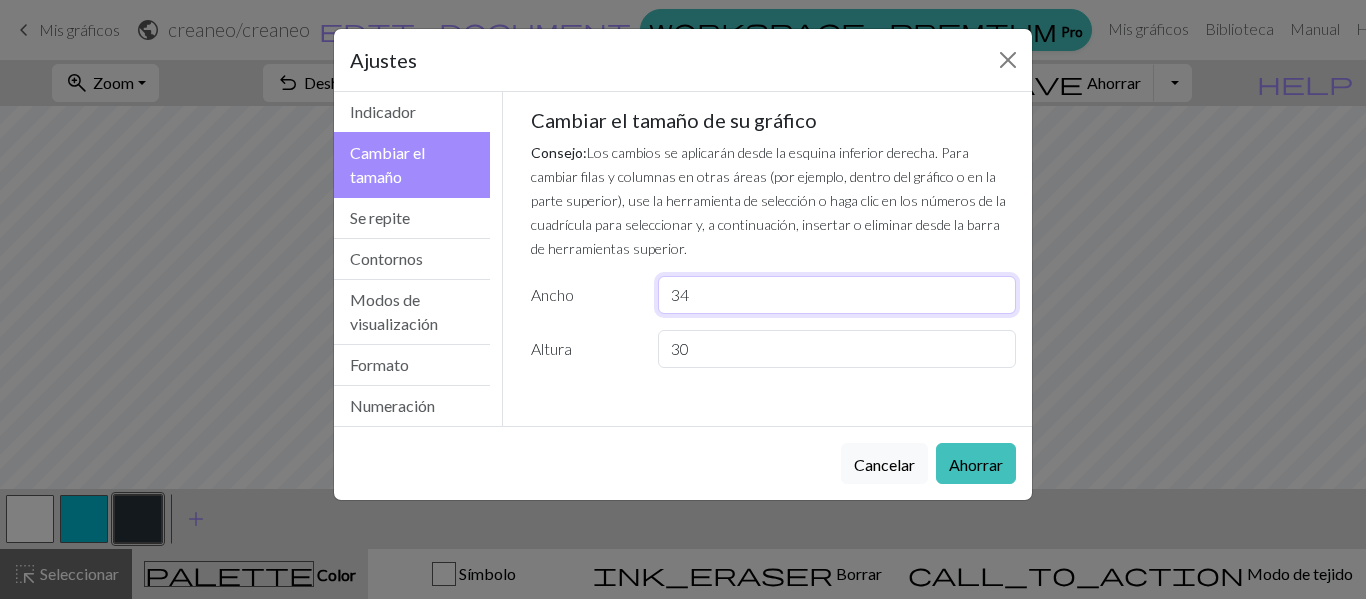 click on "34" at bounding box center (837, 295) 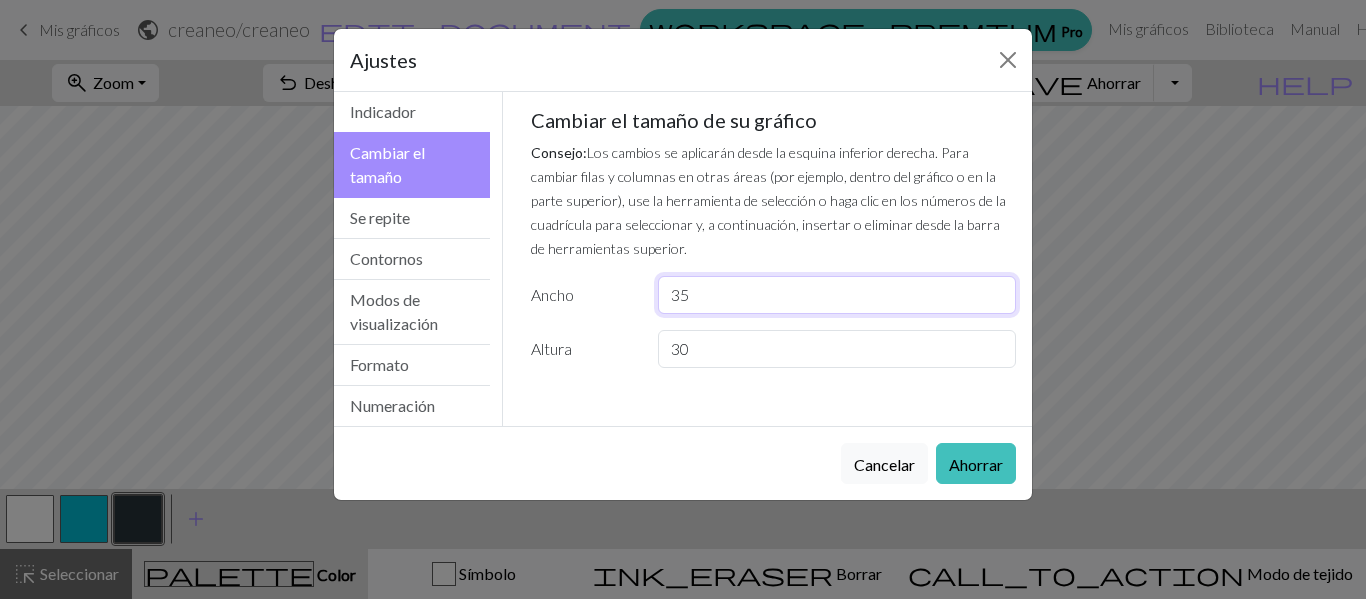 click on "35" at bounding box center (837, 295) 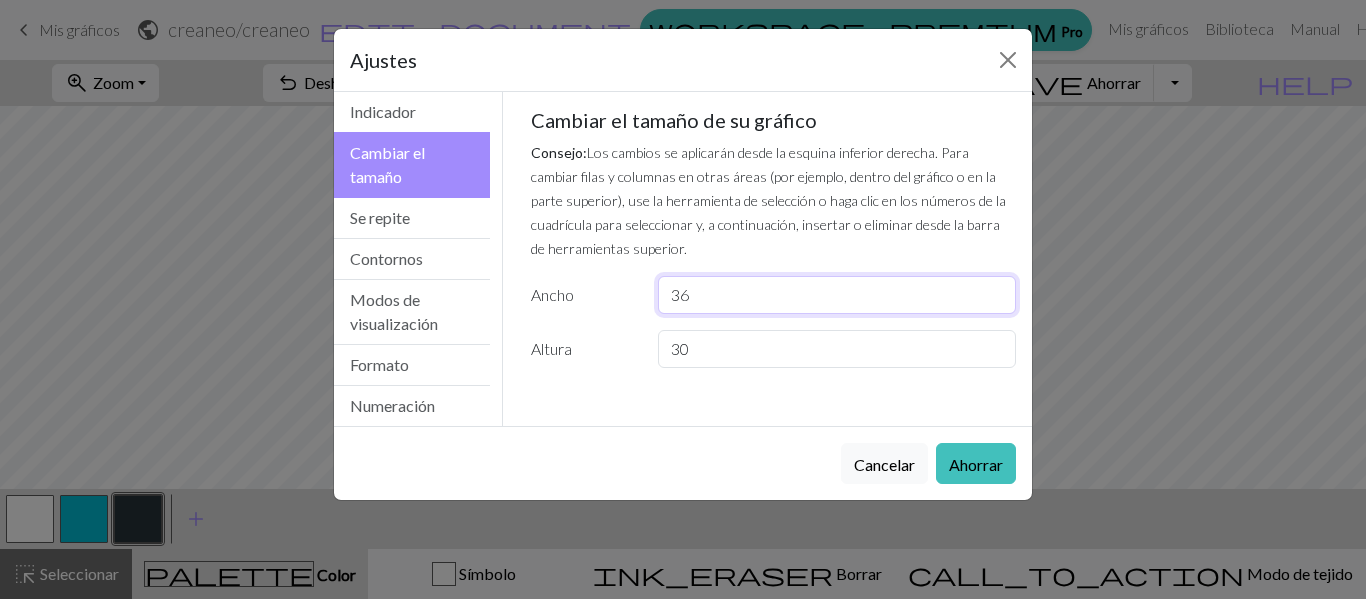 click on "36" at bounding box center (837, 295) 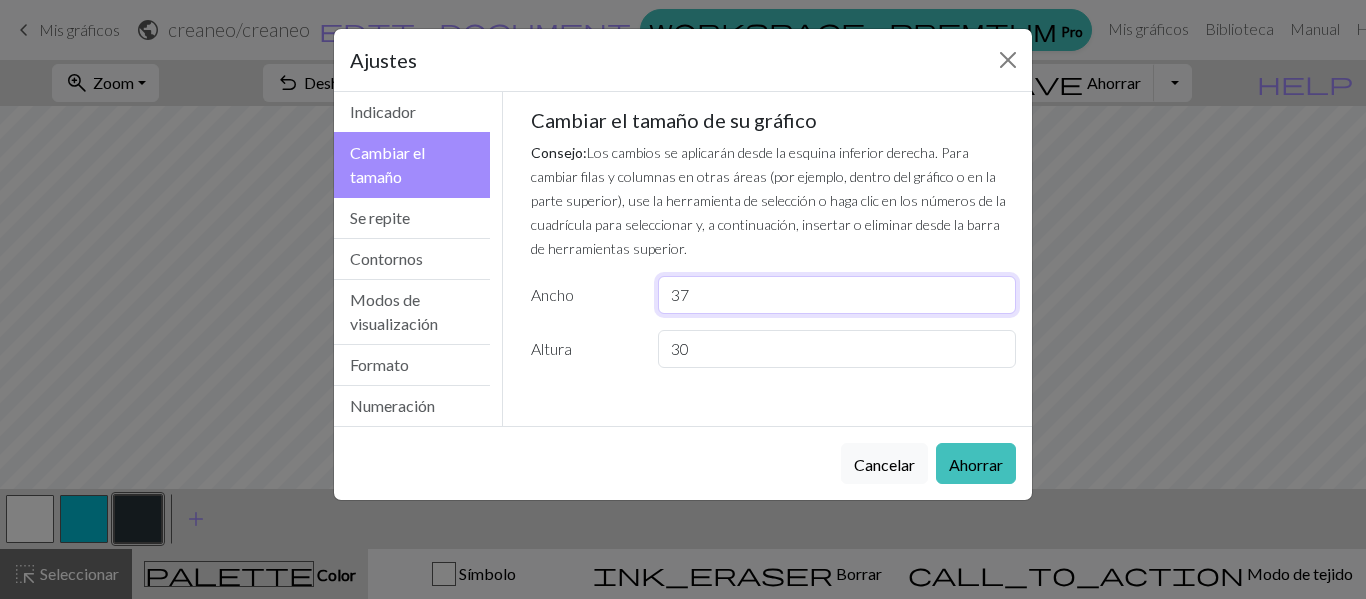click on "37" at bounding box center (837, 295) 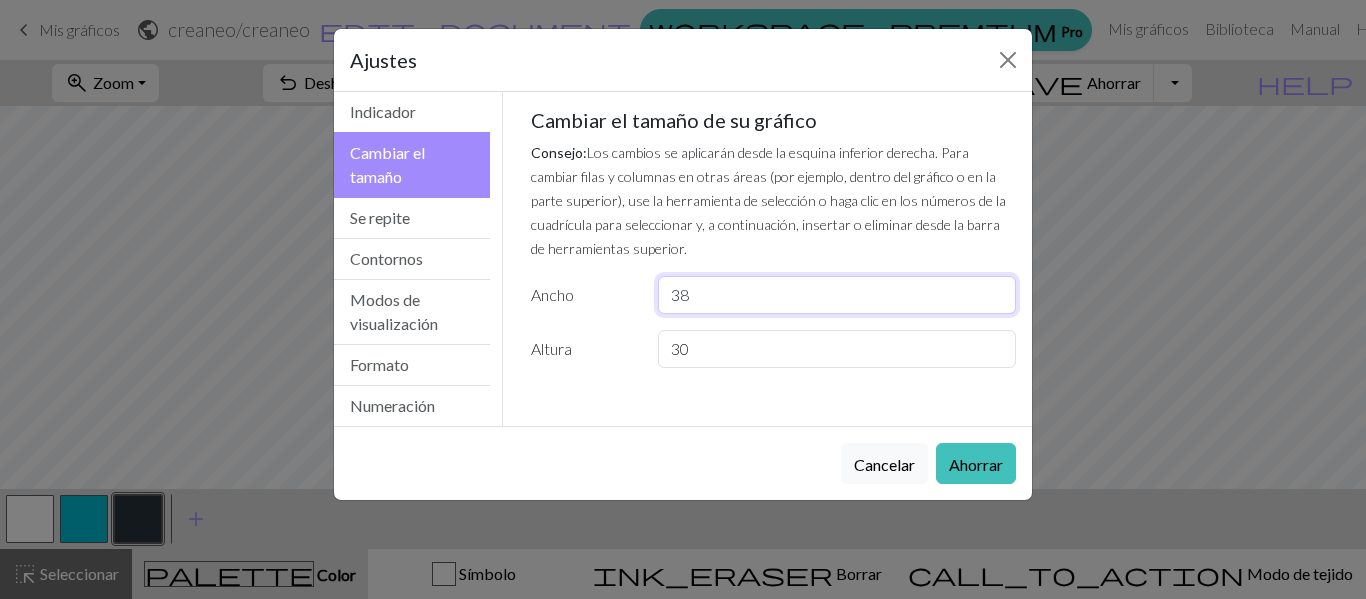 click on "38" at bounding box center (837, 295) 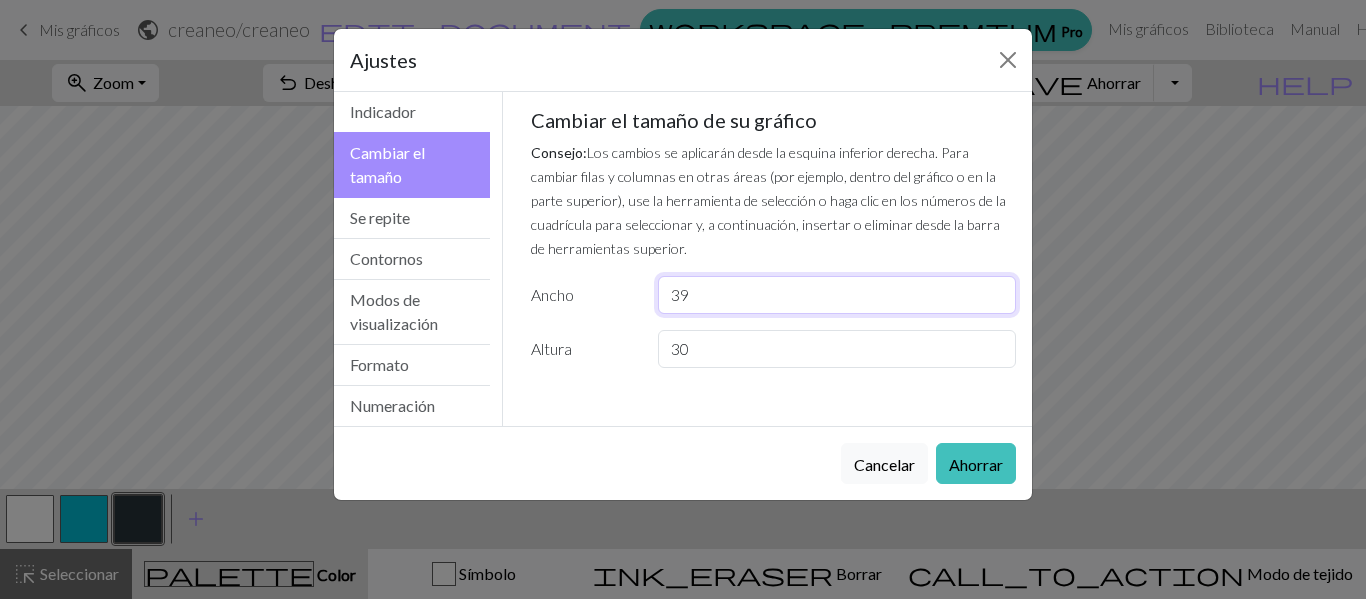 click on "39" at bounding box center (837, 295) 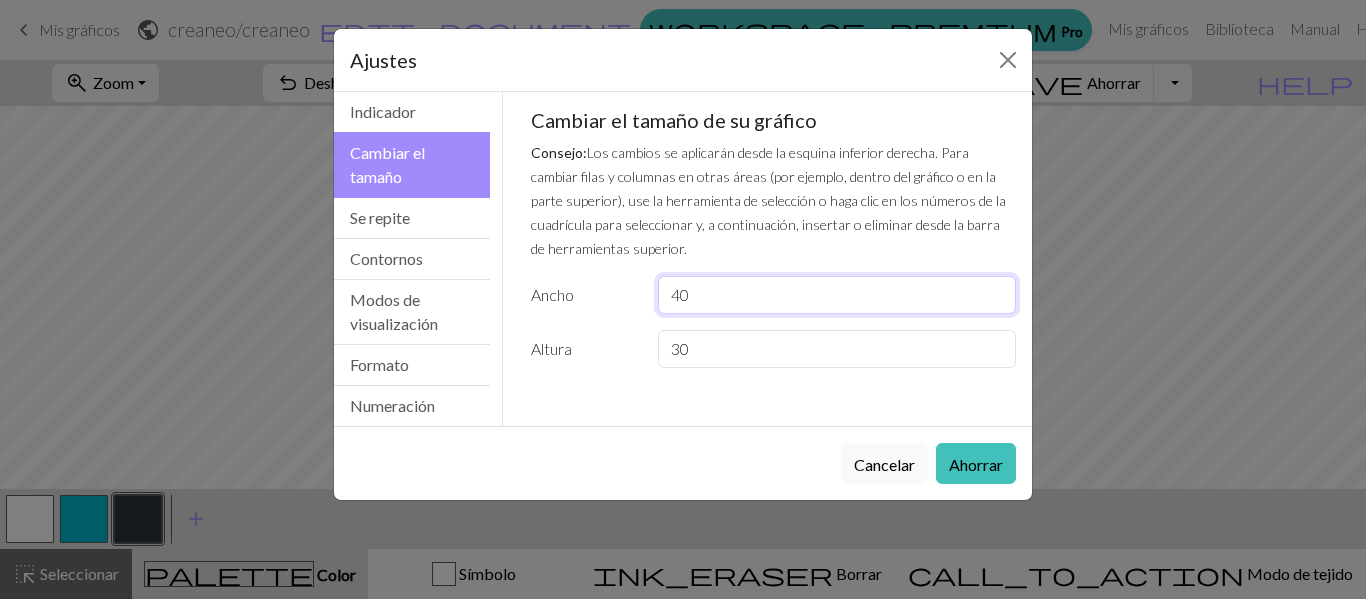 type on "40" 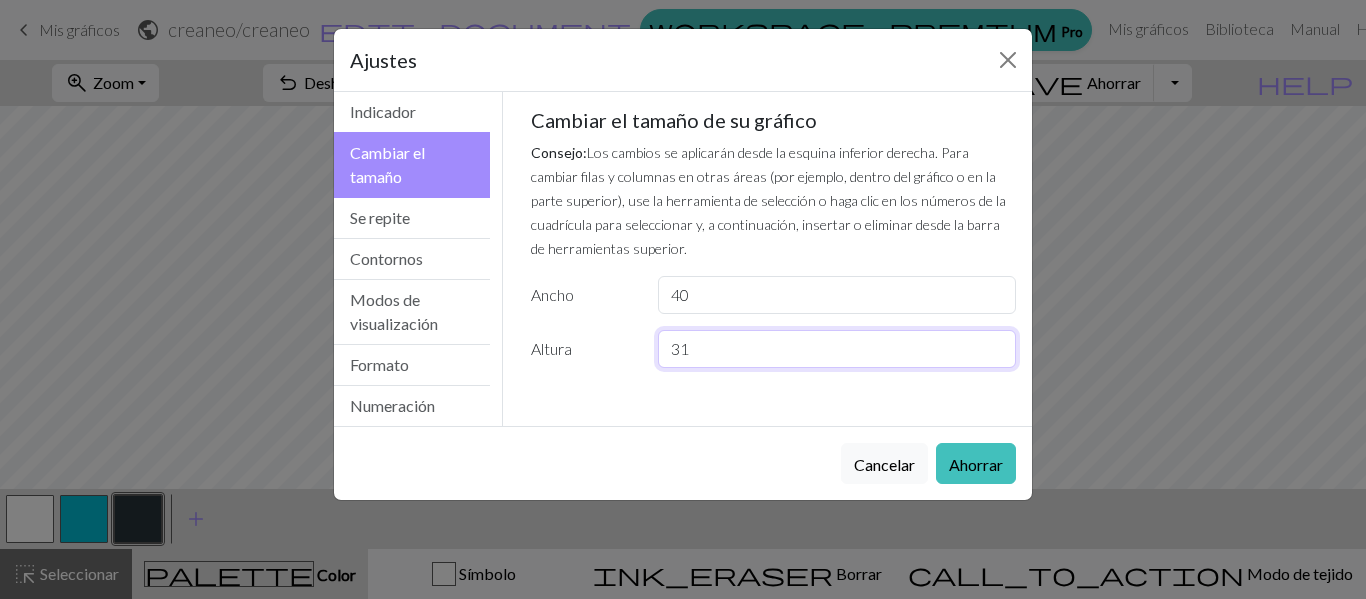 click on "31" at bounding box center (837, 349) 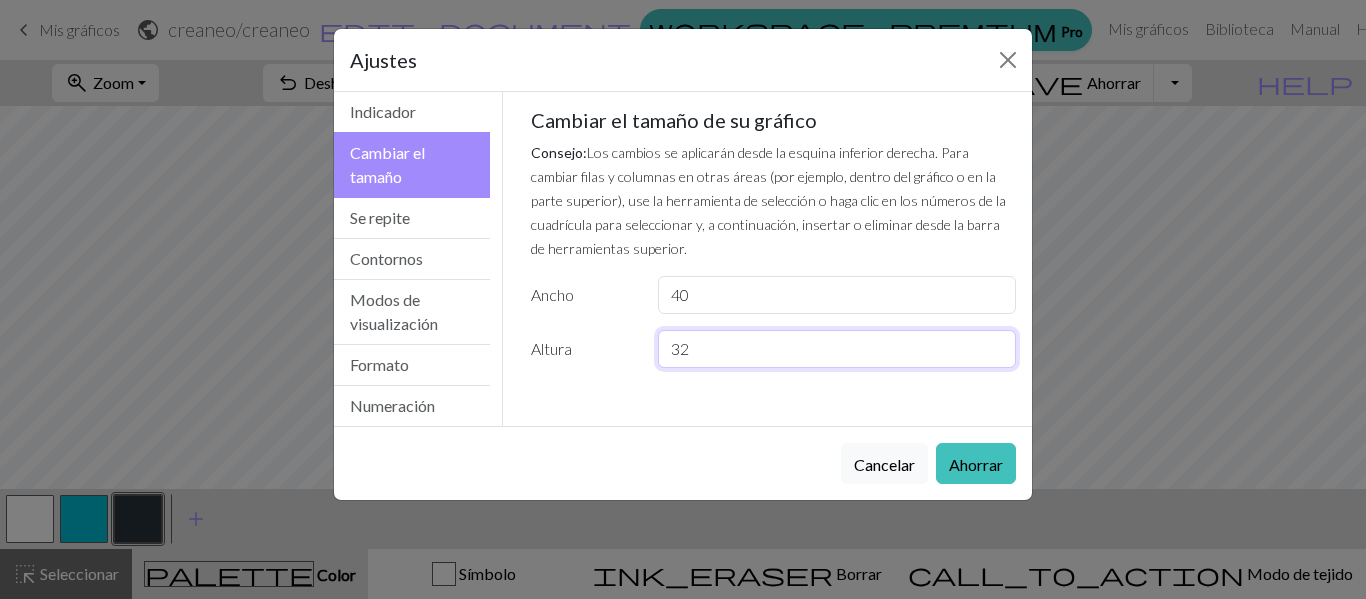 click on "32" at bounding box center (837, 349) 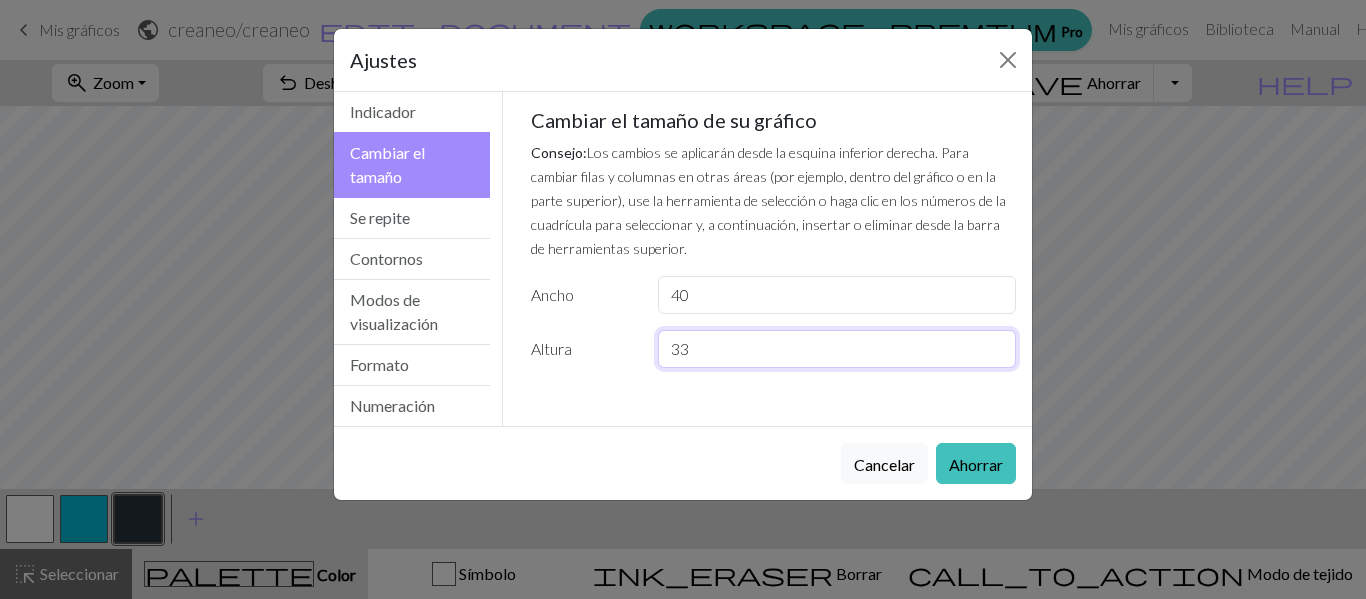 click on "33" at bounding box center (837, 349) 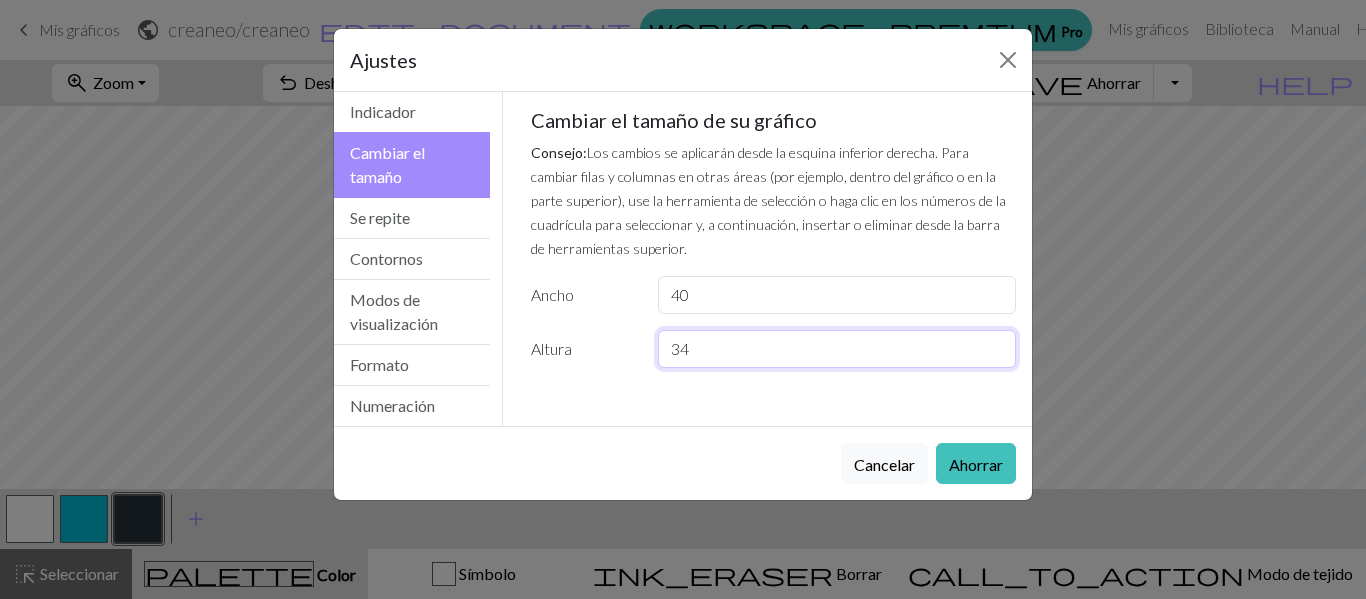click on "34" at bounding box center (837, 349) 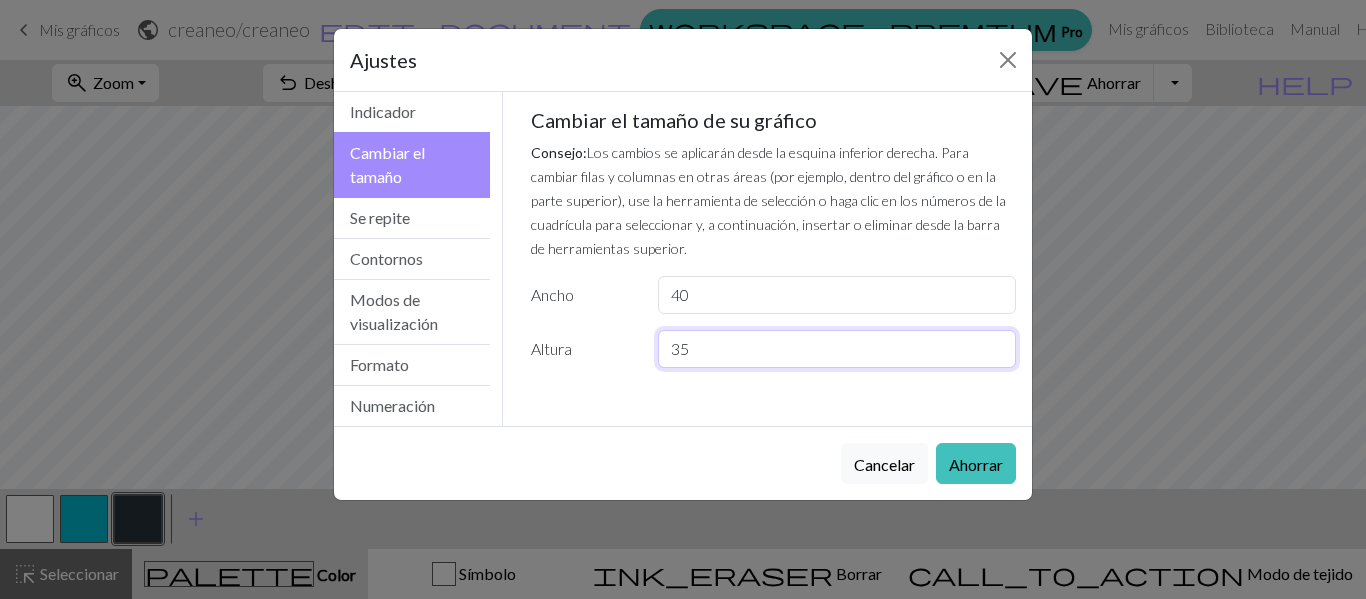 click on "35" at bounding box center (837, 349) 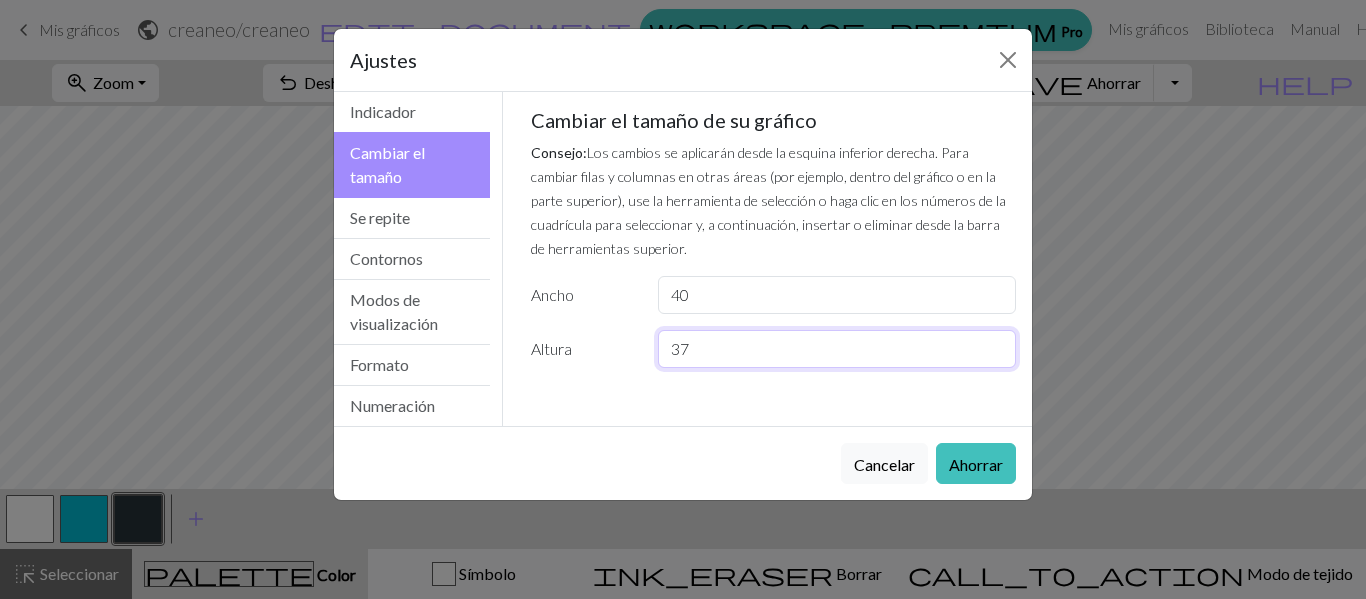 click on "37" at bounding box center [837, 349] 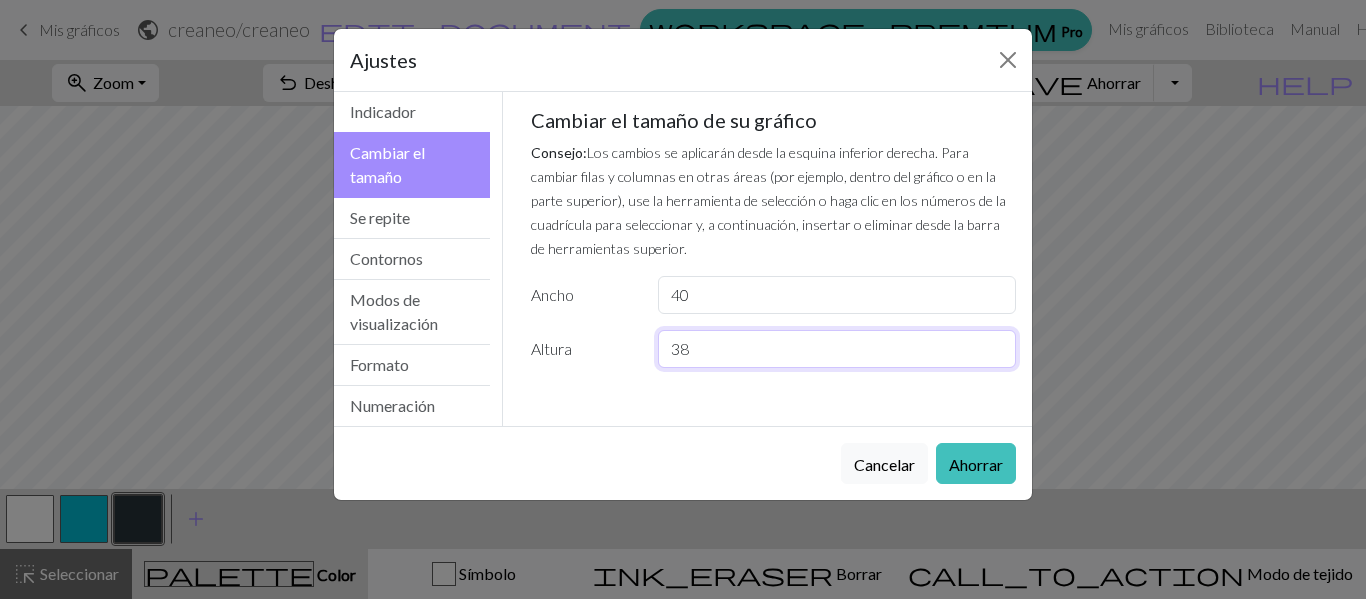 click on "38" at bounding box center [837, 349] 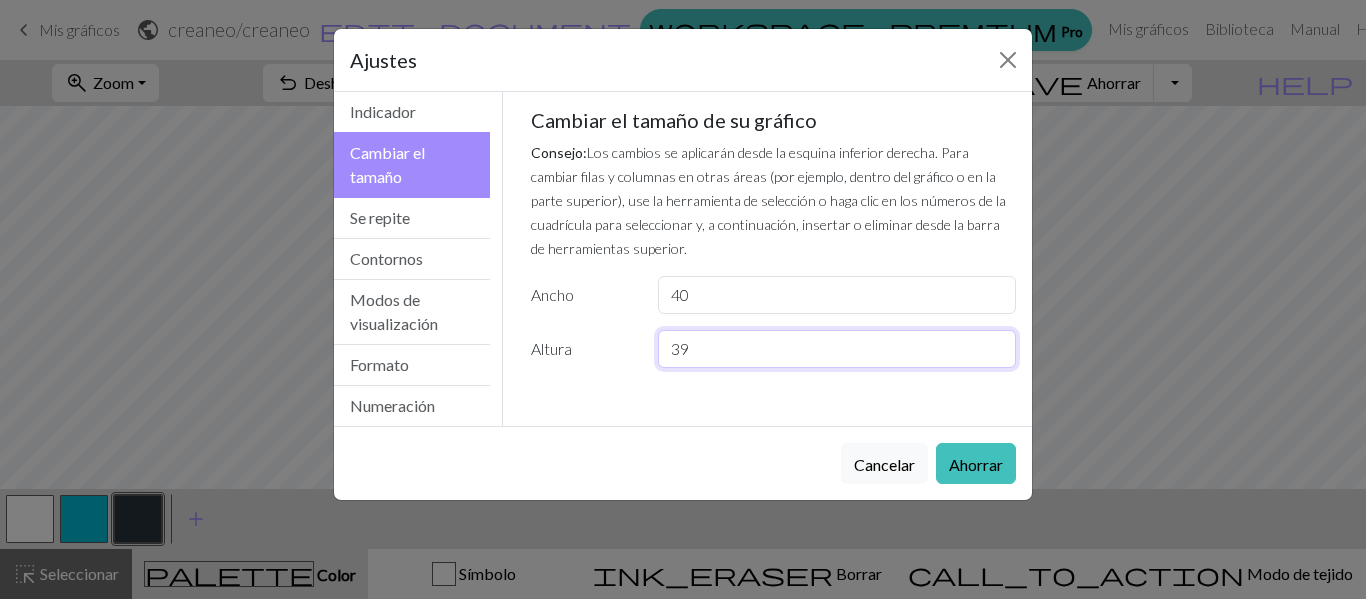 click on "39" at bounding box center (837, 349) 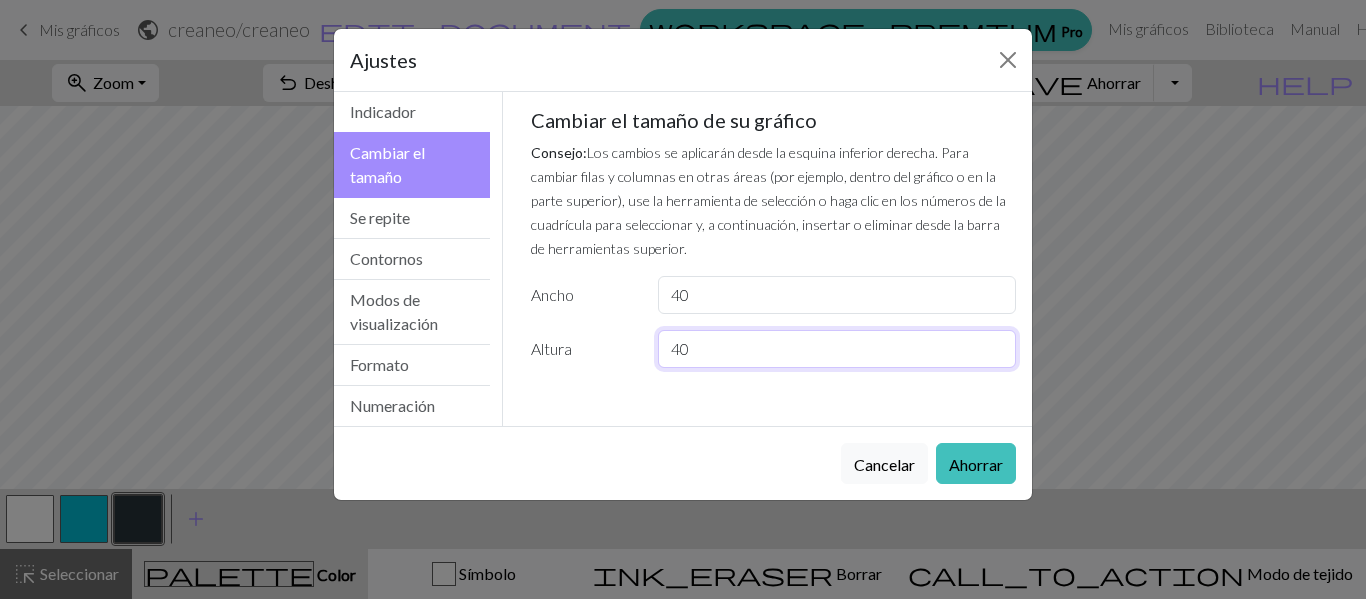 click on "40" at bounding box center [837, 349] 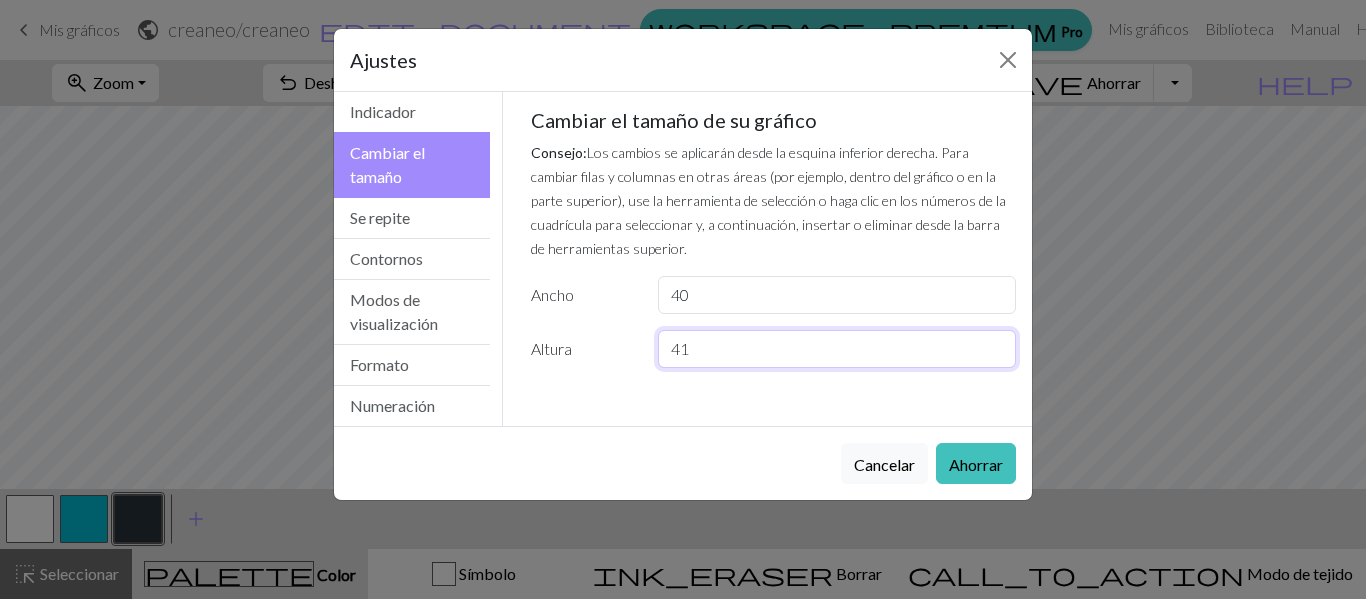 click on "41" at bounding box center [837, 349] 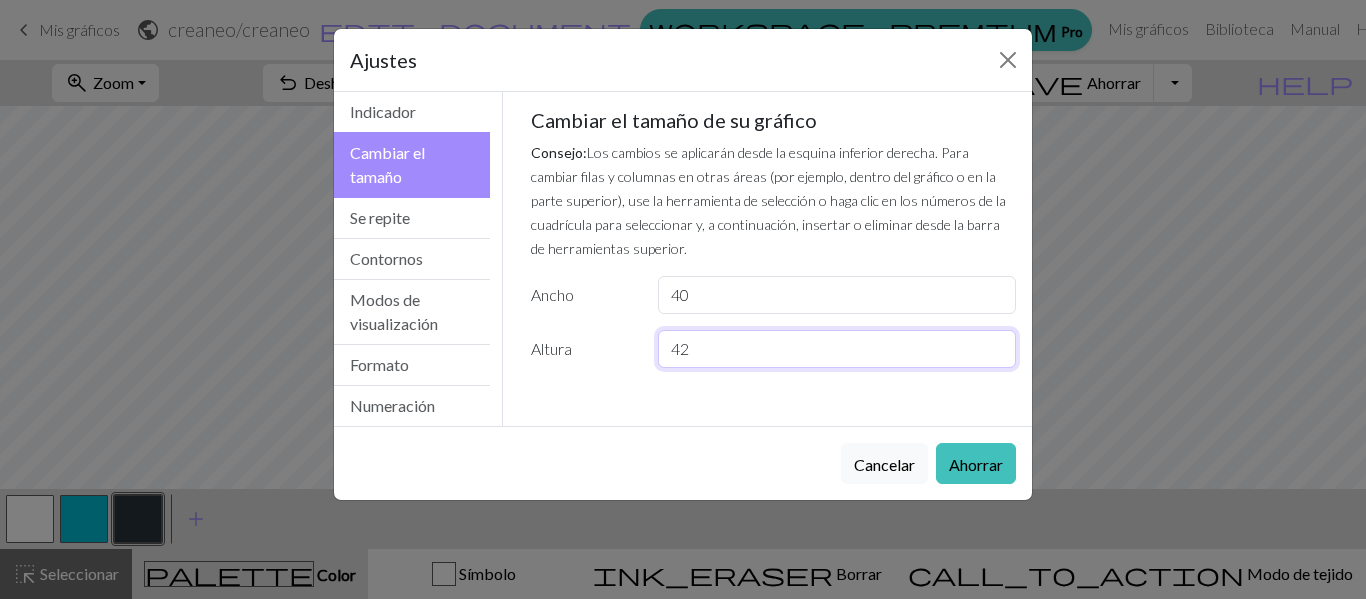 click on "42" at bounding box center (837, 349) 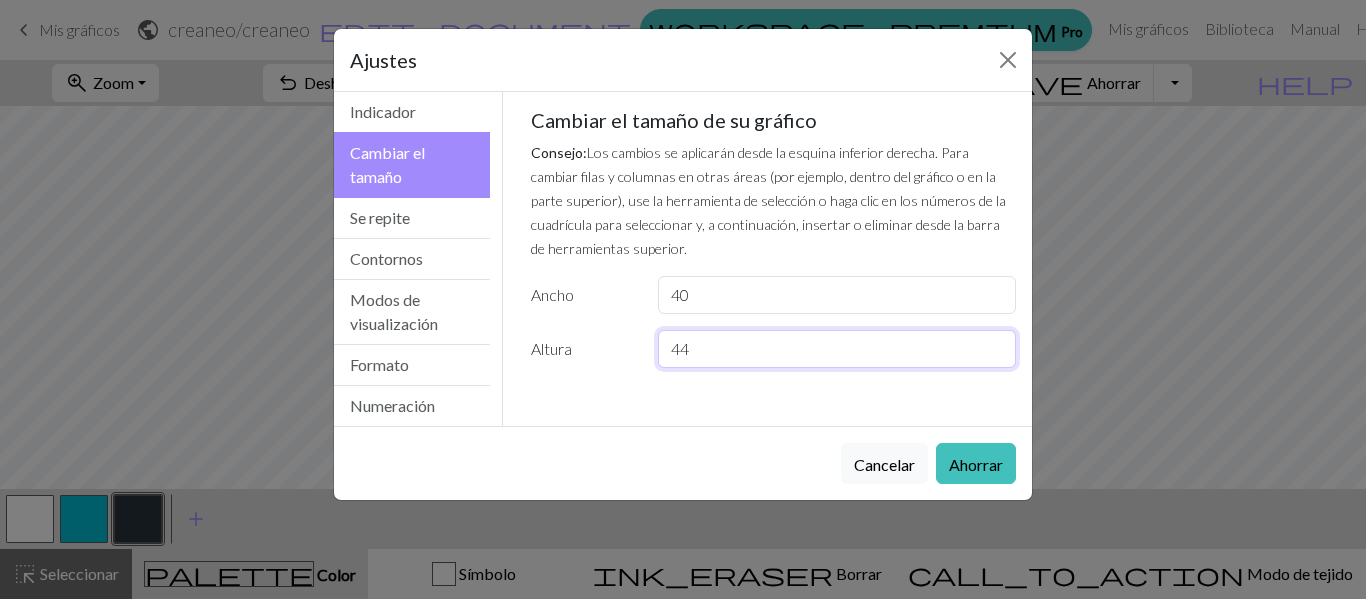click on "44" at bounding box center [837, 349] 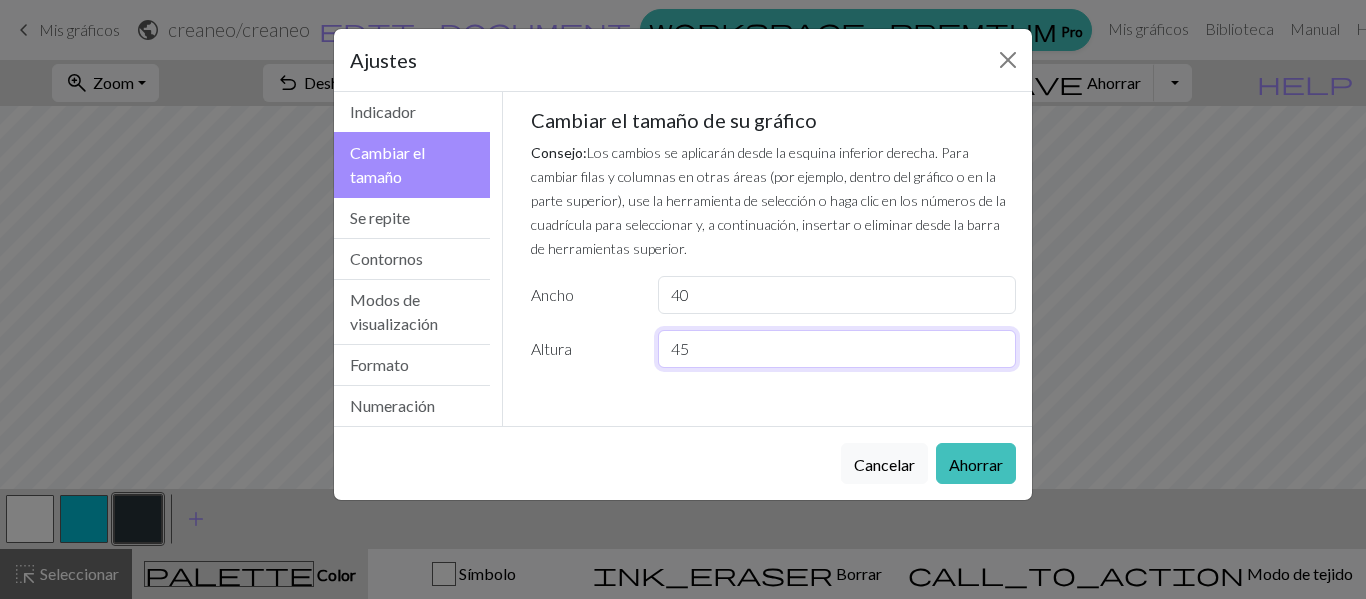 click on "45" at bounding box center [837, 349] 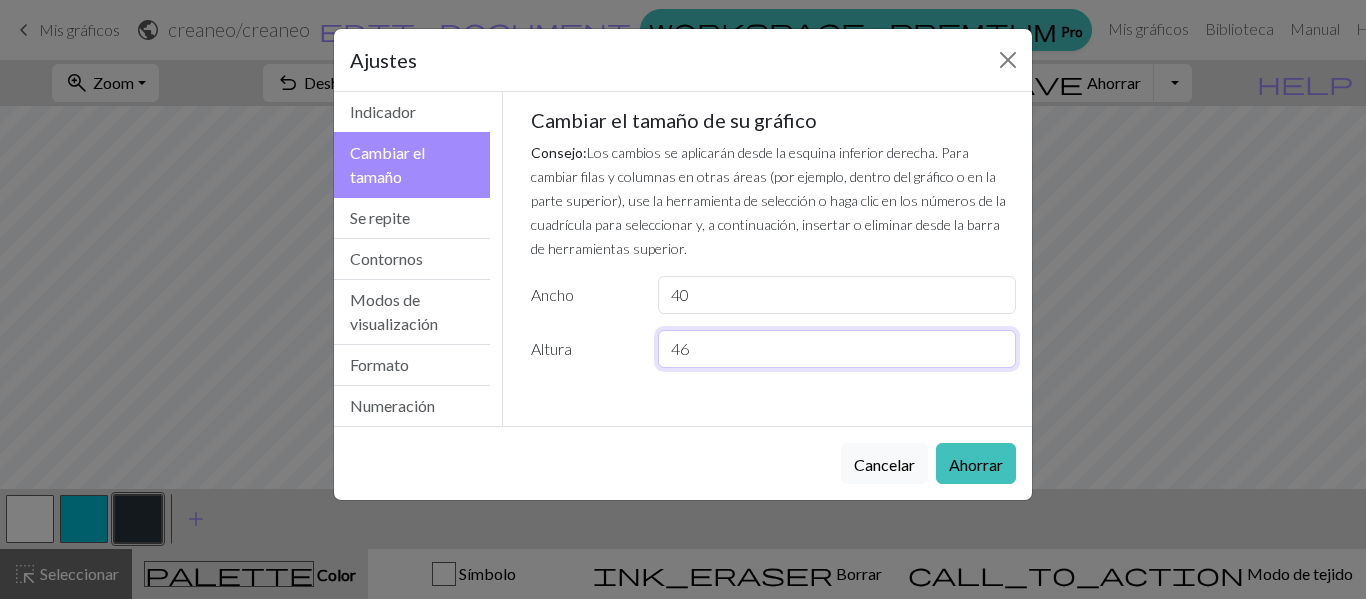 click on "46" at bounding box center [837, 349] 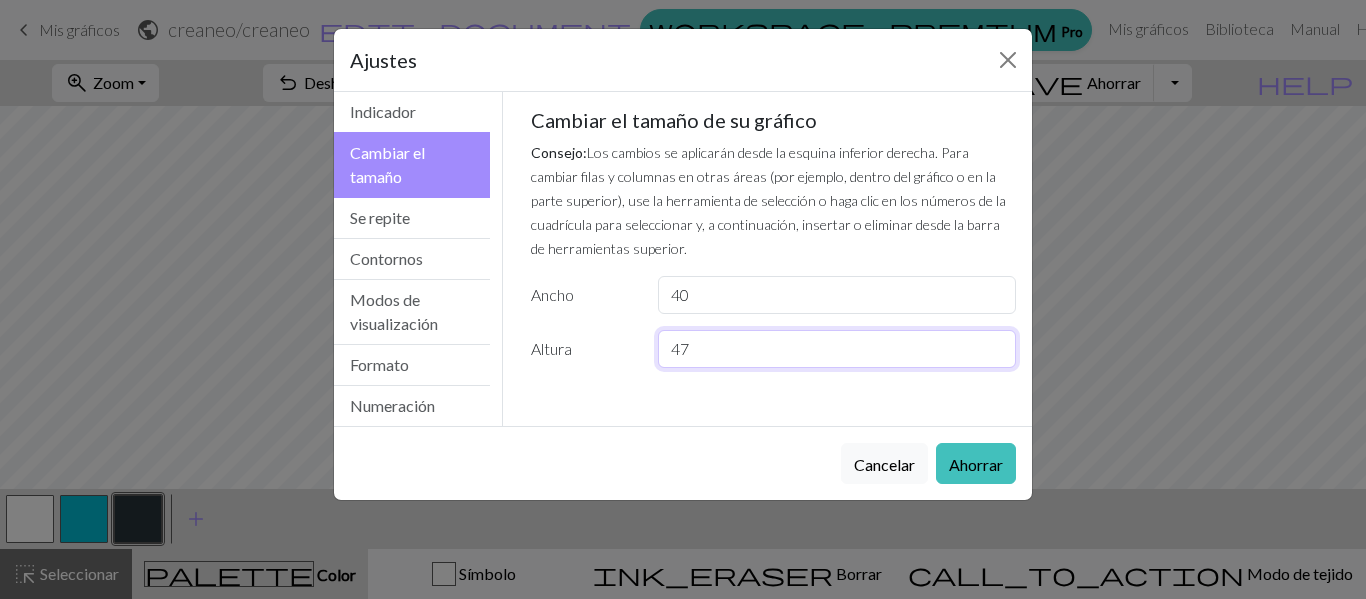 click on "47" at bounding box center [837, 349] 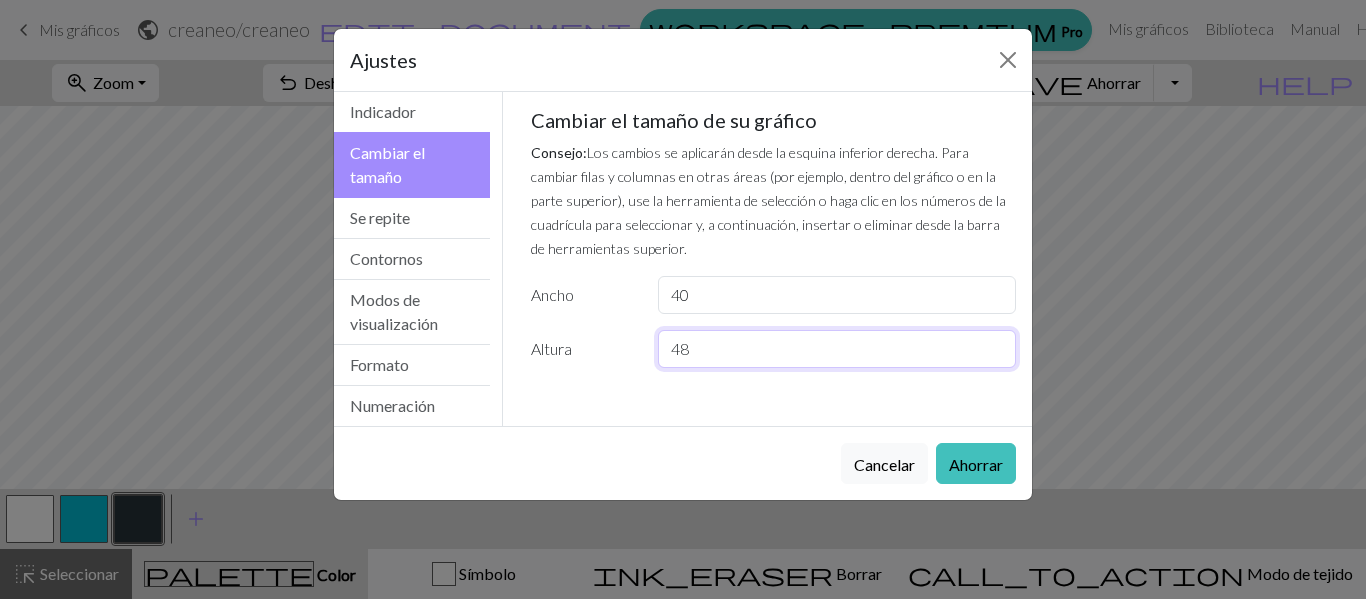 click on "48" at bounding box center (837, 349) 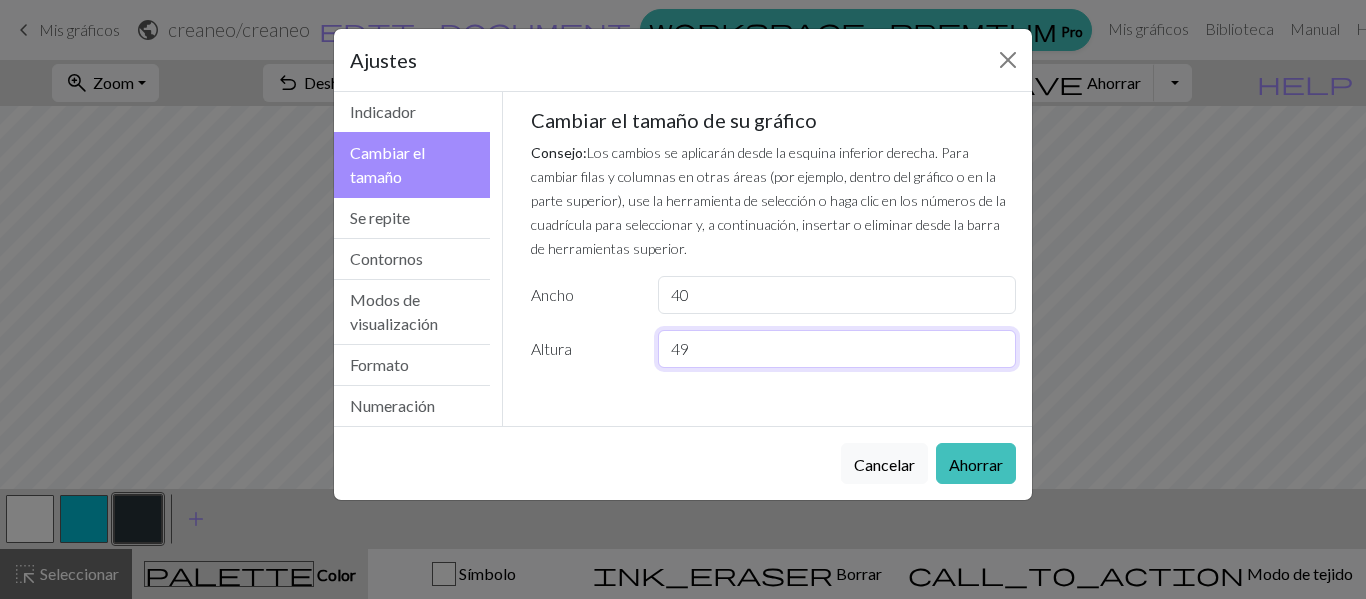 click on "49" at bounding box center [837, 349] 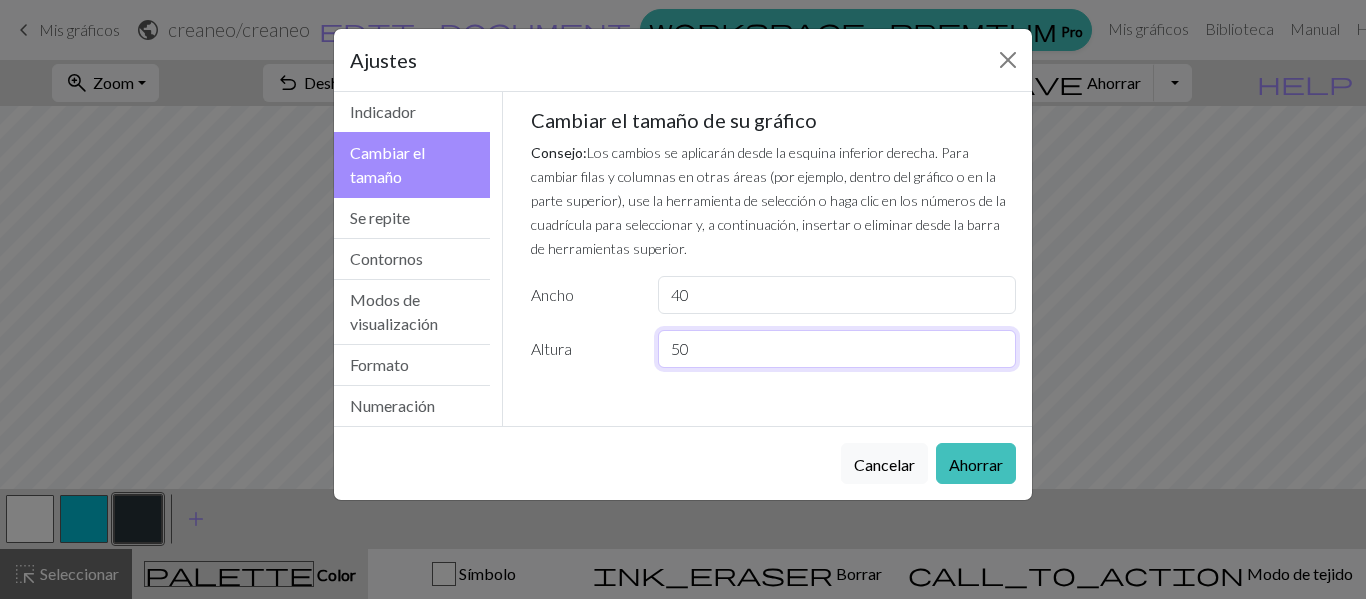 type on "50" 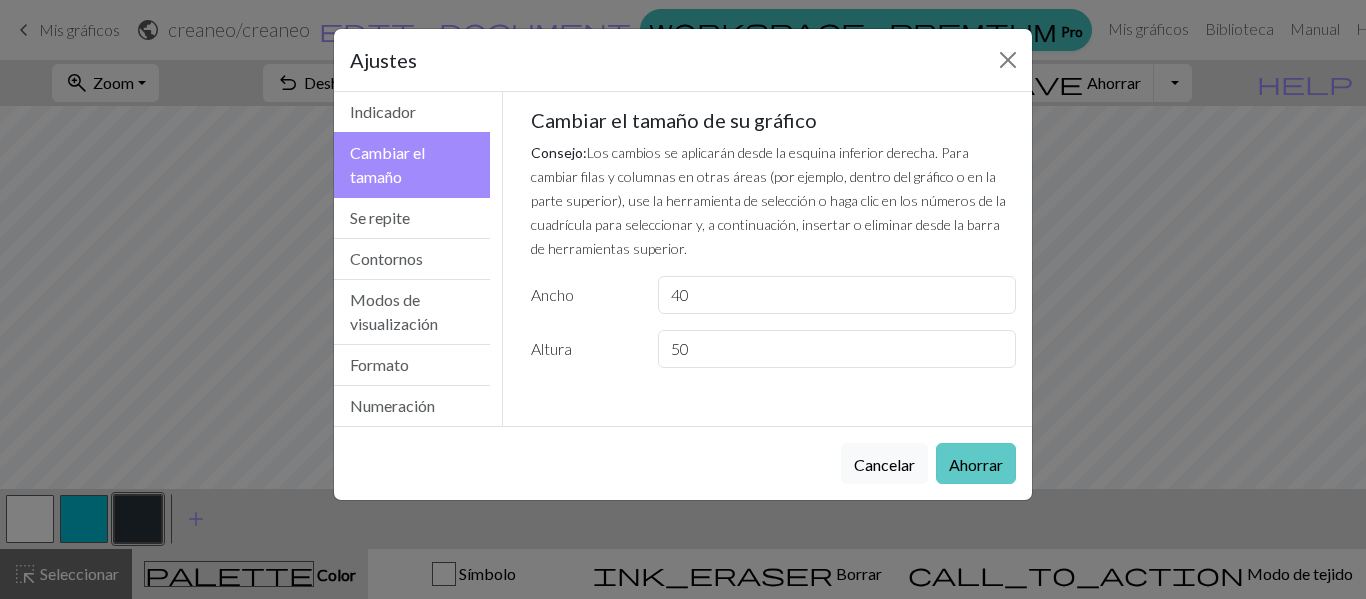 click on "Ahorrar" at bounding box center [976, 464] 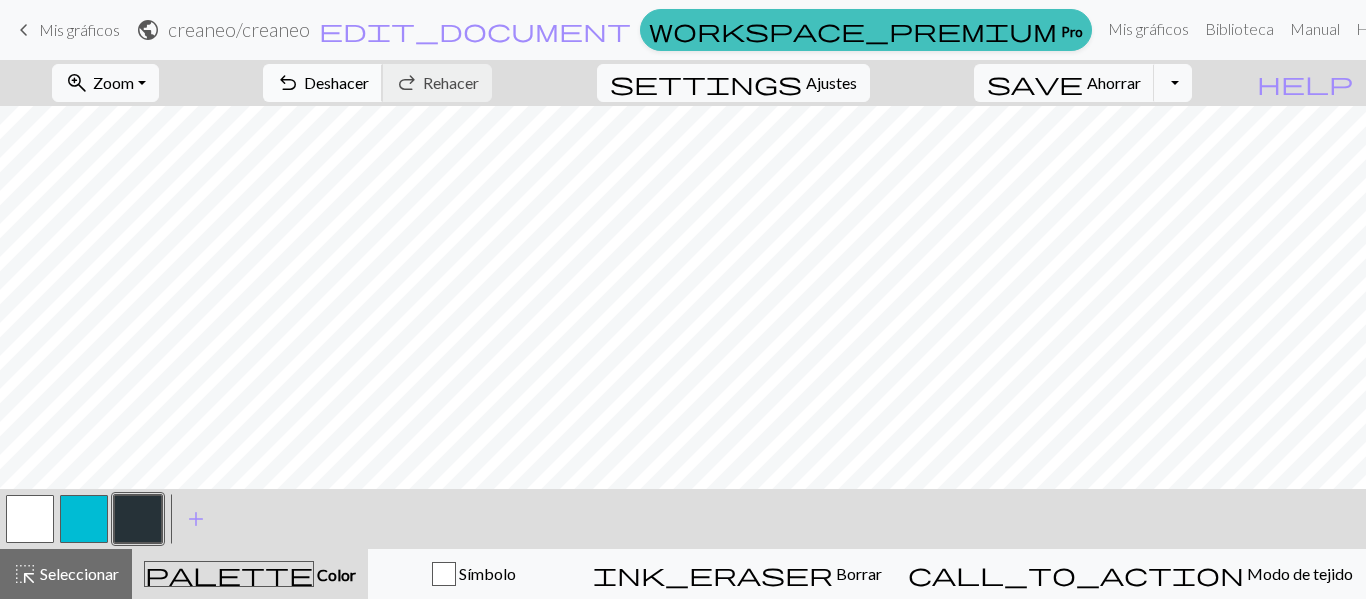 click on "Deshacer" at bounding box center (336, 82) 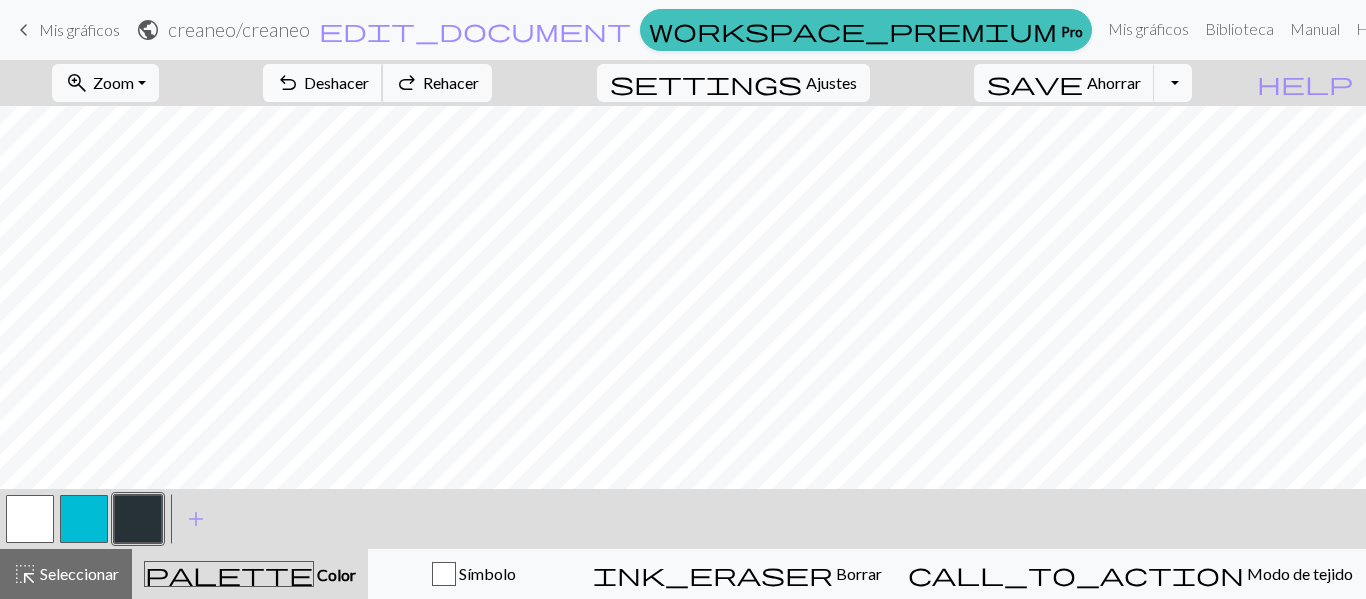 click on "Deshacer" at bounding box center [336, 82] 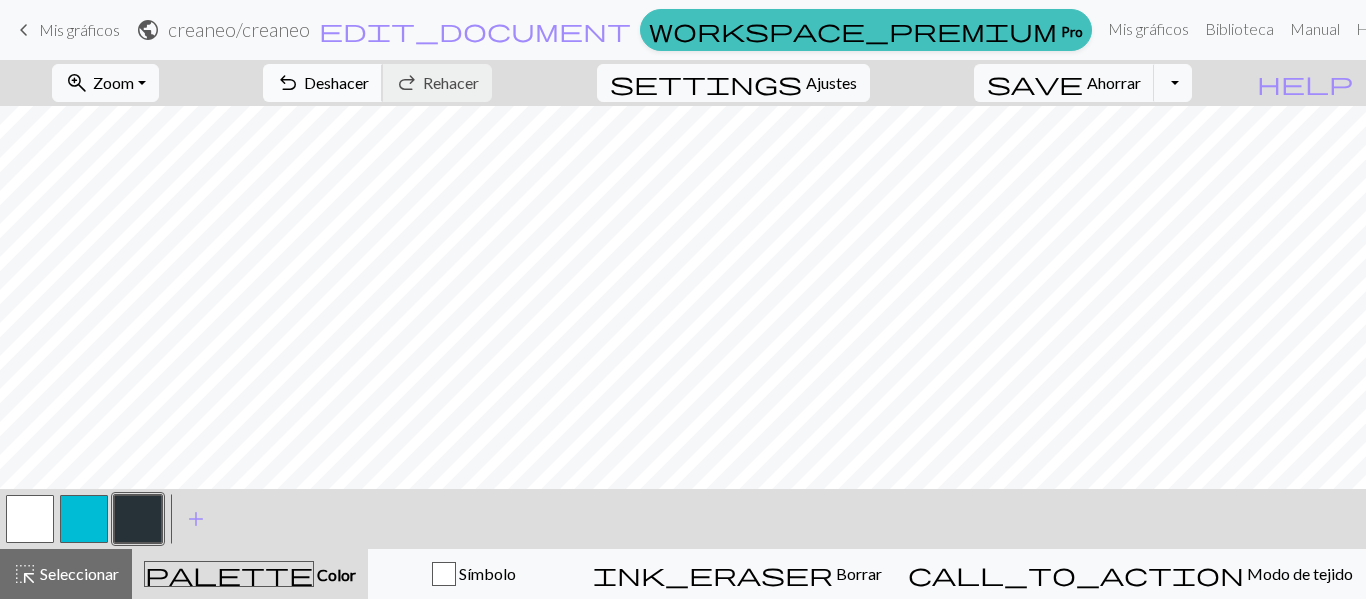 click on "Deshacer" at bounding box center [336, 82] 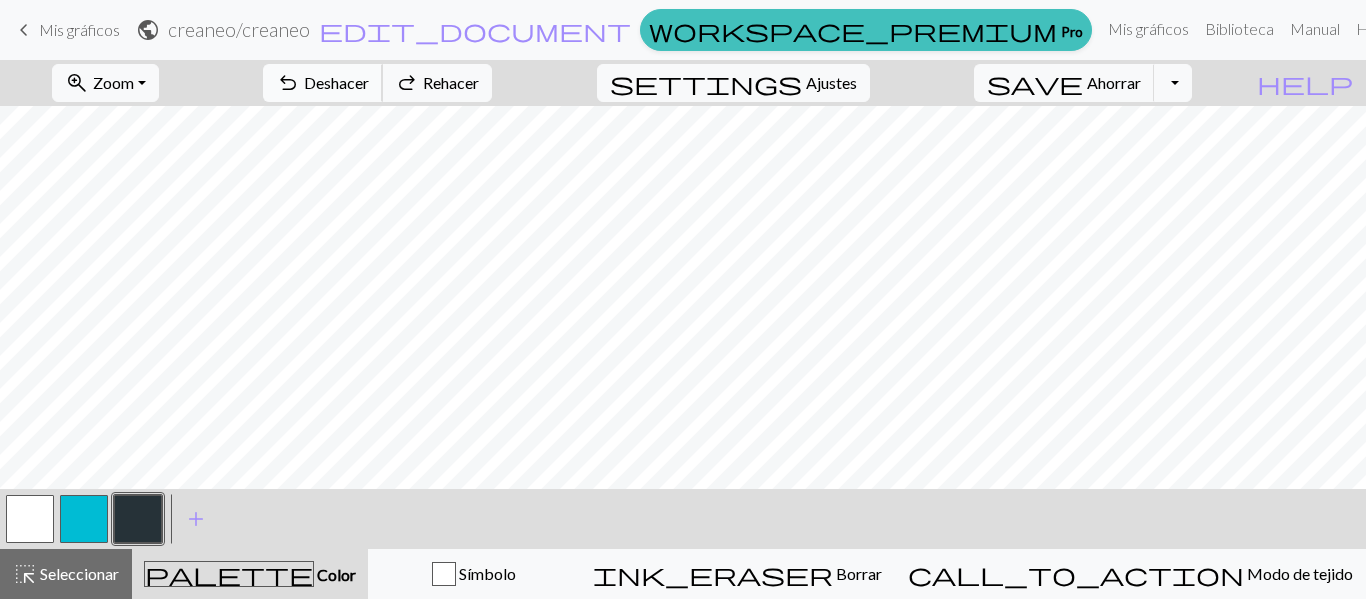 click on "Deshacer" at bounding box center [336, 82] 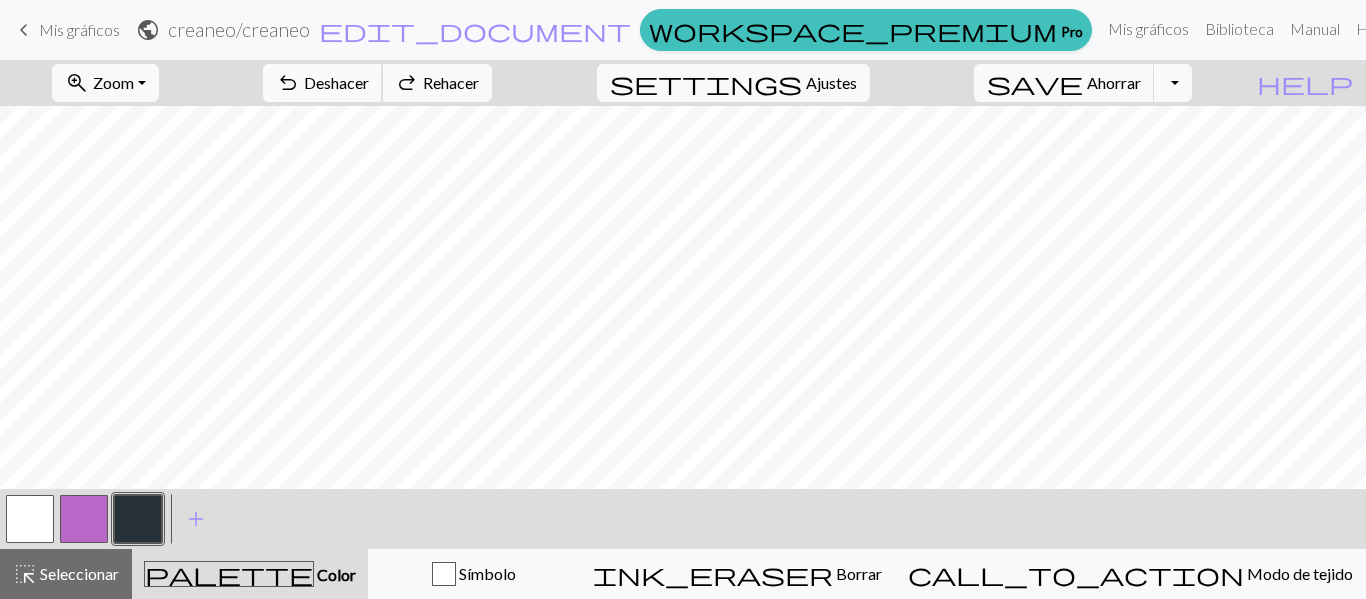 click on "Deshacer" at bounding box center [336, 82] 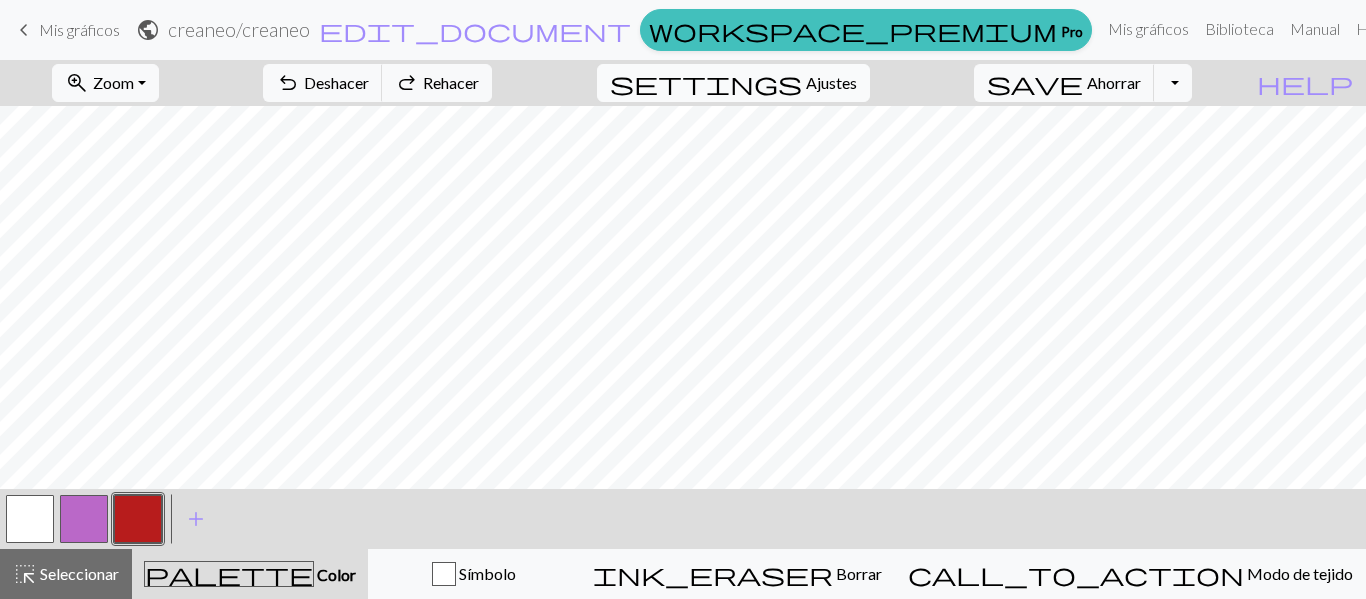 click on "settings Ajustes" at bounding box center (733, 83) 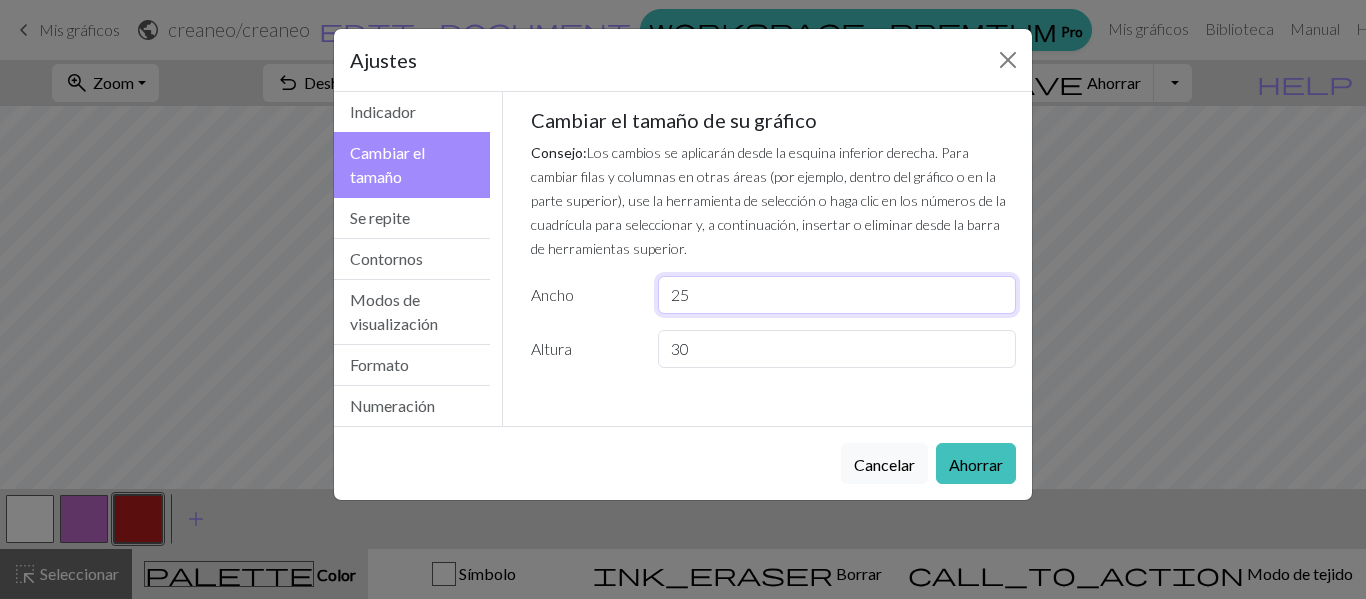 click on "25" at bounding box center (837, 295) 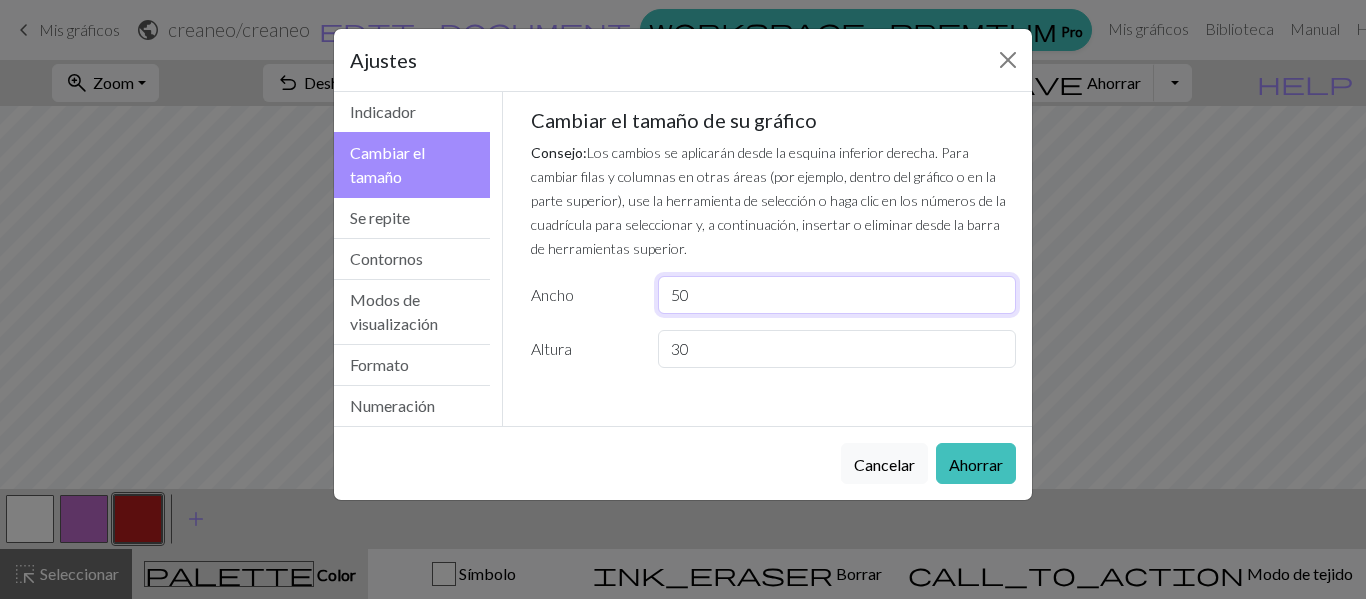 type on "50" 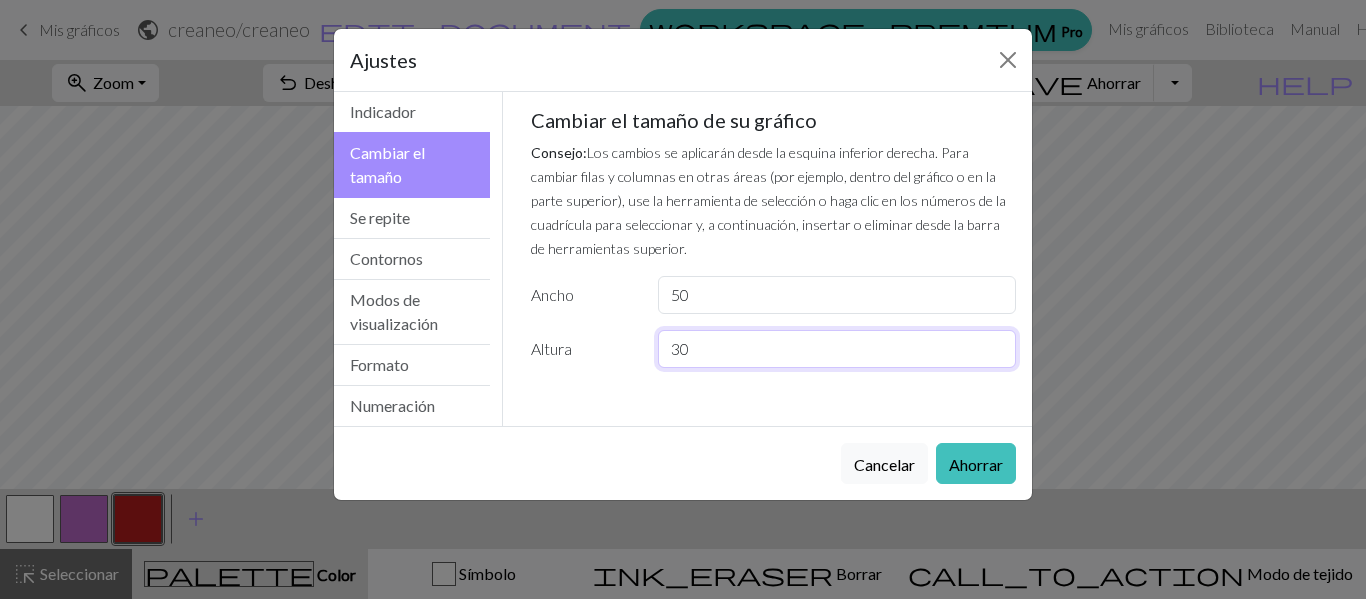 click on "30" at bounding box center (837, 349) 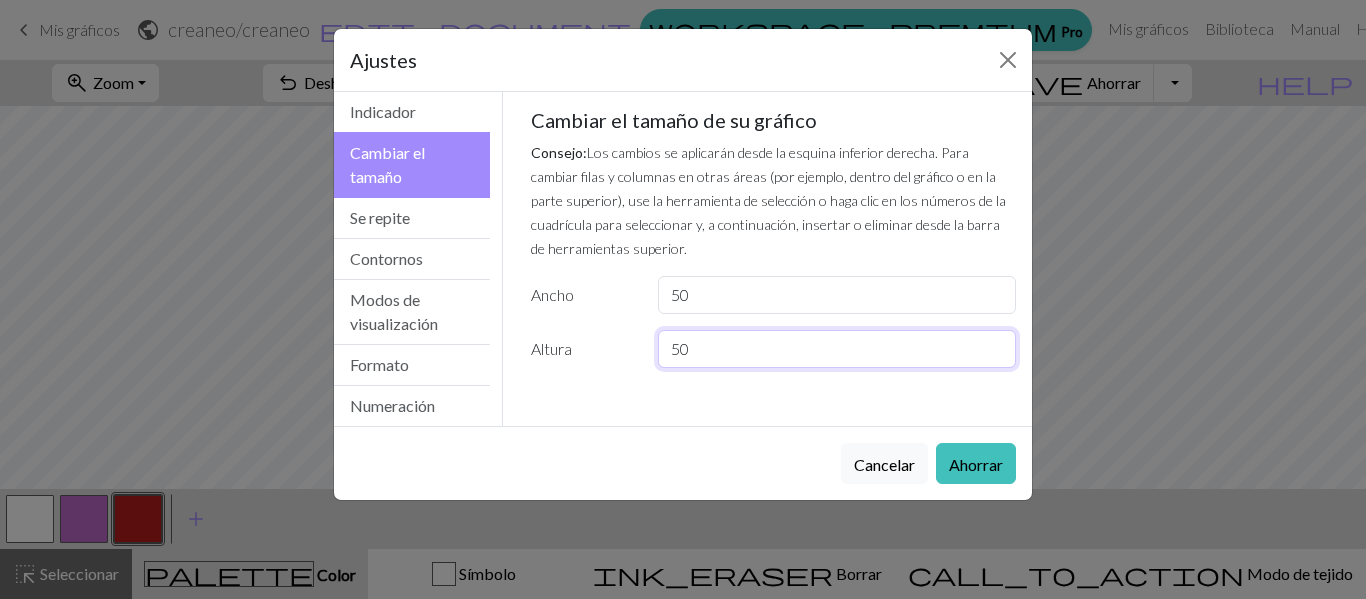 type on "50" 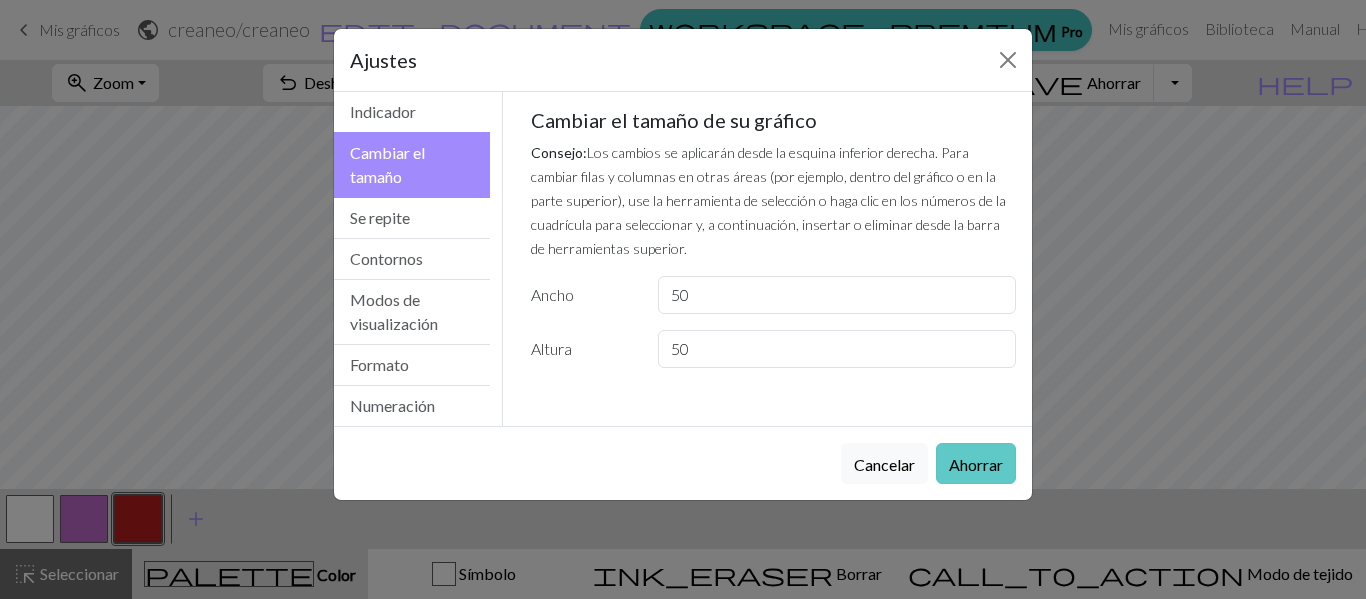 click on "Ahorrar" at bounding box center (976, 463) 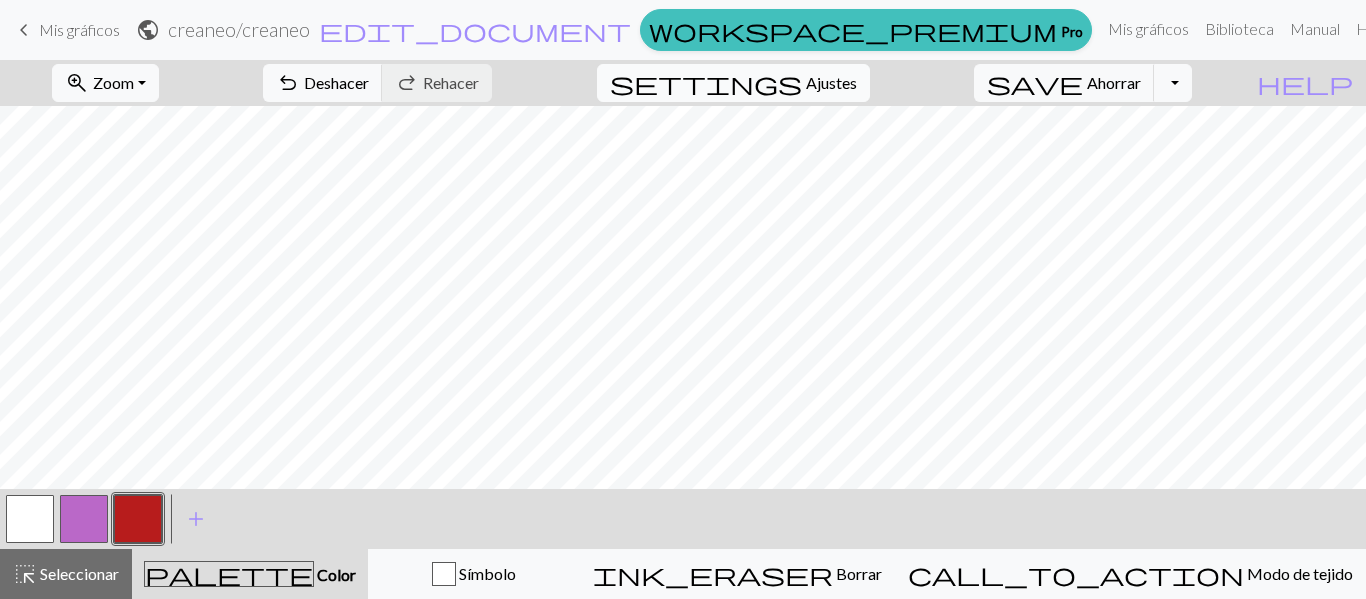 click on "Ajustes" at bounding box center (831, 82) 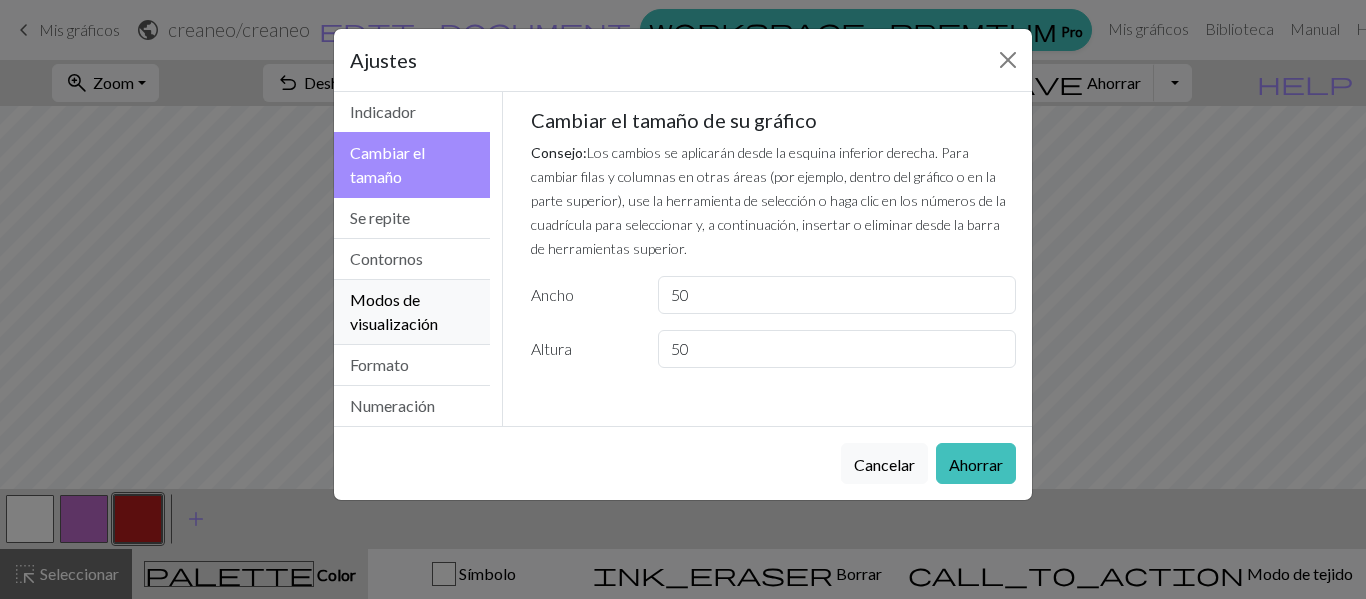 click on "Modos de visualización" at bounding box center [394, 311] 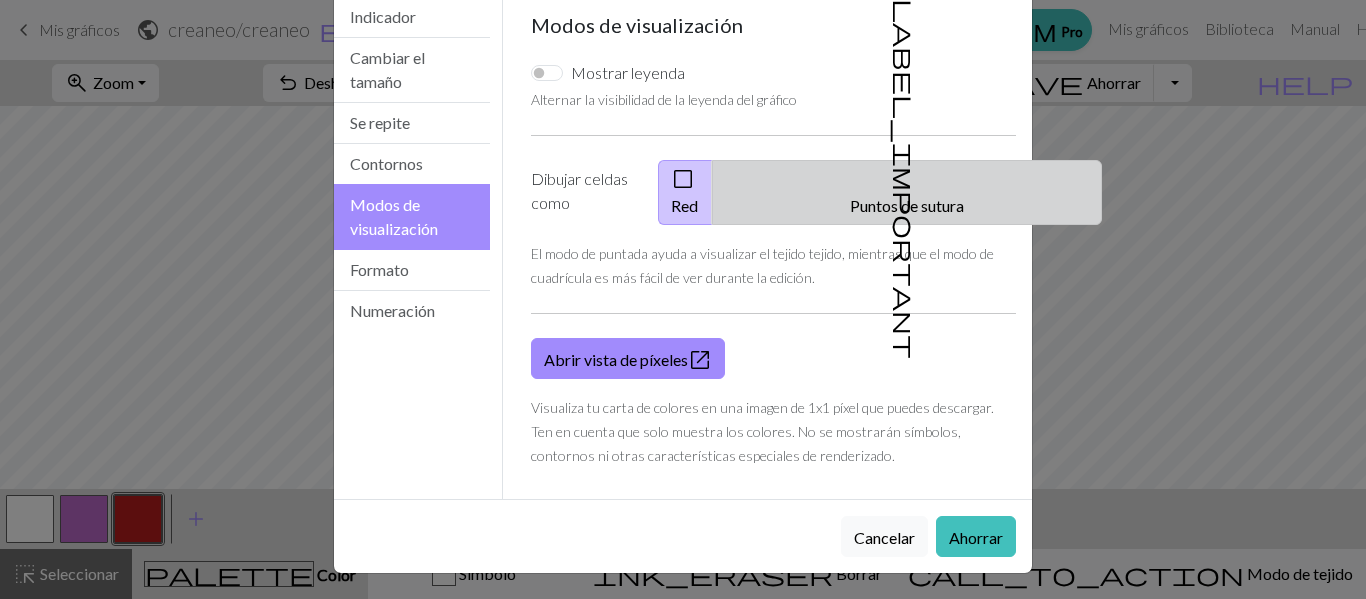 scroll, scrollTop: 94, scrollLeft: 0, axis: vertical 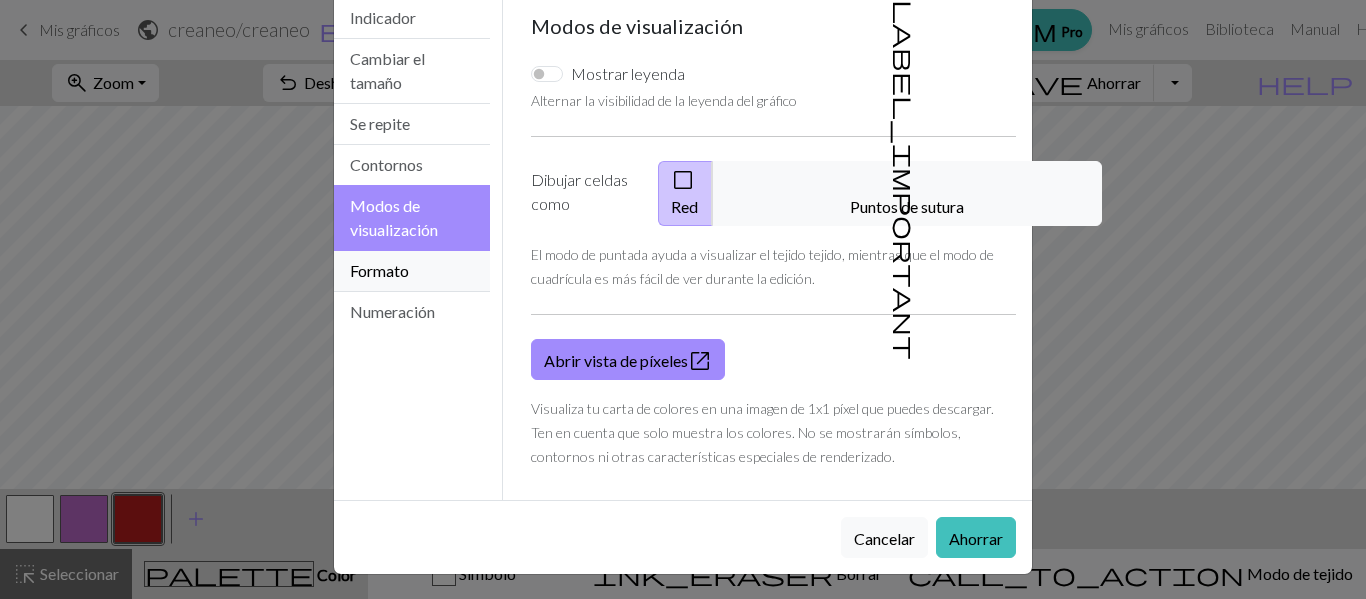click on "Formato" at bounding box center [412, 271] 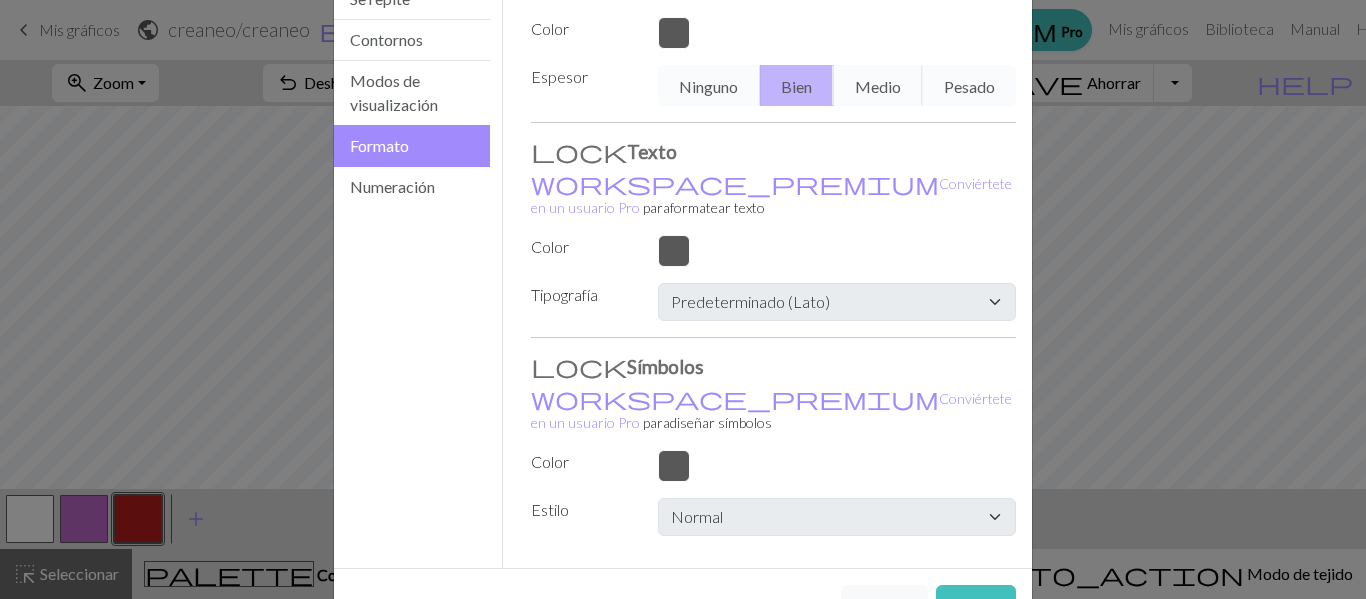 scroll, scrollTop: 0, scrollLeft: 0, axis: both 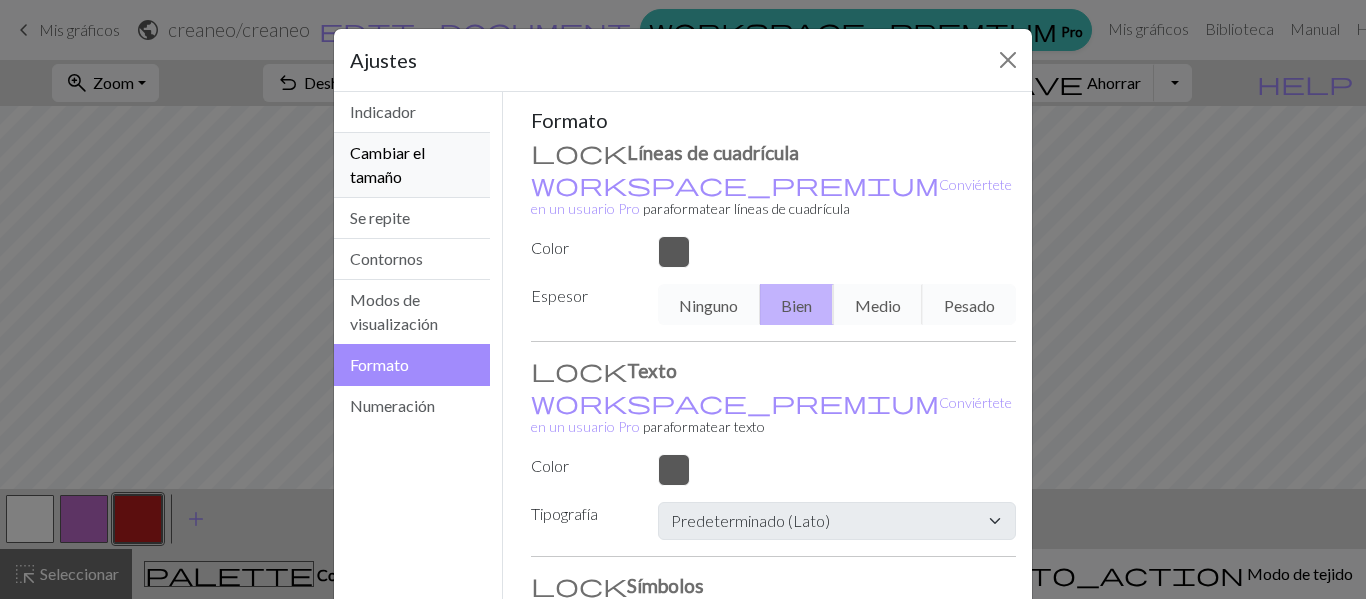click on "Cambiar el tamaño" at bounding box center [412, 165] 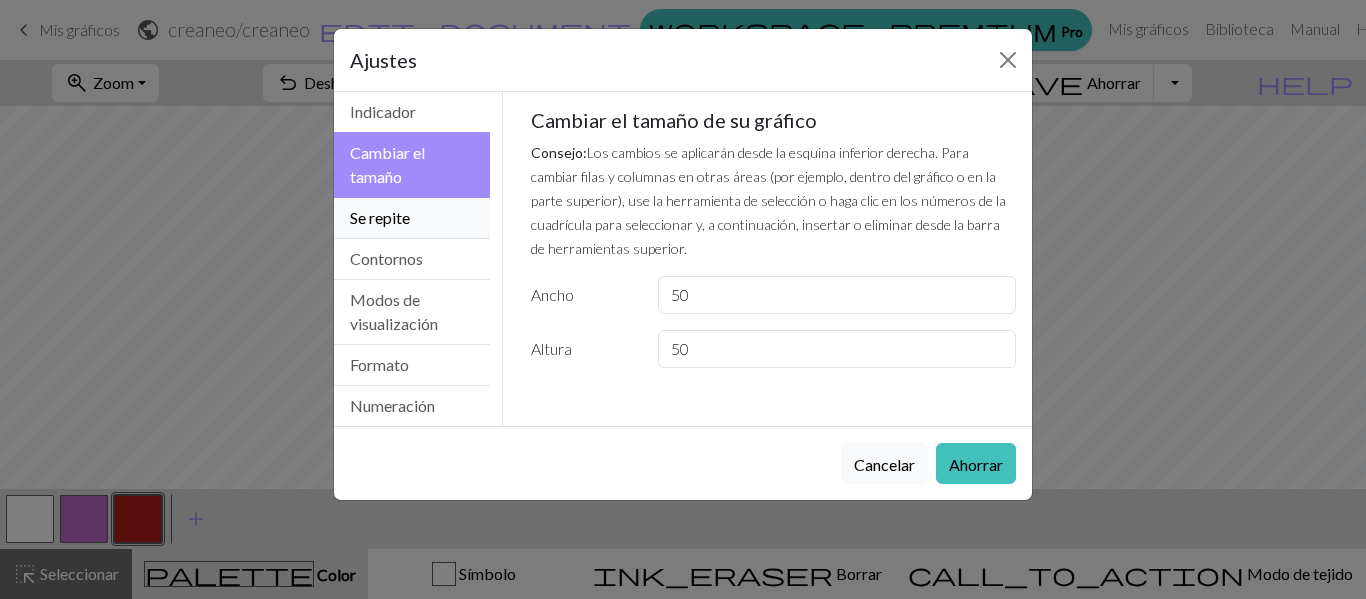 click on "Se repite" at bounding box center (412, 218) 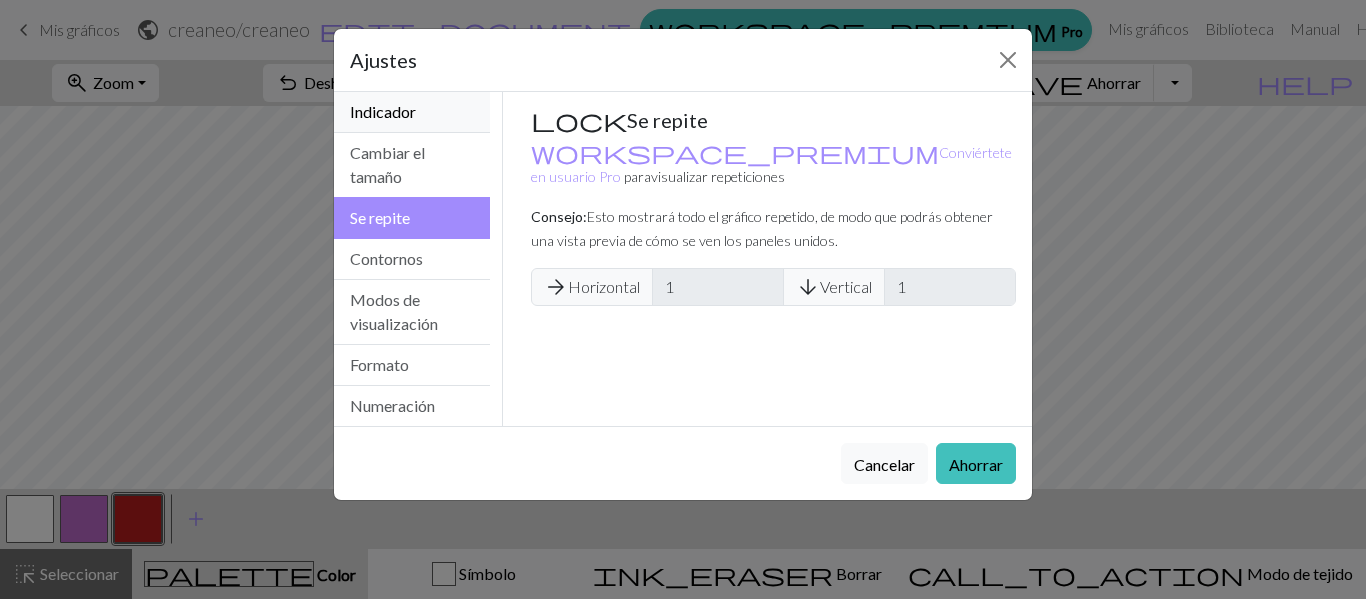 click on "Indicador" at bounding box center [412, 112] 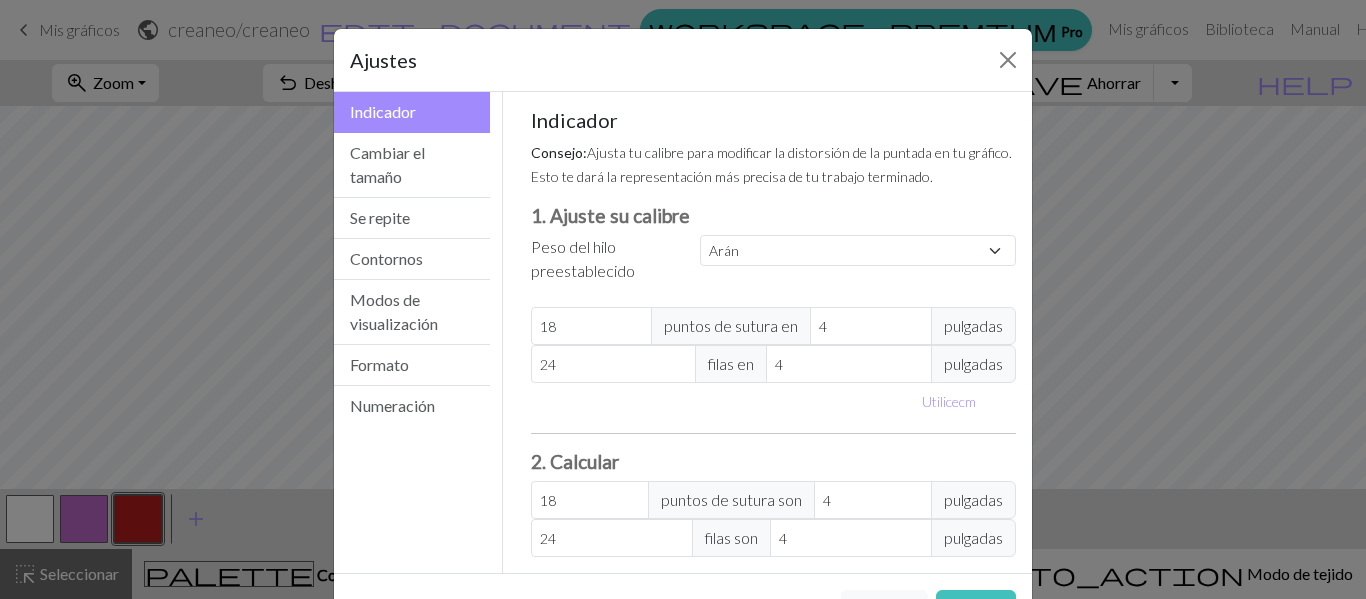scroll, scrollTop: 77, scrollLeft: 0, axis: vertical 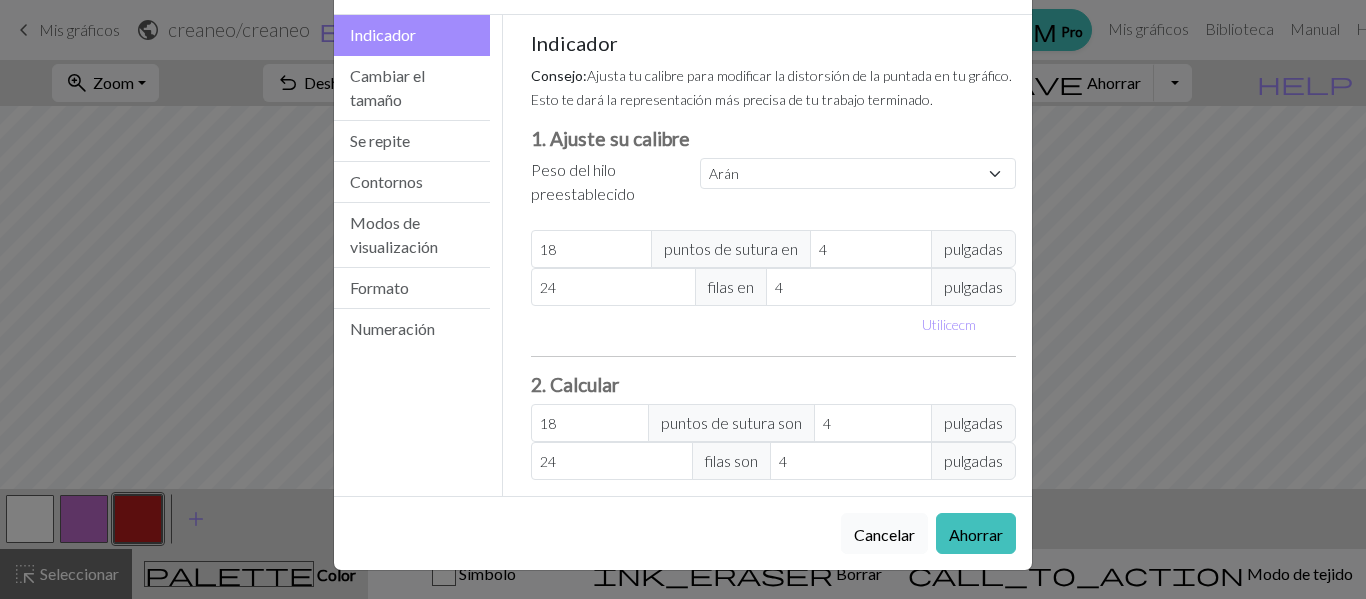 click on "Cancelar" at bounding box center (884, 534) 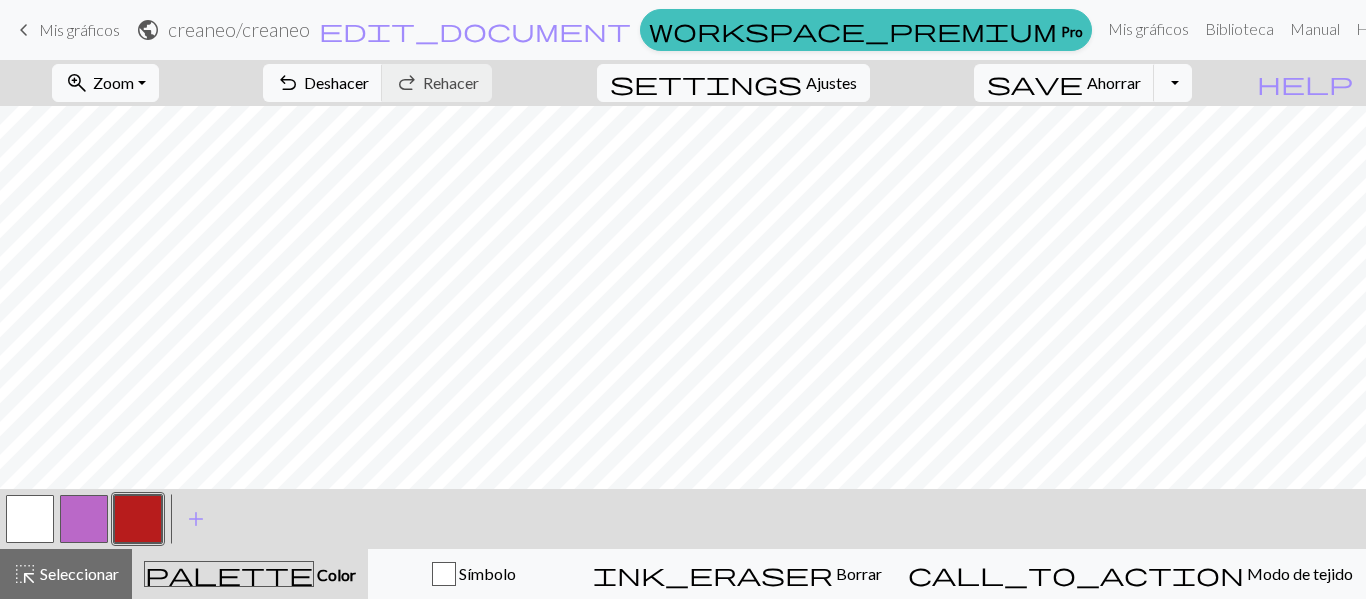 click on "keyboard_arrow_left" at bounding box center [24, 30] 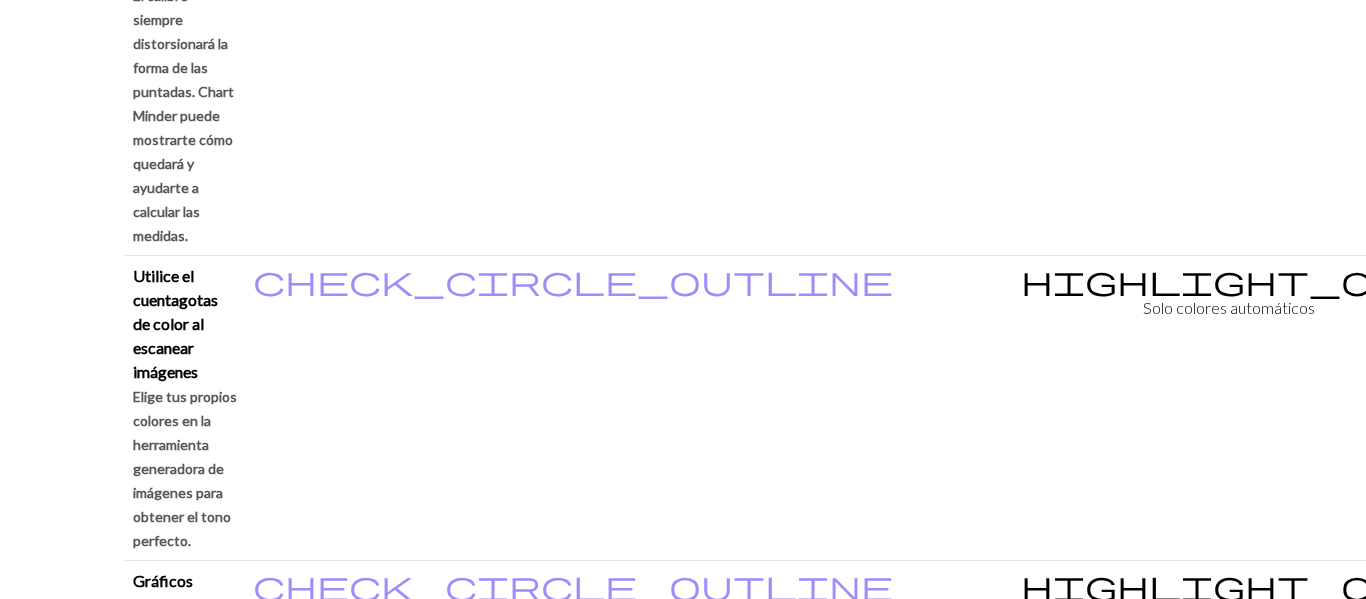 scroll, scrollTop: 2065, scrollLeft: 0, axis: vertical 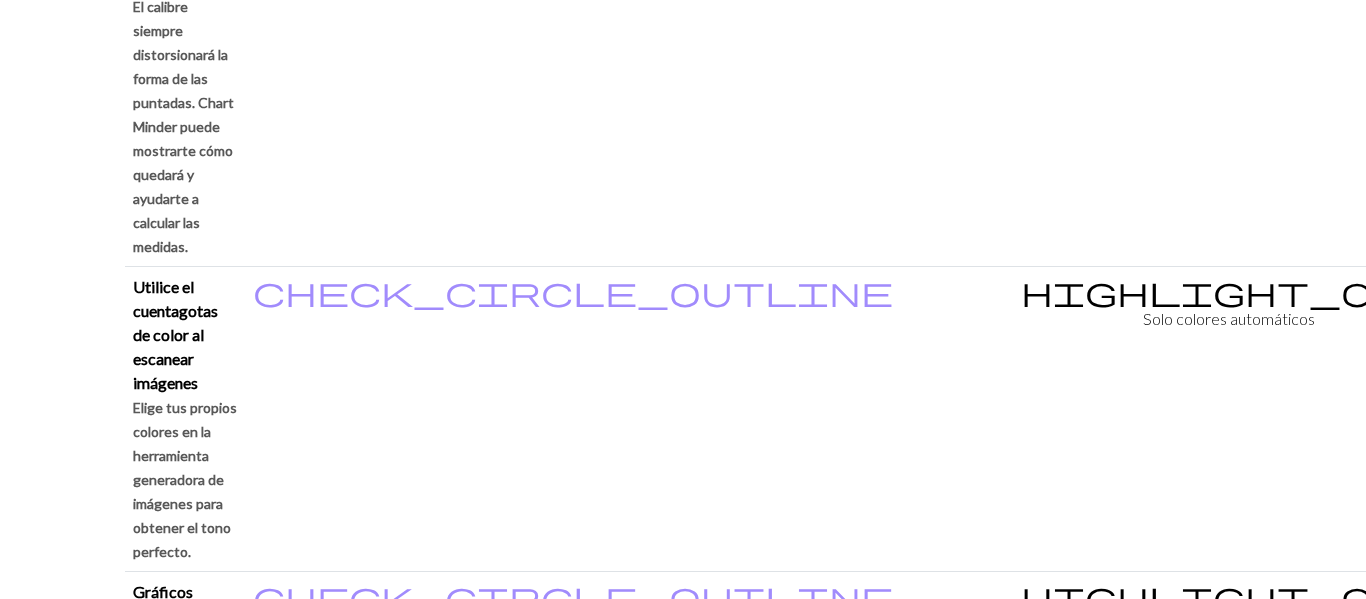 click on "Continuar a la versión gratuita" at bounding box center (1063, 3604) 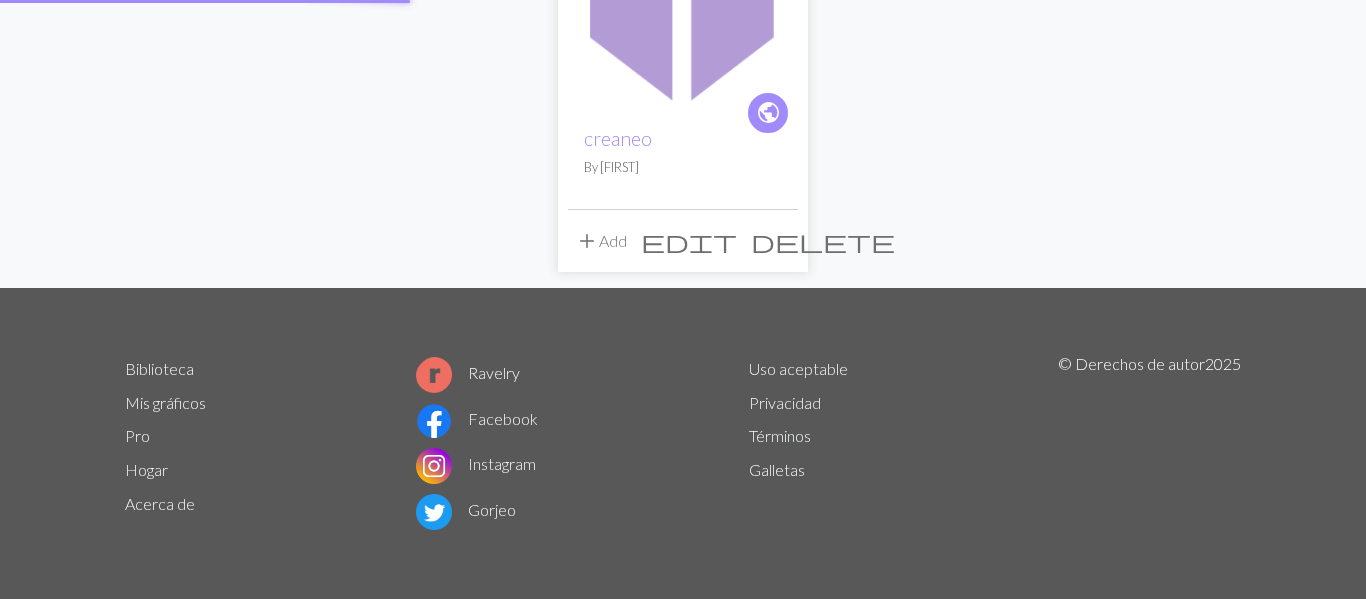 scroll, scrollTop: 0, scrollLeft: 0, axis: both 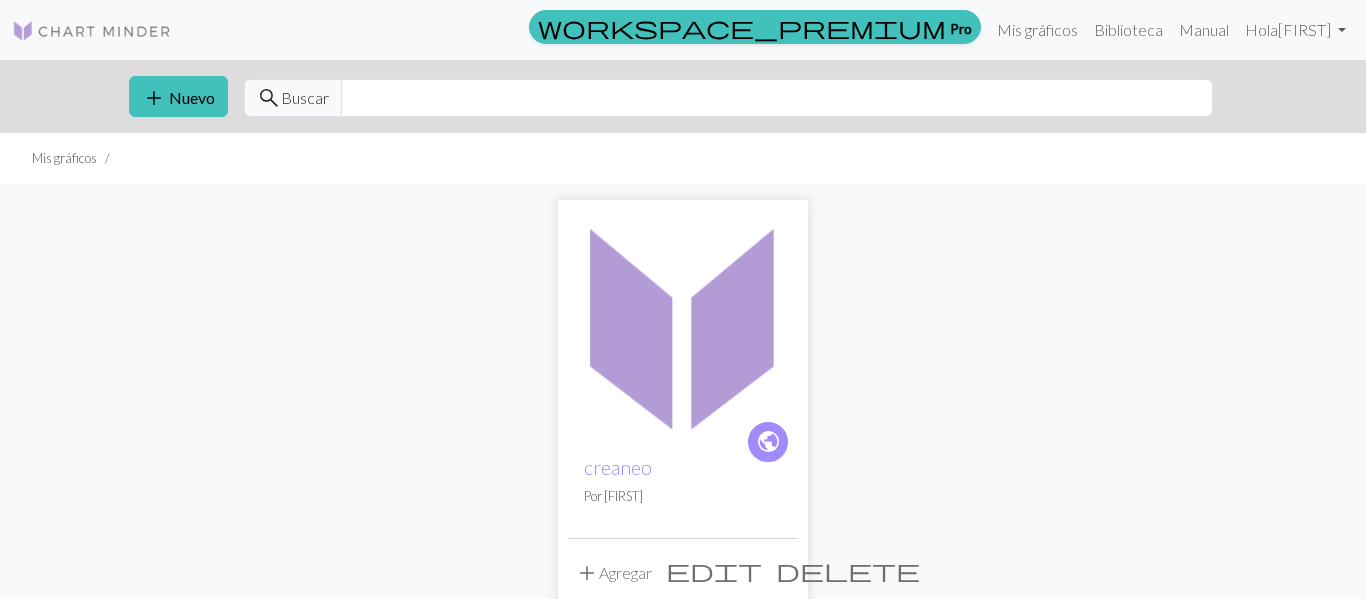 click on "delete" at bounding box center (848, 570) 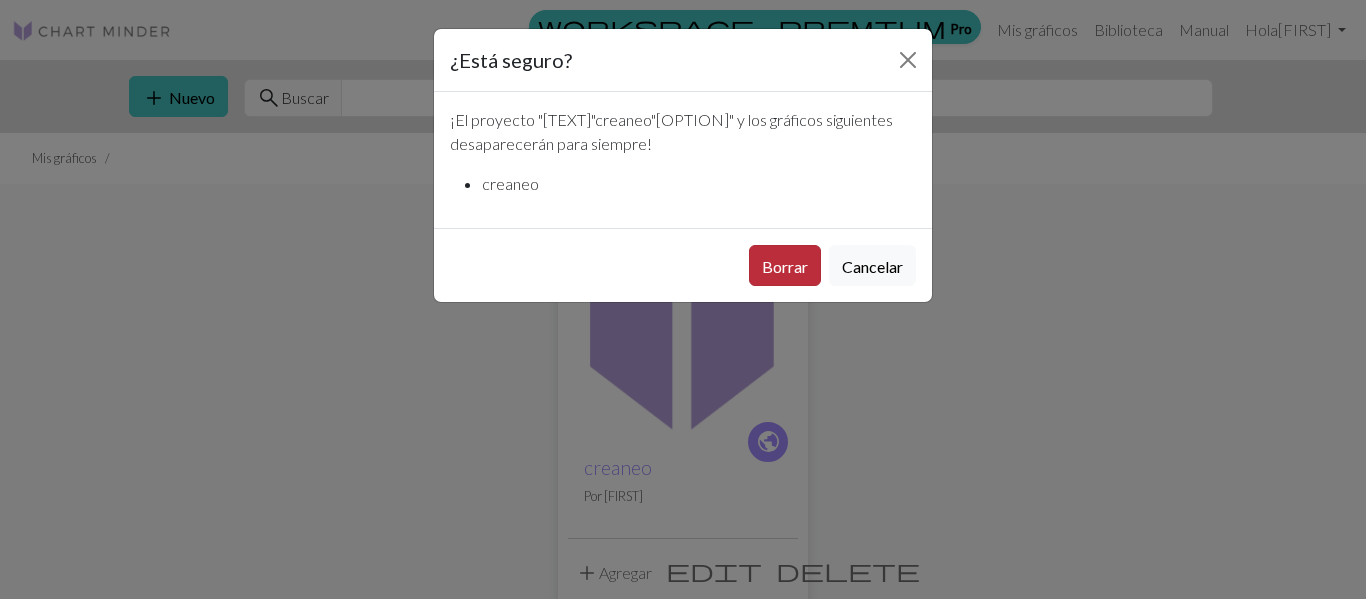 click on "Borrar" at bounding box center (785, 266) 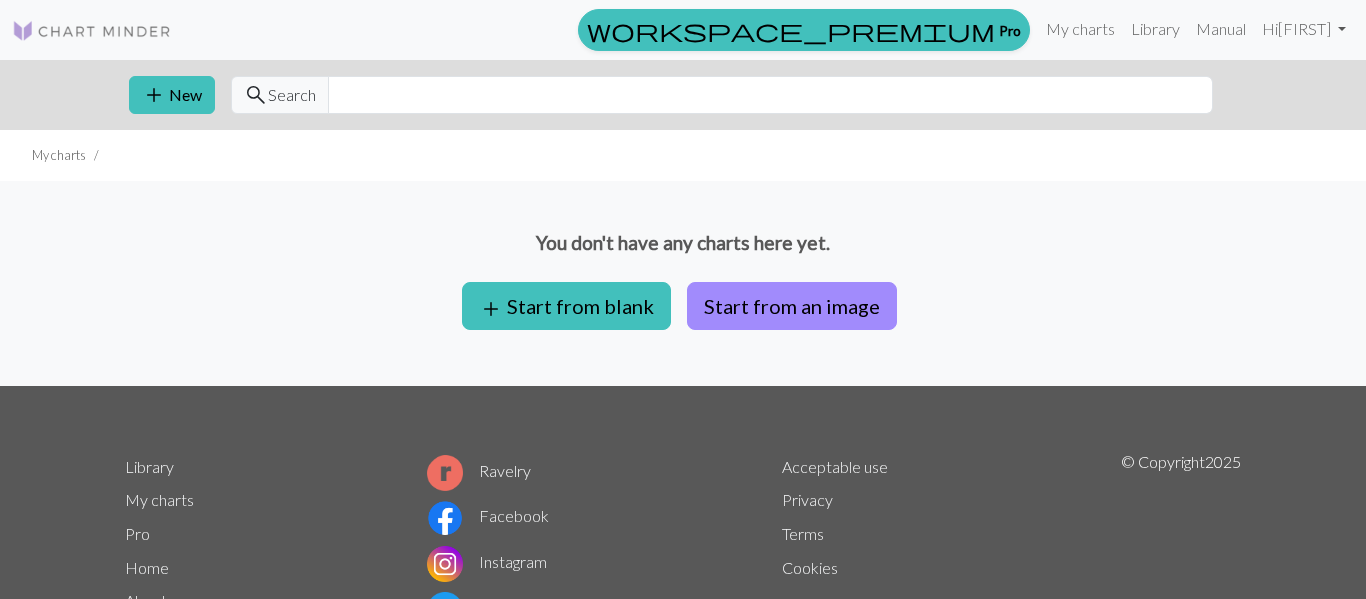 scroll, scrollTop: 0, scrollLeft: 0, axis: both 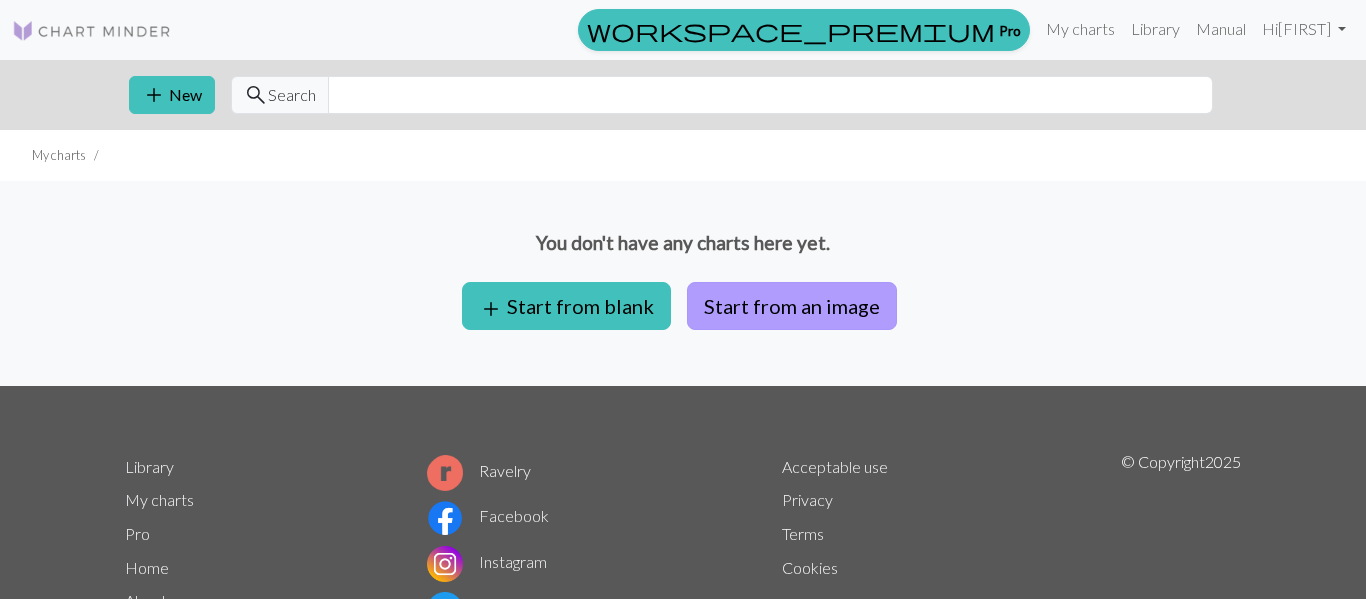 click on "Start from an image" at bounding box center (792, 306) 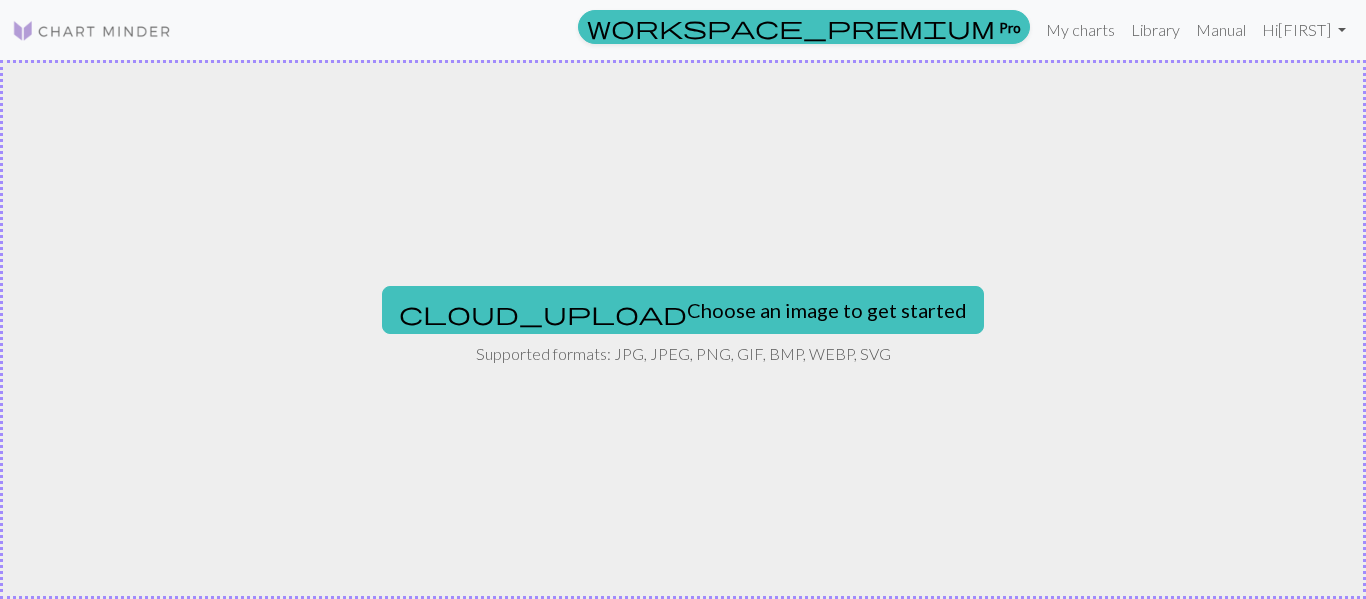 click on "cloud_upload  Choose an image to get started Supported formats: JPG, JPEG, PNG, GIF, BMP, WEBP, SVG" at bounding box center (683, 329) 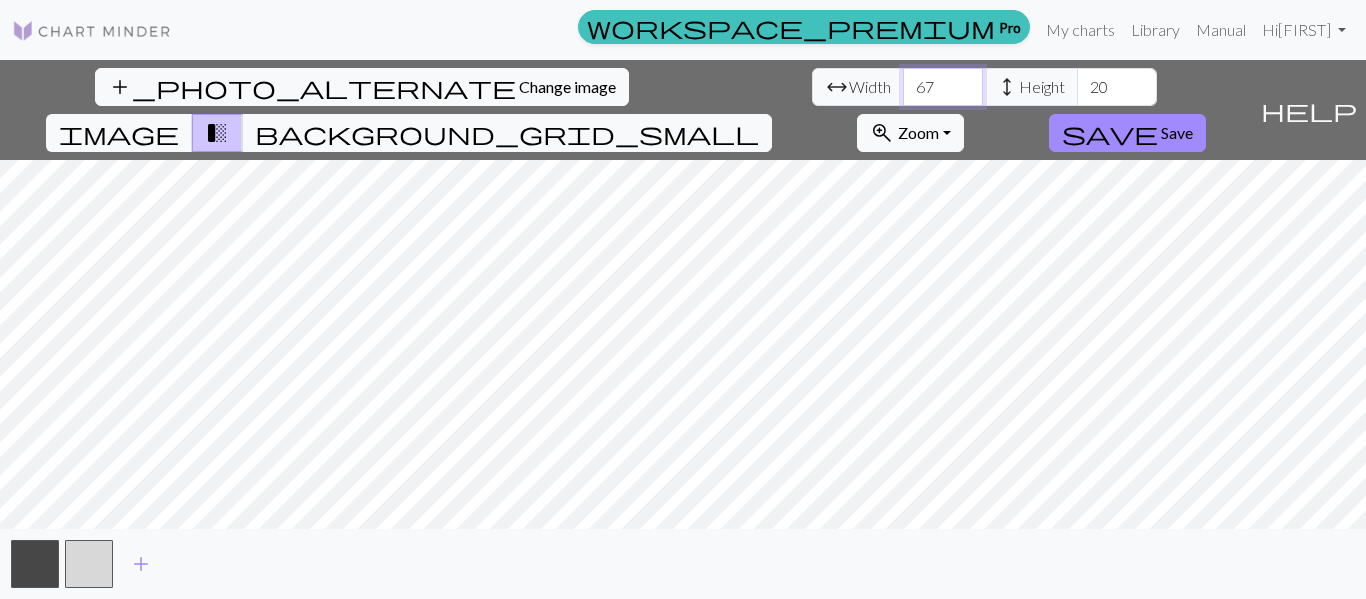 click on "67" at bounding box center (943, 87) 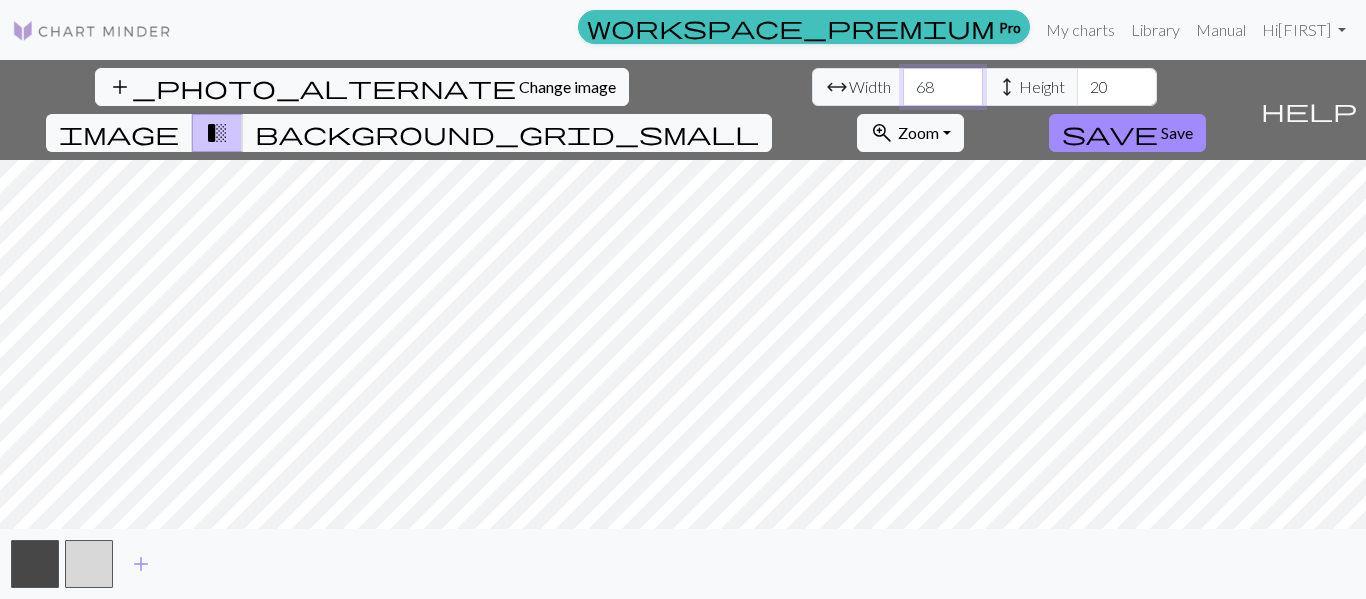click on "68" at bounding box center [943, 87] 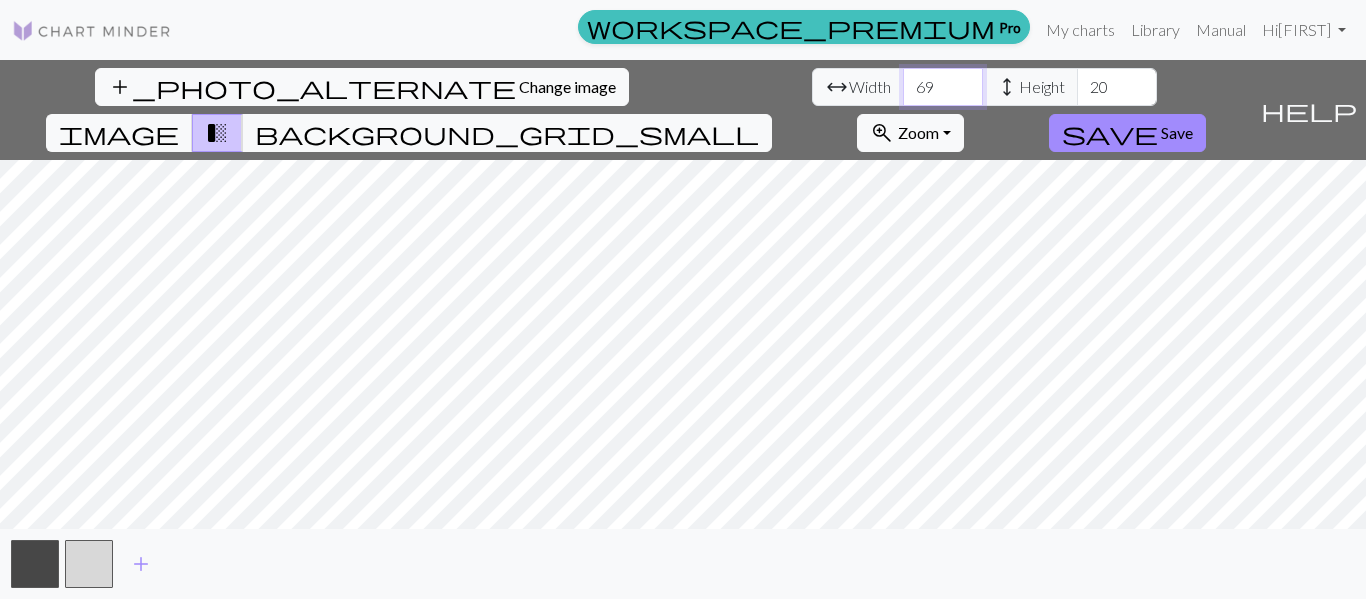 click on "69" at bounding box center (943, 87) 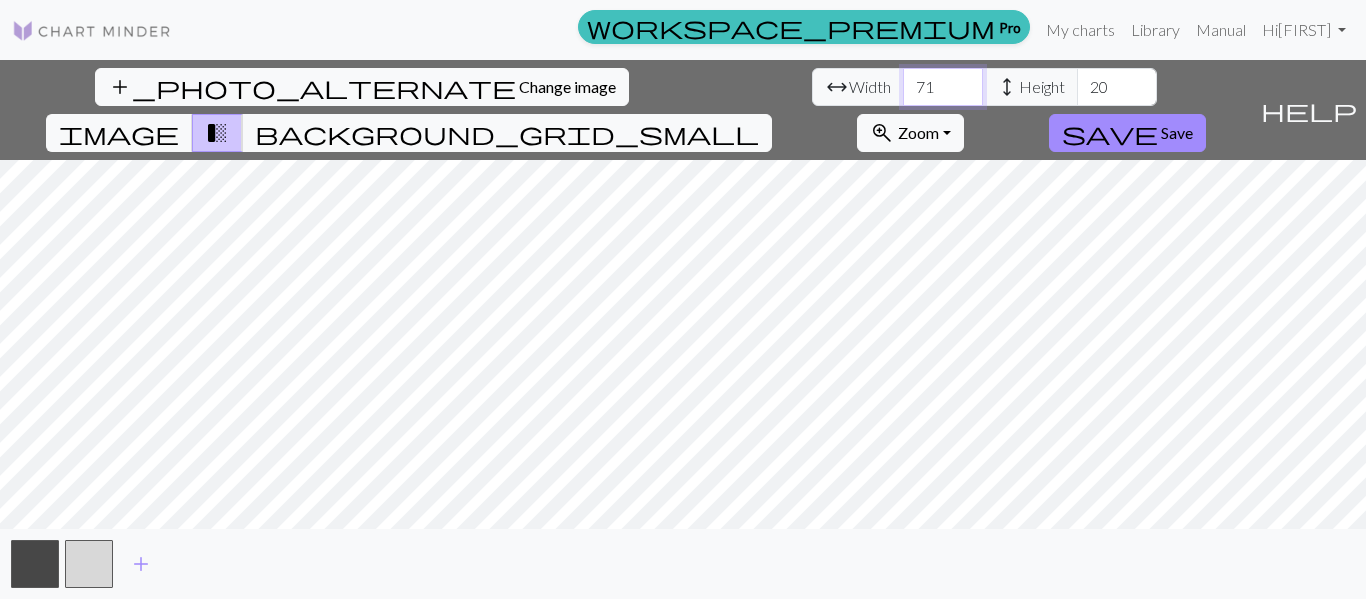 type on "71" 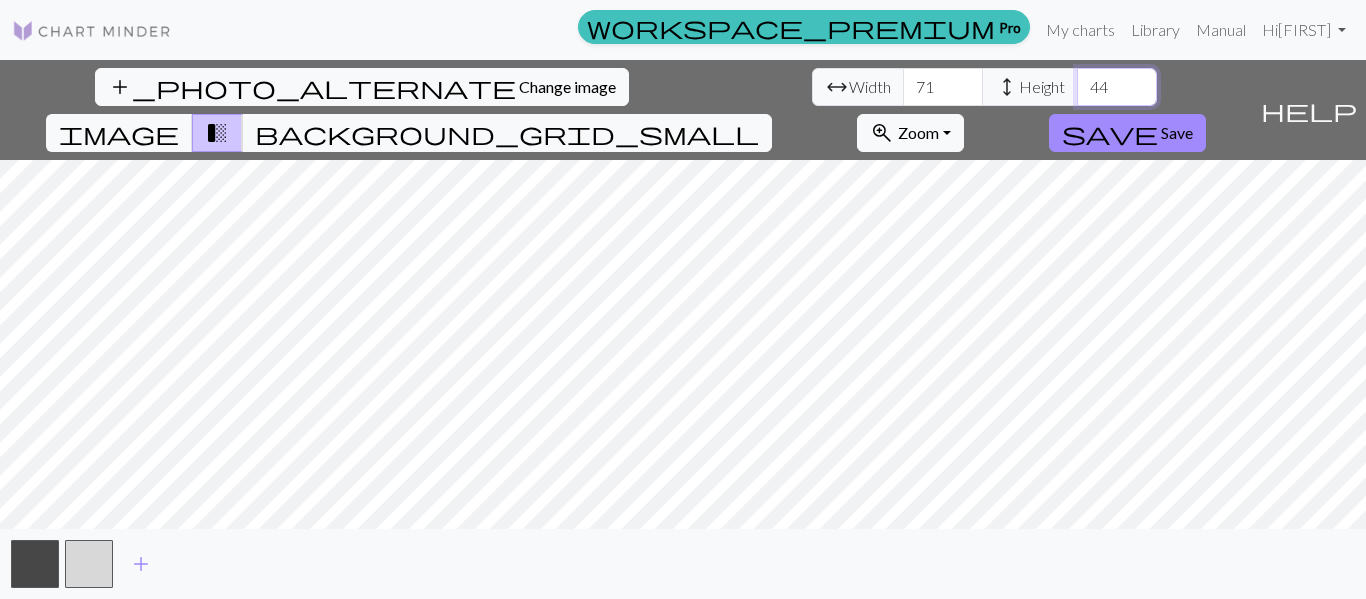 click on "44" at bounding box center (1117, 87) 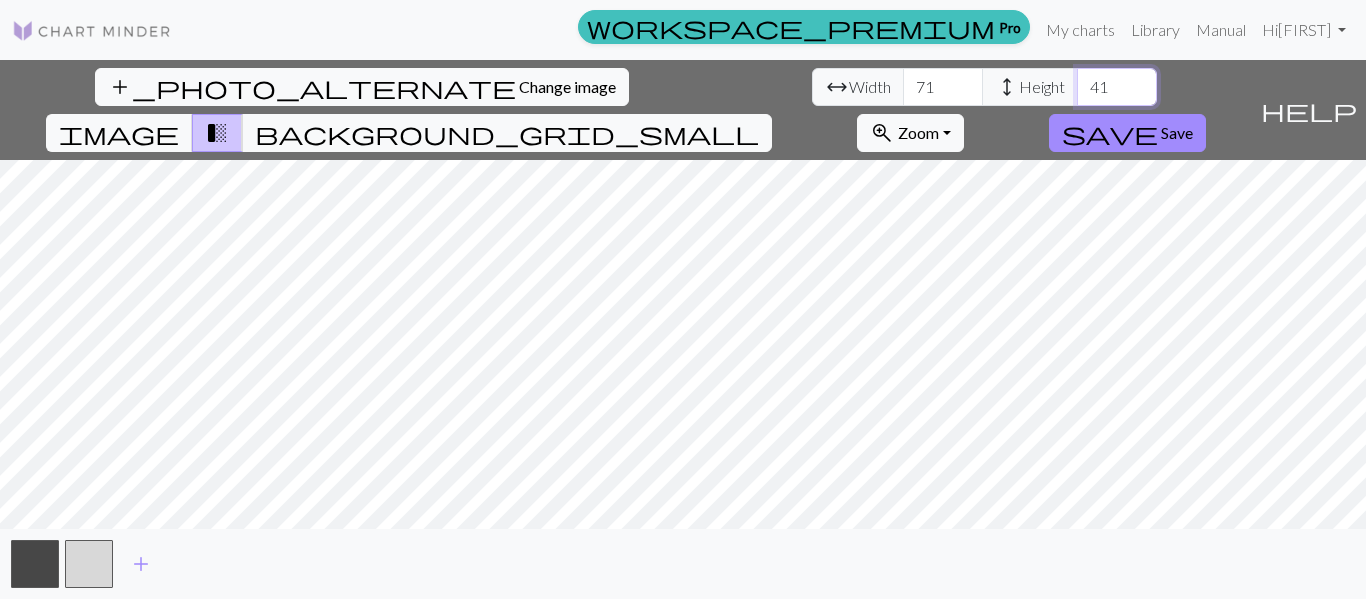click on "41" at bounding box center [1117, 87] 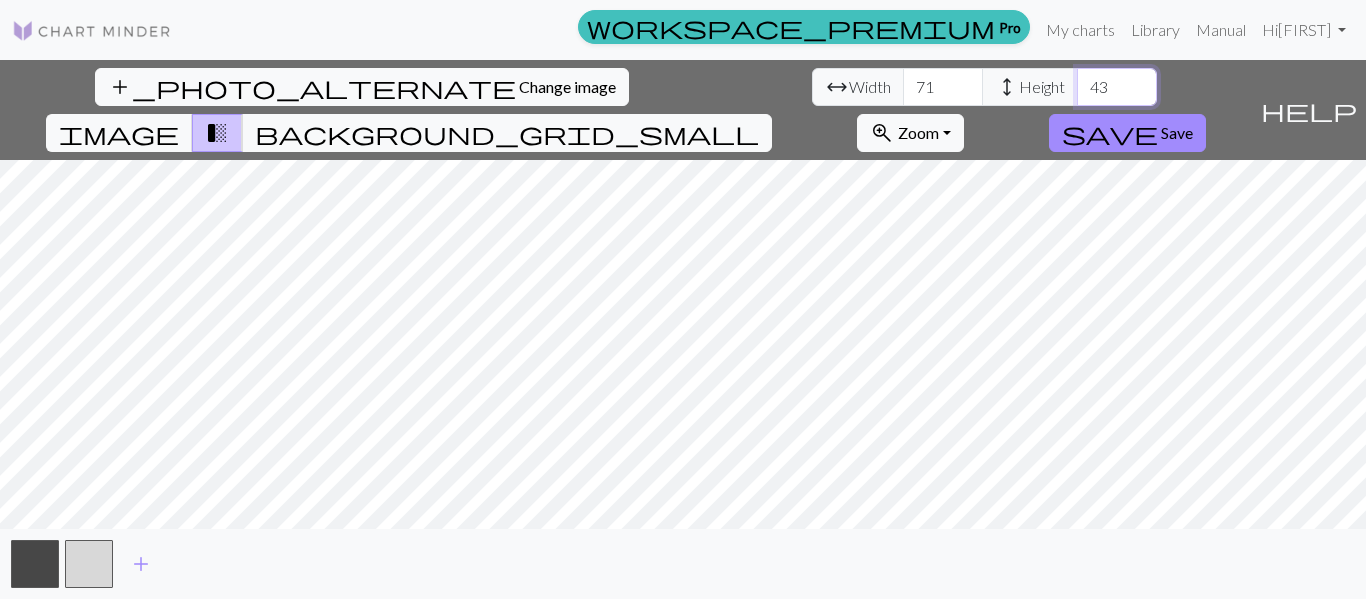 click on "43" at bounding box center [1117, 87] 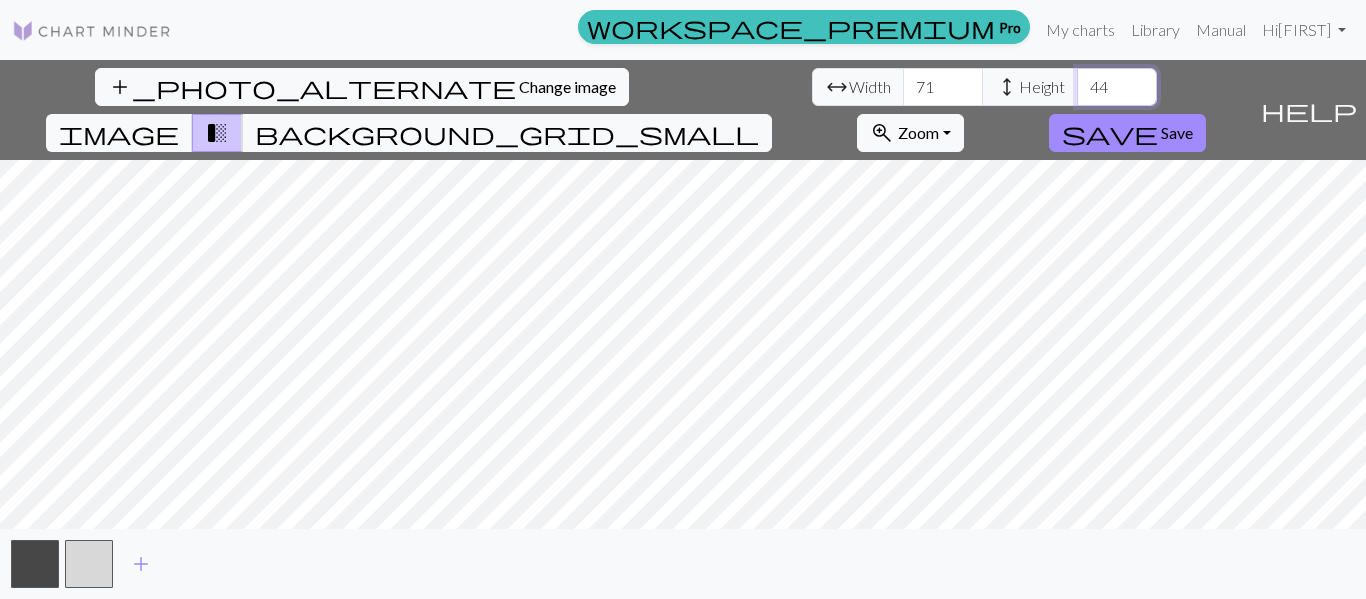 click on "44" at bounding box center [1117, 87] 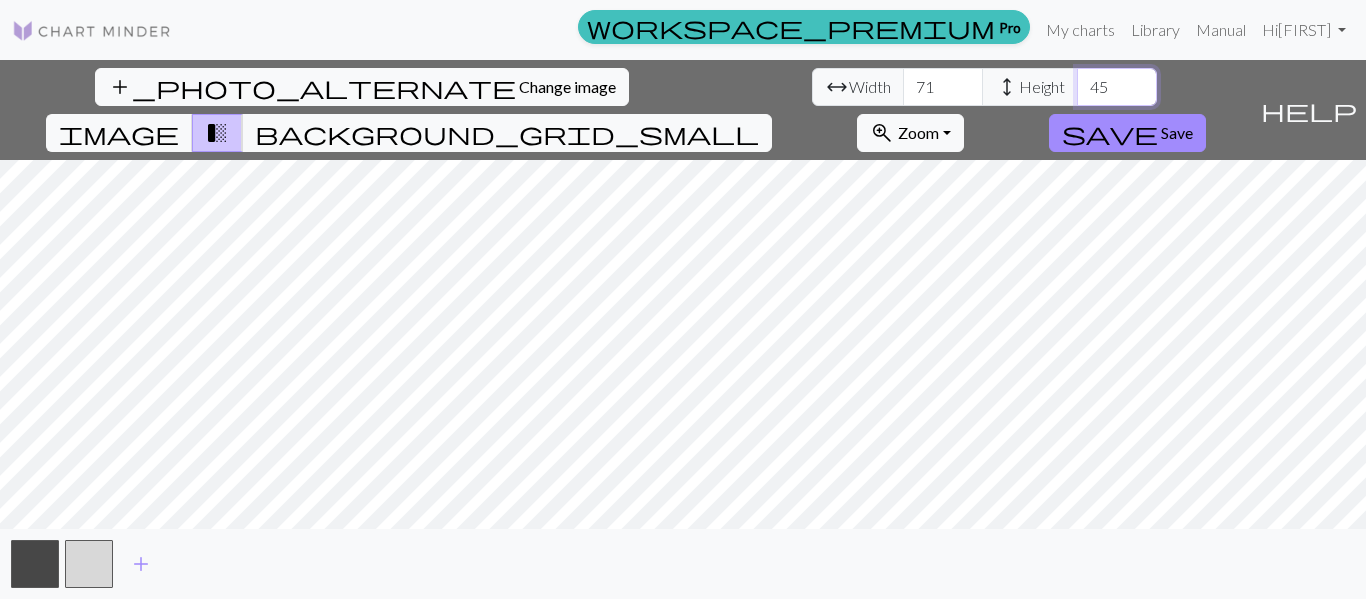 click on "45" at bounding box center (1117, 87) 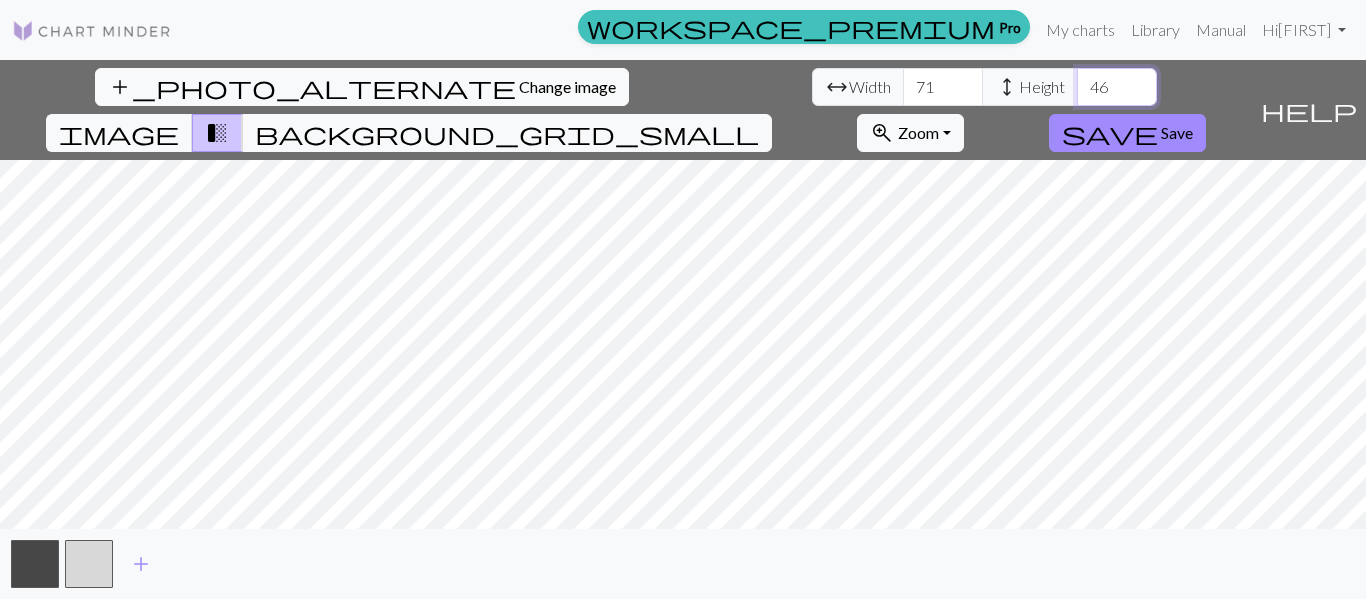 click on "46" at bounding box center (1117, 87) 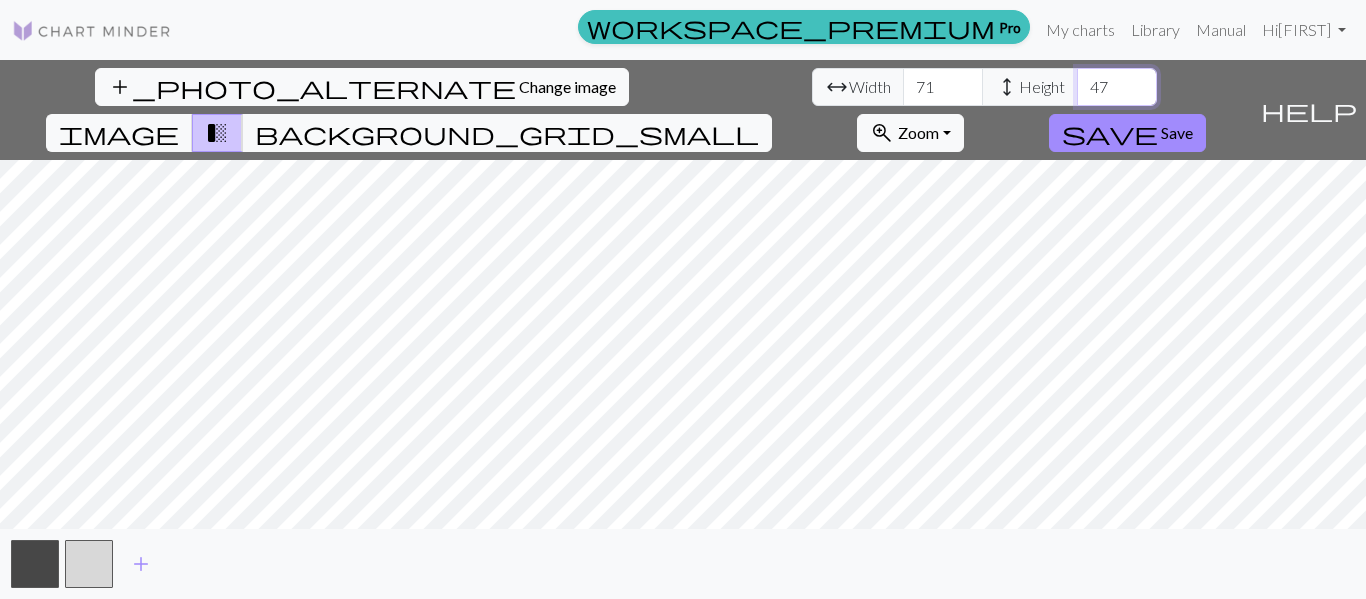click on "47" at bounding box center [1117, 87] 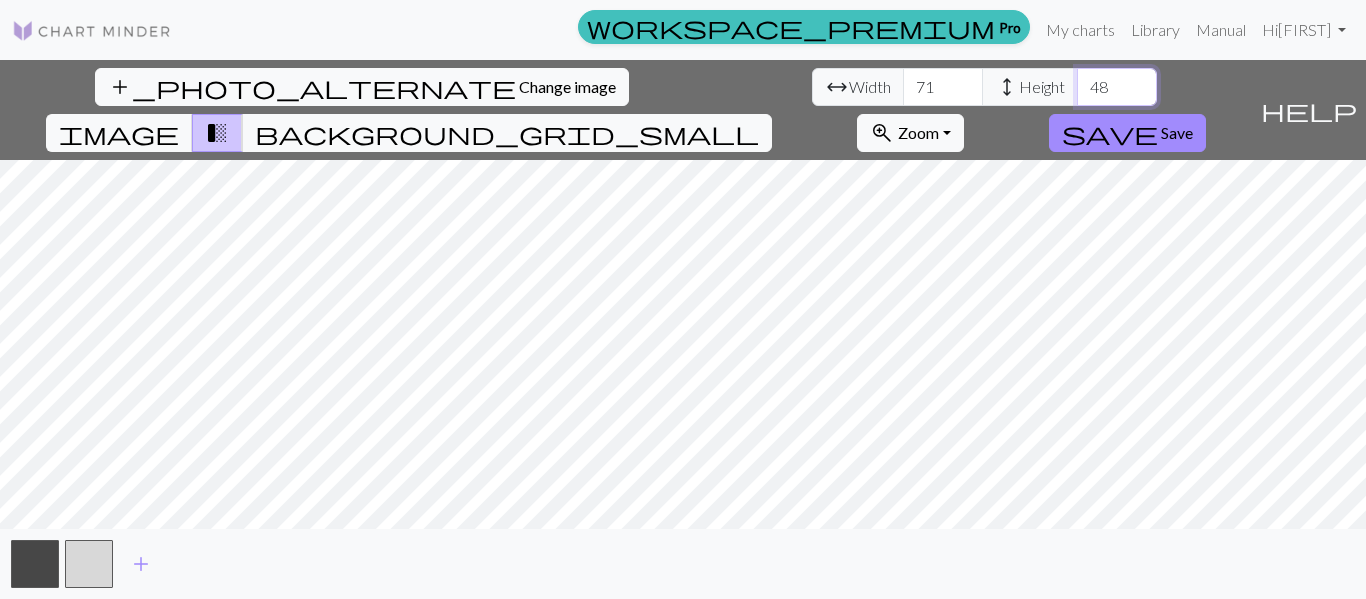 click on "48" at bounding box center [1117, 87] 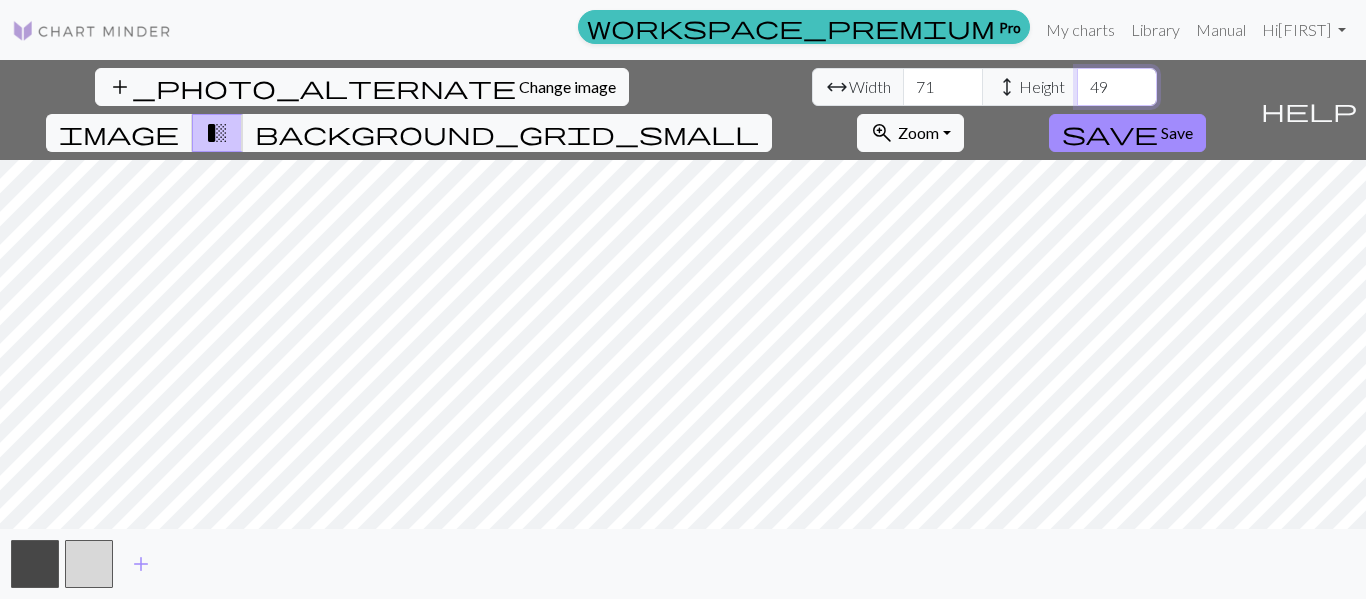 click on "49" at bounding box center [1117, 87] 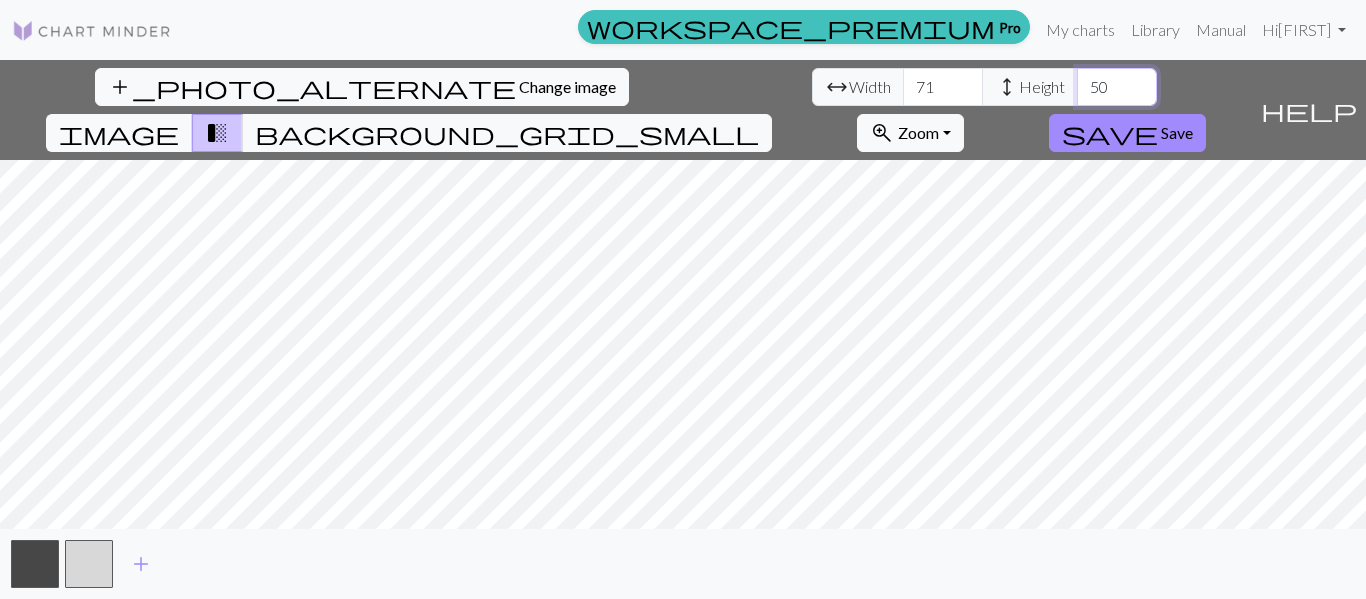 click on "50" at bounding box center [1117, 87] 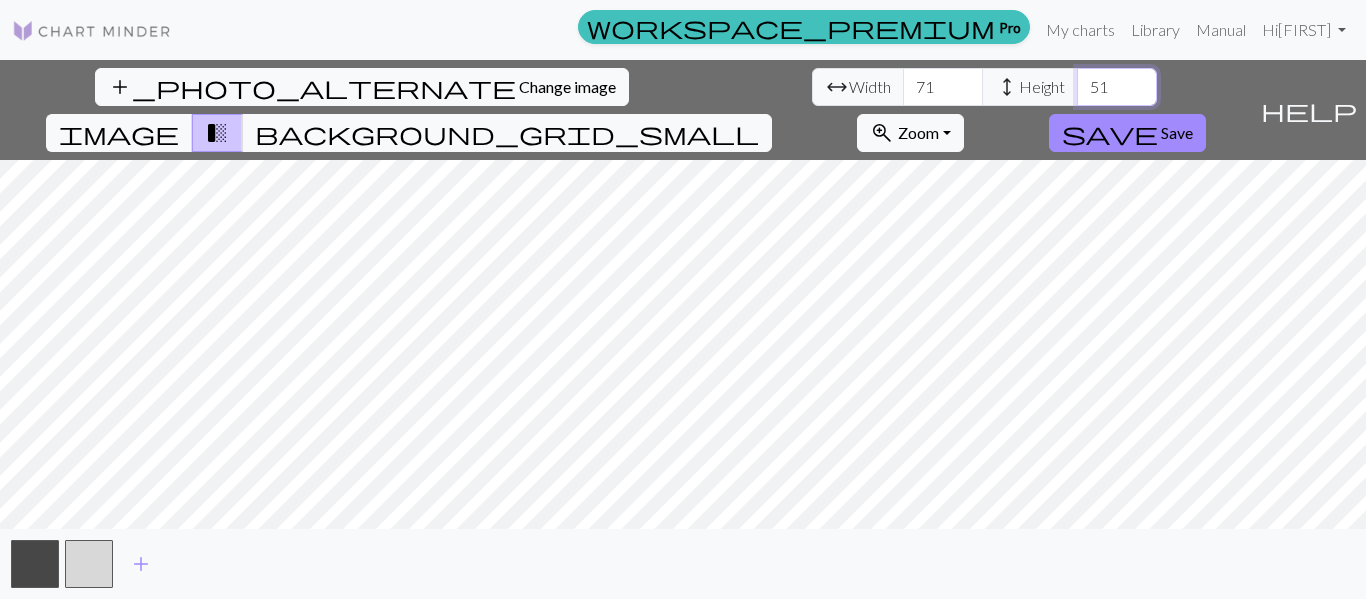click on "51" at bounding box center (1117, 87) 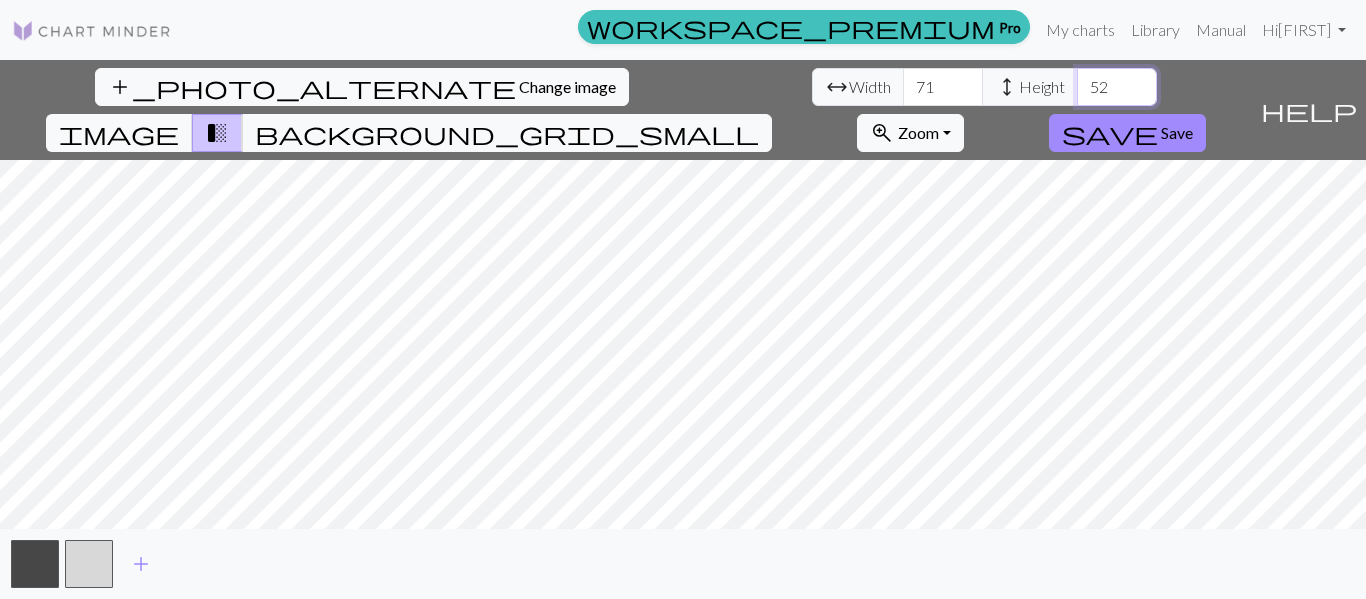 click on "52" at bounding box center (1117, 87) 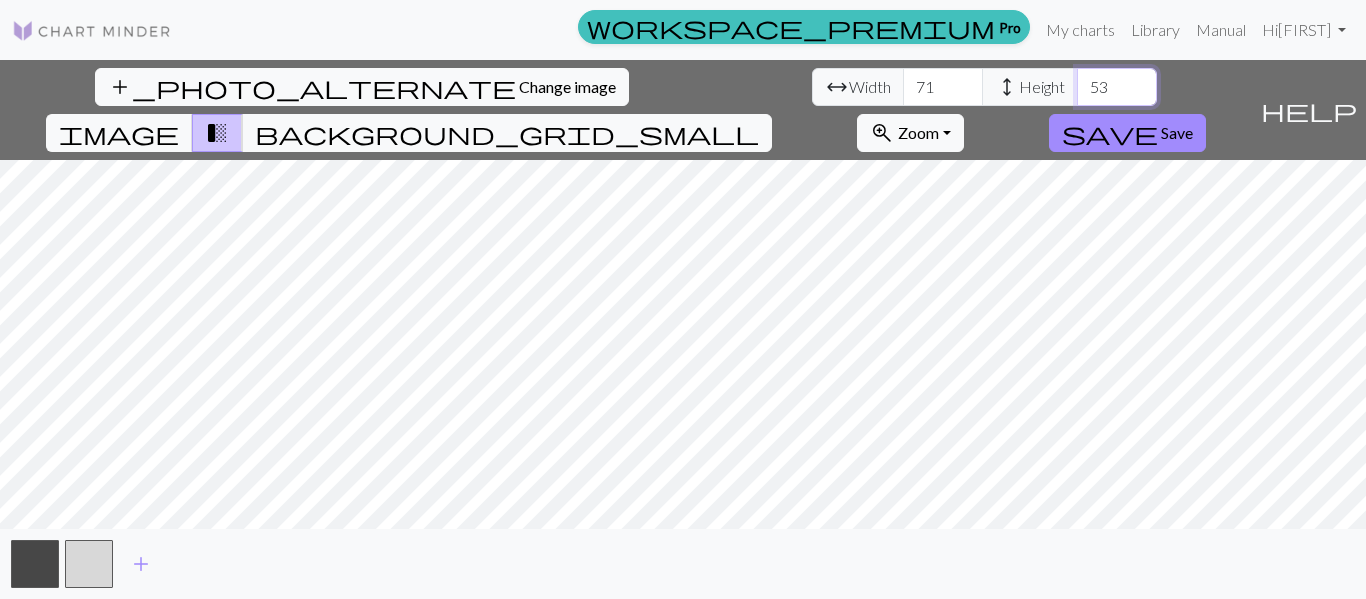 click on "53" at bounding box center (1117, 87) 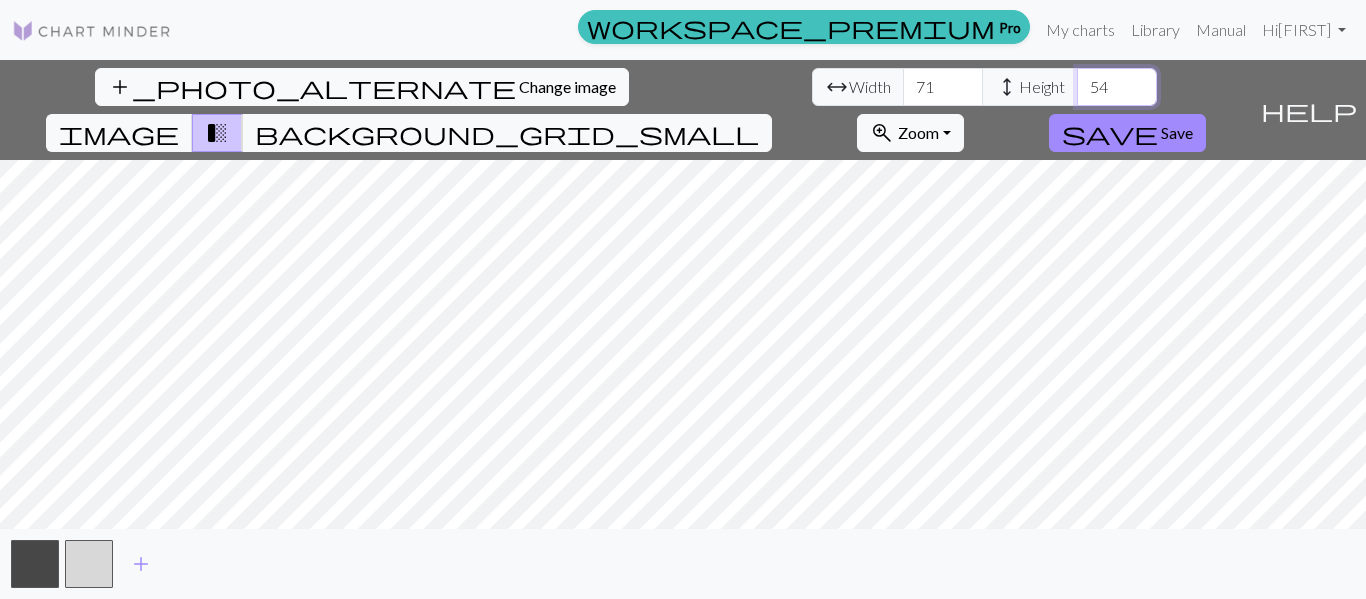 click on "54" at bounding box center [1117, 87] 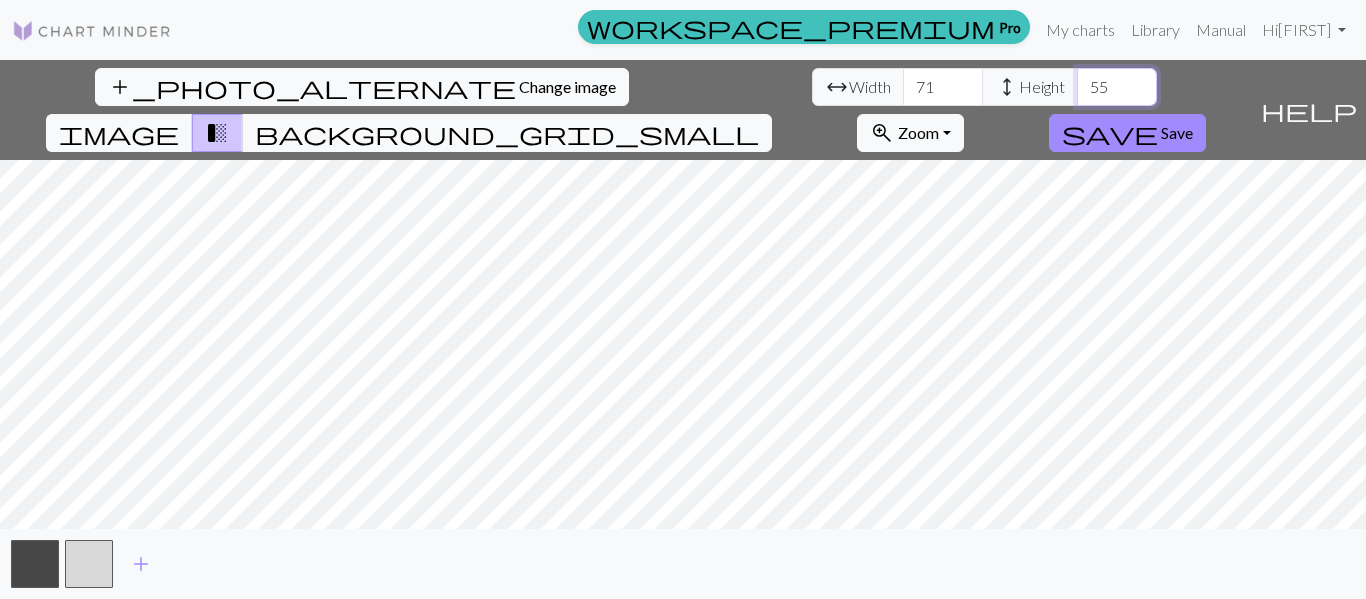 click on "55" at bounding box center (1117, 87) 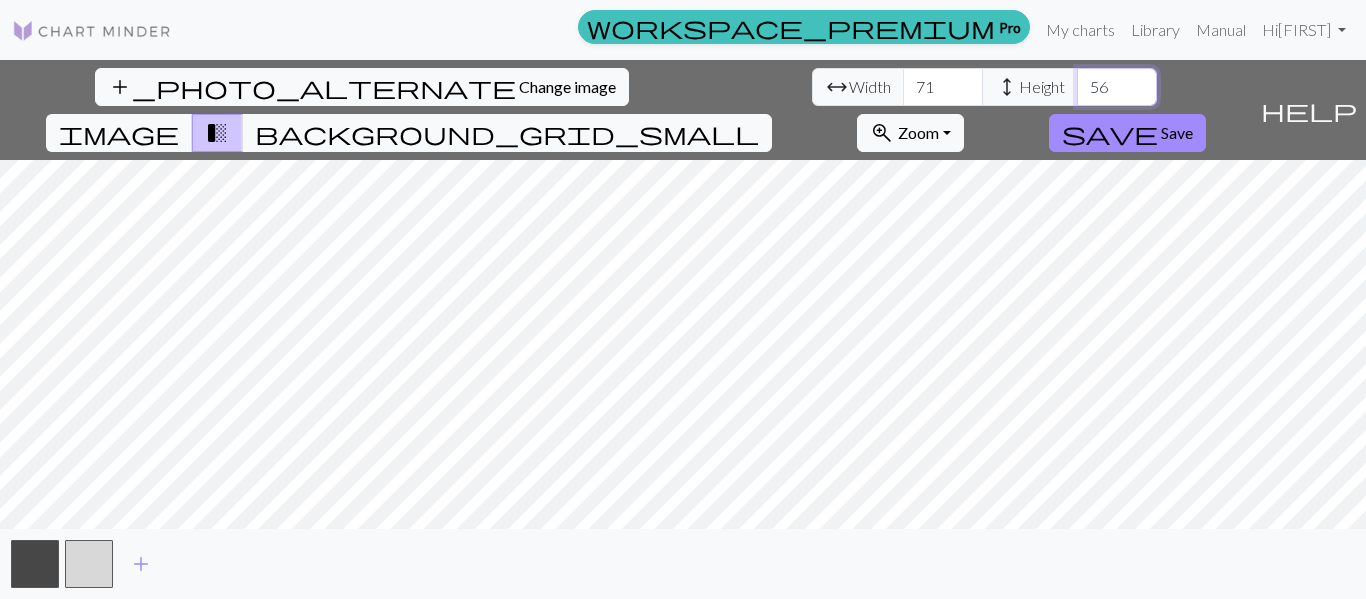 click on "56" at bounding box center [1117, 87] 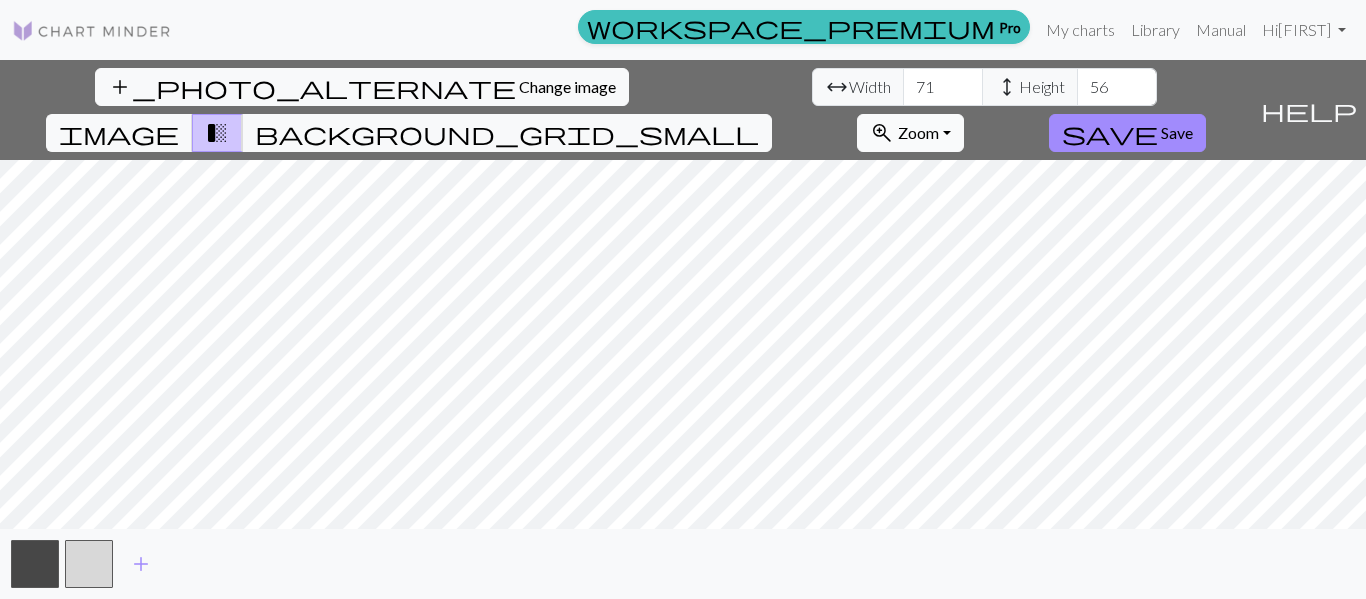 click on "zoom_in Zoom Zoom" at bounding box center [910, 133] 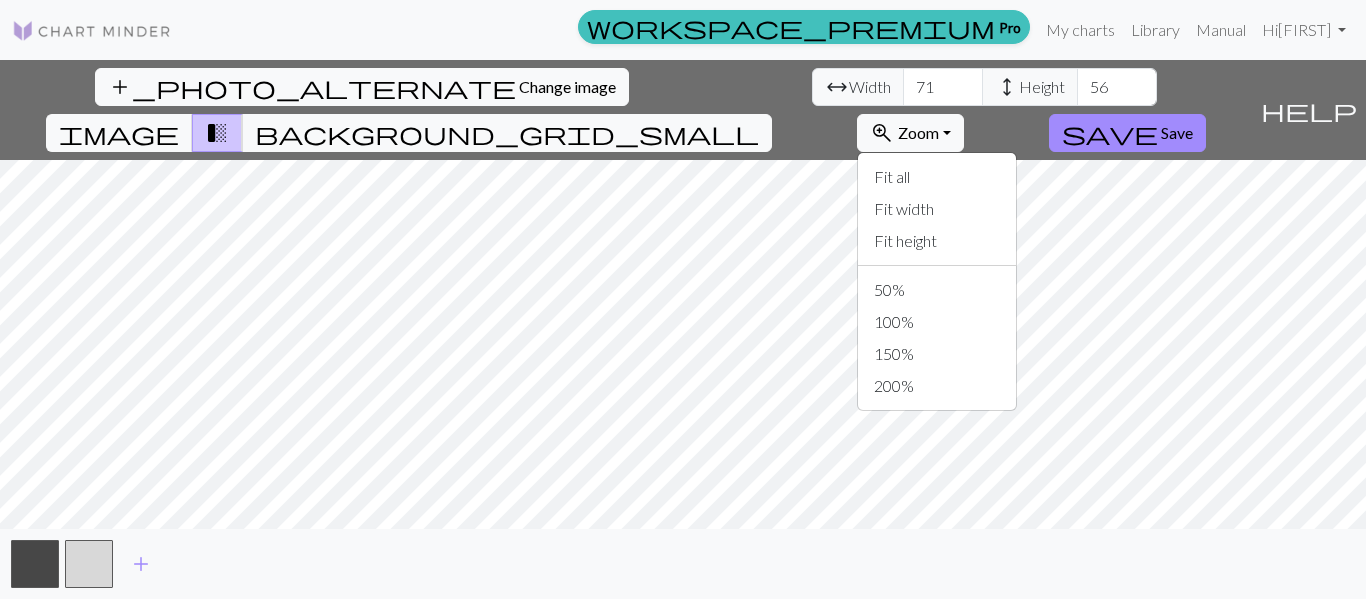 click on "Fit all Fit width Fit height 50% 100% 150% 200%" at bounding box center (937, 281) 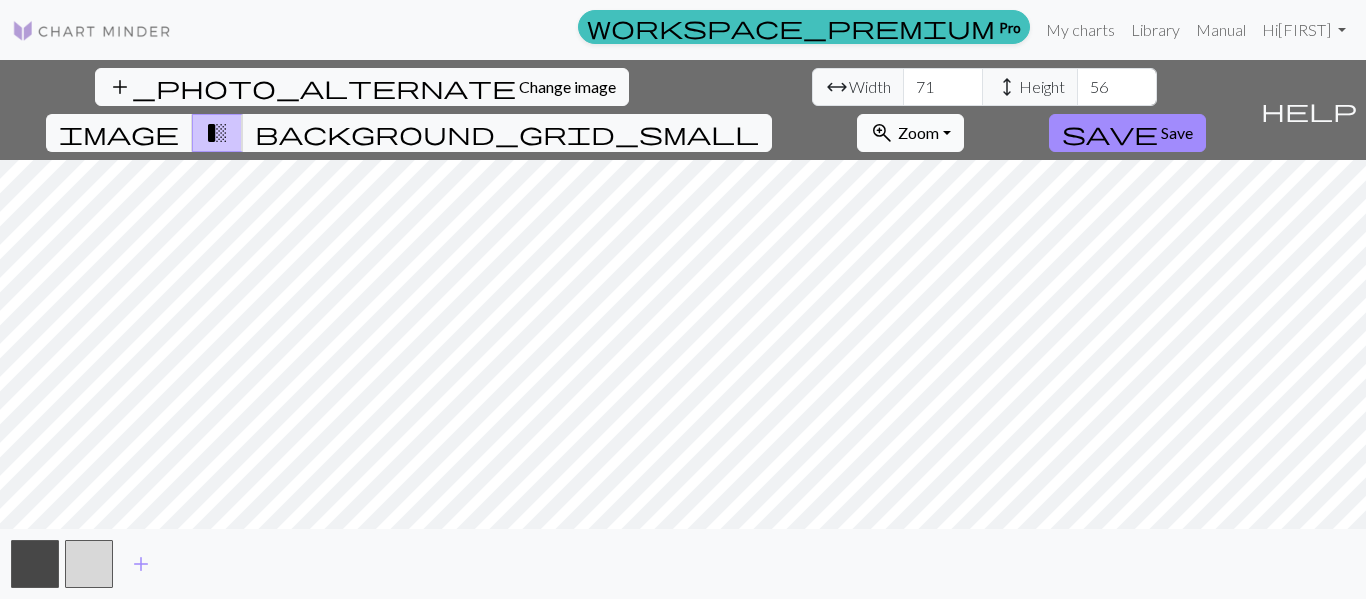 click on "zoom_in Zoom Zoom" at bounding box center (910, 133) 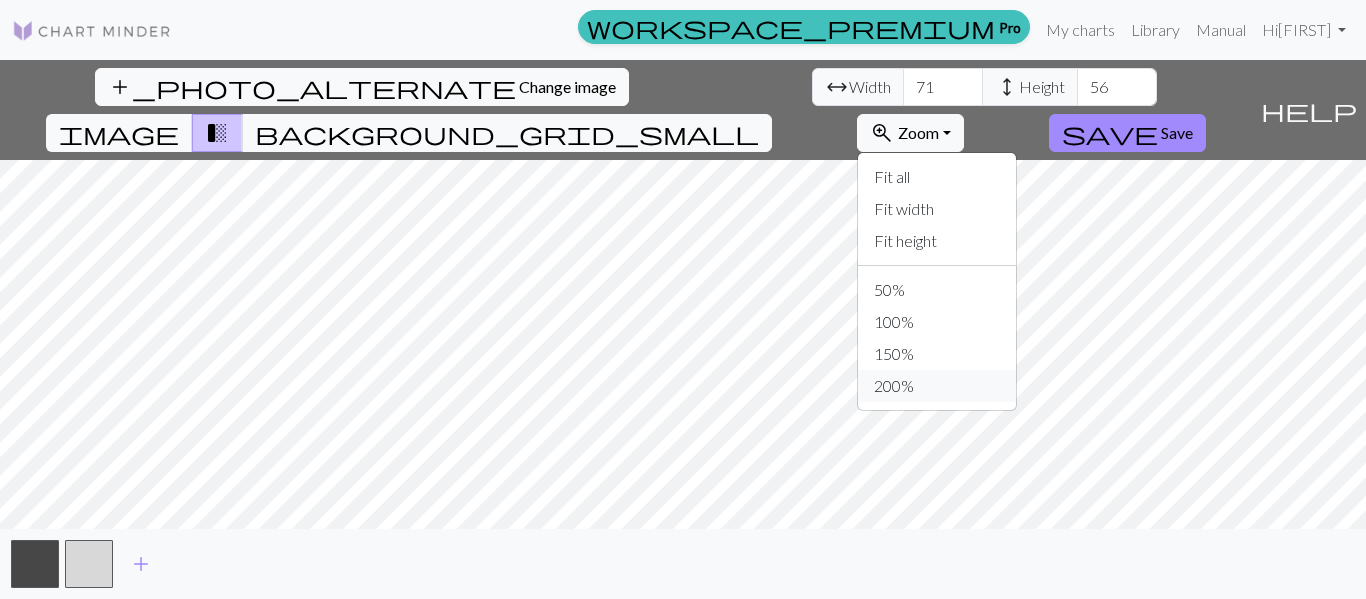 click on "200%" at bounding box center [937, 386] 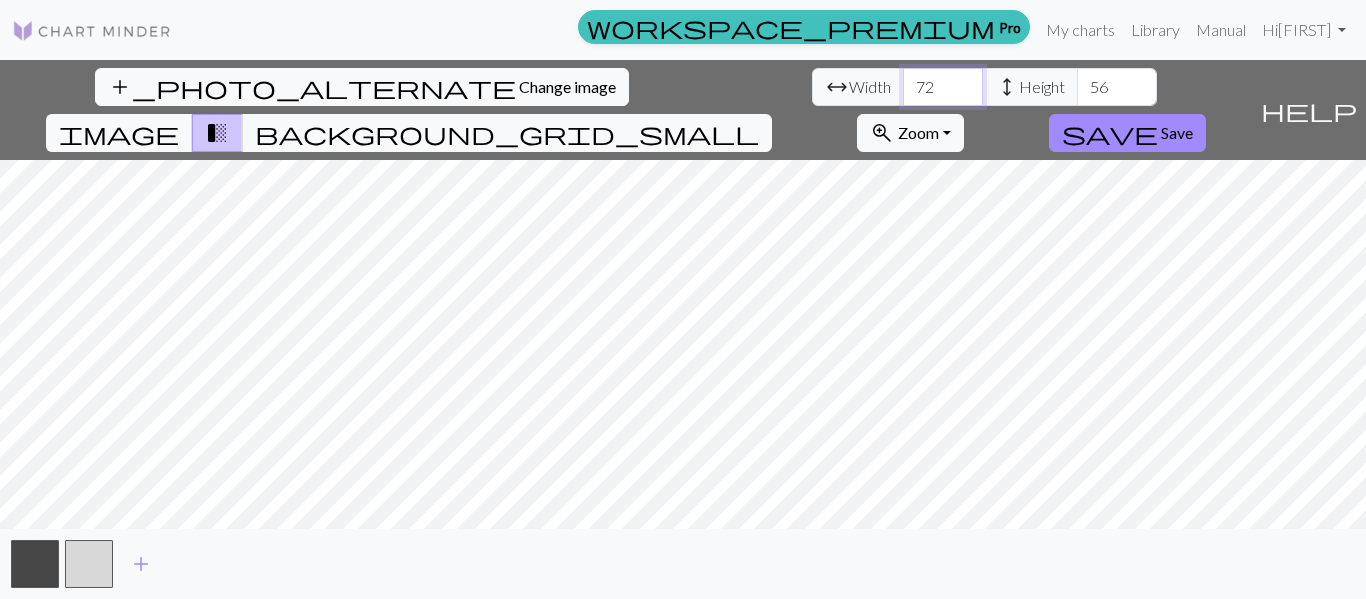 click on "72" at bounding box center (943, 87) 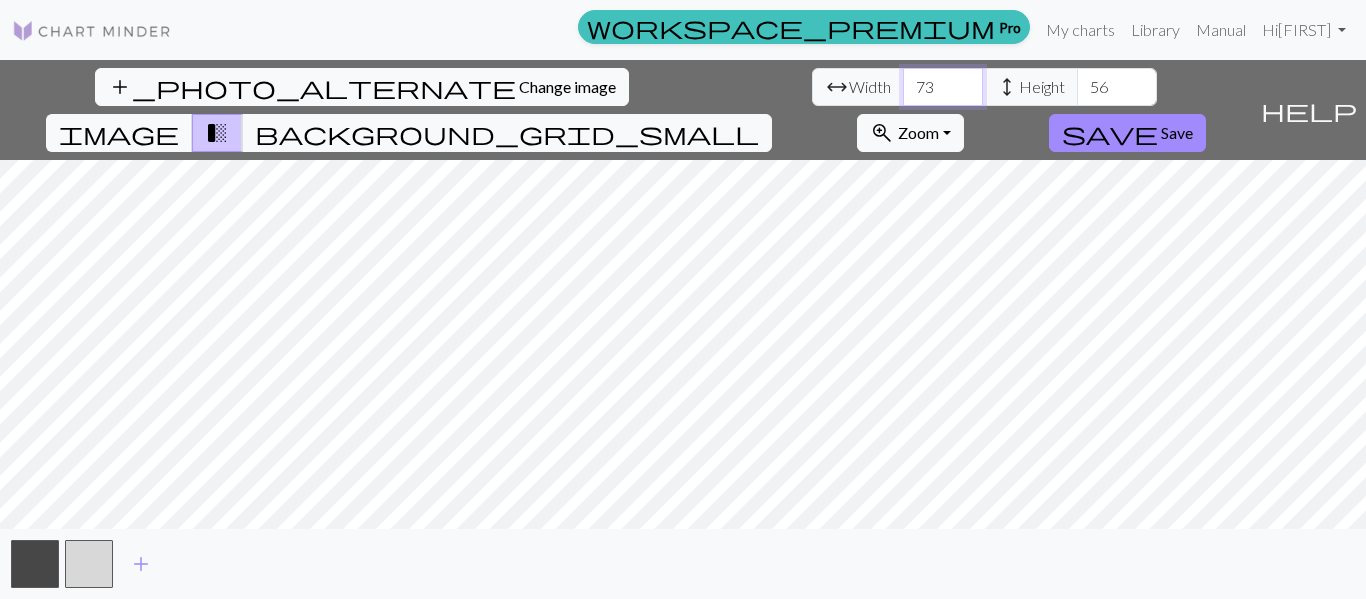 click on "73" at bounding box center (943, 87) 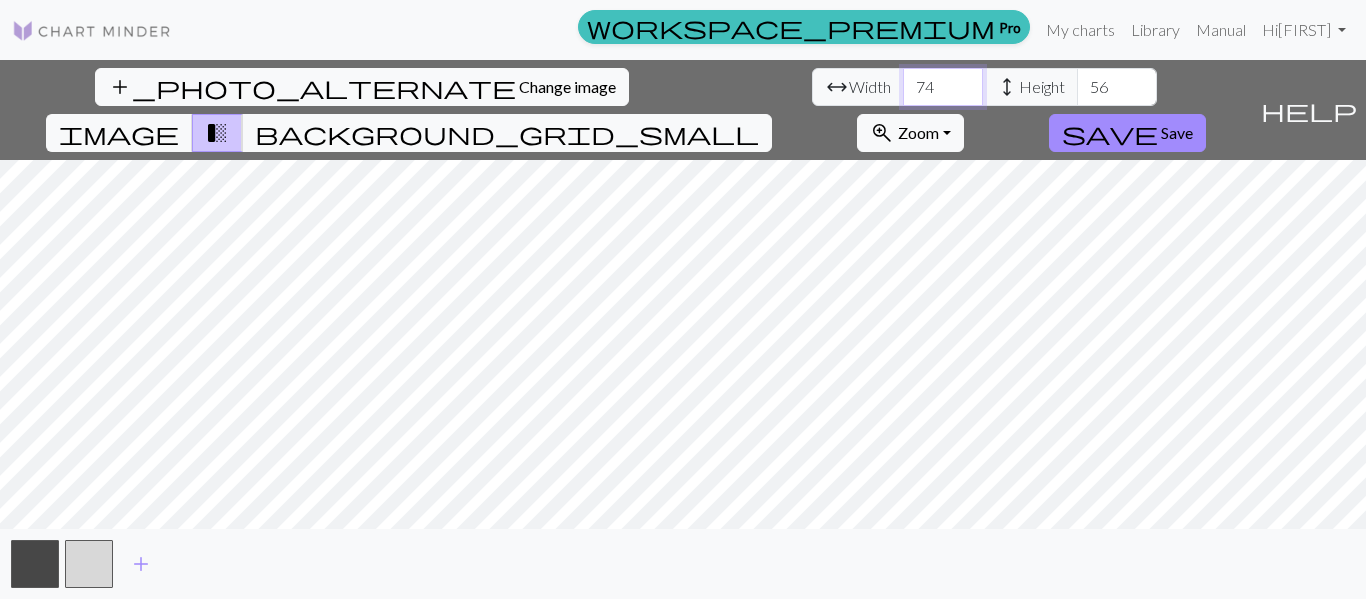 click on "74" at bounding box center [943, 87] 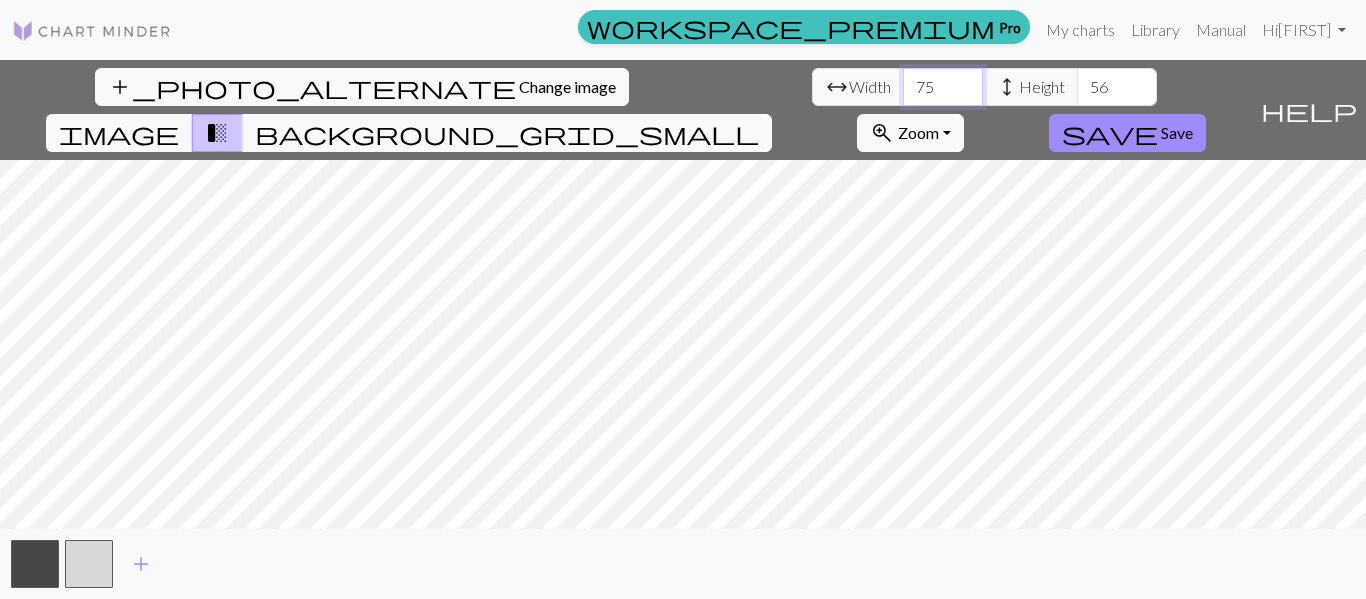 click on "75" at bounding box center [943, 87] 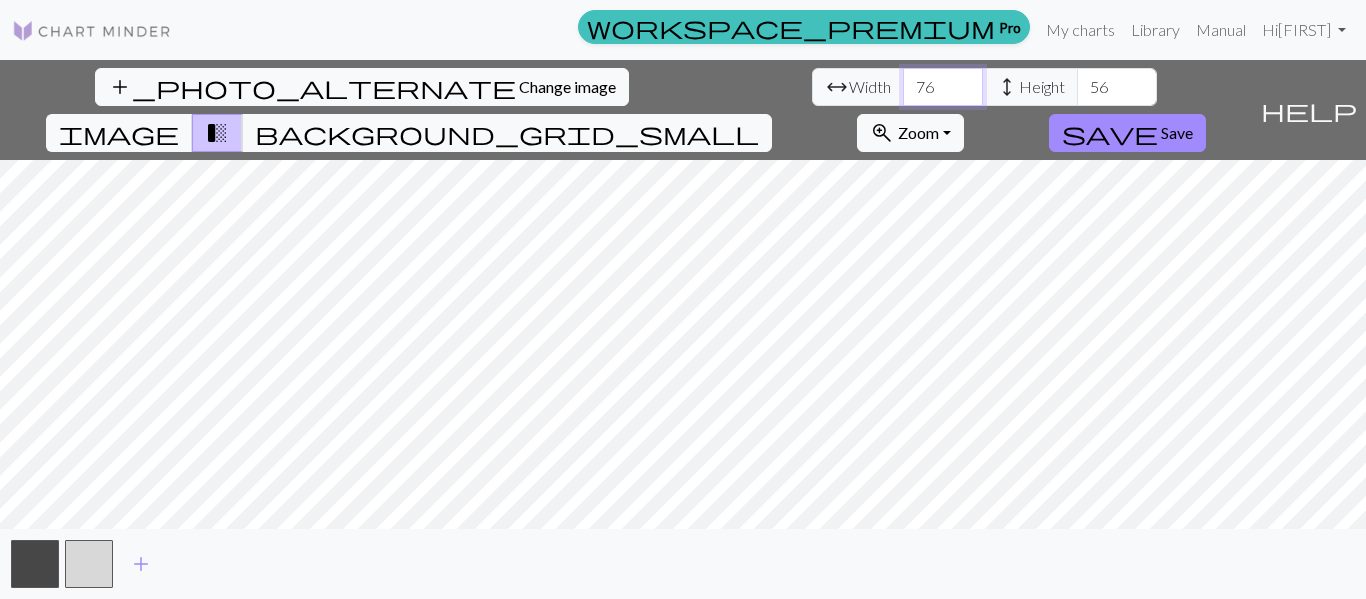 click on "77" at bounding box center [943, 87] 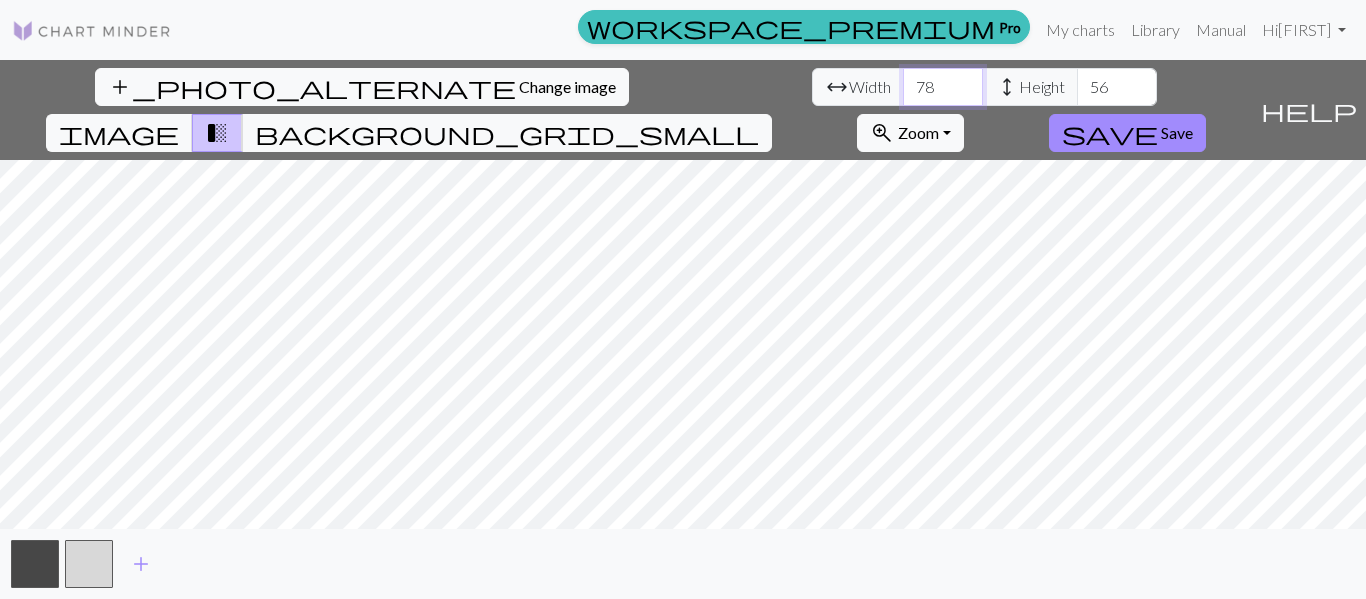 click on "78" at bounding box center [943, 87] 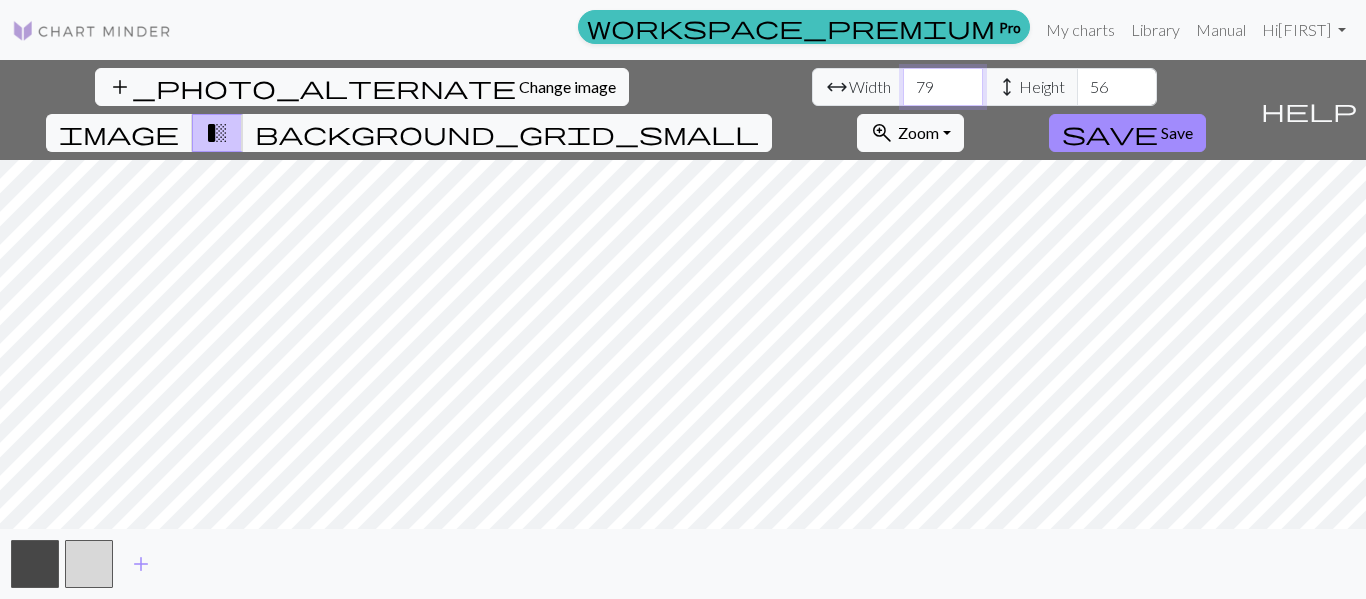 click on "79" at bounding box center [943, 87] 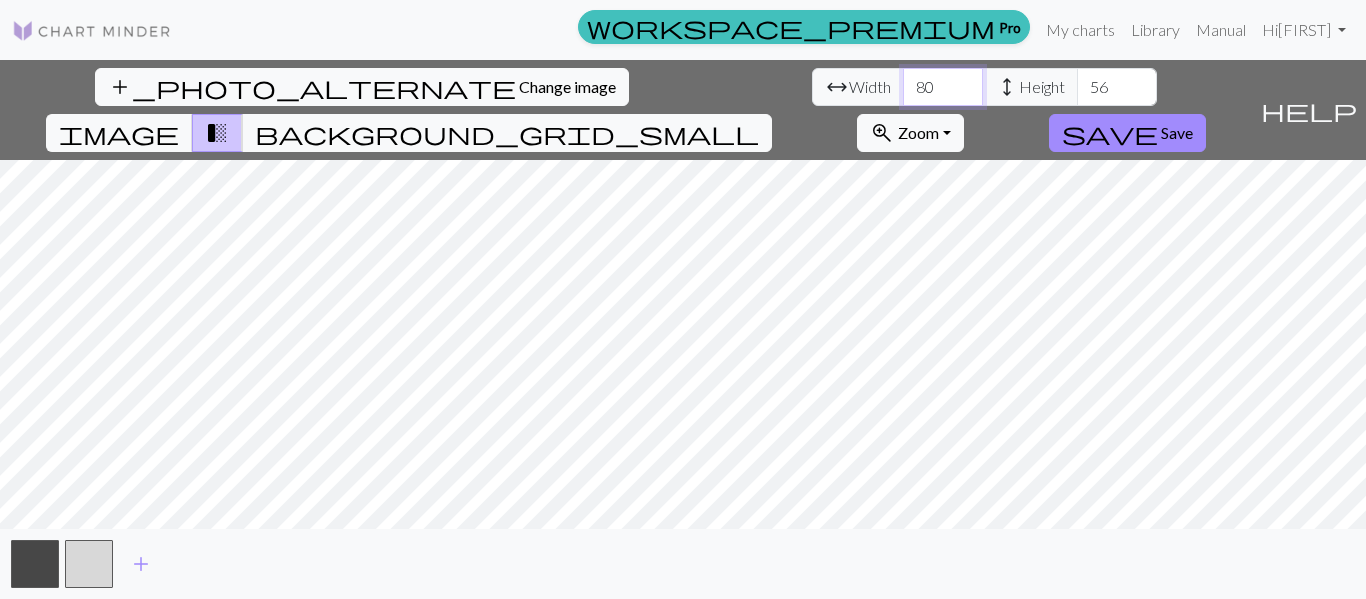 click on "80" at bounding box center (943, 87) 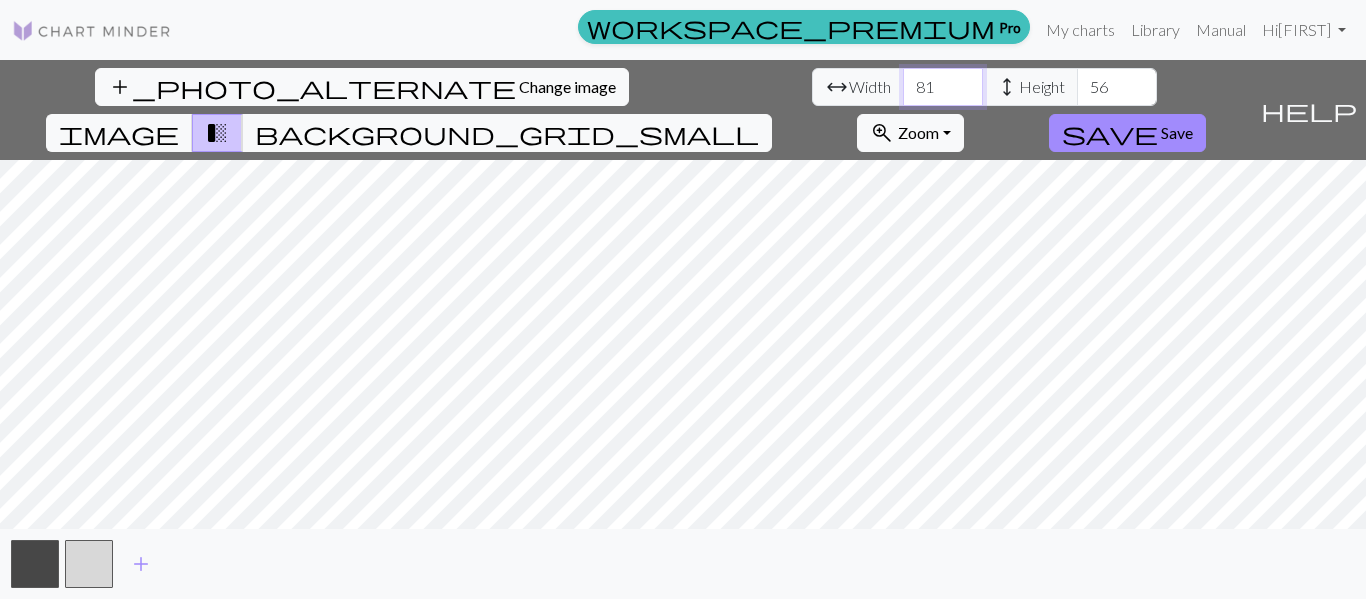 click on "81" at bounding box center (943, 87) 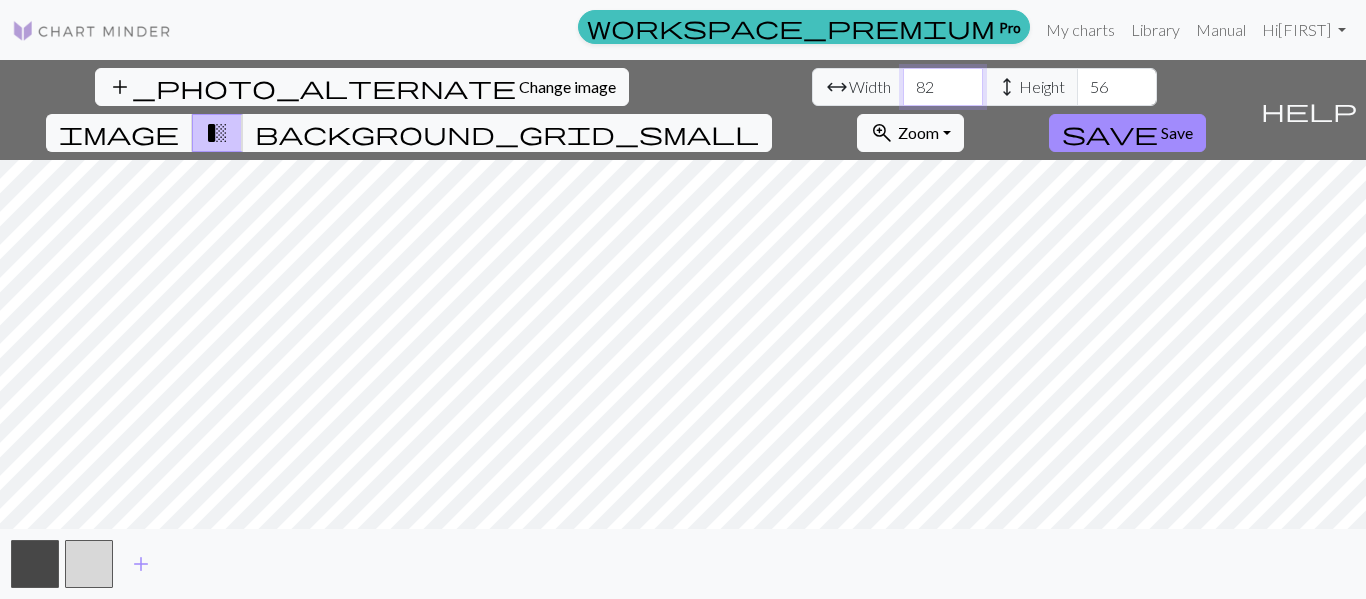 click on "82" at bounding box center [943, 87] 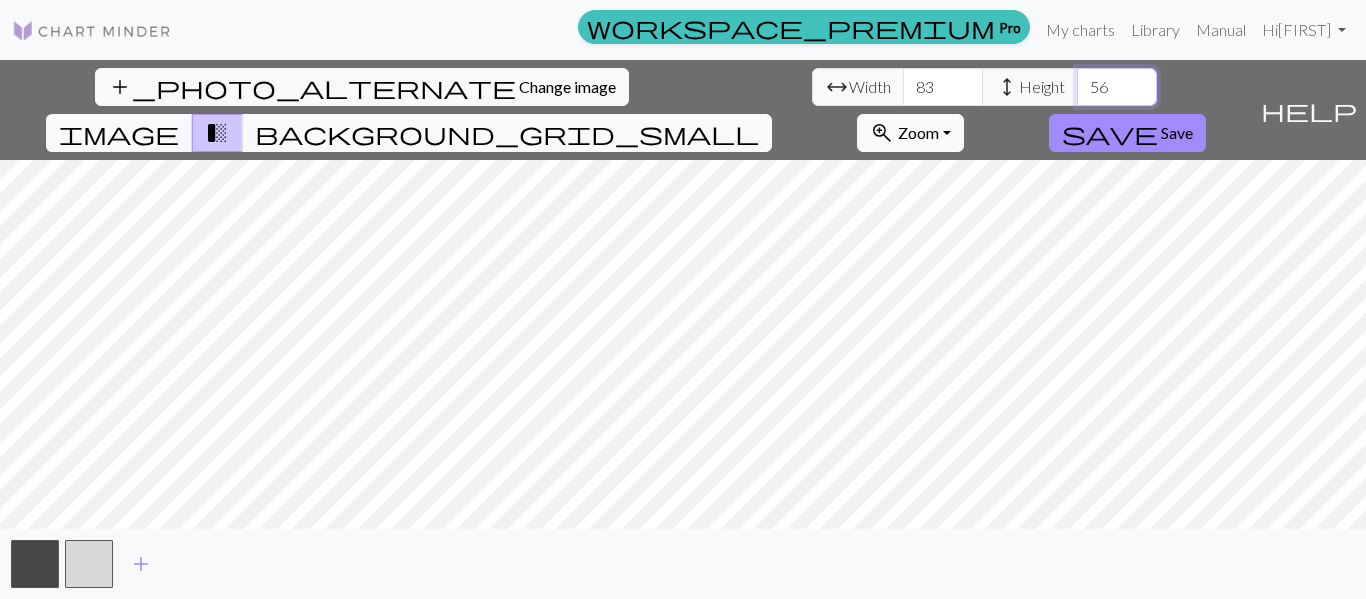 click on "56" at bounding box center (1117, 87) 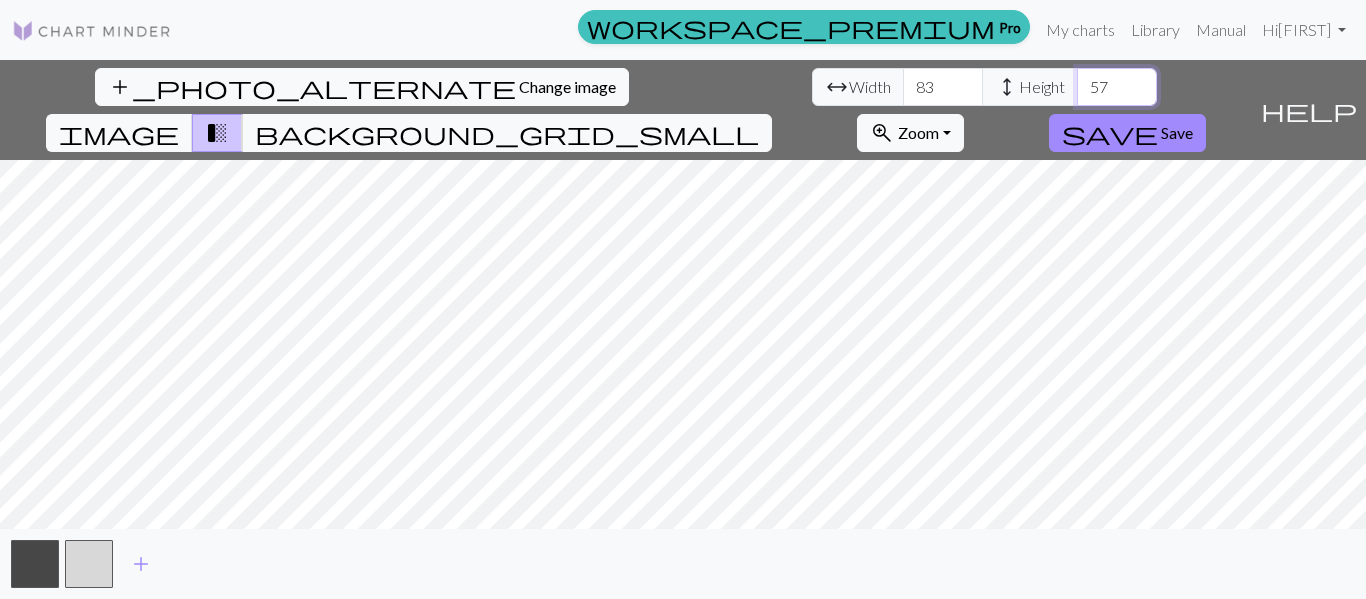 click on "57" at bounding box center [1117, 87] 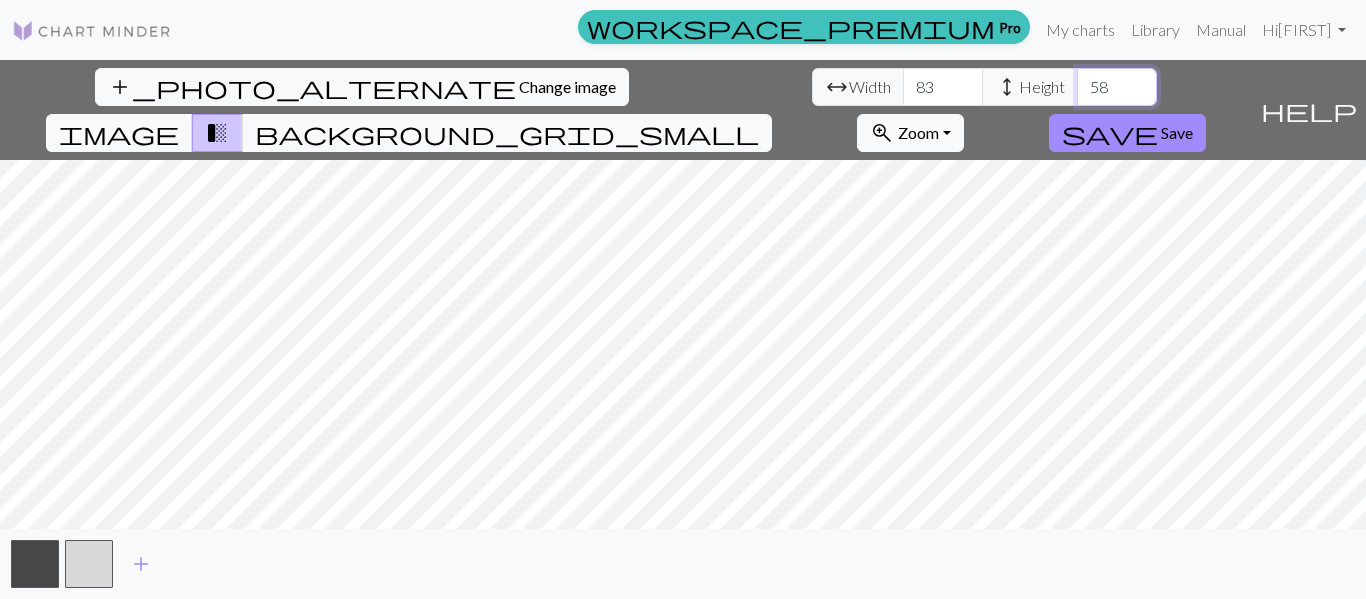click on "58" at bounding box center [1117, 87] 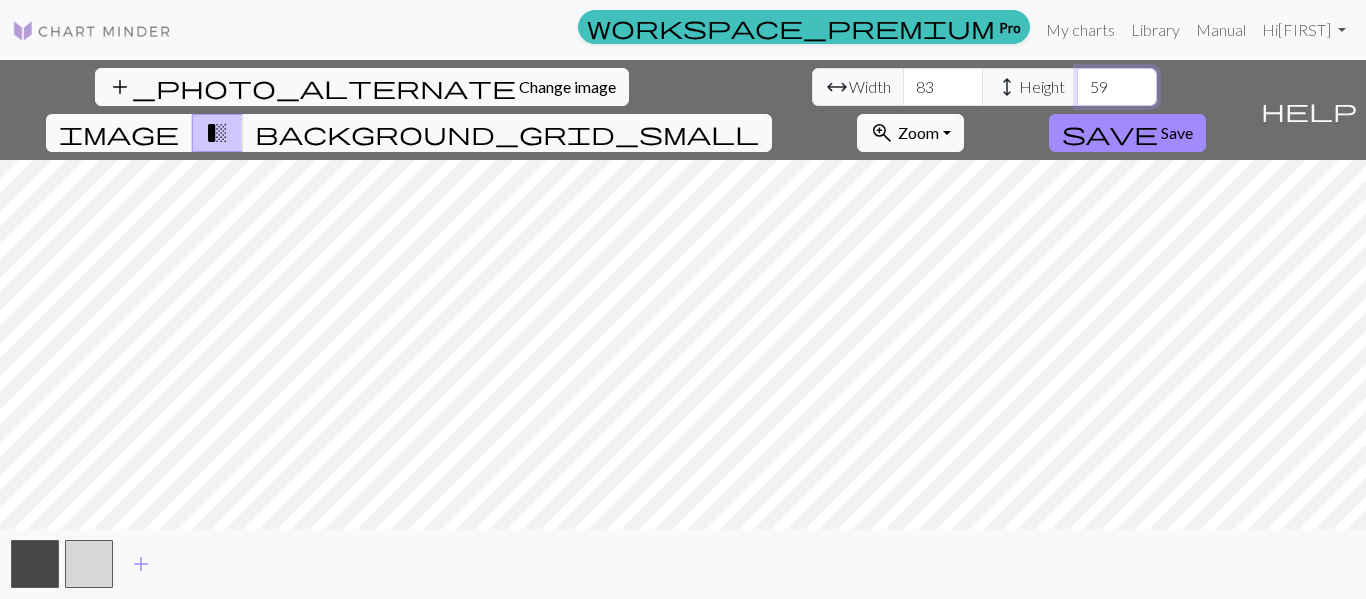 click on "59" at bounding box center (1117, 87) 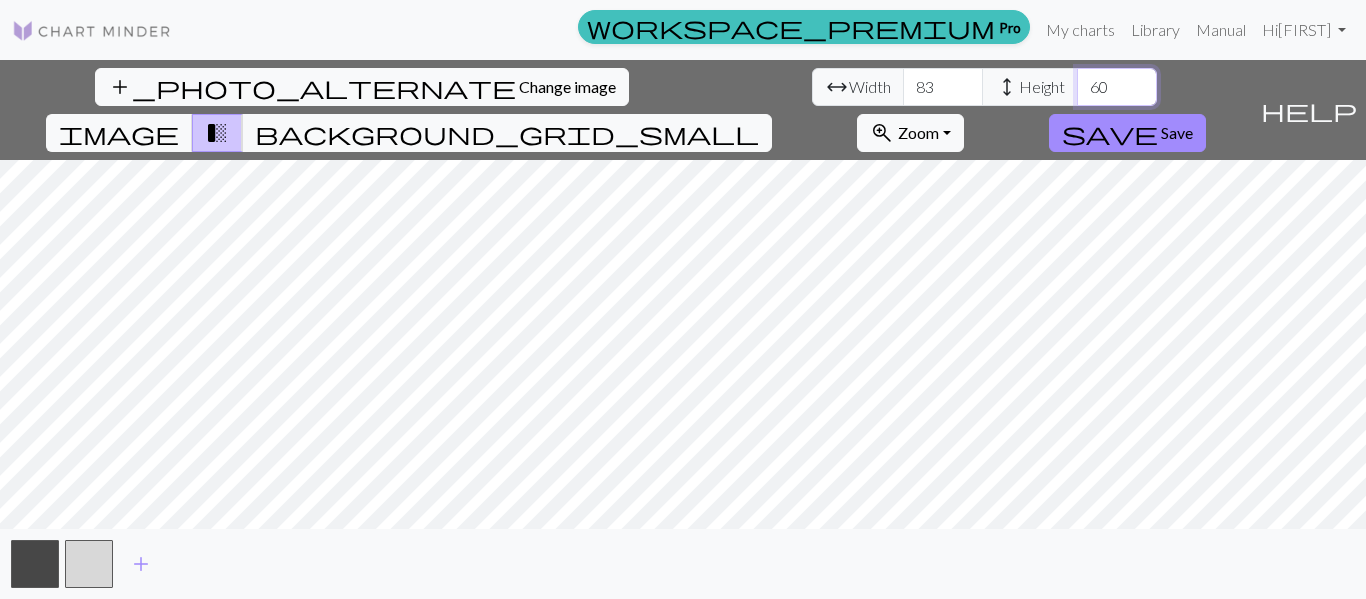 click on "60" at bounding box center [1117, 87] 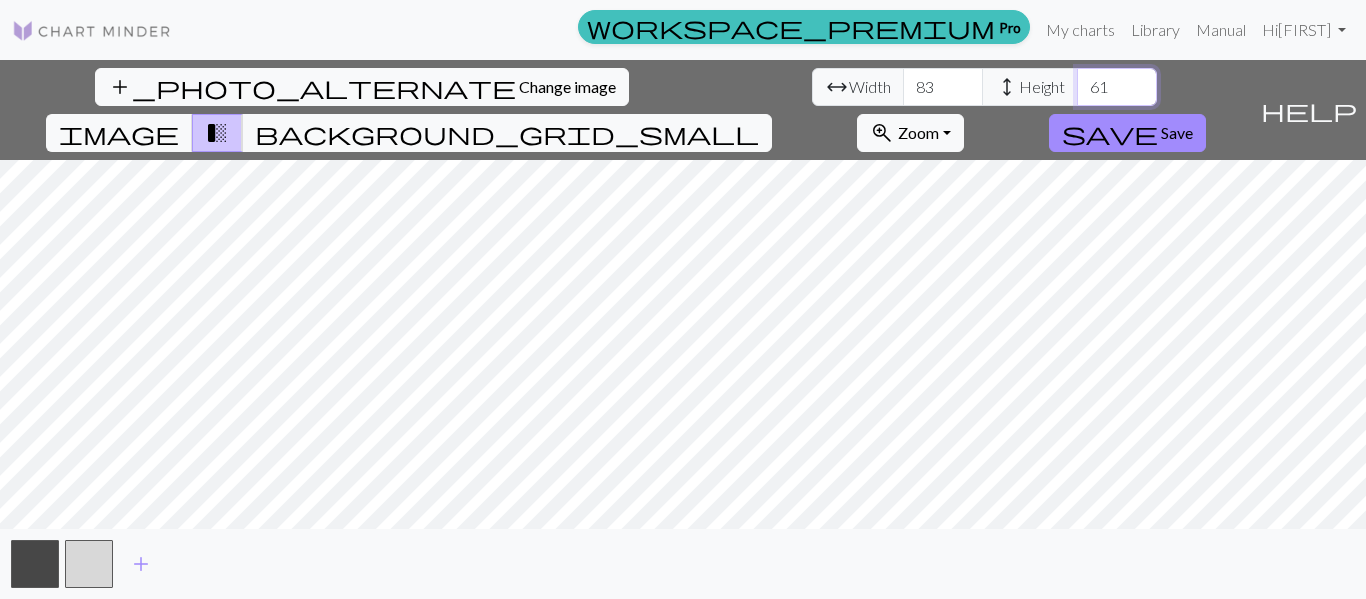 click on "61" at bounding box center [1117, 87] 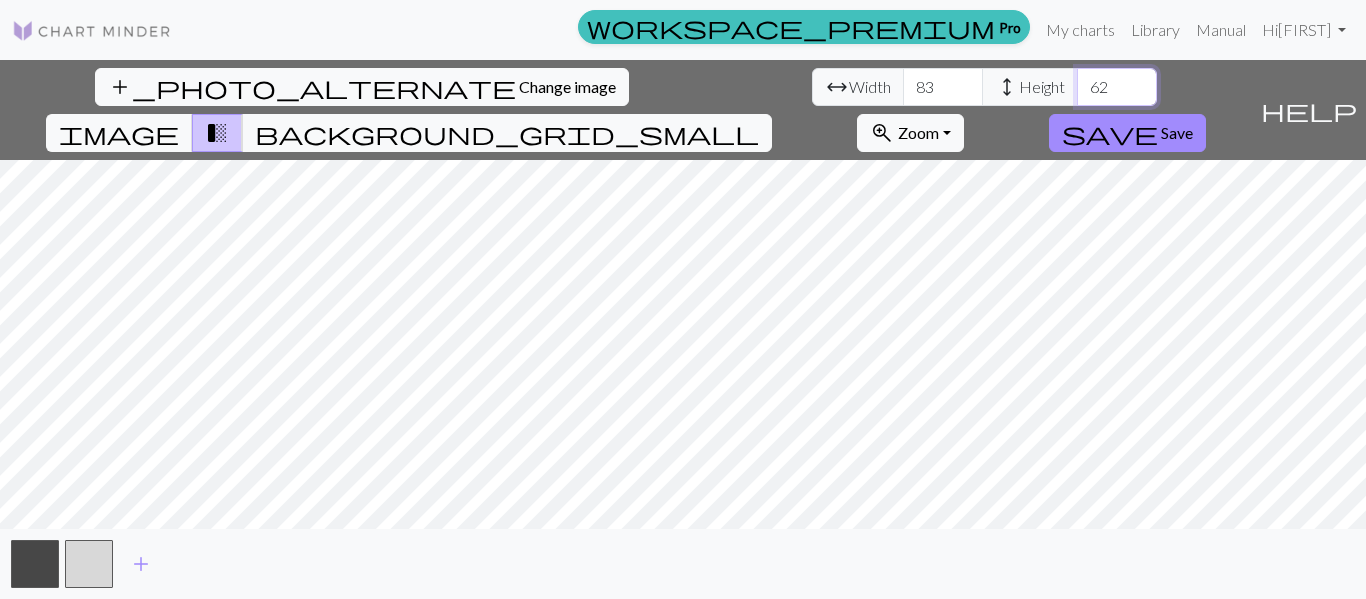 click on "62" at bounding box center (1117, 87) 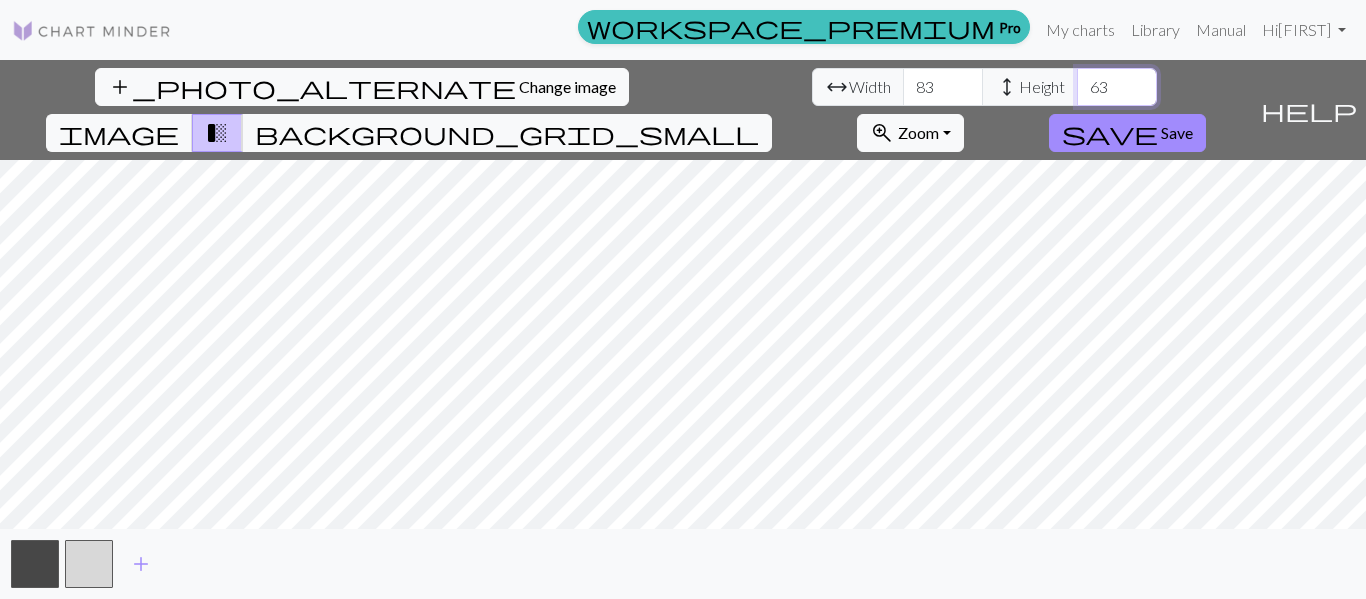 click on "63" at bounding box center (1117, 87) 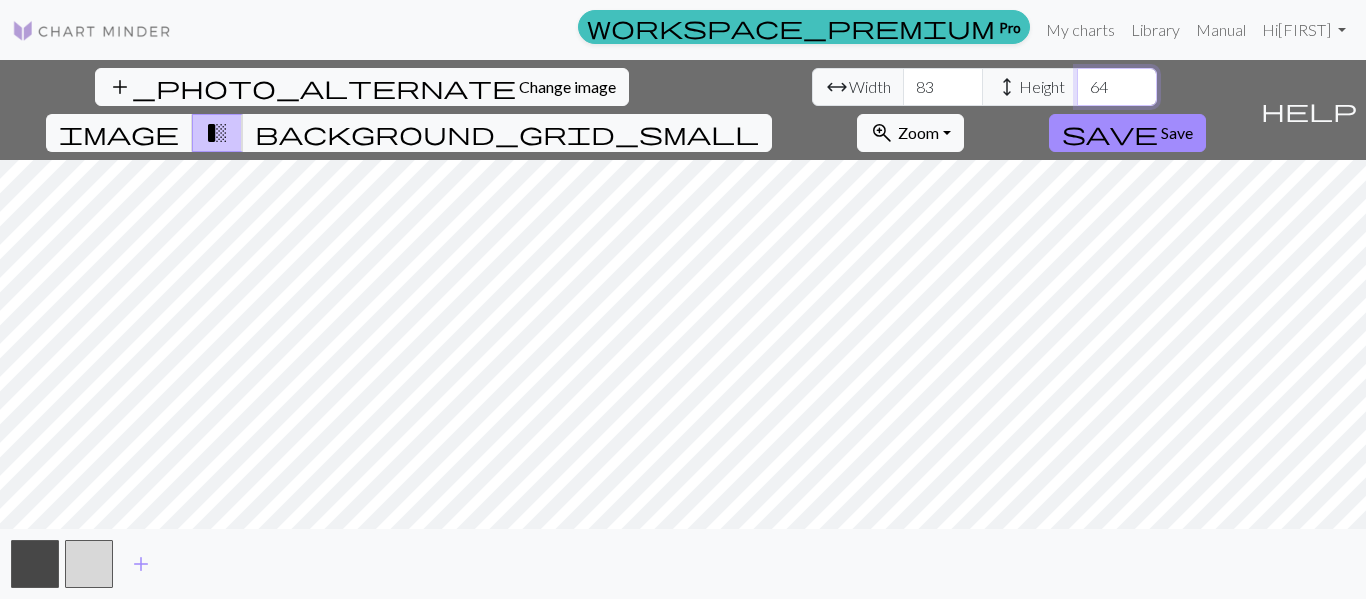 click on "64" at bounding box center (1117, 87) 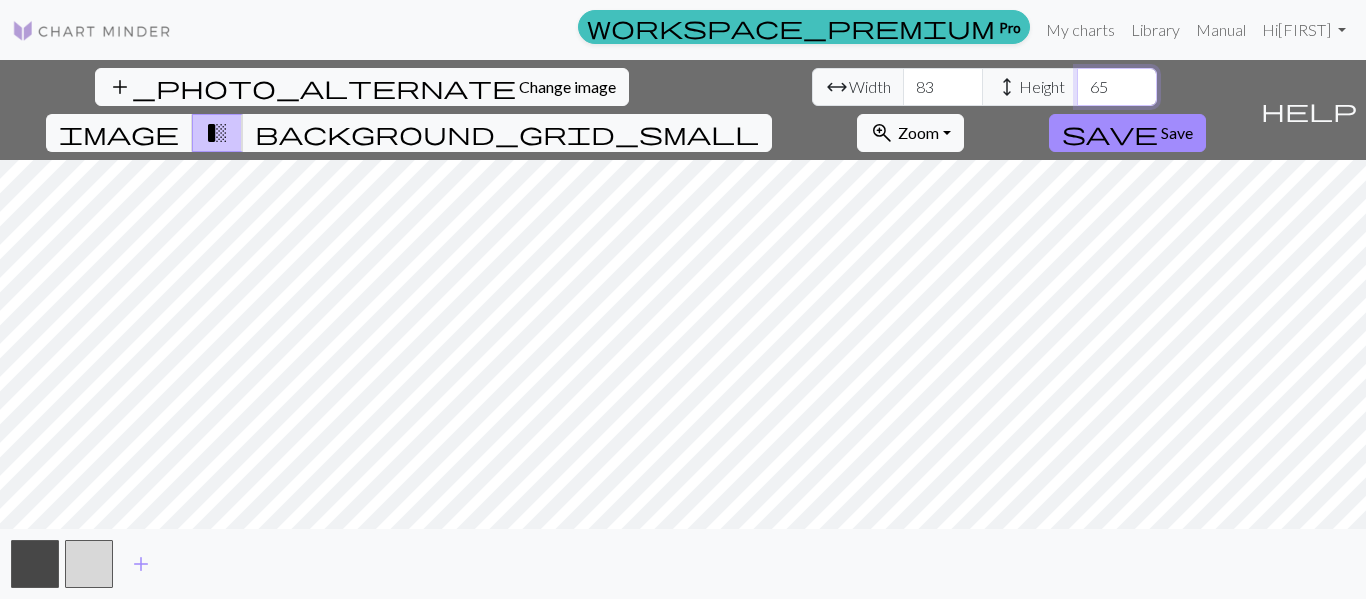 click on "65" at bounding box center (1117, 87) 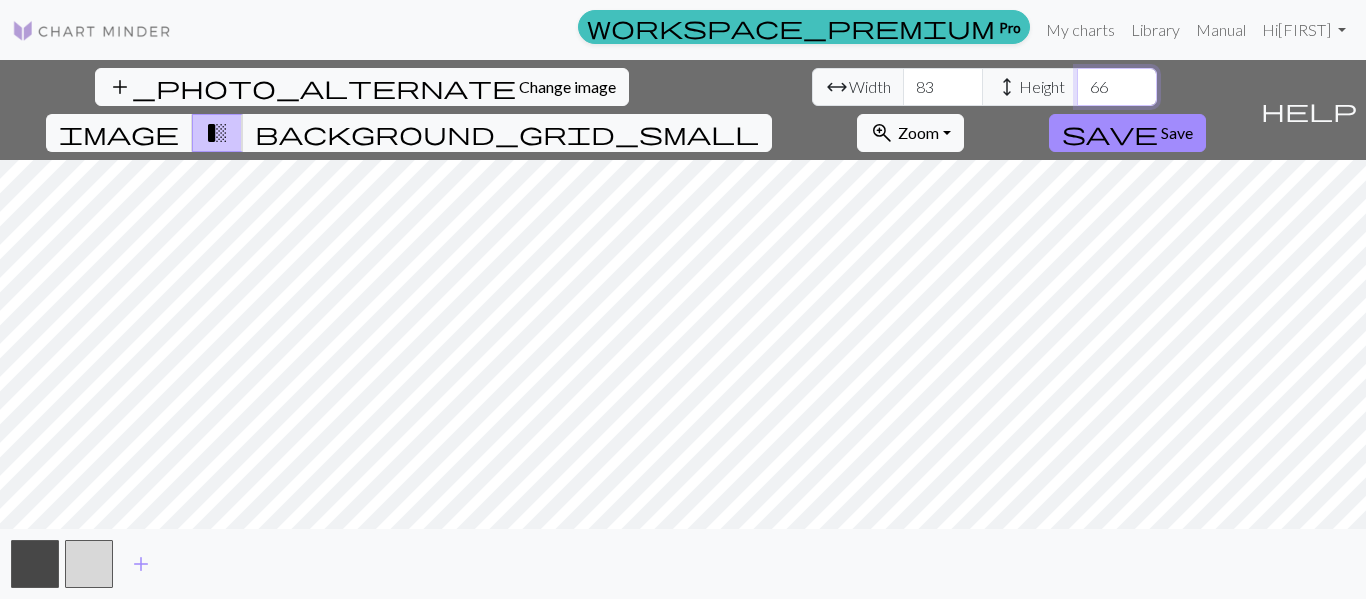 click on "67" at bounding box center [1117, 87] 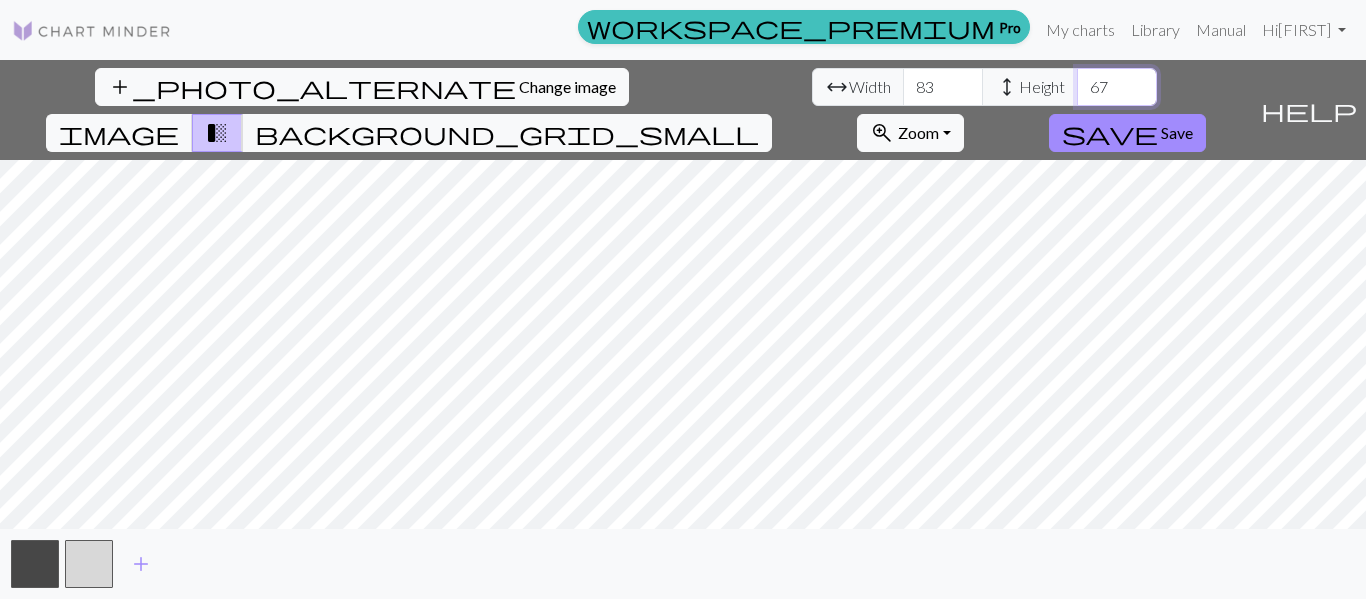 click on "68" at bounding box center [1117, 87] 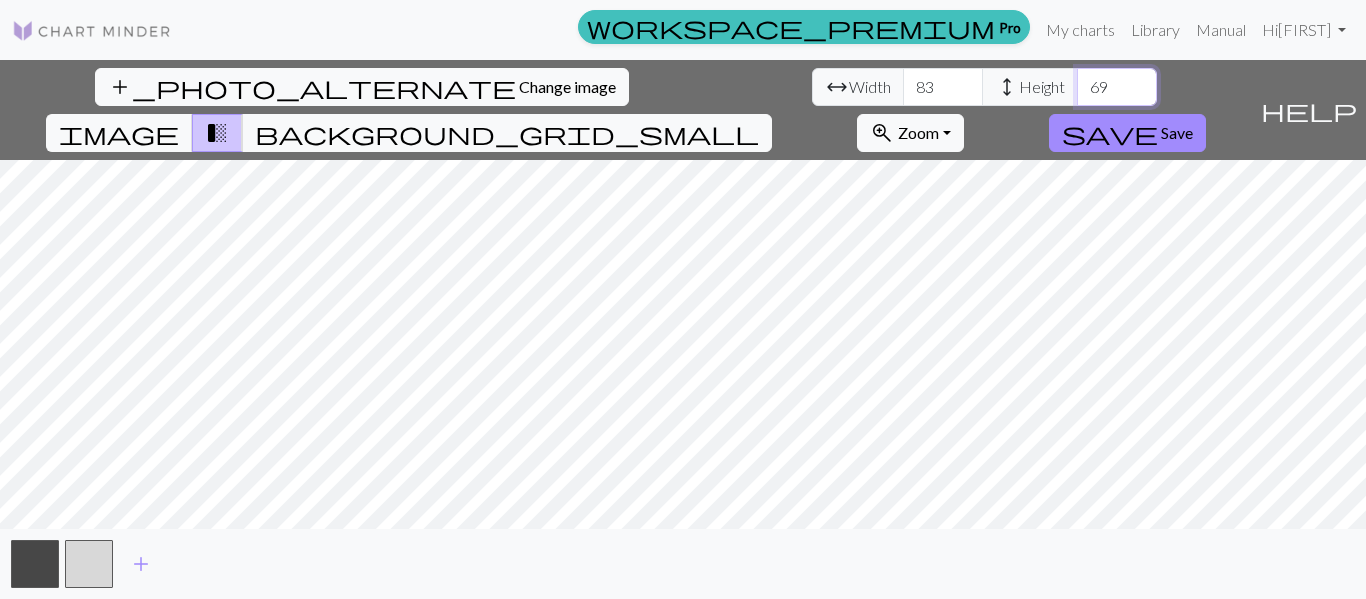 click on "69" at bounding box center (1117, 87) 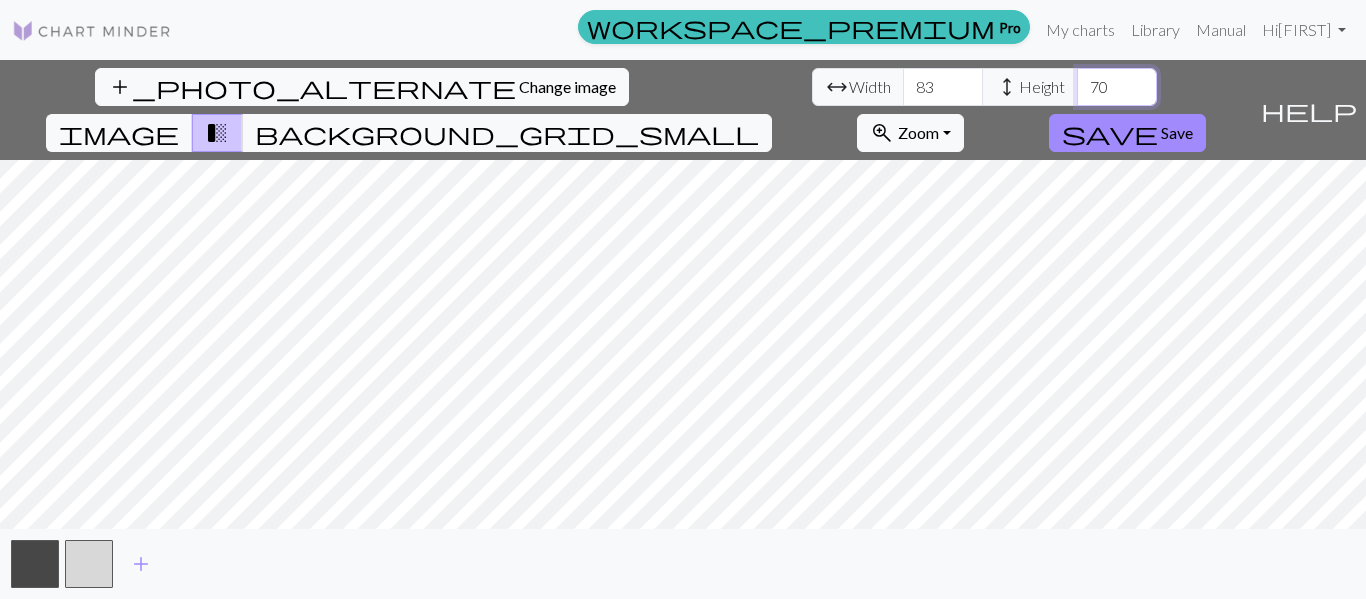 click on "70" at bounding box center (1117, 87) 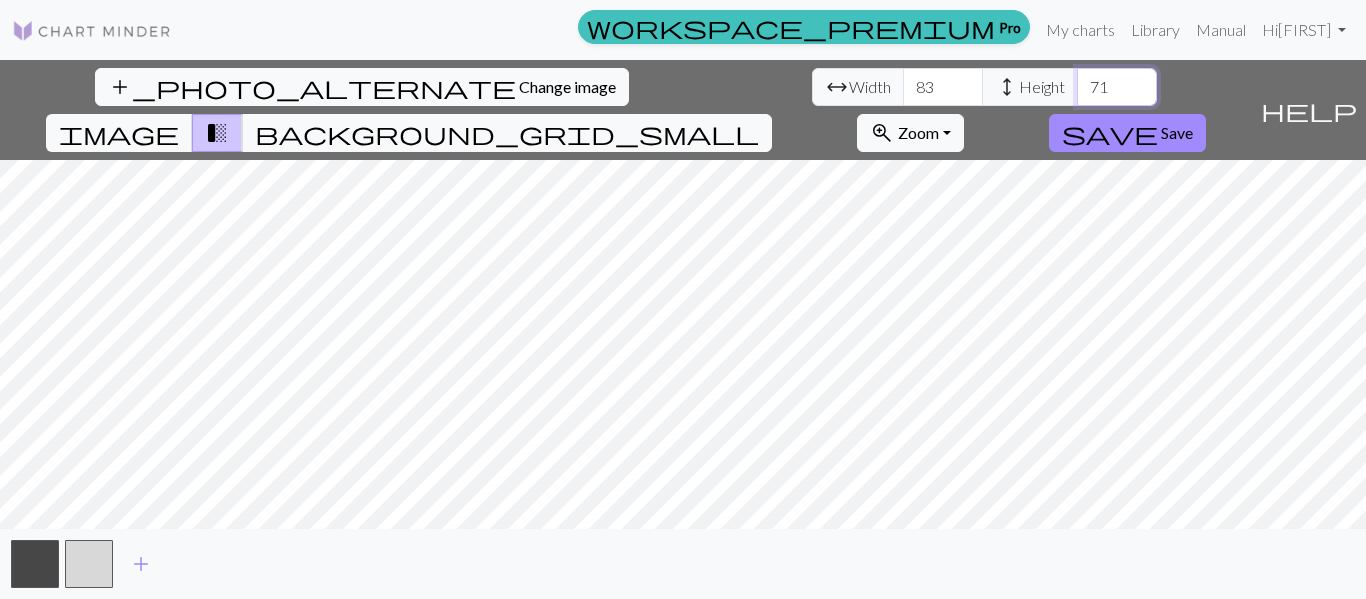 click on "71" at bounding box center [1117, 87] 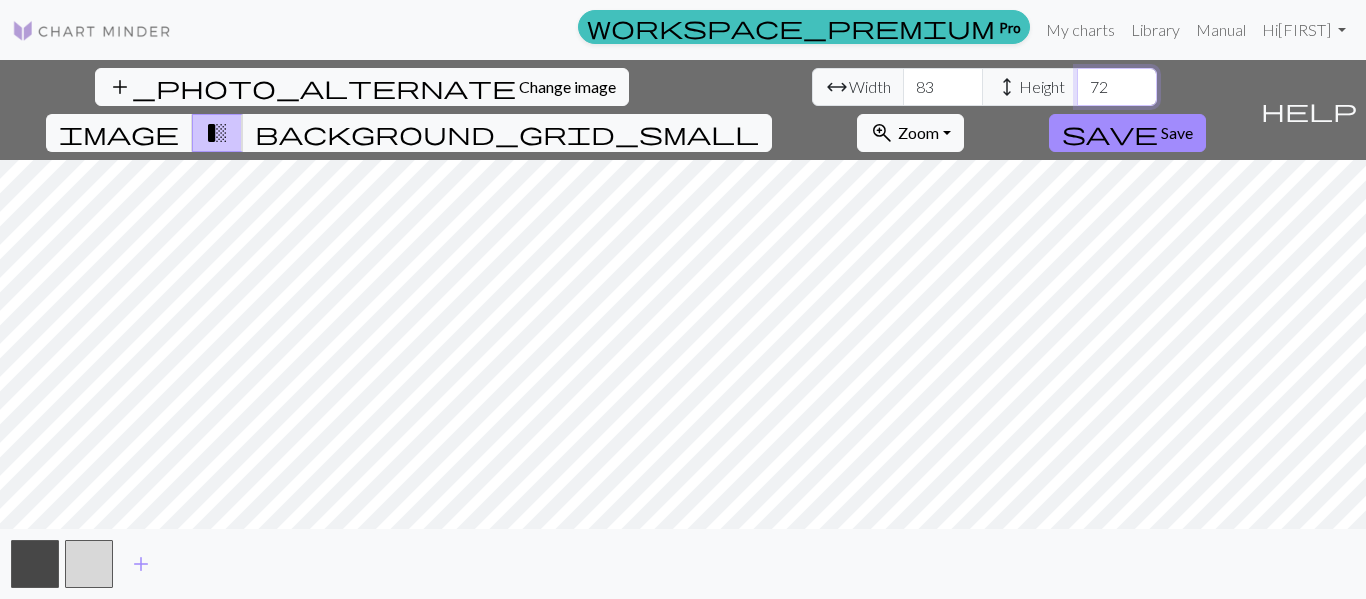 click on "72" at bounding box center (1117, 87) 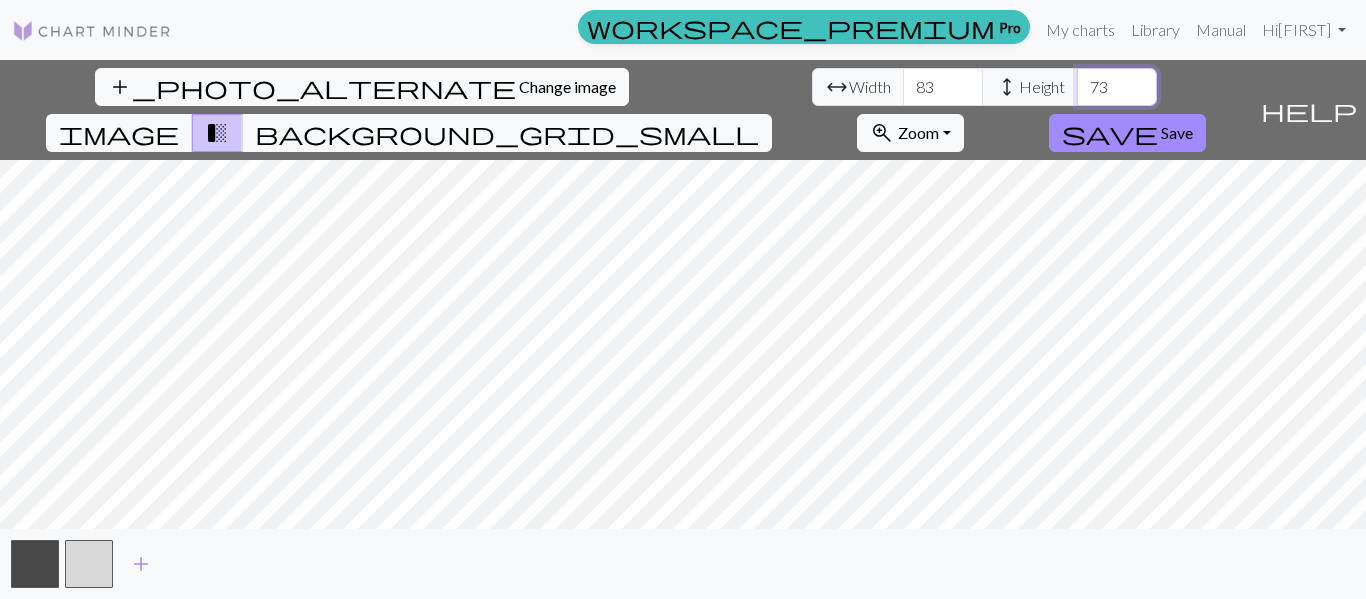 click on "73" at bounding box center (1117, 87) 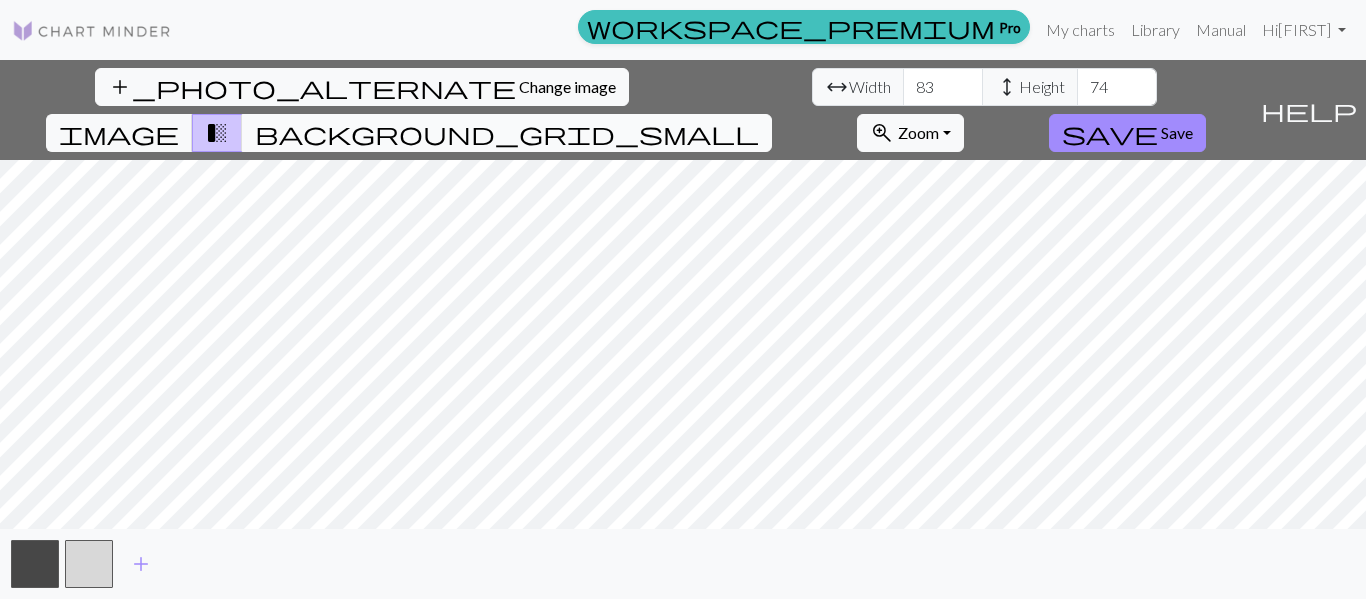click on "background_grid_small" at bounding box center [507, 133] 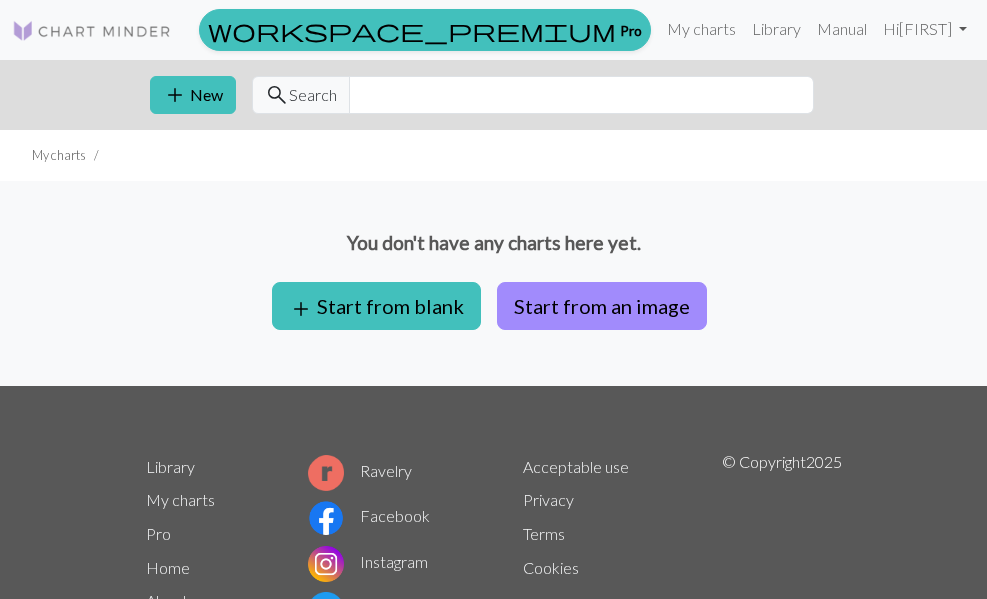 scroll, scrollTop: 0, scrollLeft: 0, axis: both 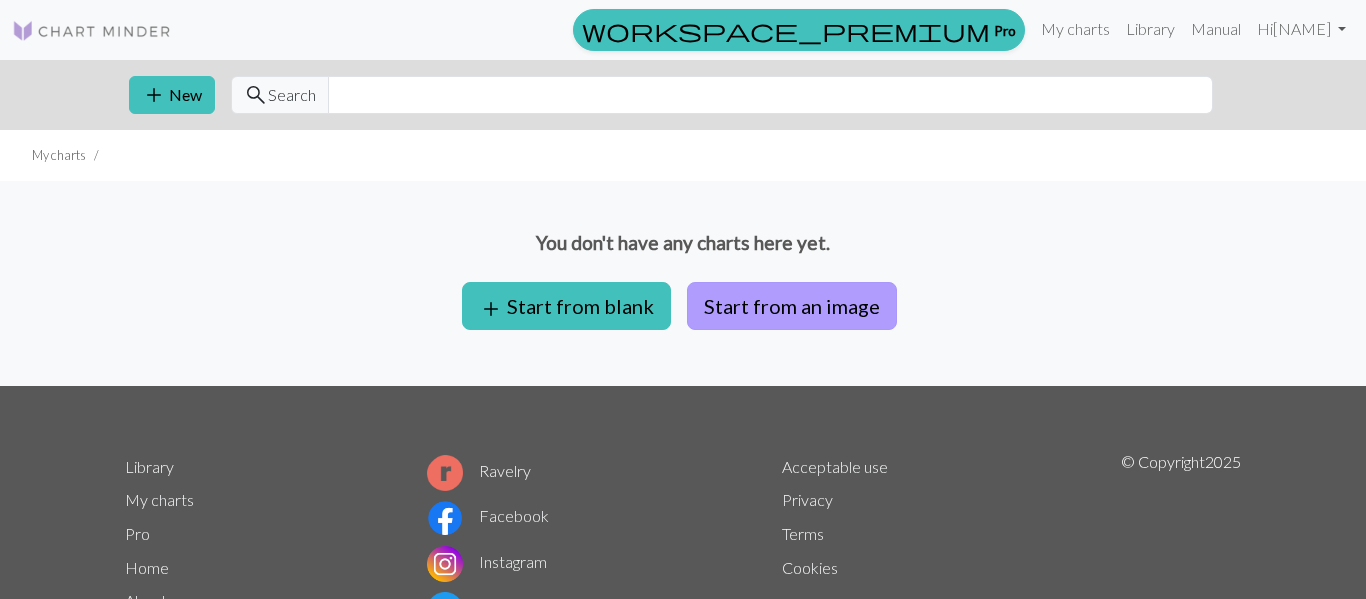 click on "Start from an image" at bounding box center (792, 306) 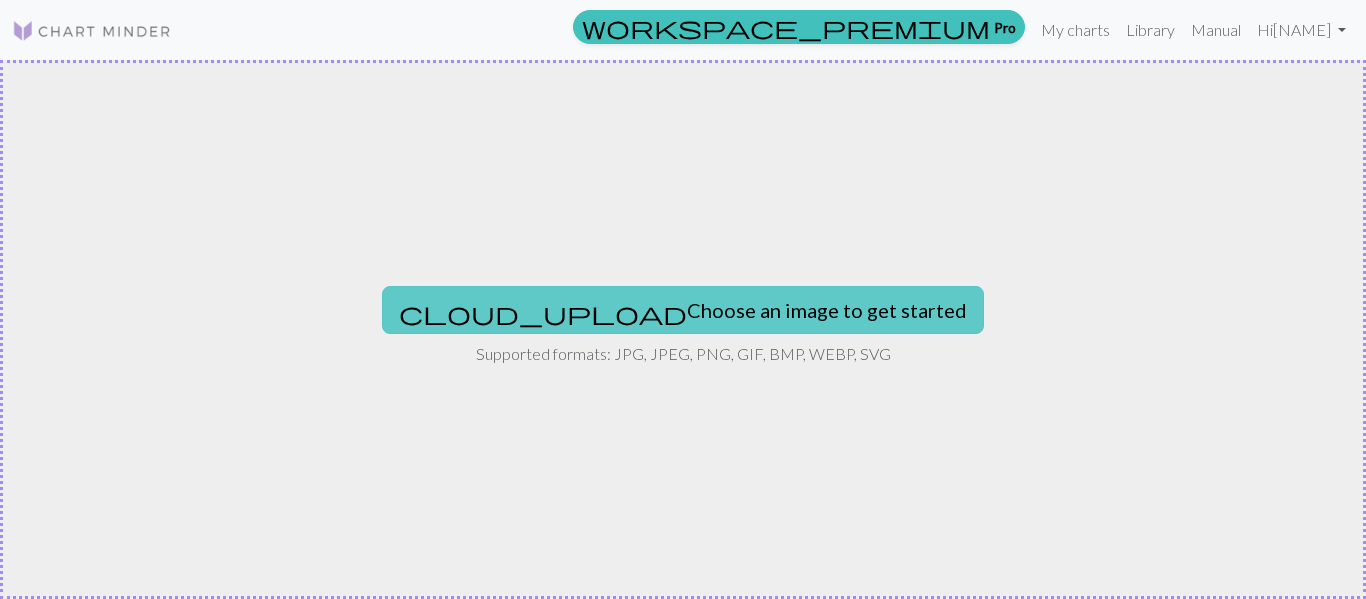 click on "cloud_upload  Choose an image to get started" at bounding box center (683, 310) 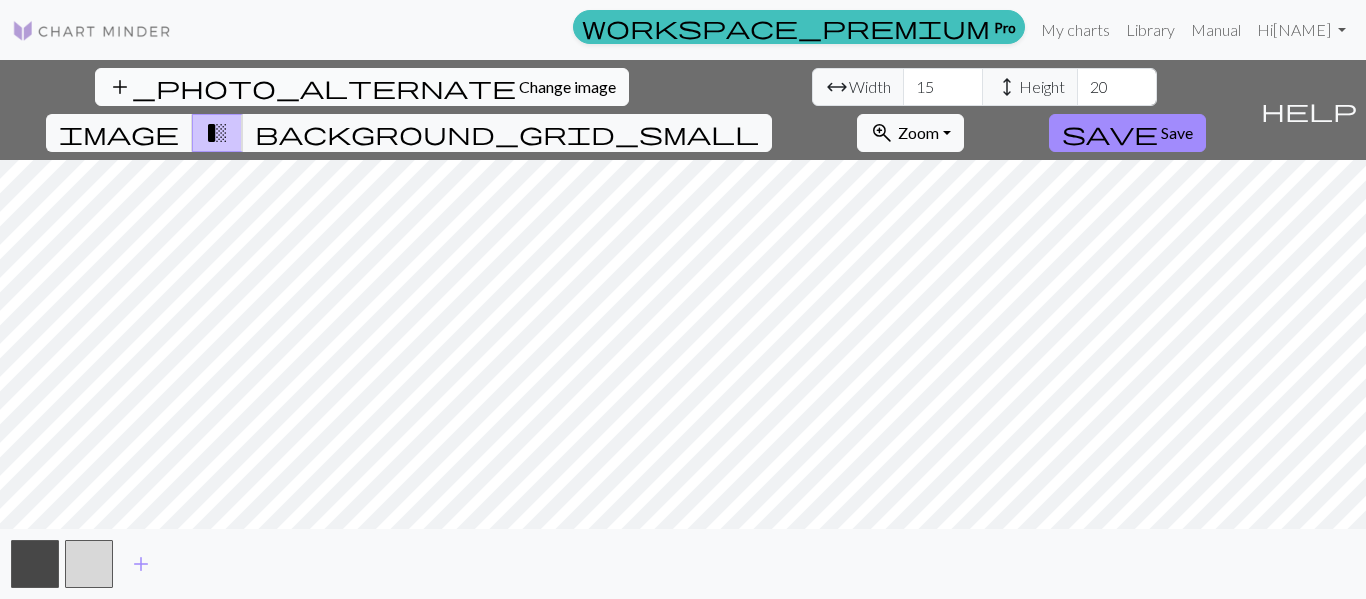 click on "Change image" at bounding box center (567, 86) 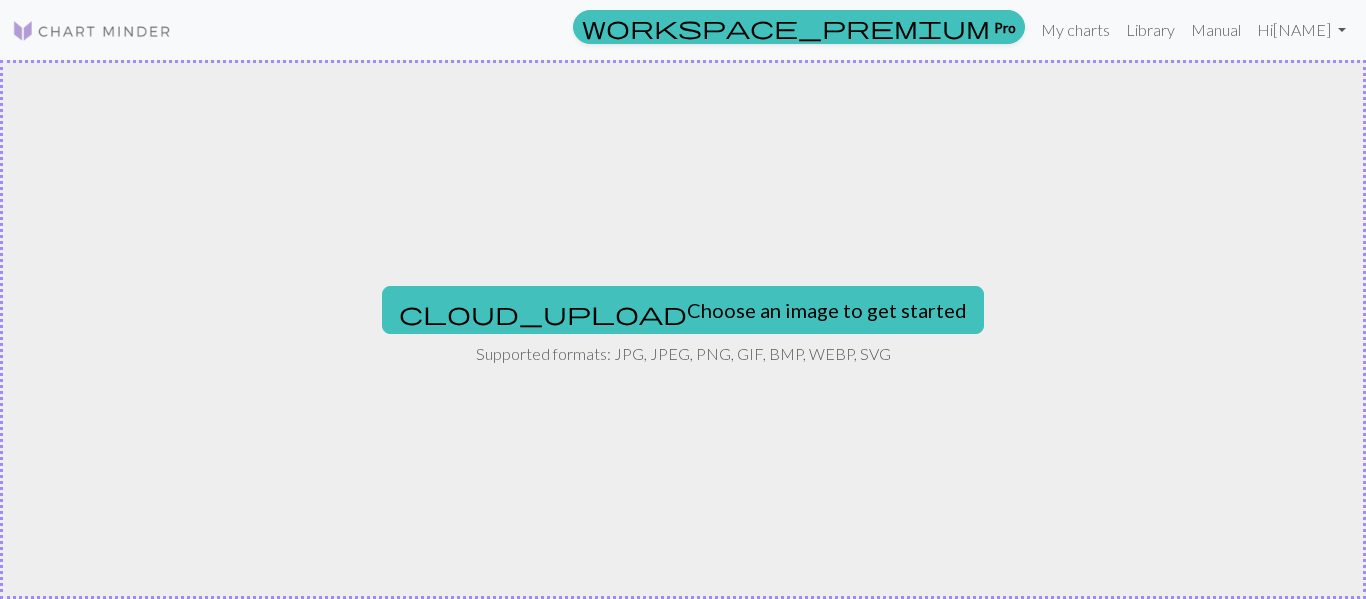 click on "cloud_upload  Choose an image to get started Supported formats: JPG, JPEG, PNG, GIF, BMP, WEBP, SVG" at bounding box center (683, 329) 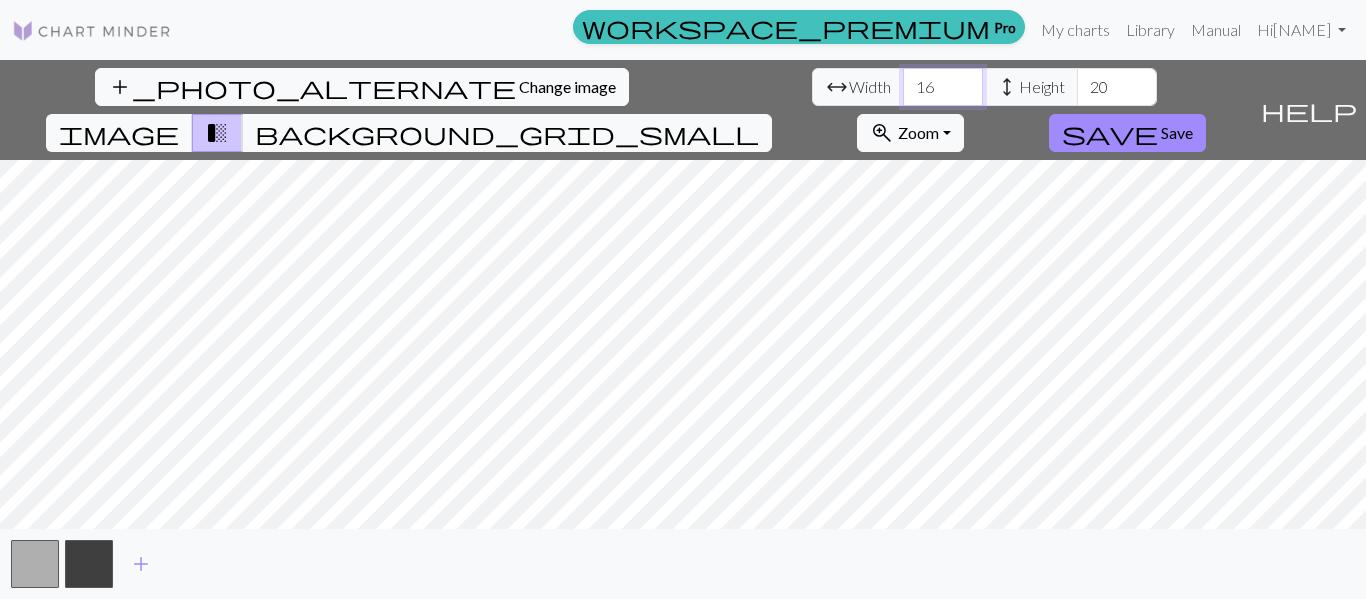click on "16" at bounding box center (943, 87) 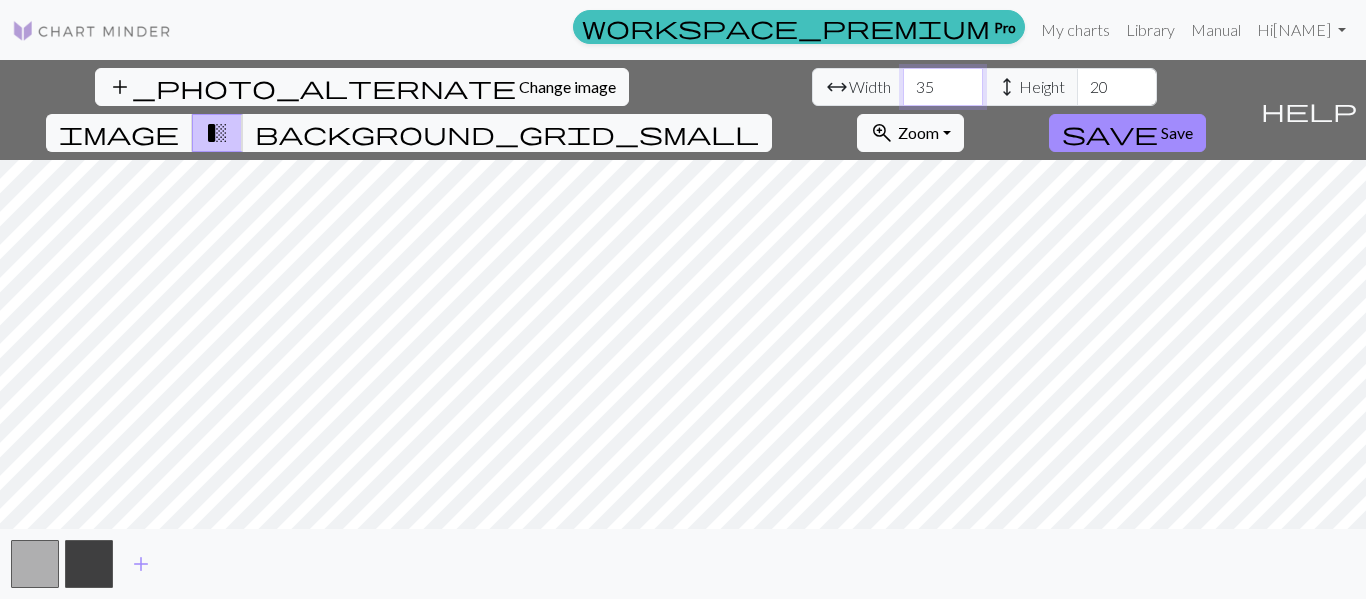 click on "36" at bounding box center (943, 87) 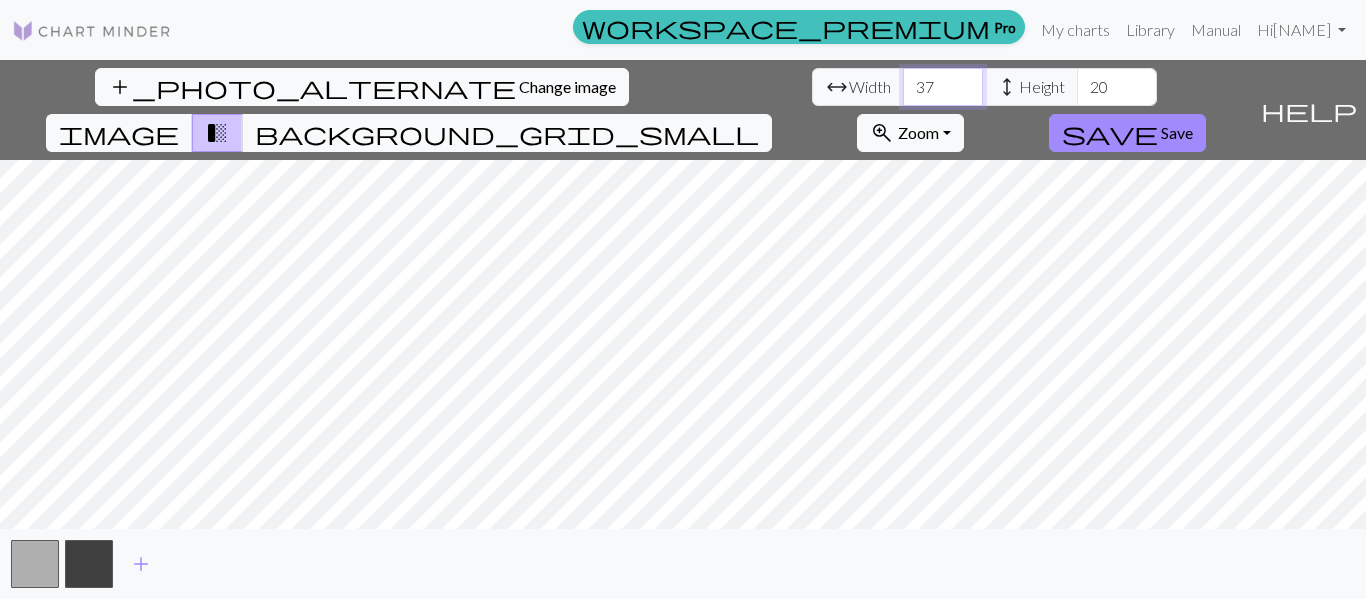 click on "37" at bounding box center [943, 87] 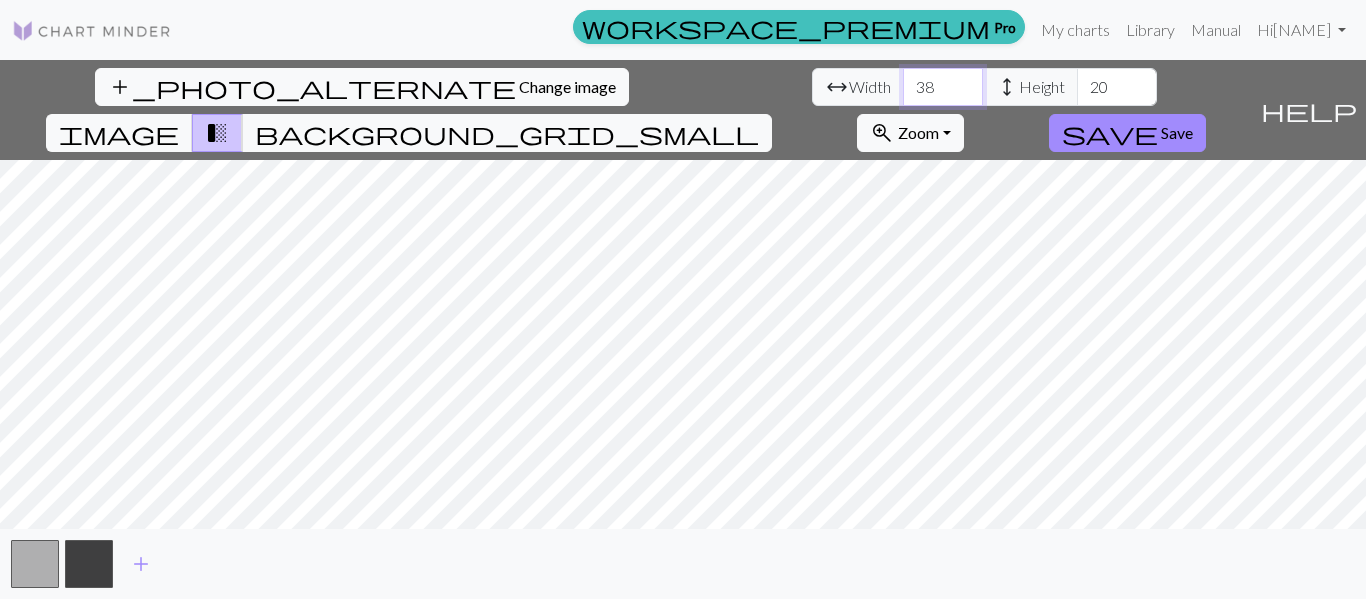 click on "38" at bounding box center [943, 87] 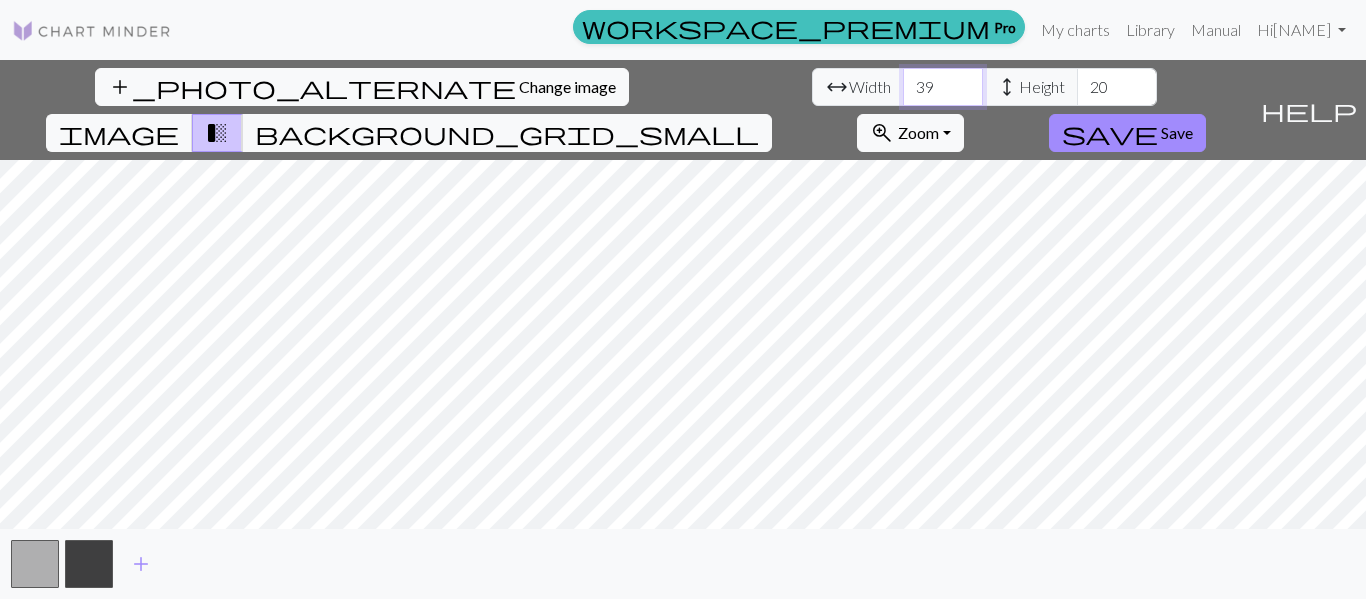 click on "39" at bounding box center [943, 87] 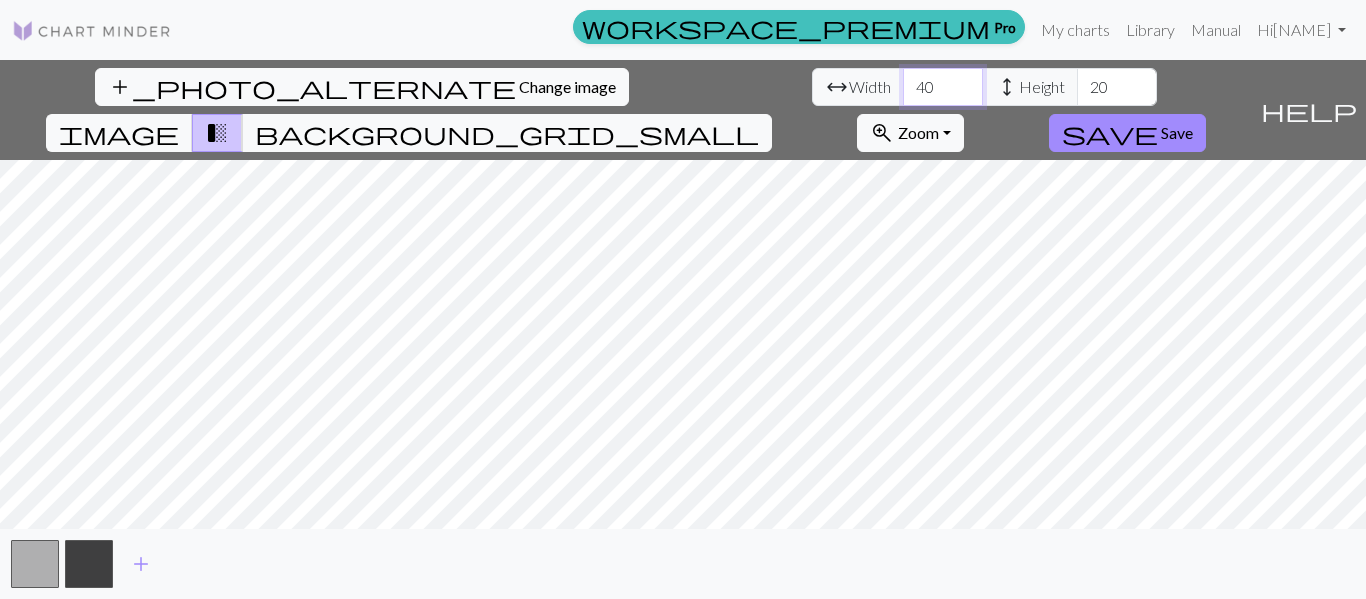 click on "40" at bounding box center [943, 87] 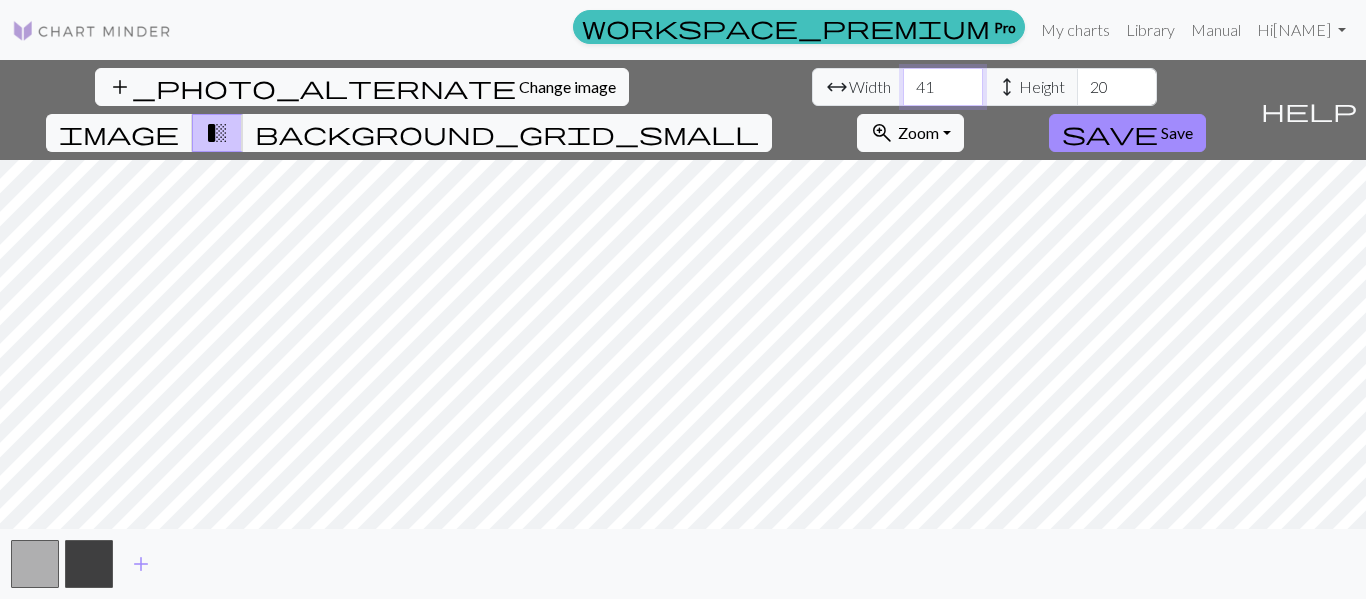 click on "41" at bounding box center (943, 87) 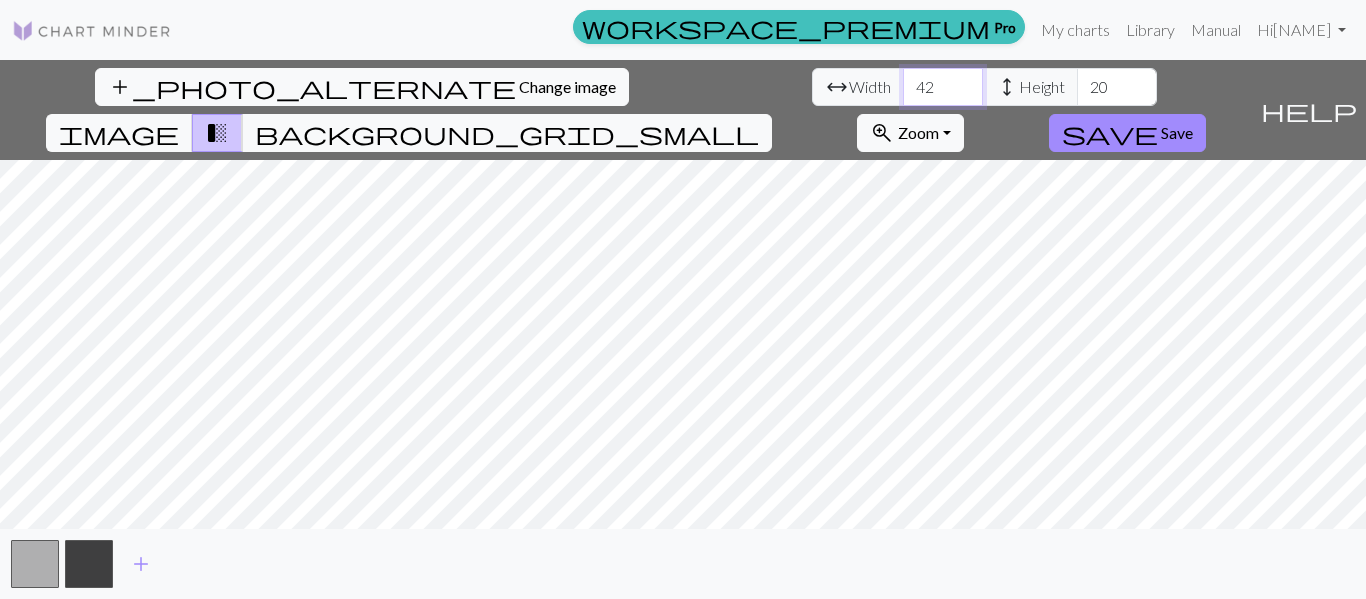 click on "42" at bounding box center (943, 87) 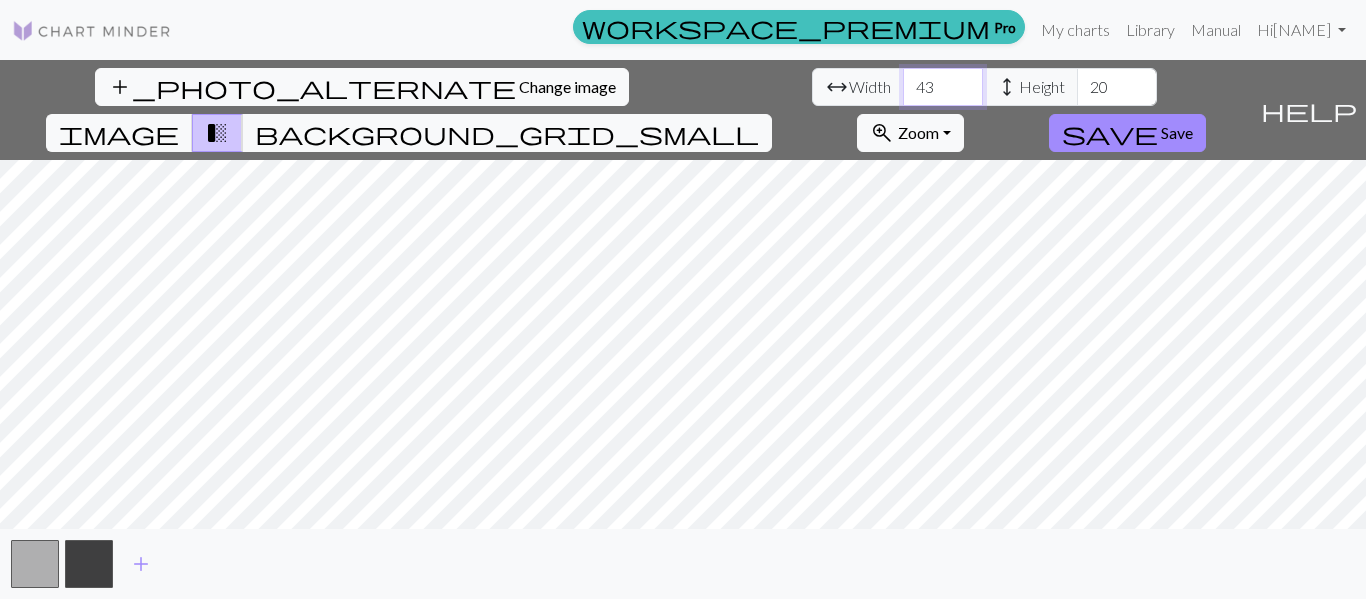 click on "43" at bounding box center [943, 87] 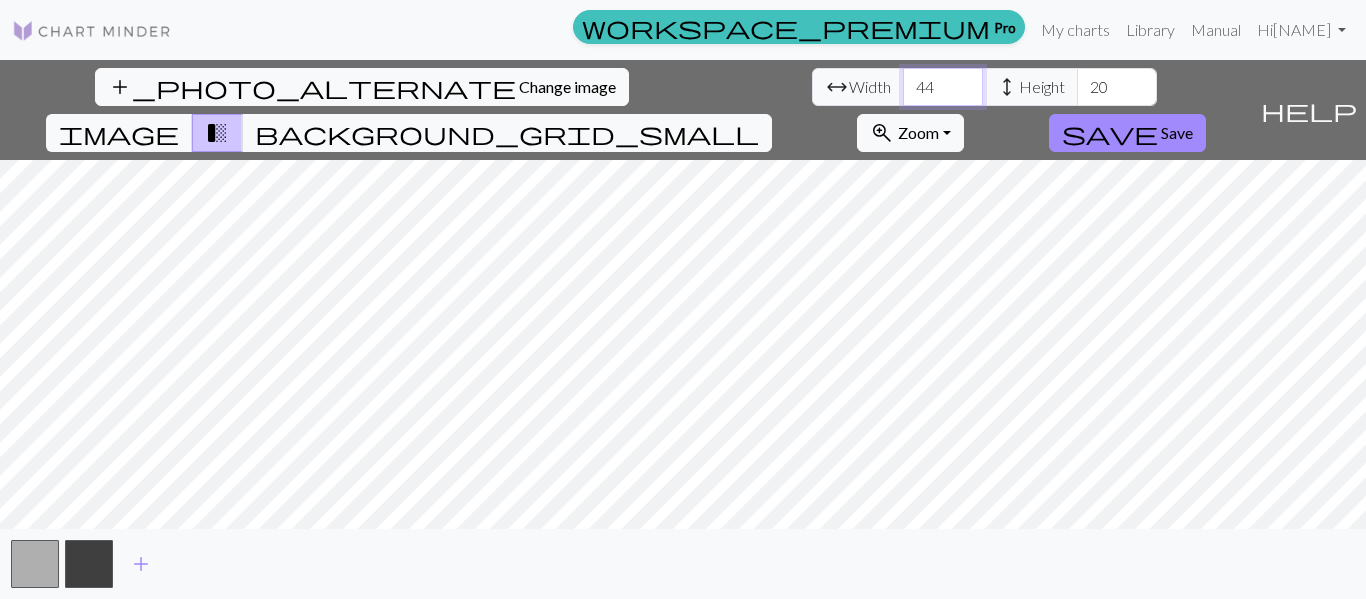click on "44" at bounding box center (943, 87) 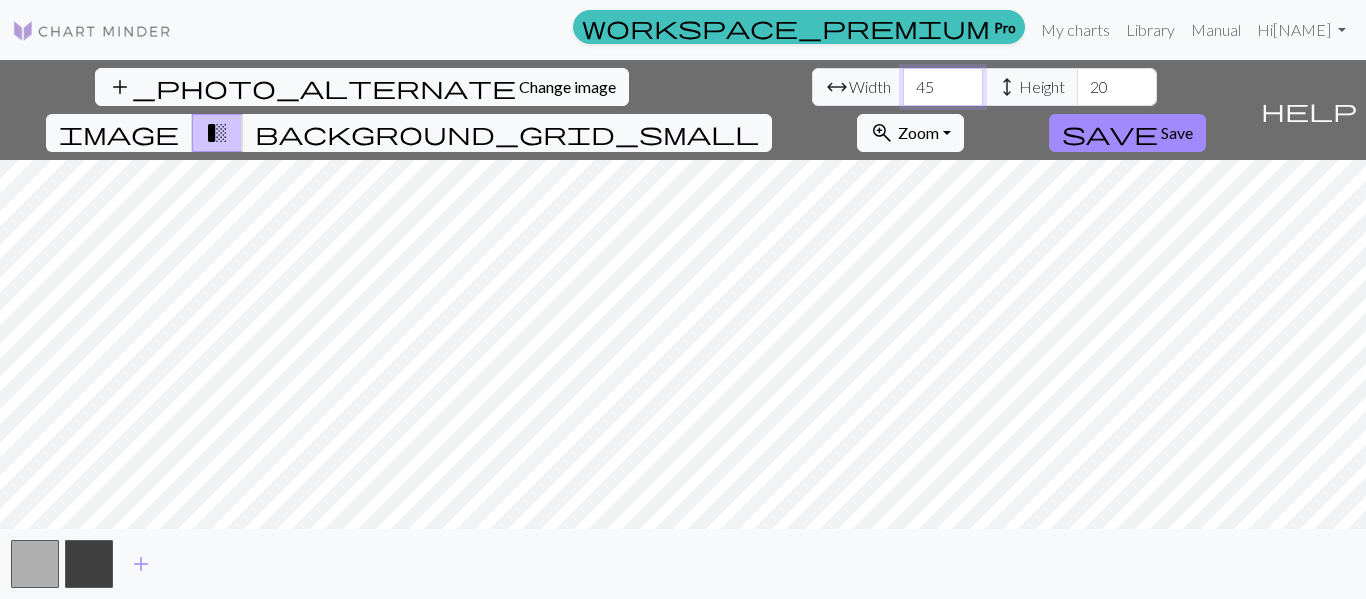 click on "45" at bounding box center (943, 87) 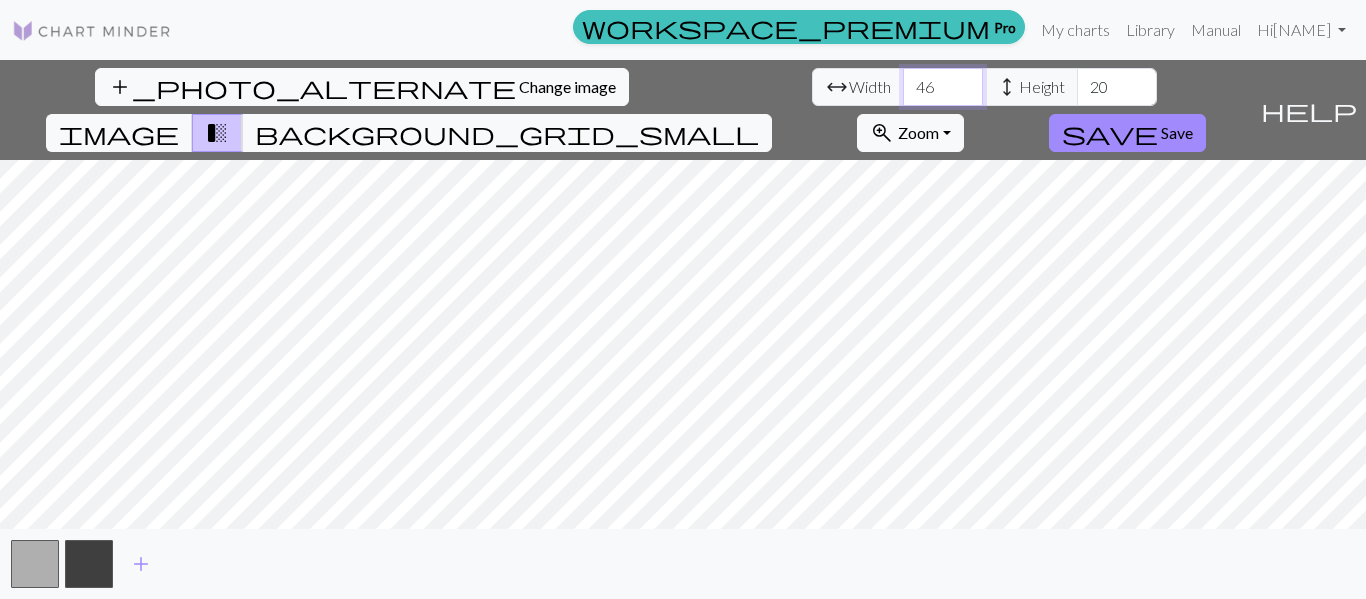 type on "46" 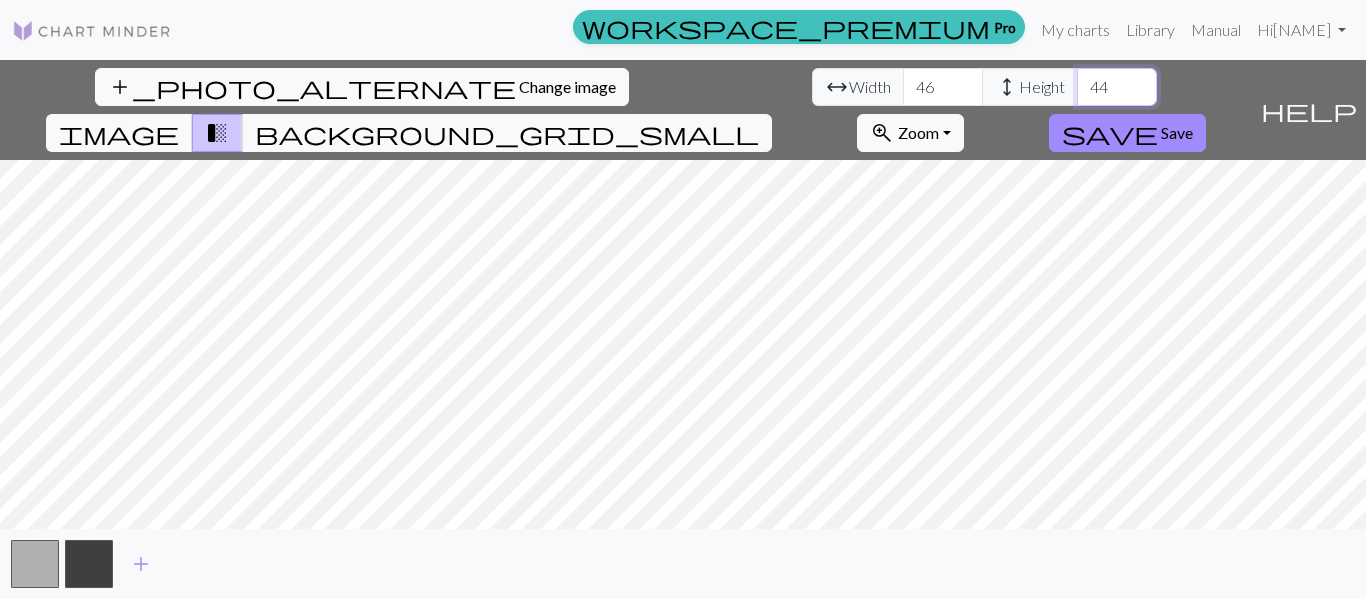 click on "44" at bounding box center (1117, 87) 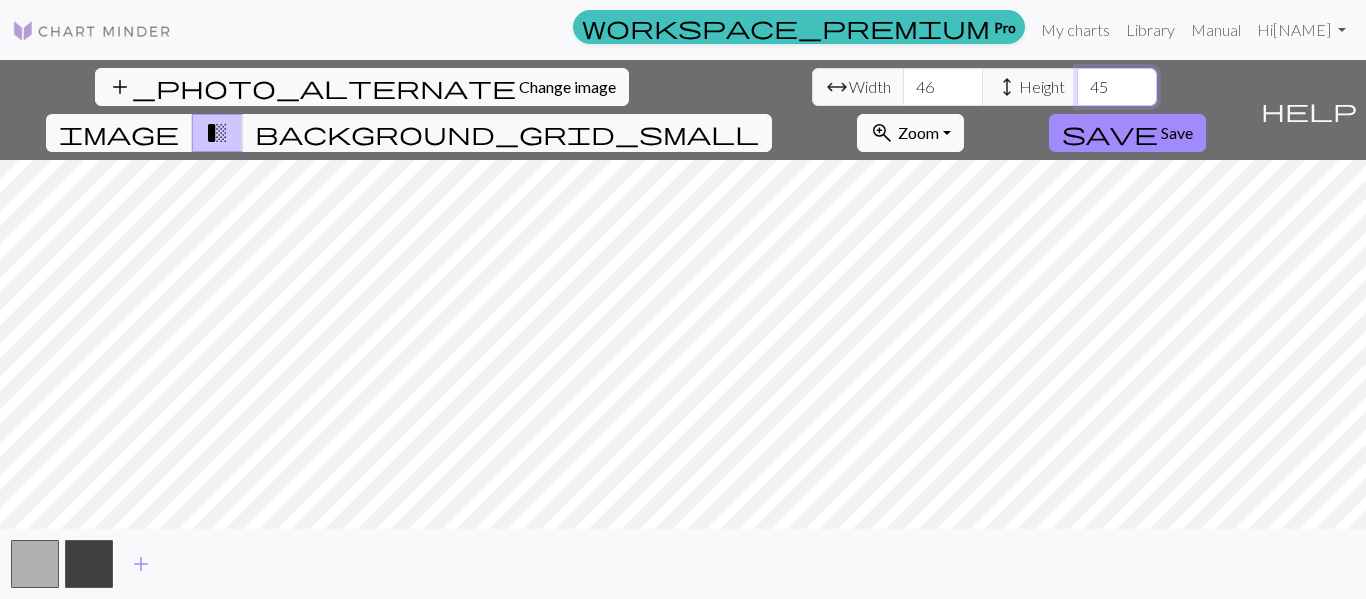 click on "45" at bounding box center [1117, 87] 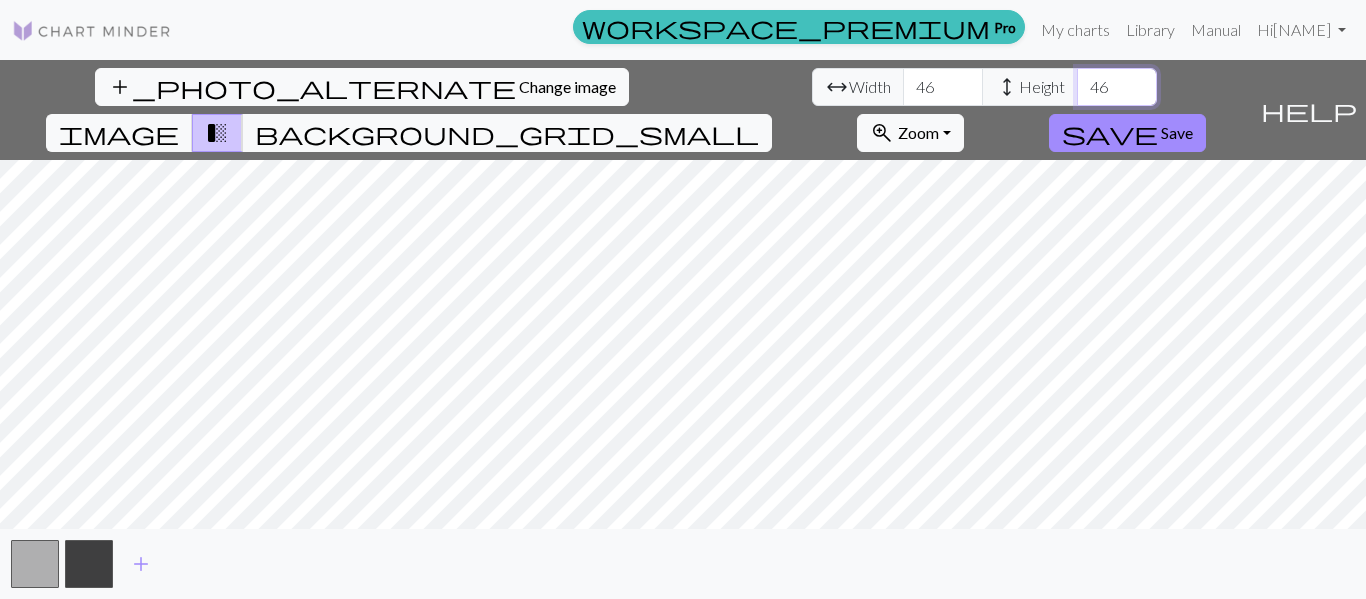 click on "46" at bounding box center [1117, 87] 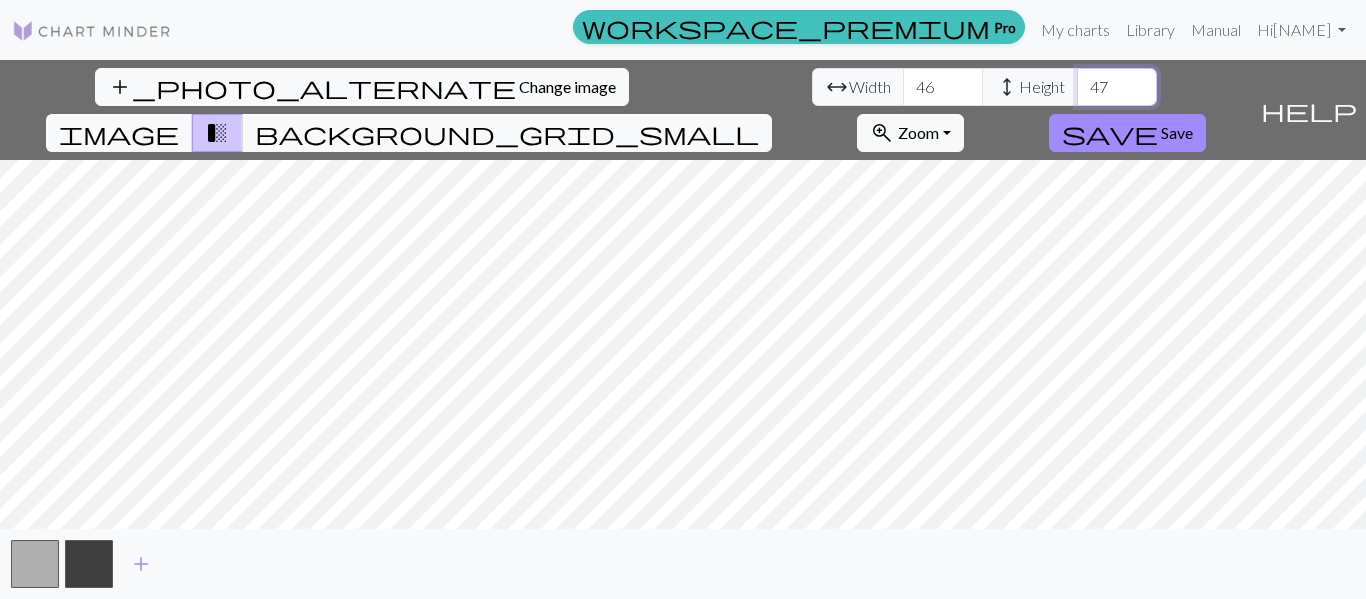 click on "47" at bounding box center (1117, 87) 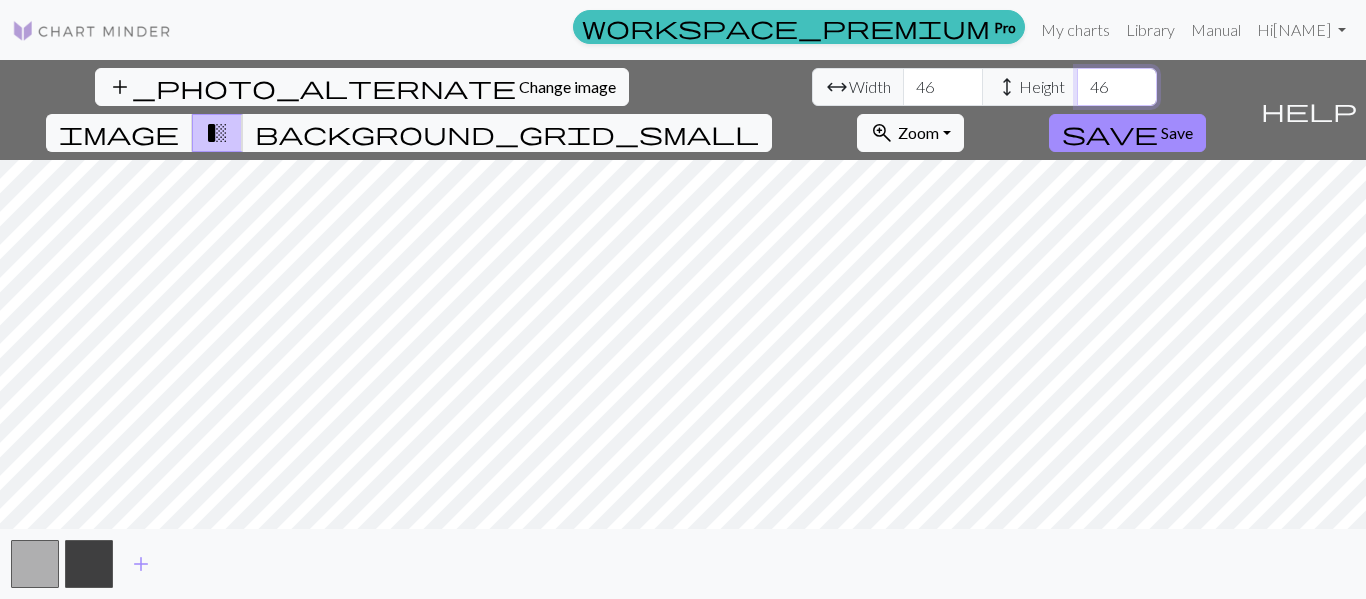 type on "46" 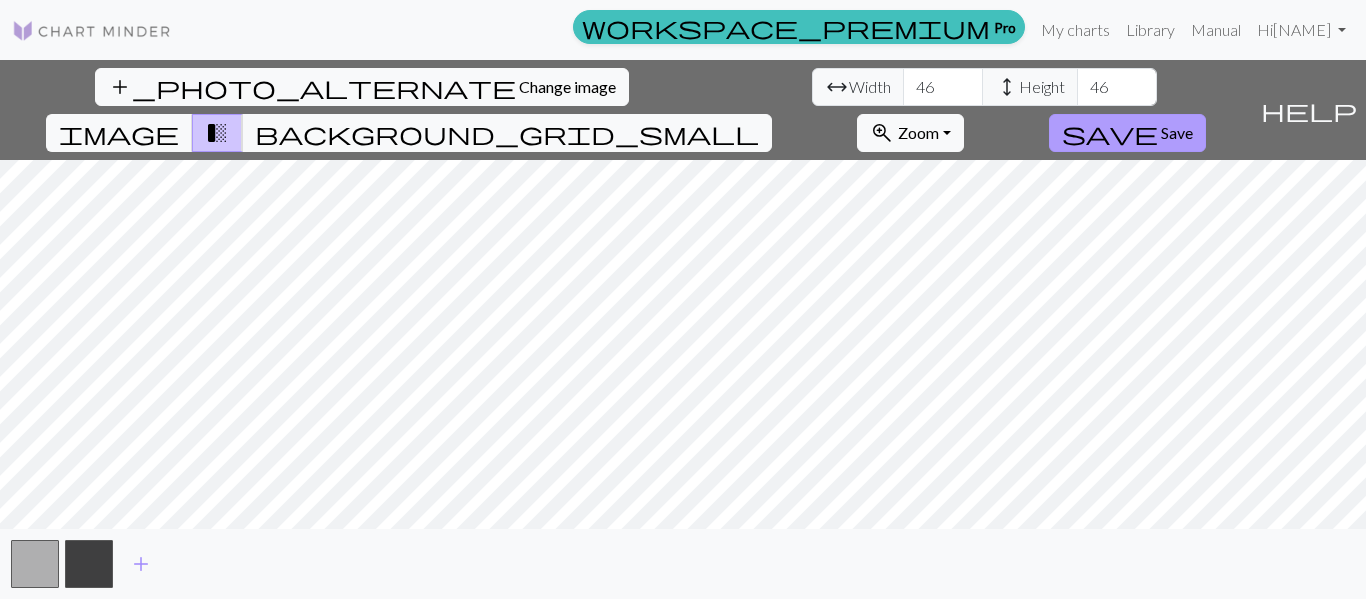 click on "save   Save" at bounding box center [1127, 133] 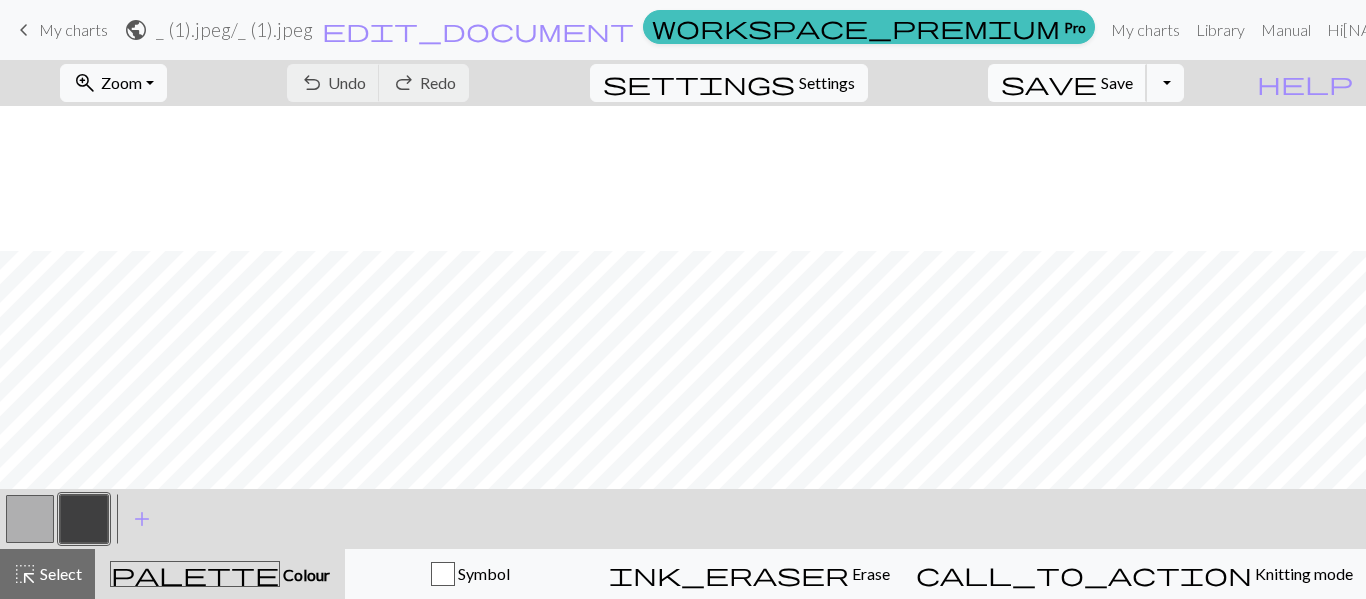 scroll, scrollTop: 627, scrollLeft: 0, axis: vertical 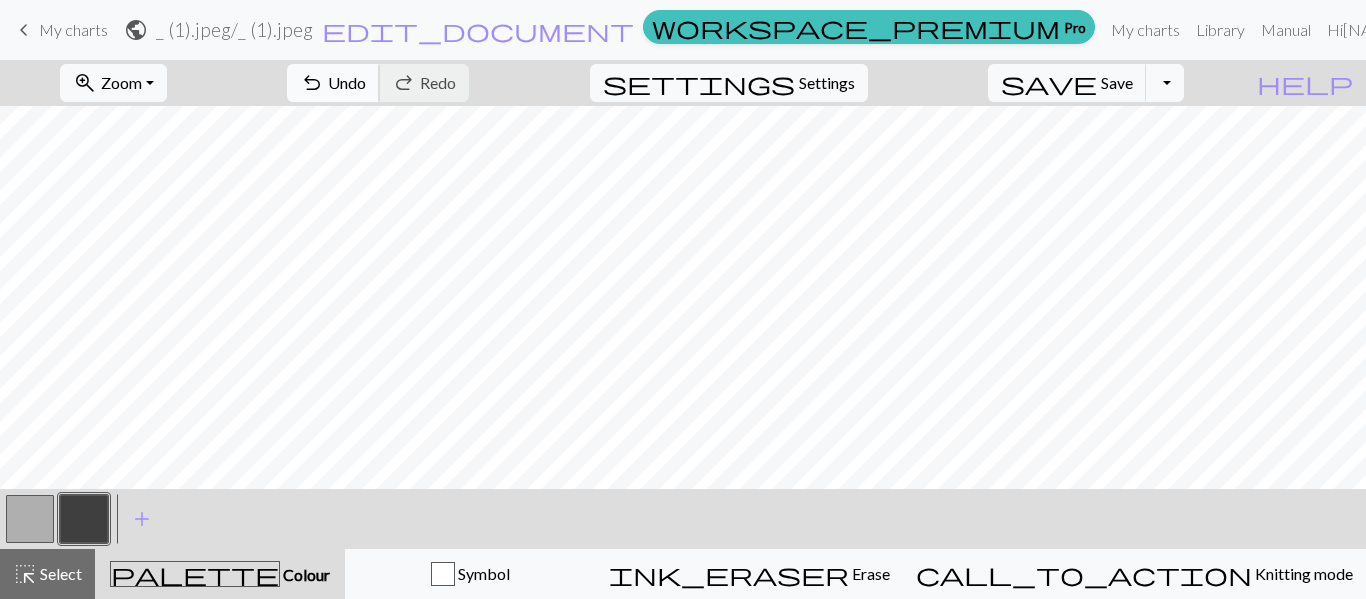 click on "Undo" at bounding box center (347, 82) 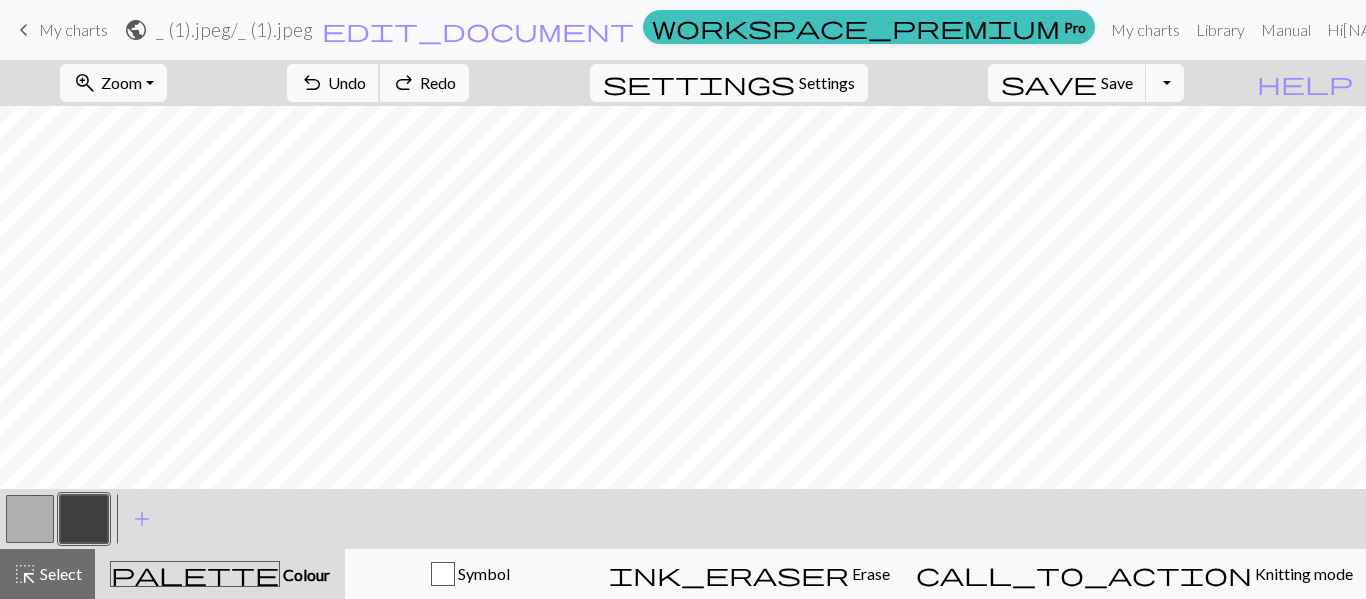 click on "Undo" at bounding box center (347, 82) 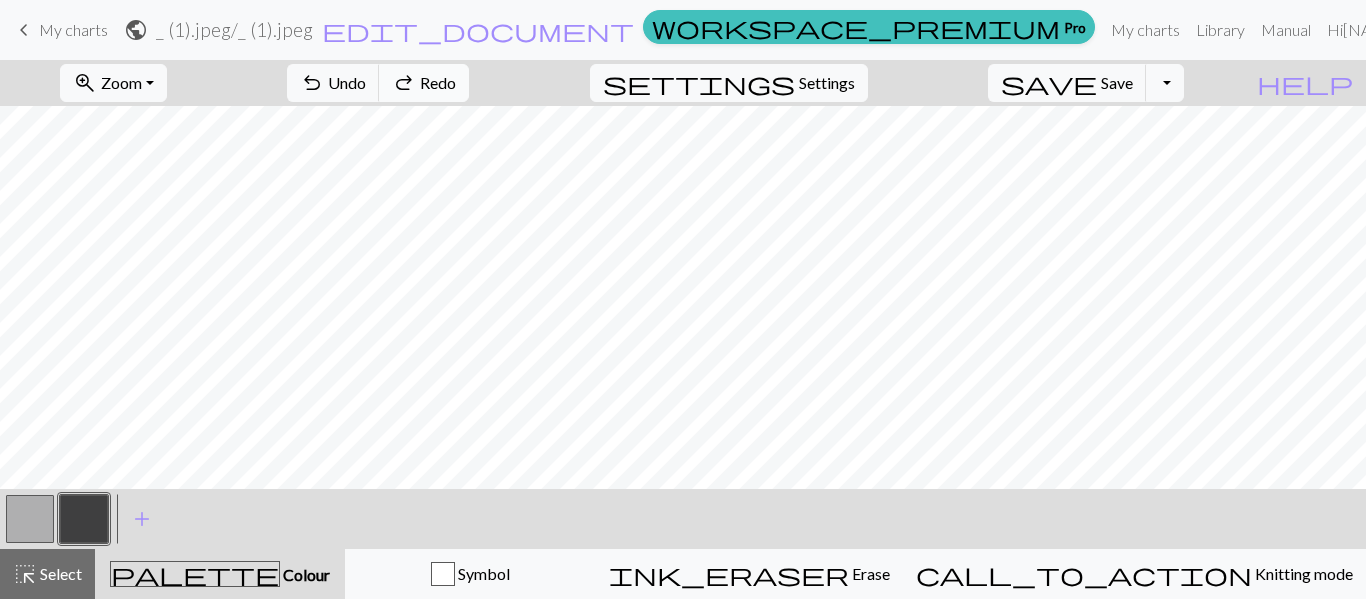click on "Redo" at bounding box center [438, 82] 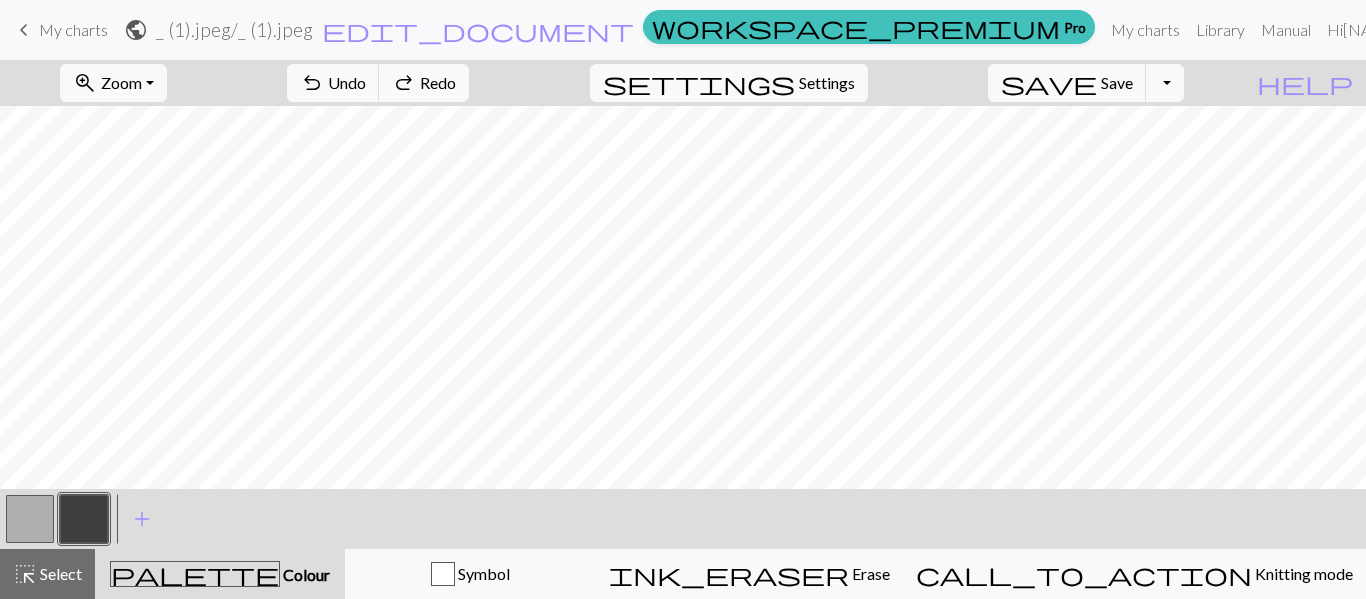 click at bounding box center [30, 519] 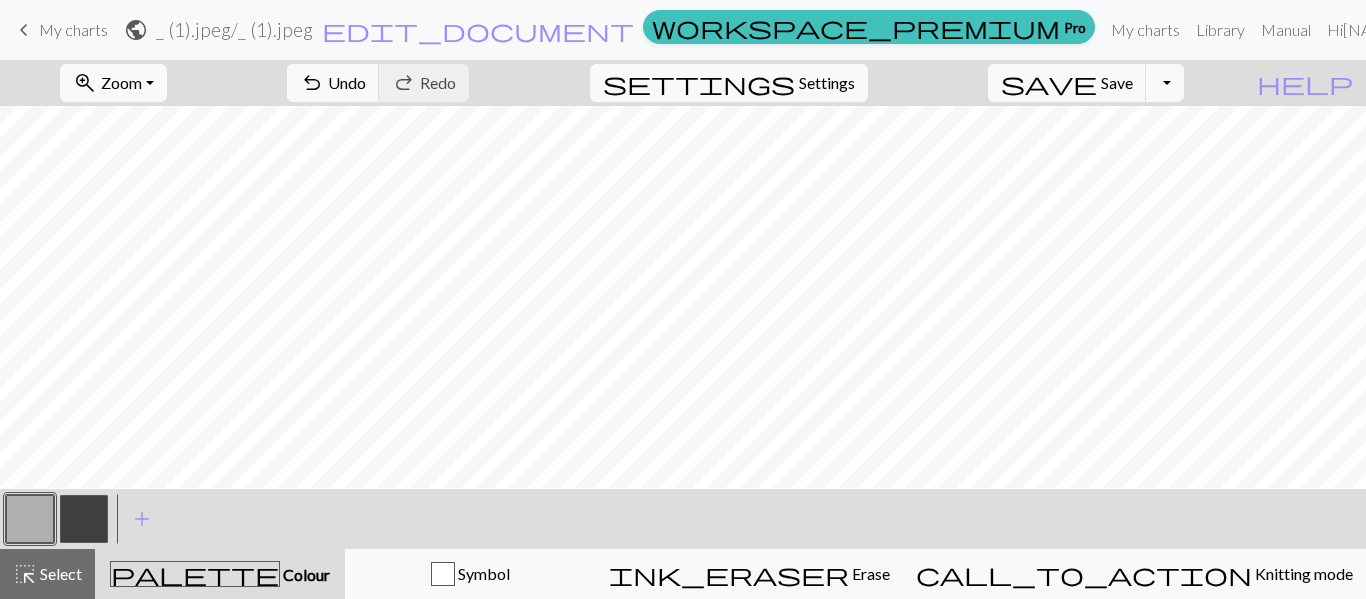 scroll, scrollTop: 572, scrollLeft: 0, axis: vertical 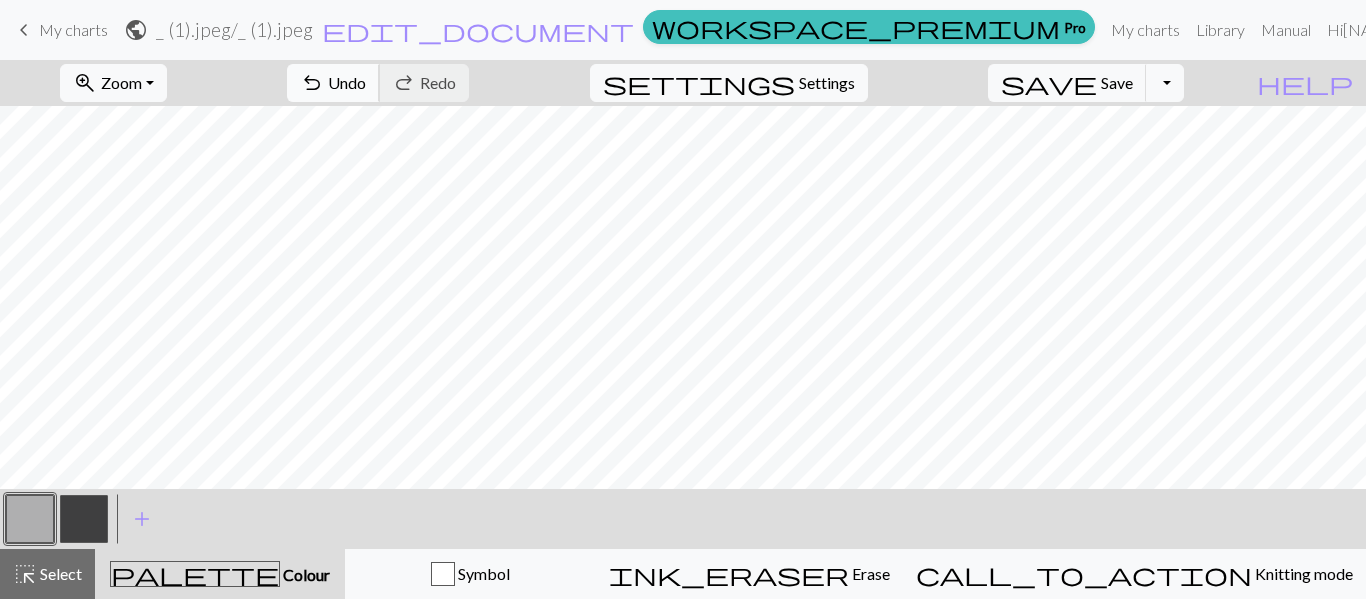 click on "Undo" at bounding box center (347, 82) 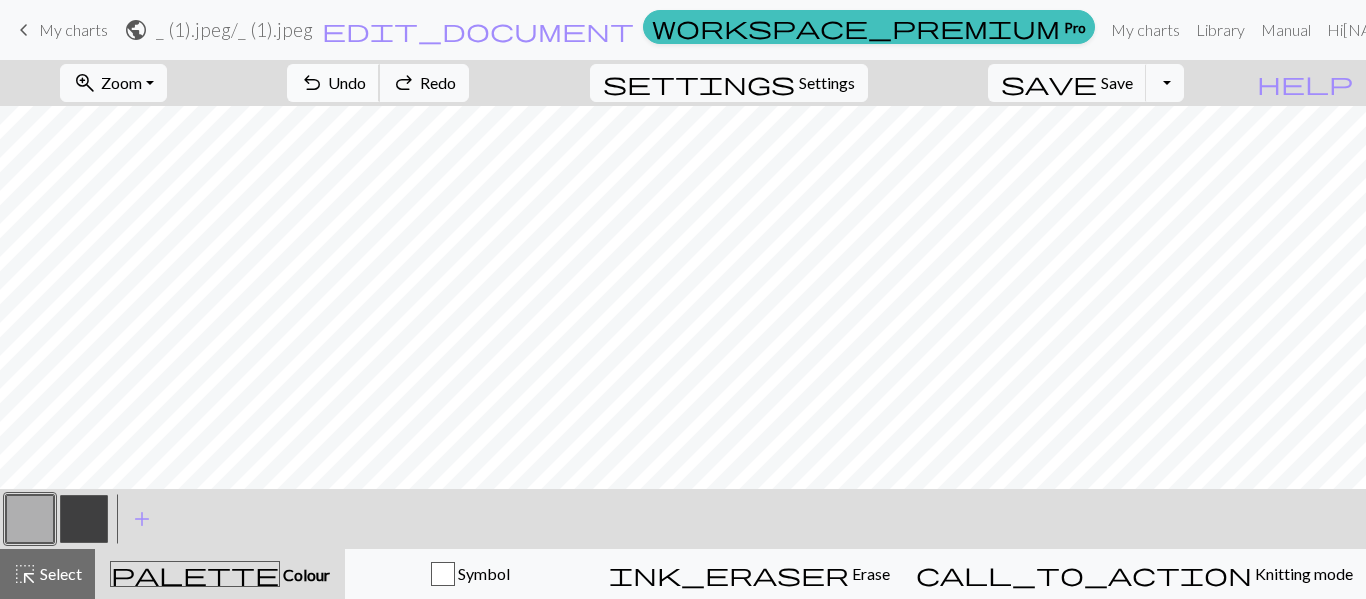 click on "Undo" at bounding box center [347, 82] 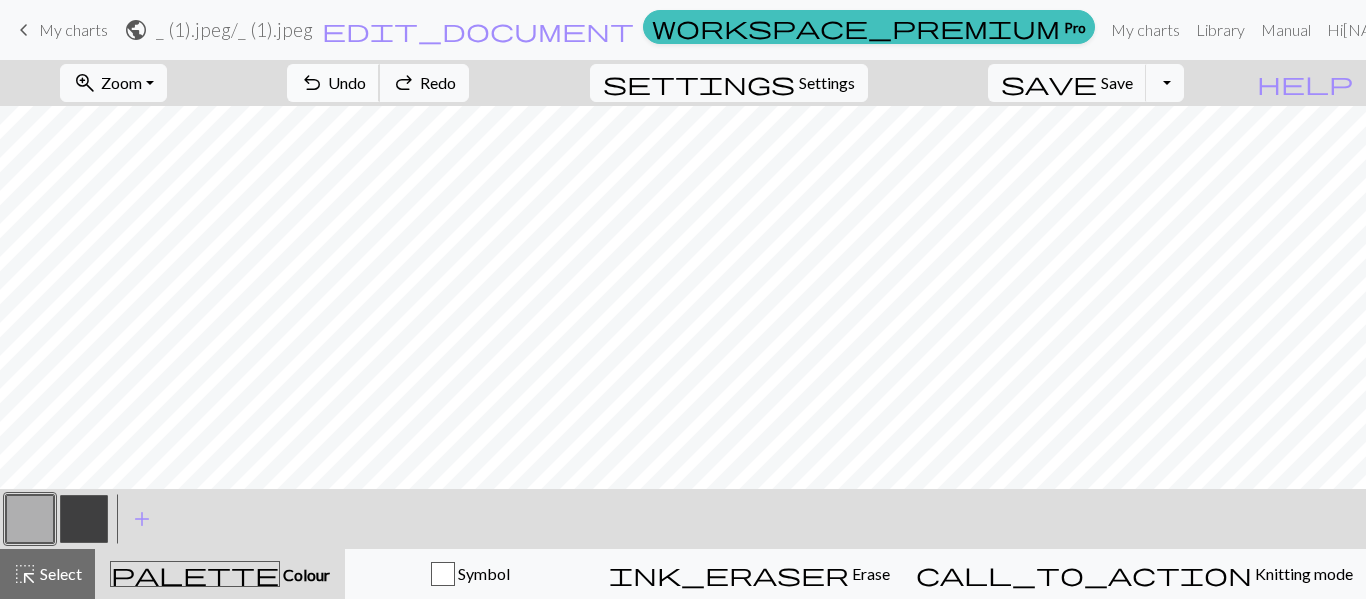 scroll, scrollTop: 627, scrollLeft: 0, axis: vertical 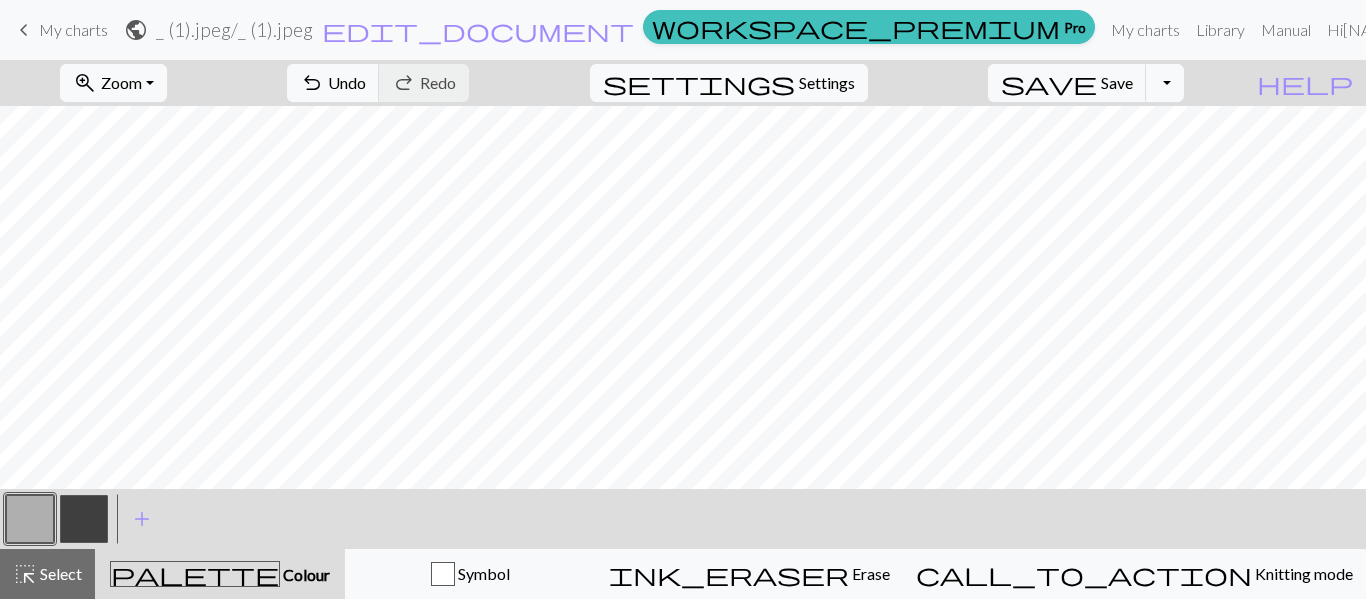 click at bounding box center (84, 519) 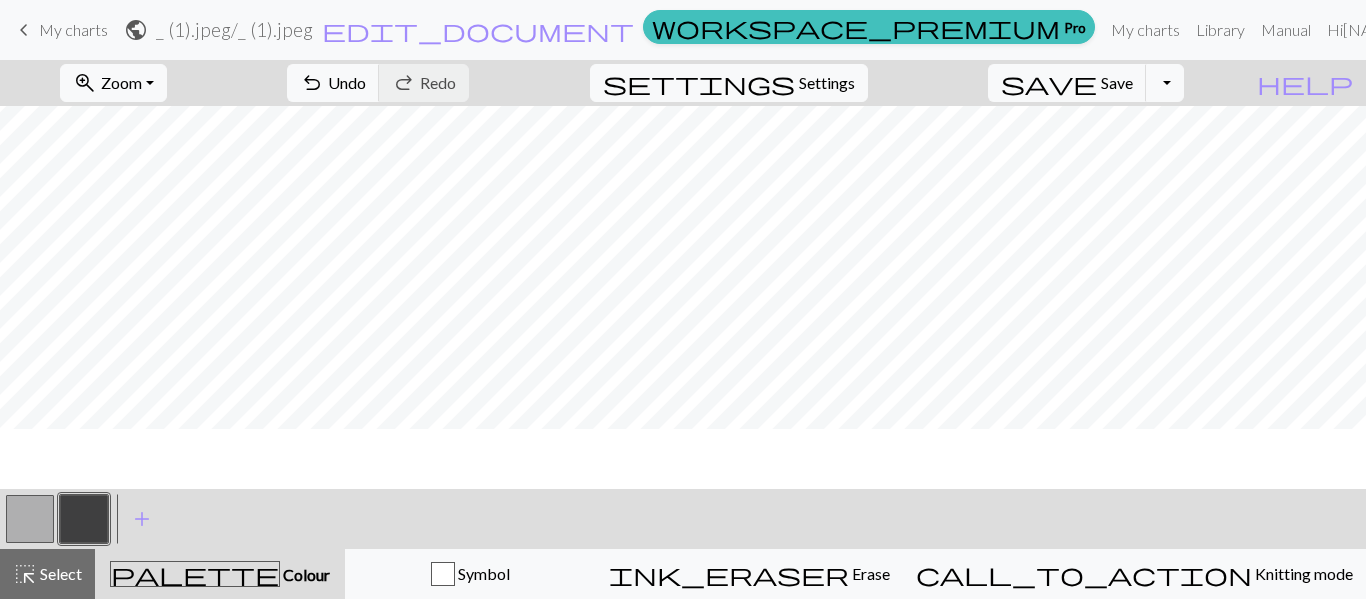 scroll, scrollTop: 0, scrollLeft: 0, axis: both 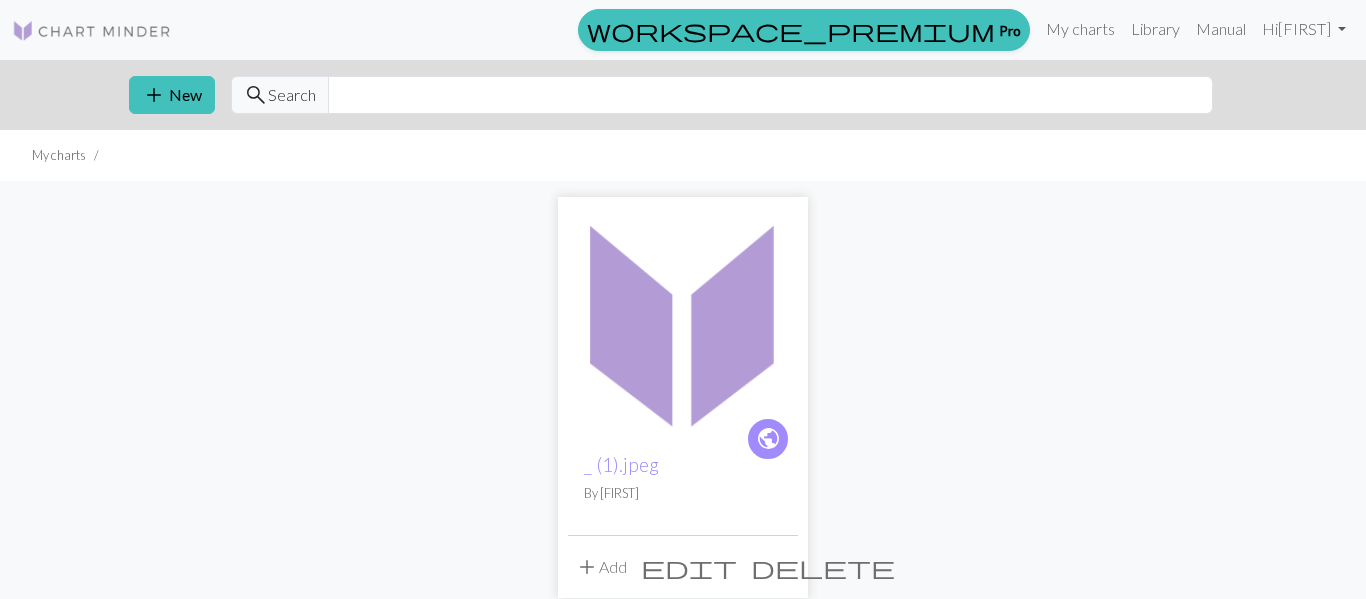 click on "delete" at bounding box center [823, 567] 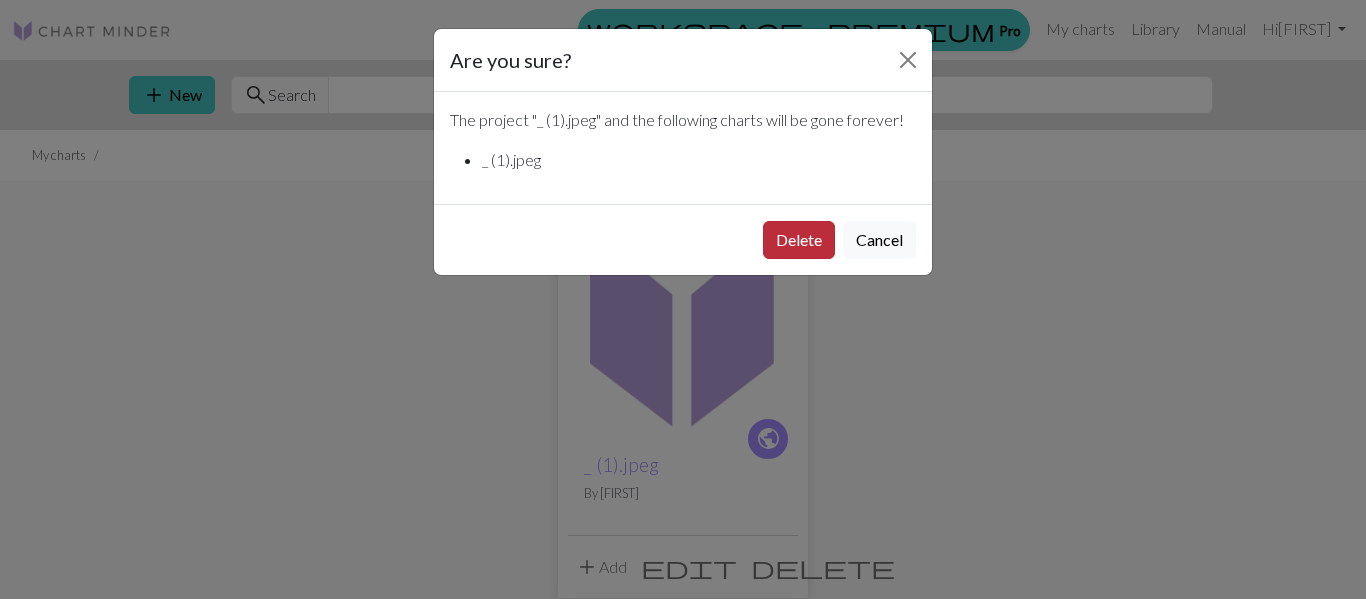 click on "Delete" at bounding box center [799, 240] 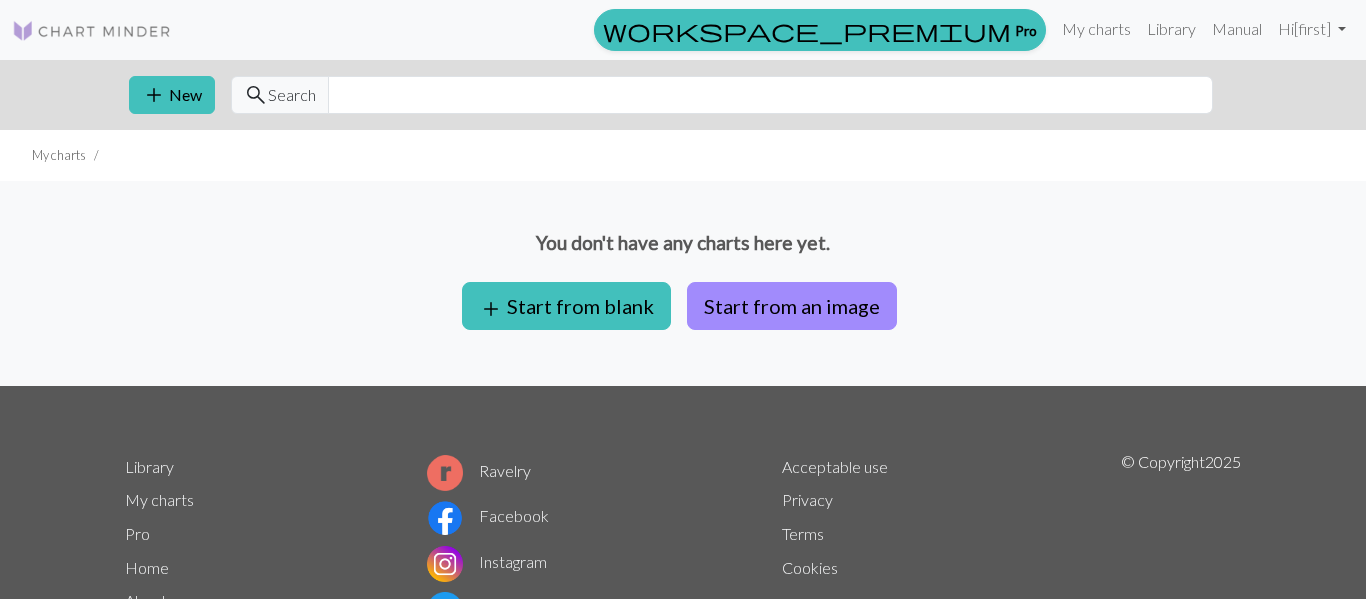 scroll, scrollTop: 0, scrollLeft: 0, axis: both 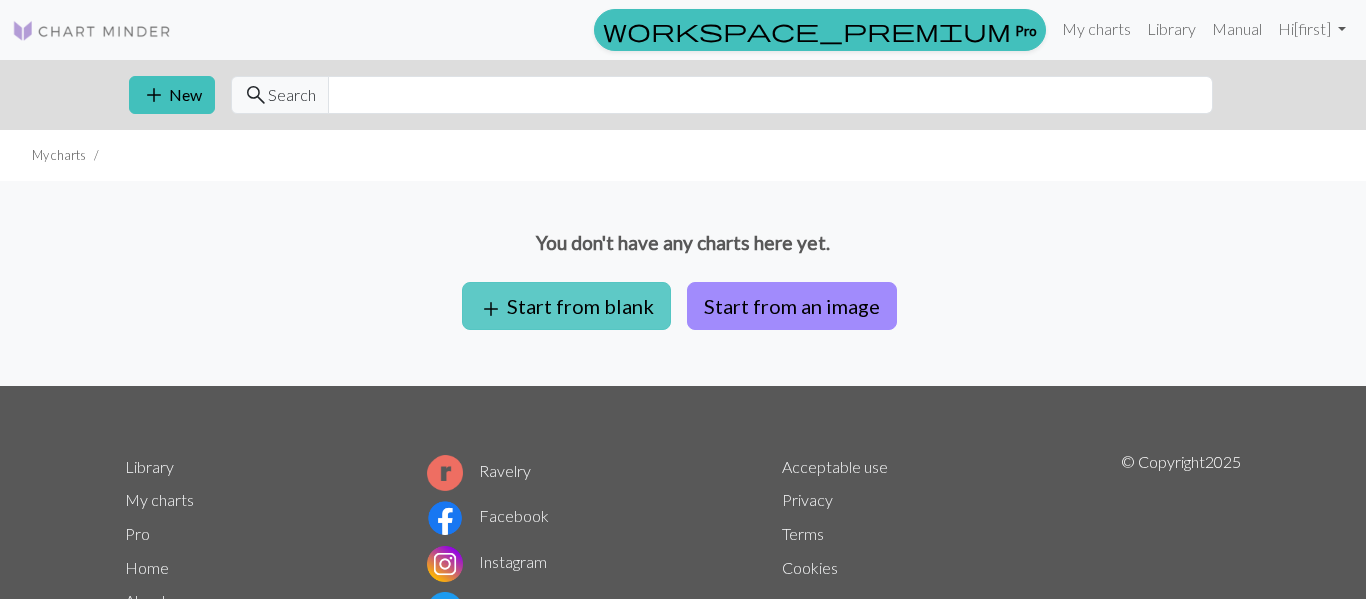 click on "add   Start from blank" at bounding box center [566, 306] 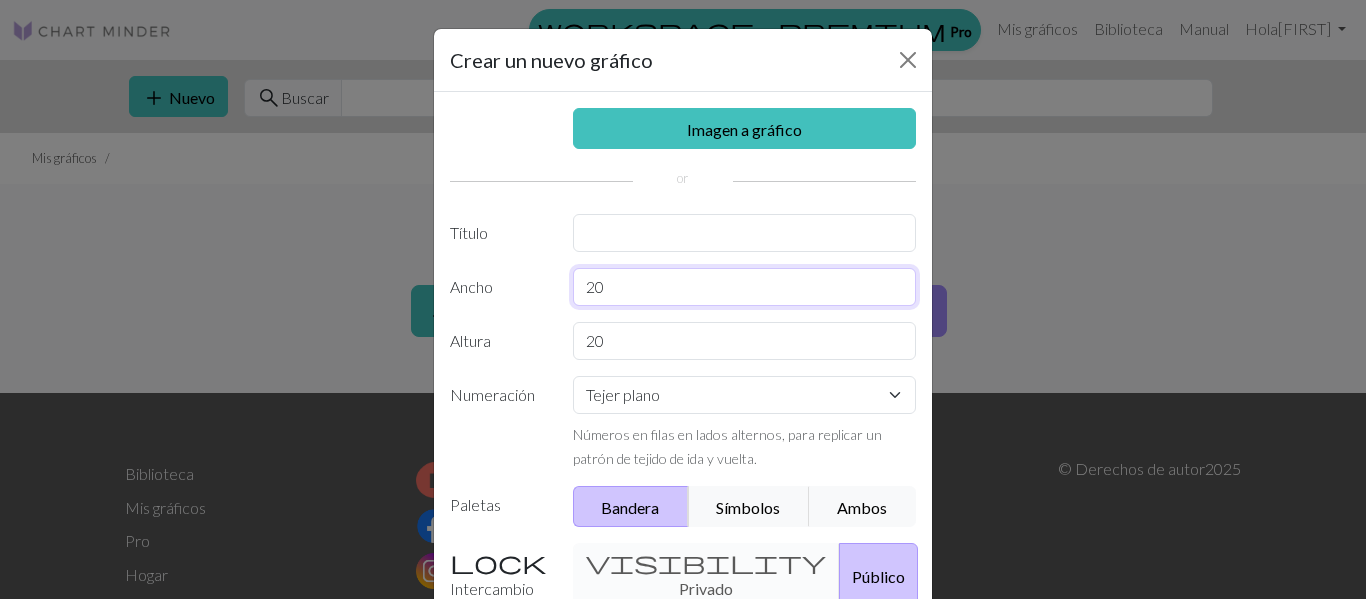 click on "20" at bounding box center [745, 287] 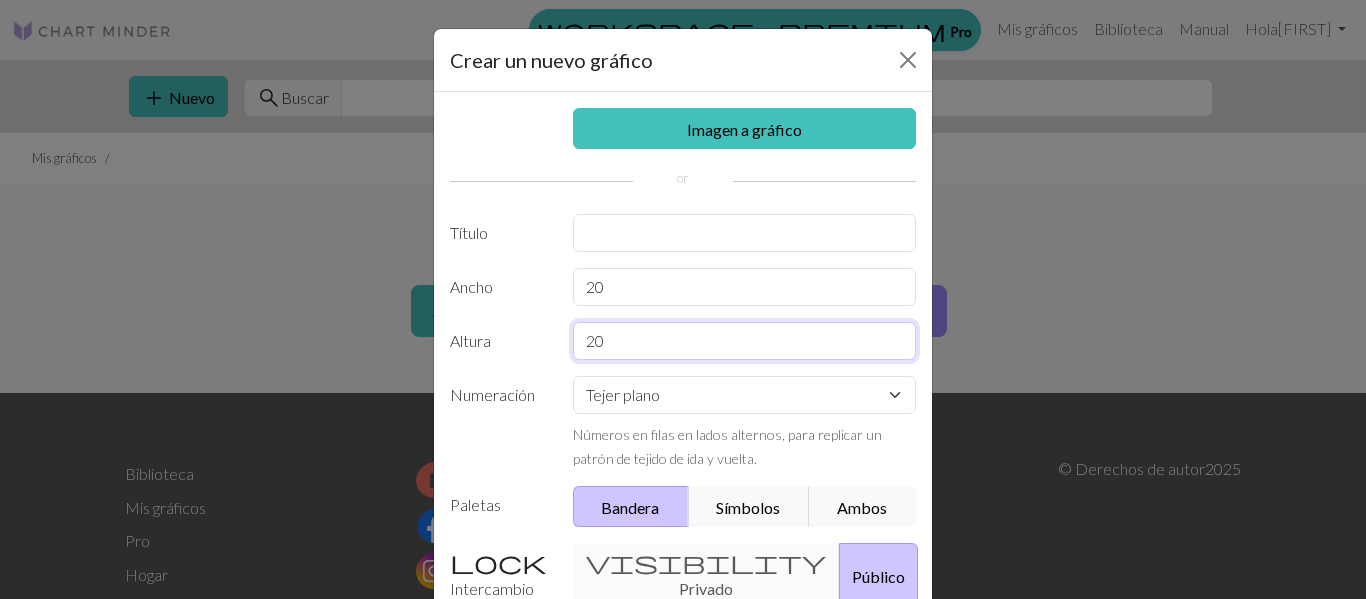 click on "20" at bounding box center [745, 341] 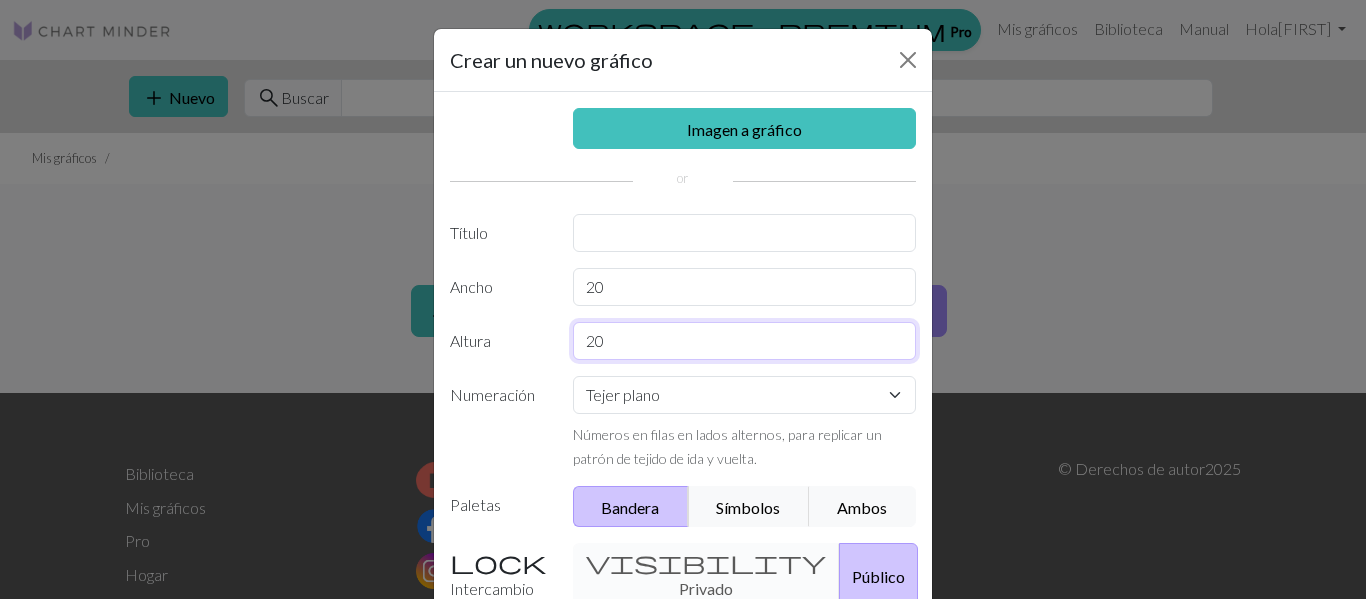 type on "2" 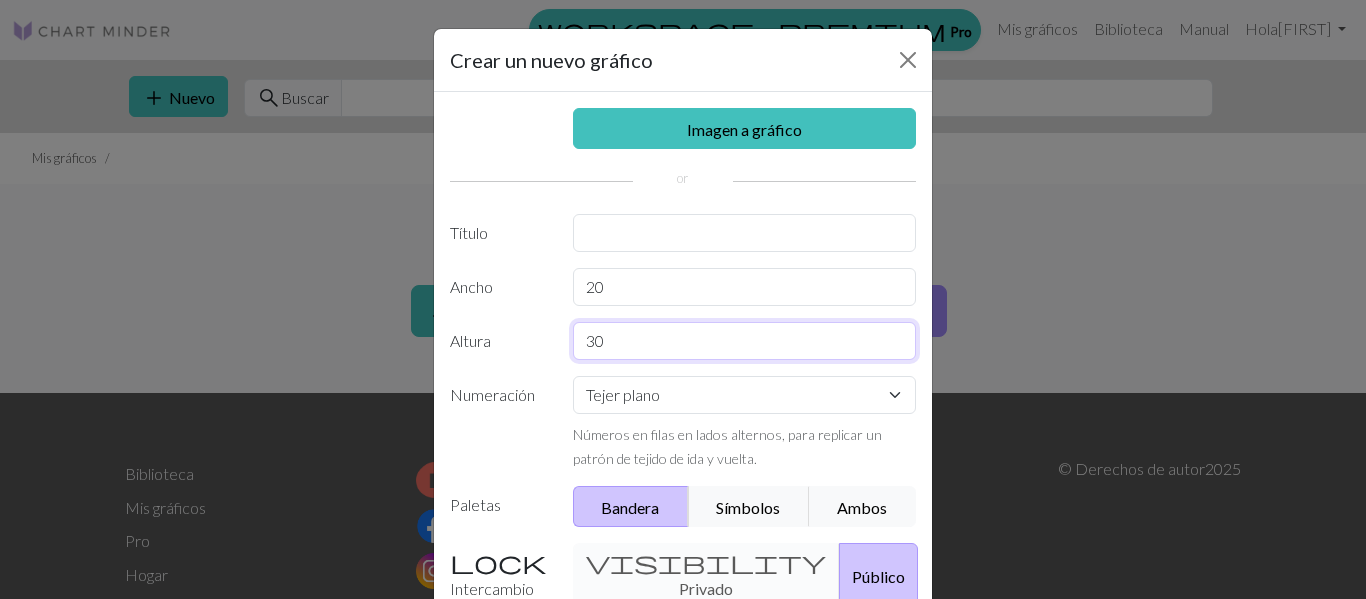 type on "3" 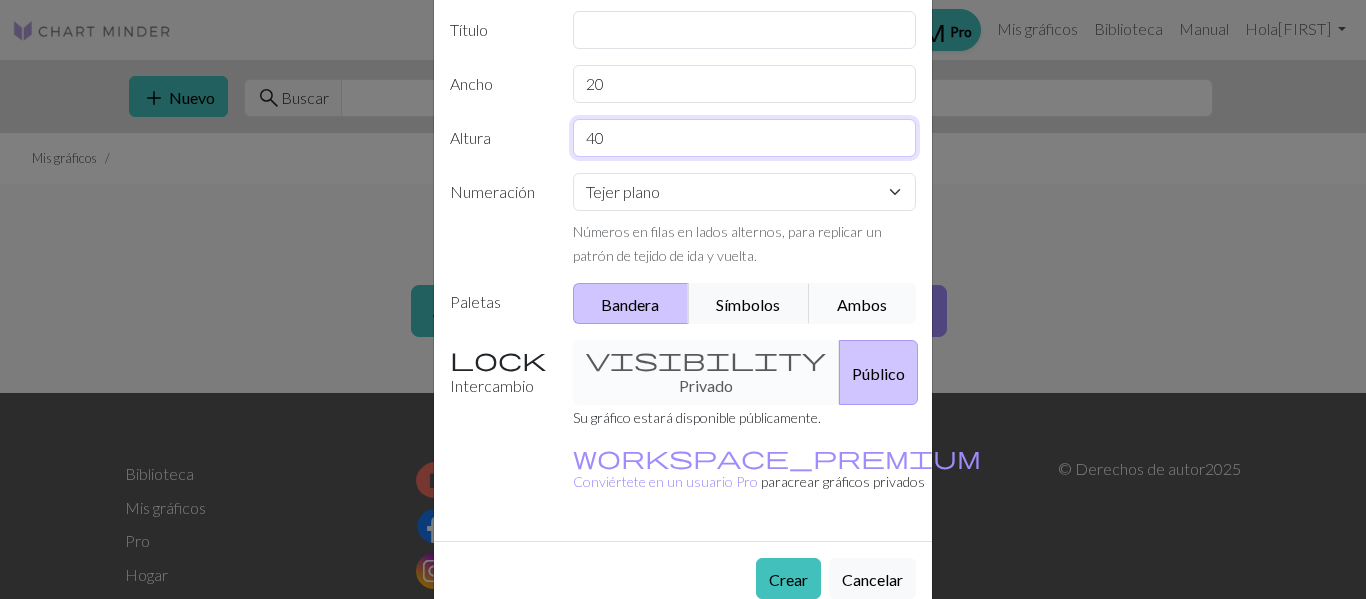 scroll, scrollTop: 224, scrollLeft: 0, axis: vertical 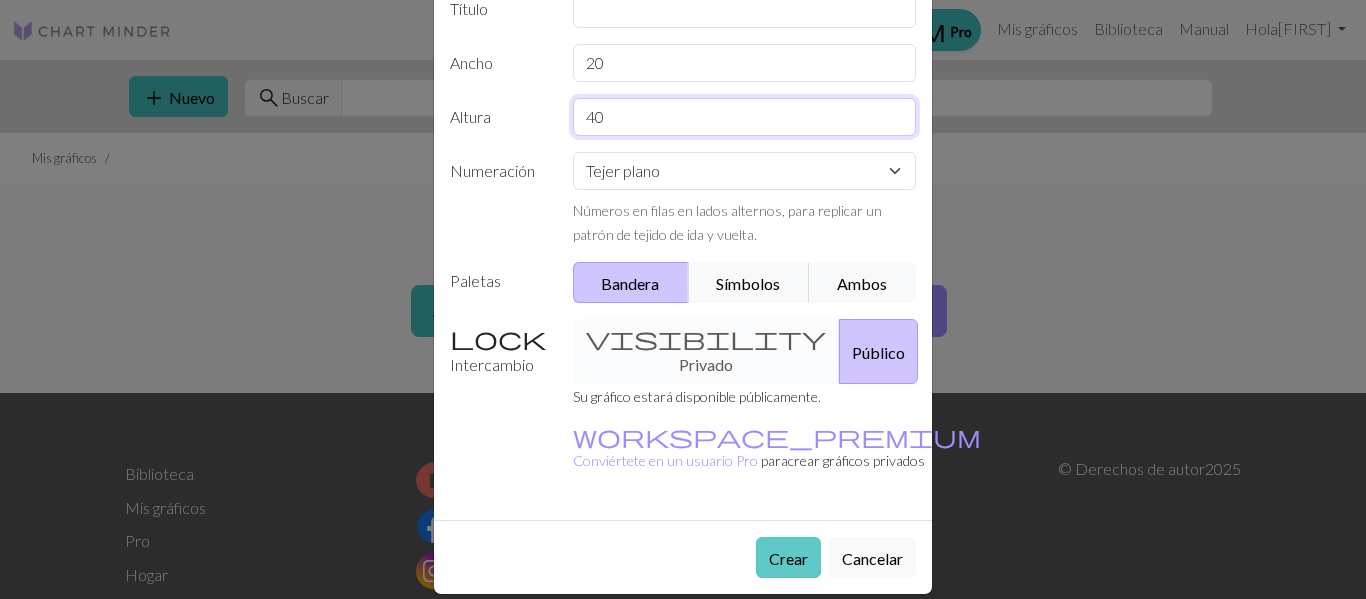 type on "40" 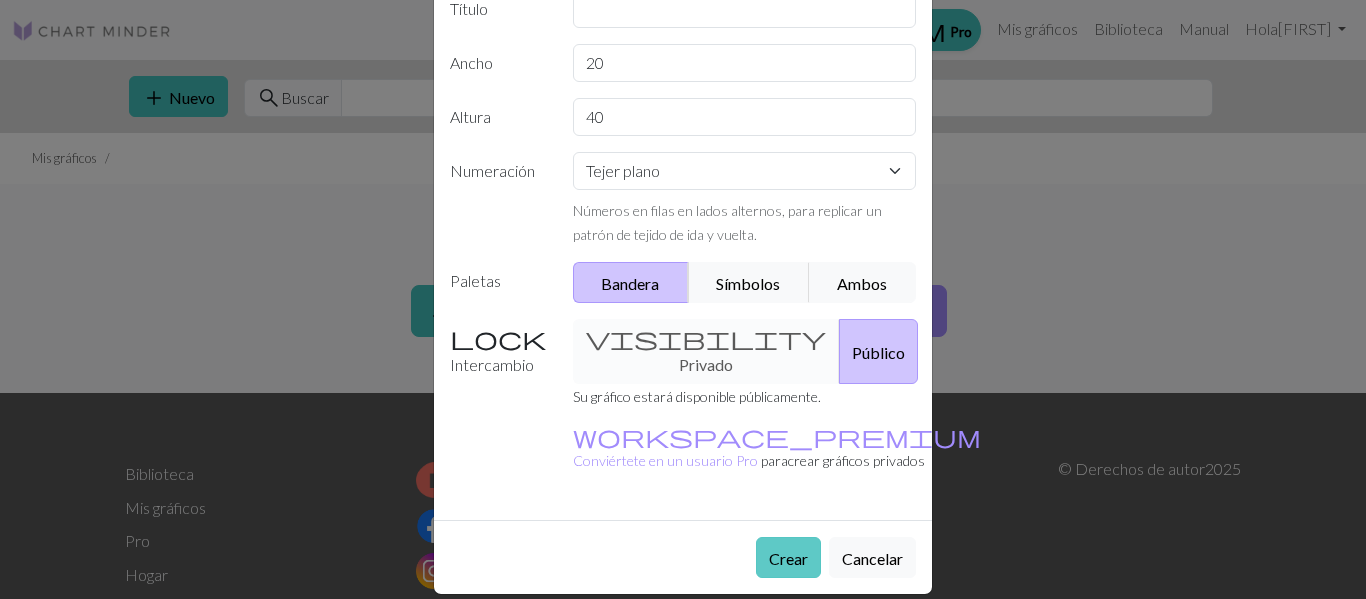 click on "Crear" at bounding box center [788, 557] 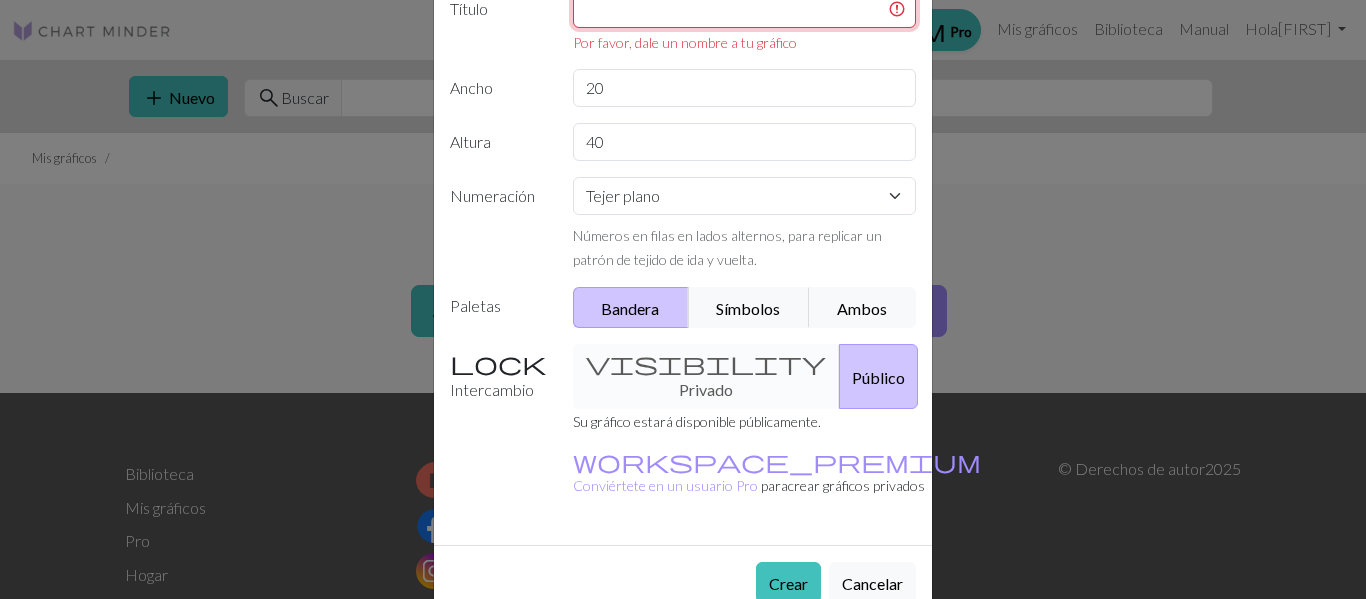 click at bounding box center [745, 9] 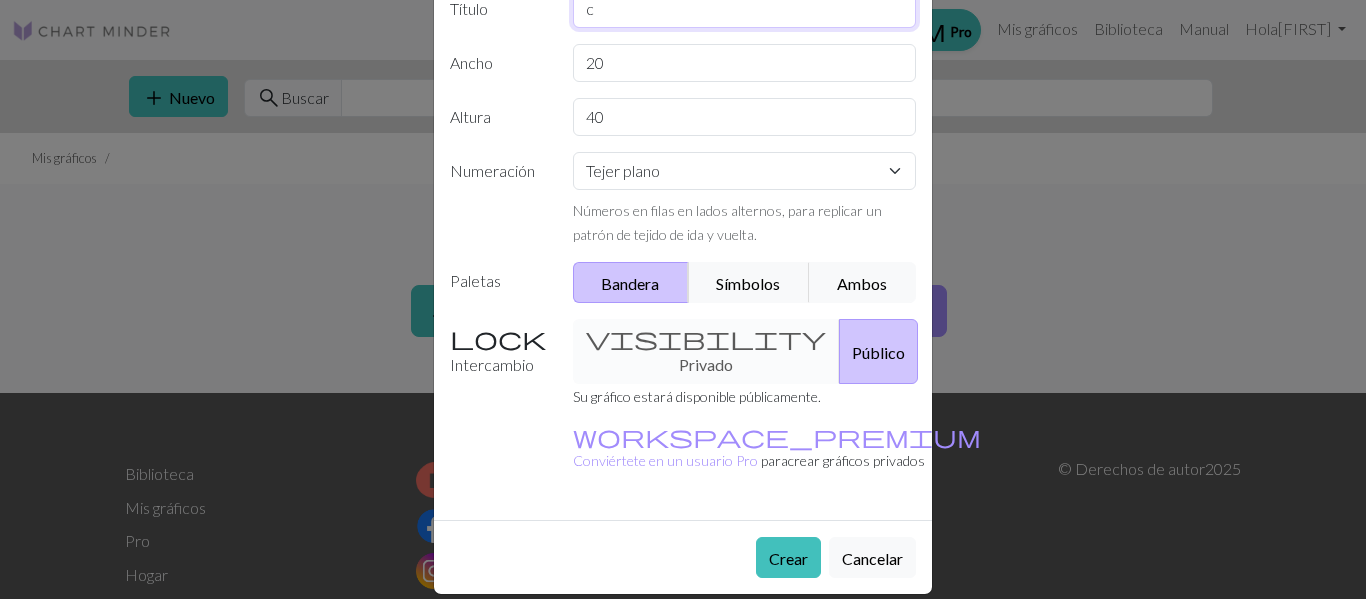 scroll, scrollTop: 222, scrollLeft: 0, axis: vertical 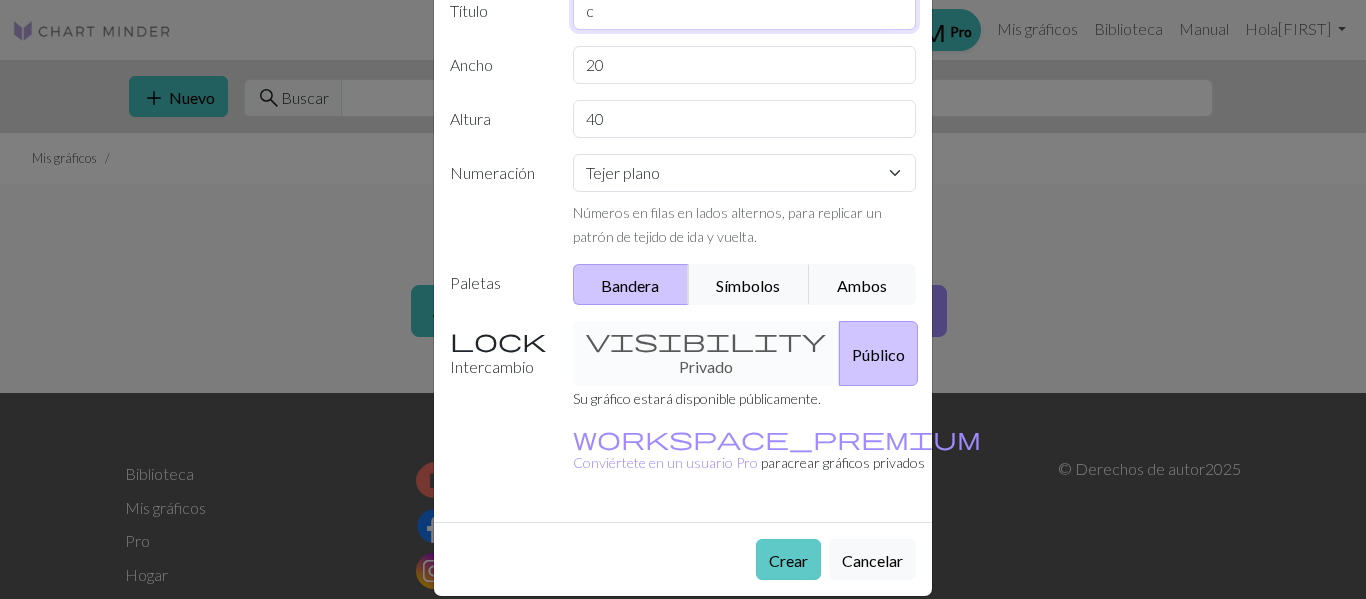 type on "c" 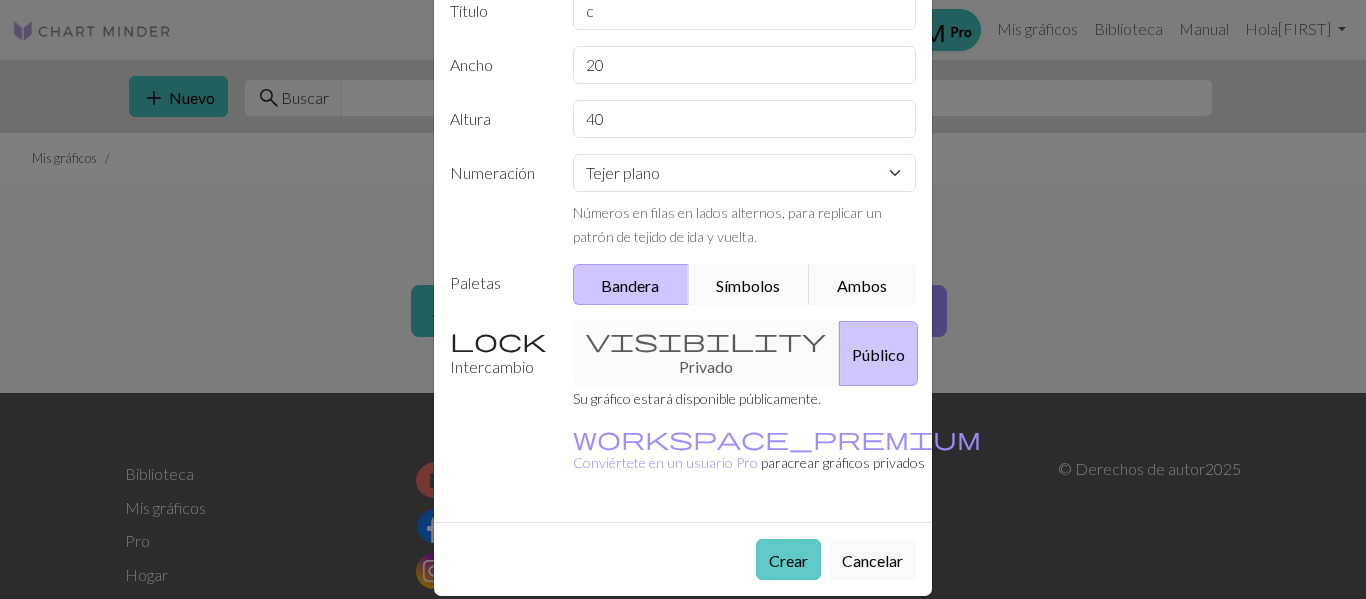 click on "Crear" at bounding box center (788, 559) 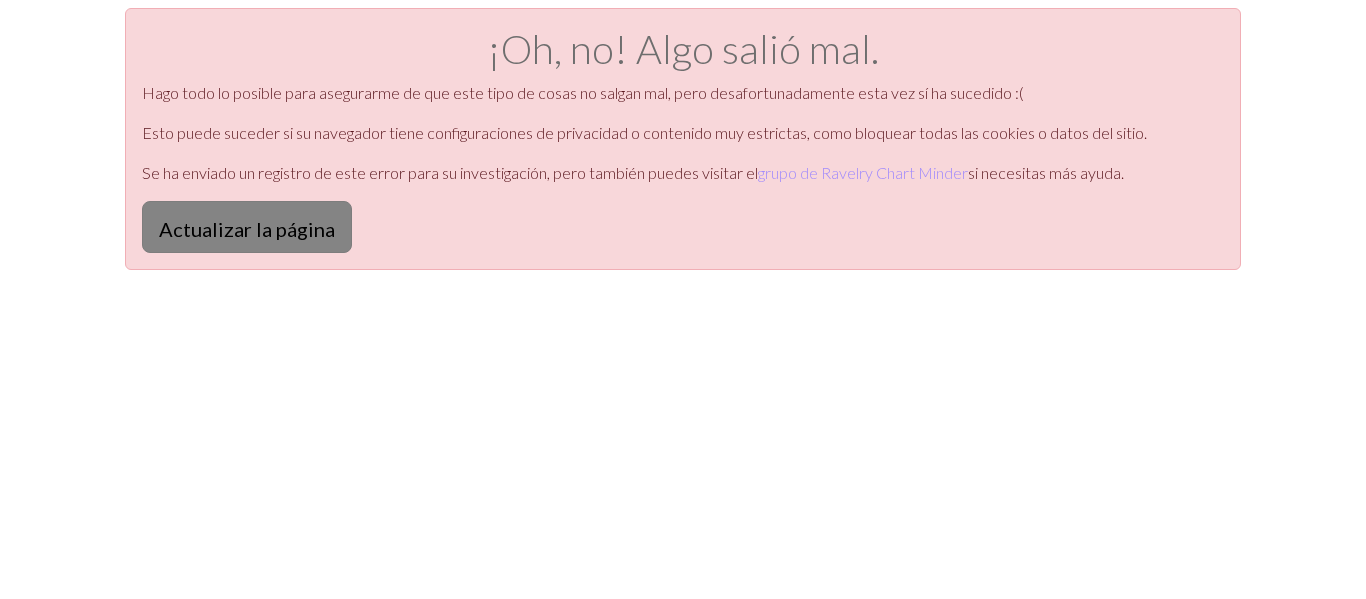 click on "Actualizar la página" at bounding box center (247, 229) 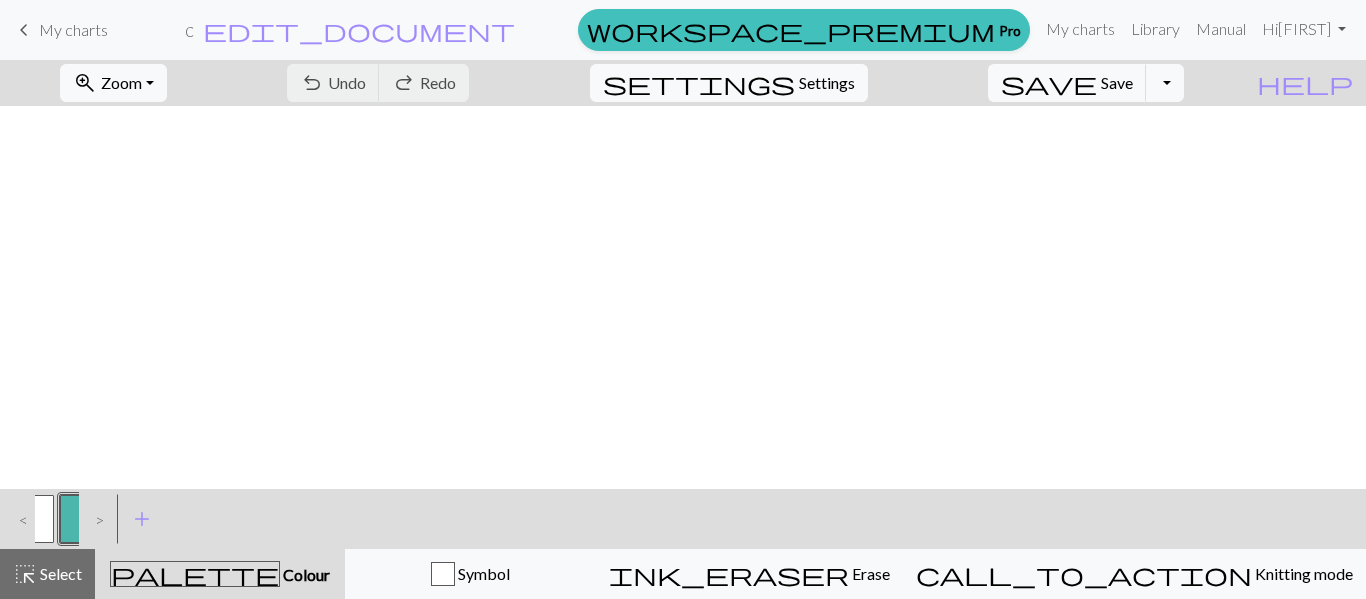 scroll, scrollTop: 0, scrollLeft: 0, axis: both 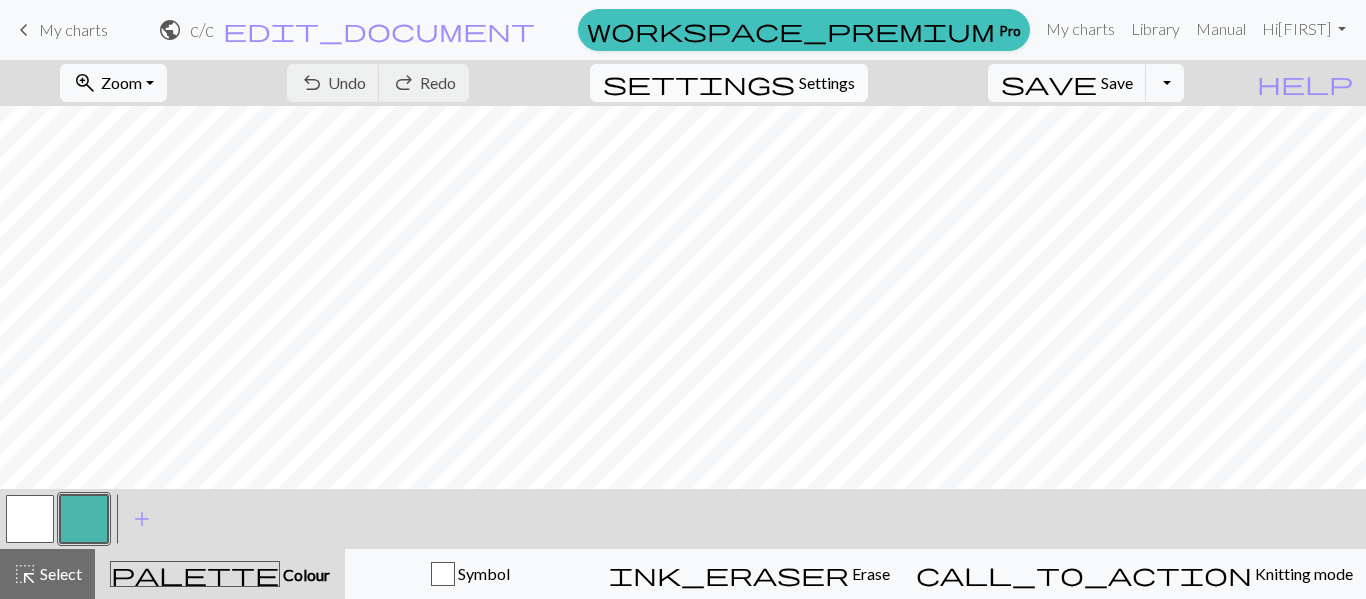 click on "settings  Settings" at bounding box center [729, 83] 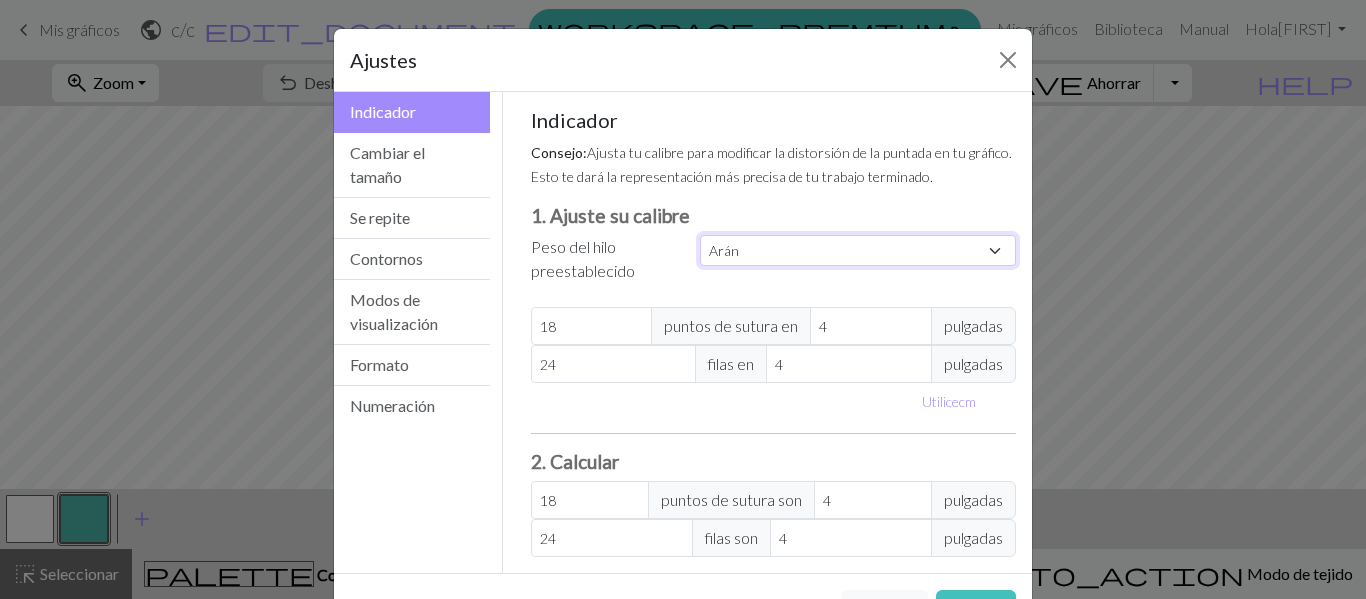 click on "Costumbre Cuadrado Cordón Digitación ligera Digitación Deporte Doble punto Estambre Arán Voluminoso Súper voluminoso" at bounding box center (858, 250) 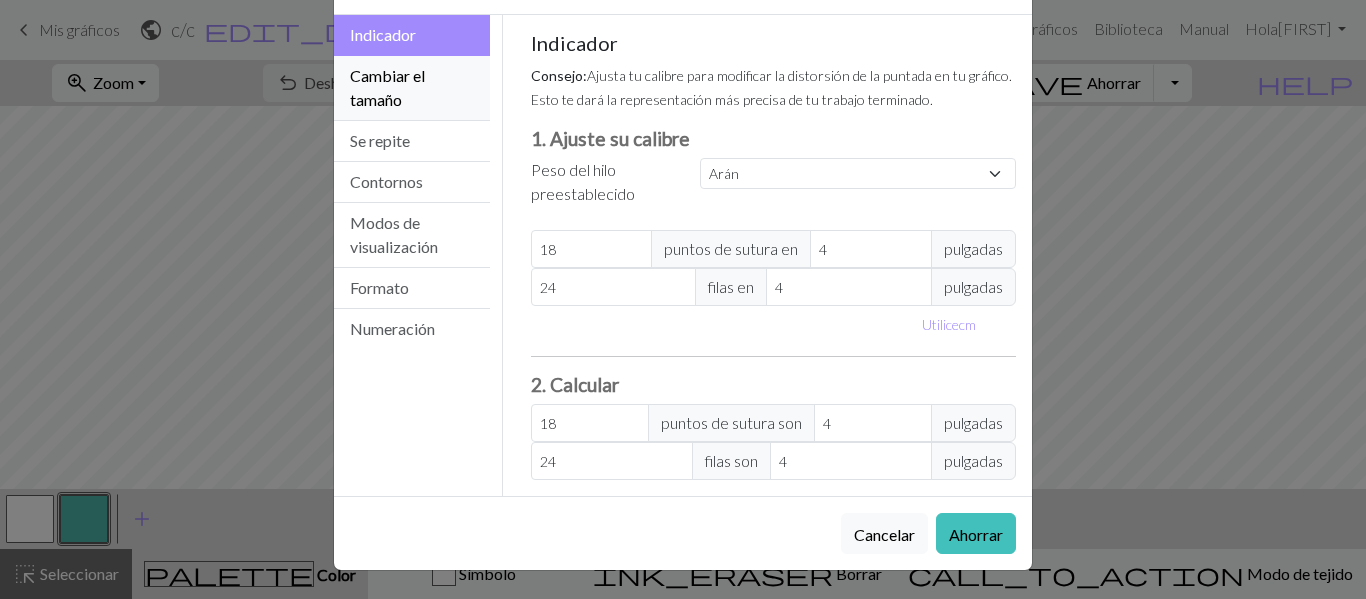 click on "Cambiar el tamaño" at bounding box center (387, 87) 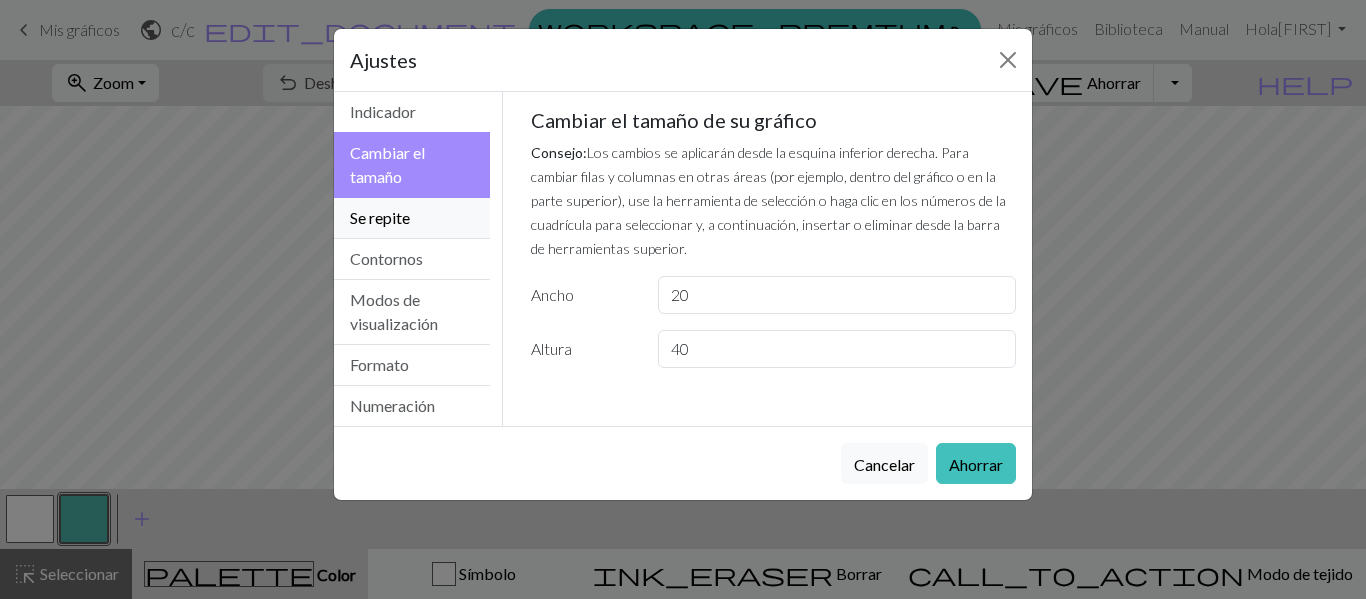 click on "Se repite" at bounding box center (412, 218) 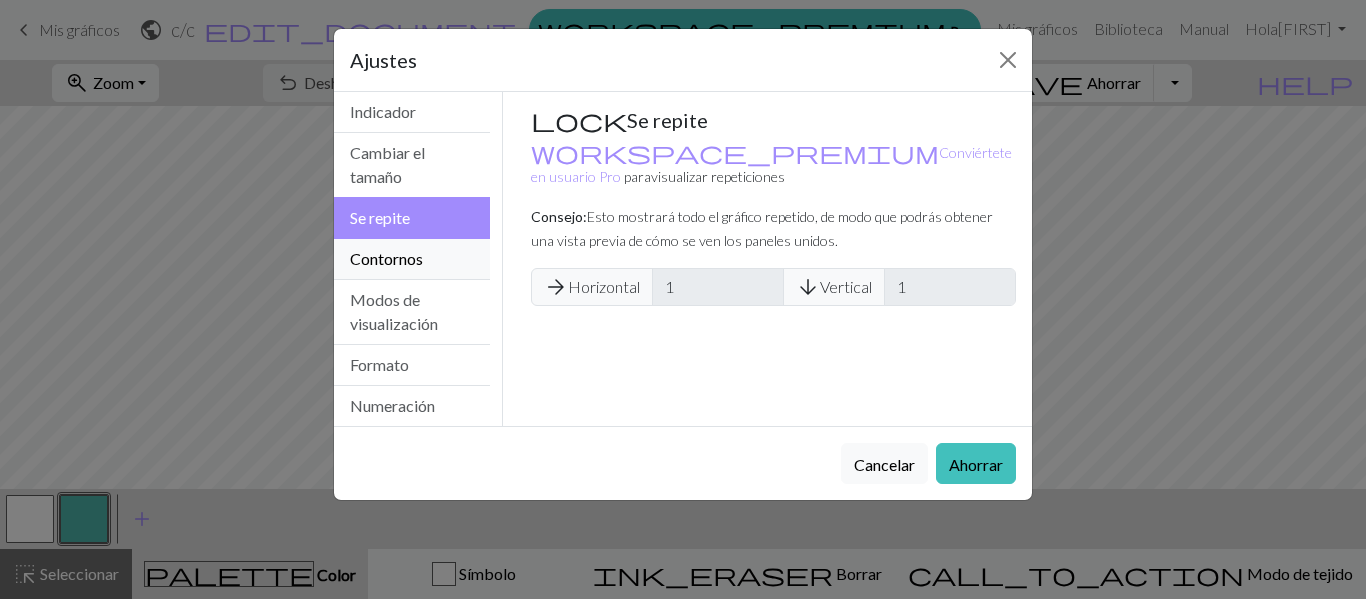 click on "Contornos" at bounding box center [412, 259] 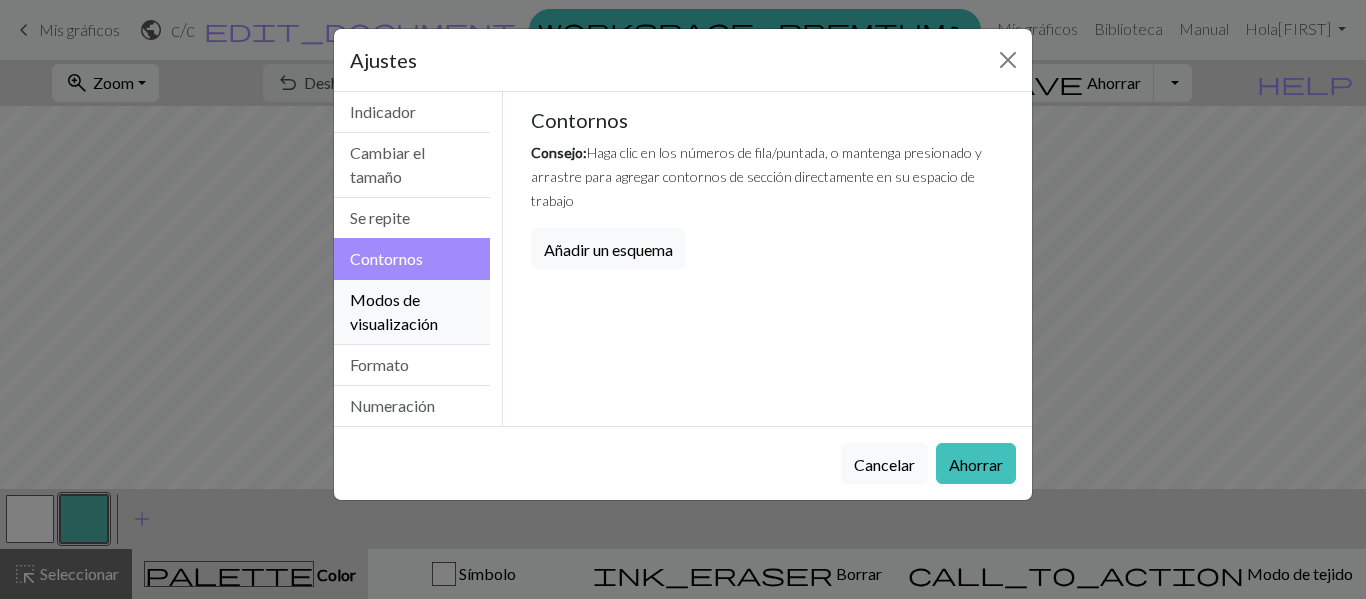 click on "Modos de visualización" at bounding box center (412, 312) 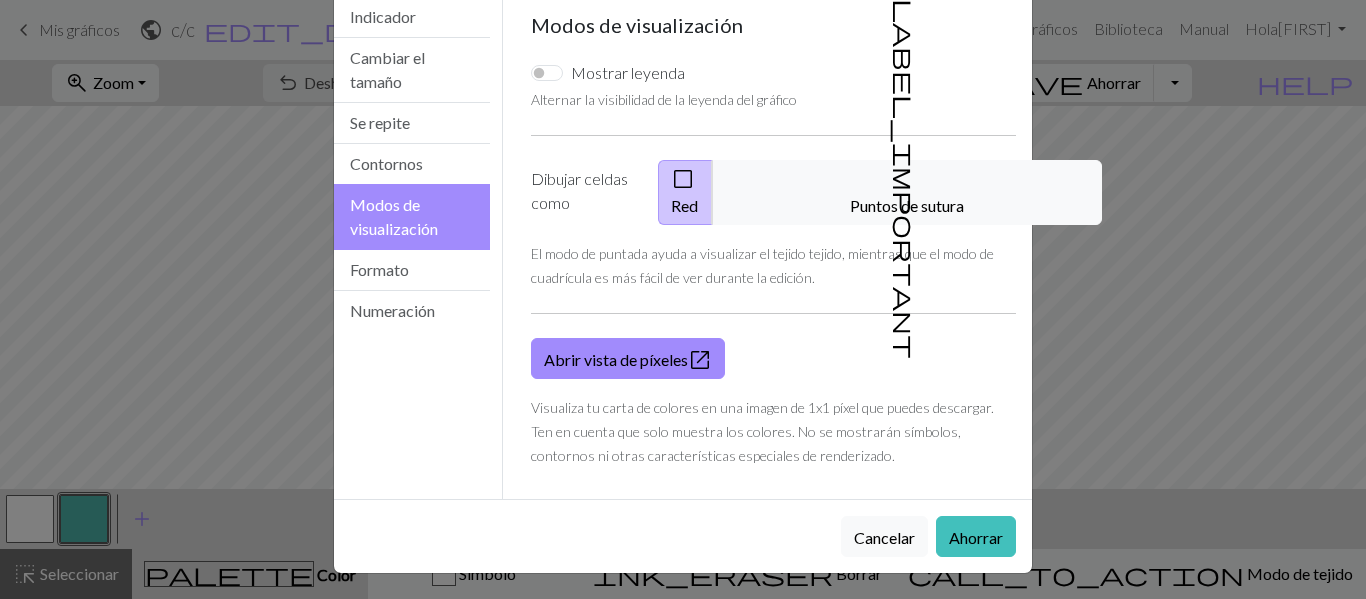 scroll, scrollTop: 92, scrollLeft: 0, axis: vertical 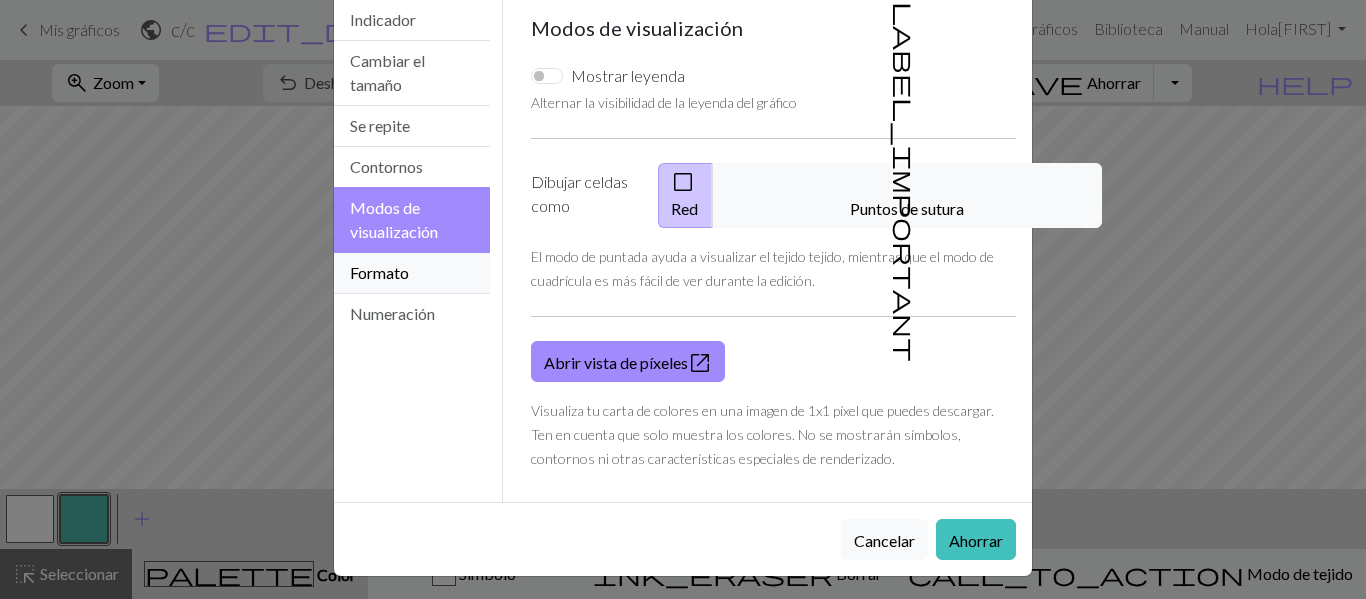 click on "Formato" at bounding box center (412, 273) 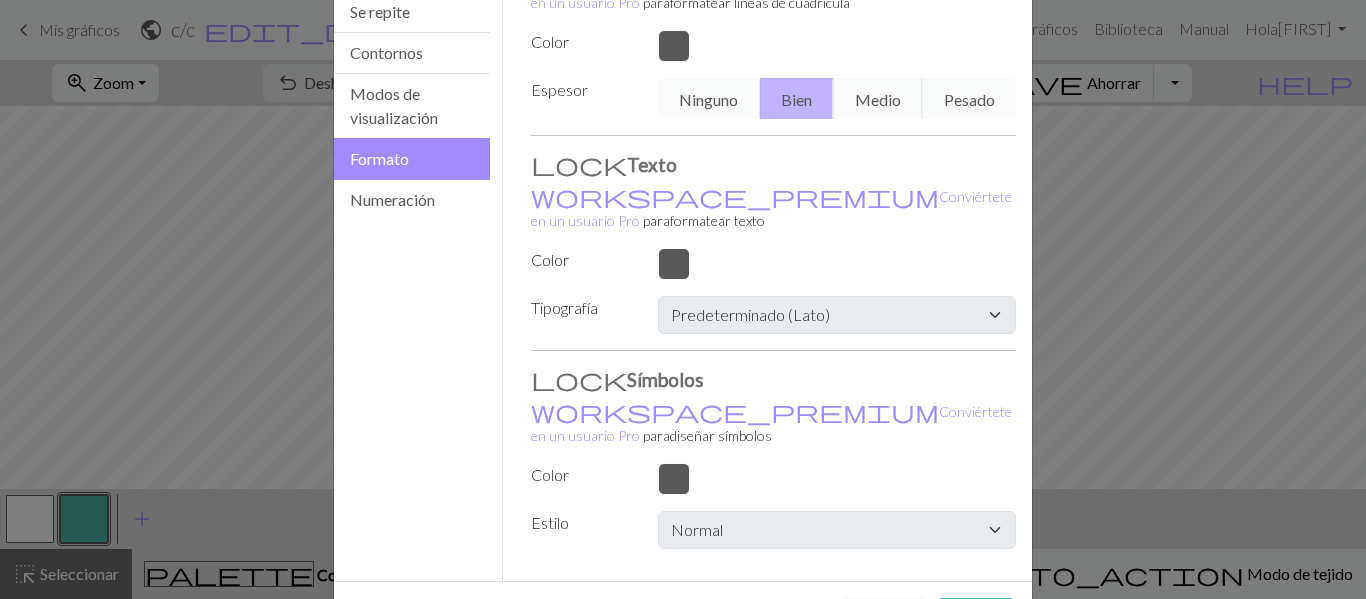 scroll, scrollTop: 208, scrollLeft: 0, axis: vertical 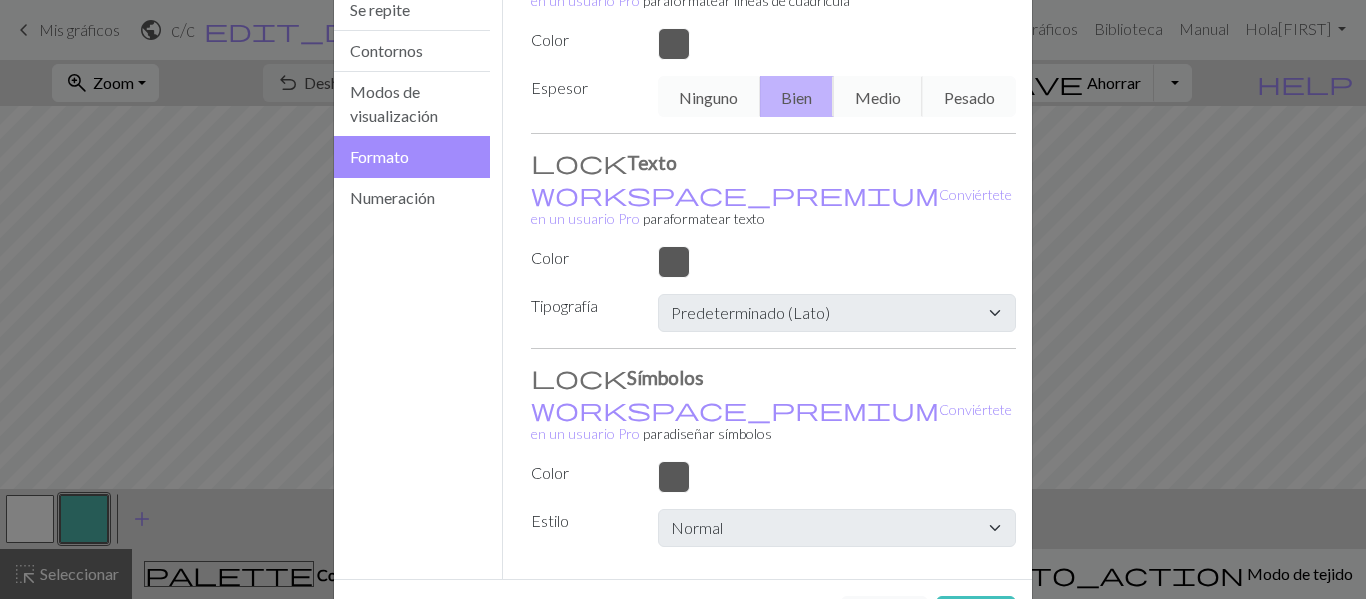 click on "Indicador Cambiar el tamaño Se repite Contornos Modos de visualización Formato Numeración" at bounding box center (412, 231) 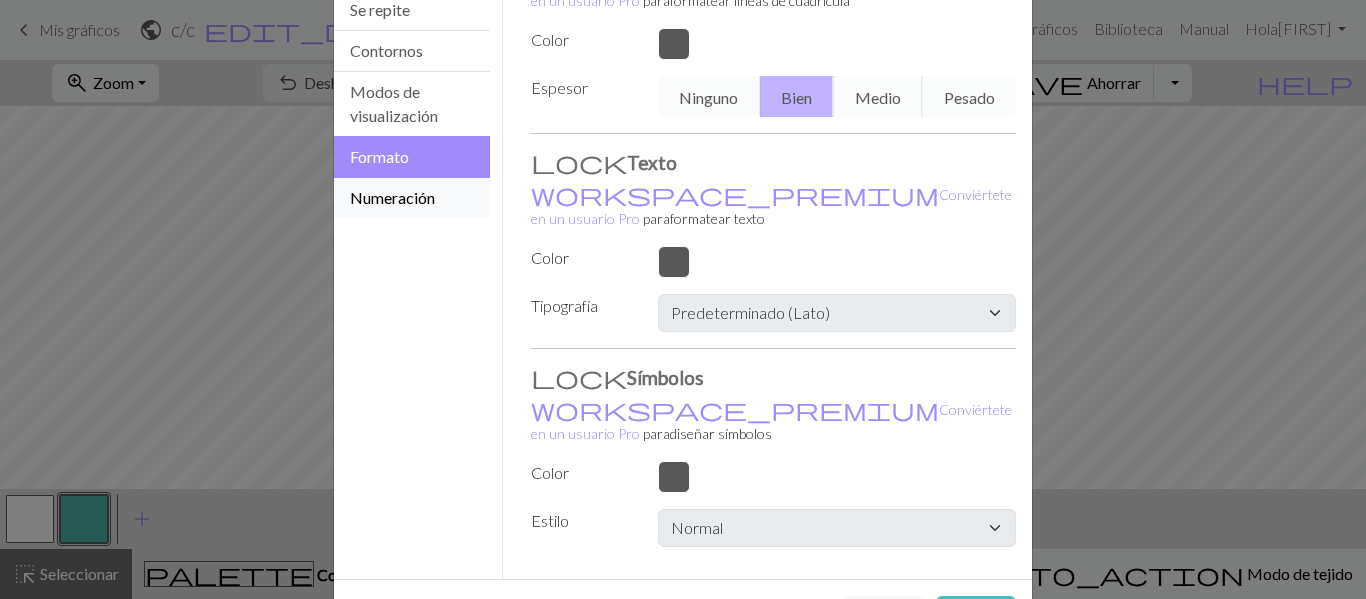 click on "Numeración" at bounding box center (392, 197) 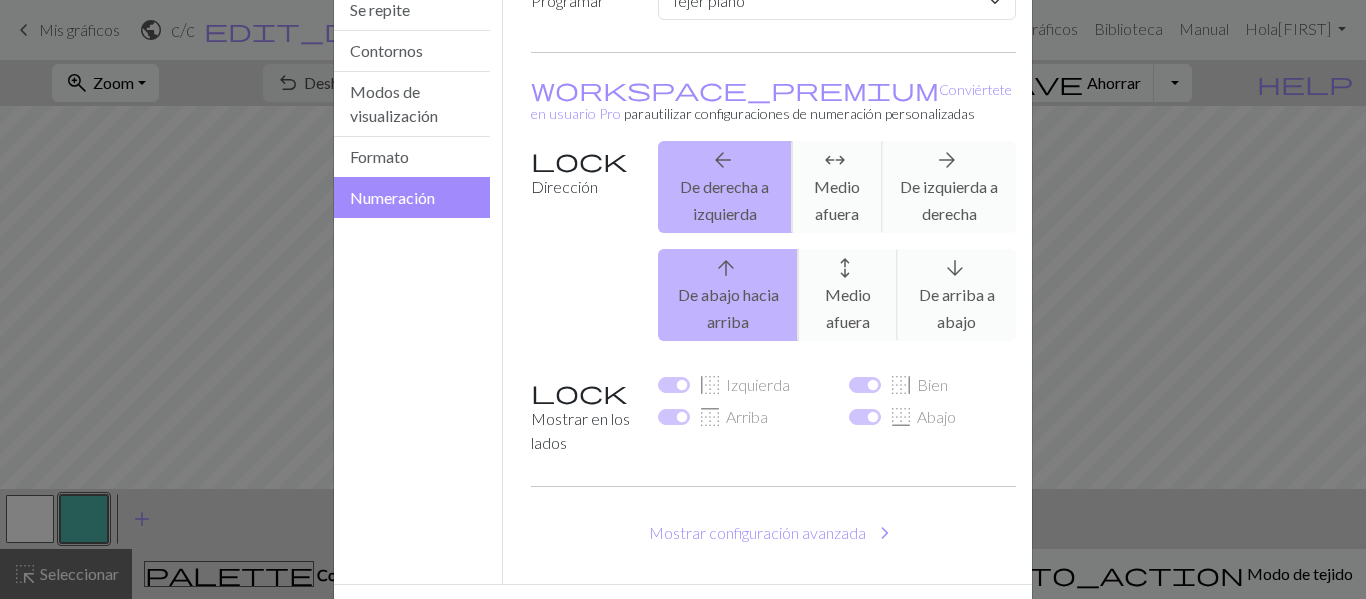 scroll, scrollTop: 272, scrollLeft: 0, axis: vertical 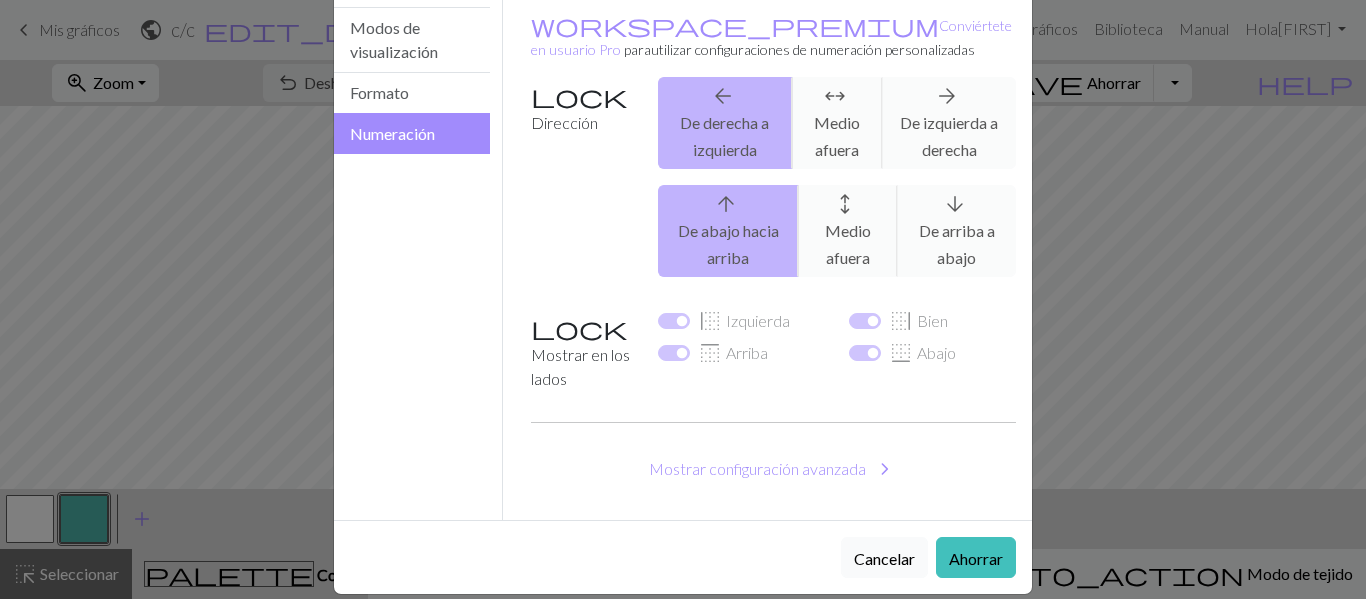click on "Cancelar" at bounding box center (884, 558) 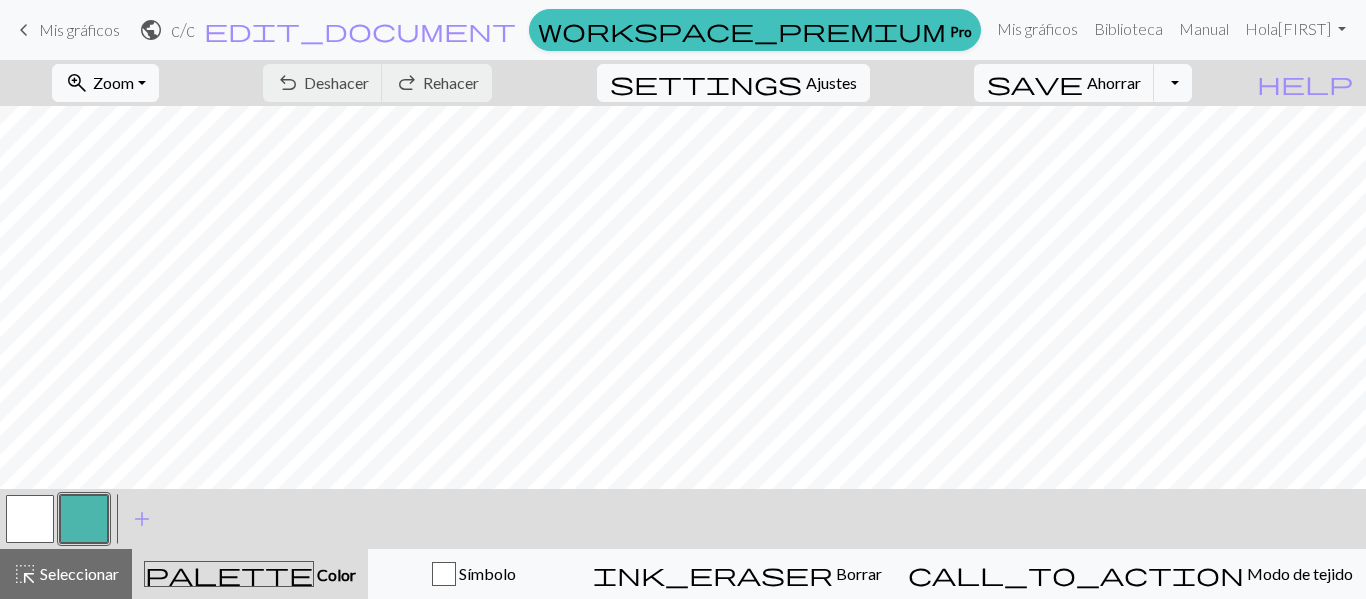 click on "Mis gráficos" at bounding box center (79, 29) 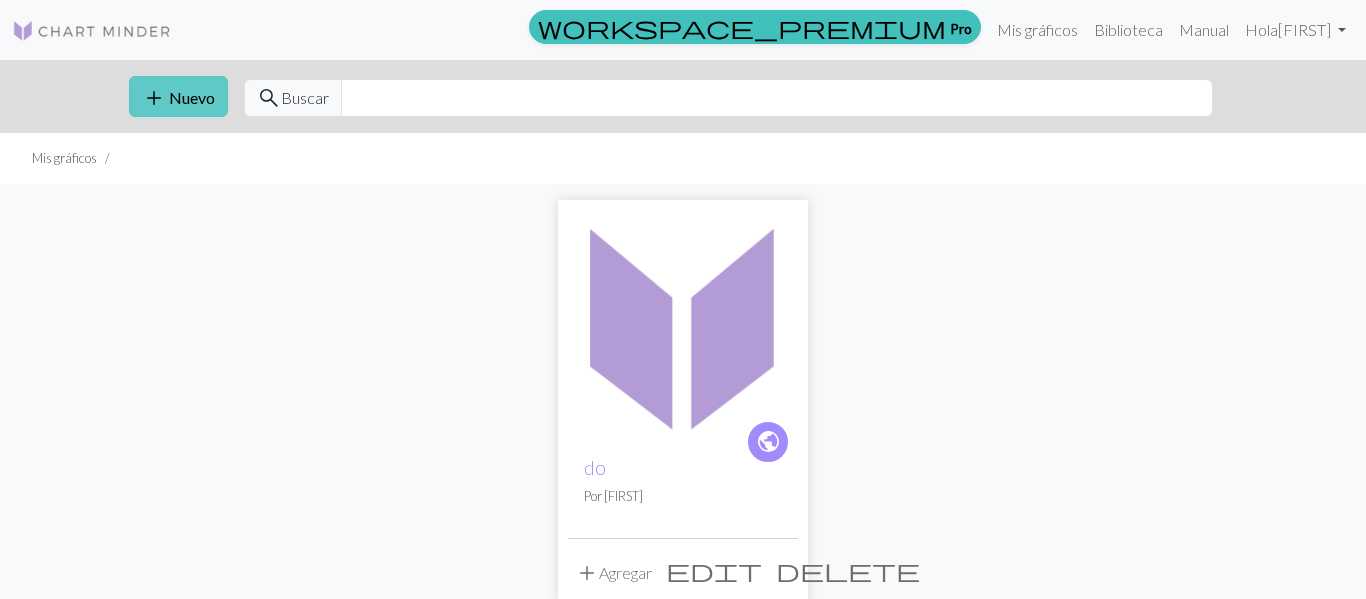 click on "Nuevo" at bounding box center (192, 97) 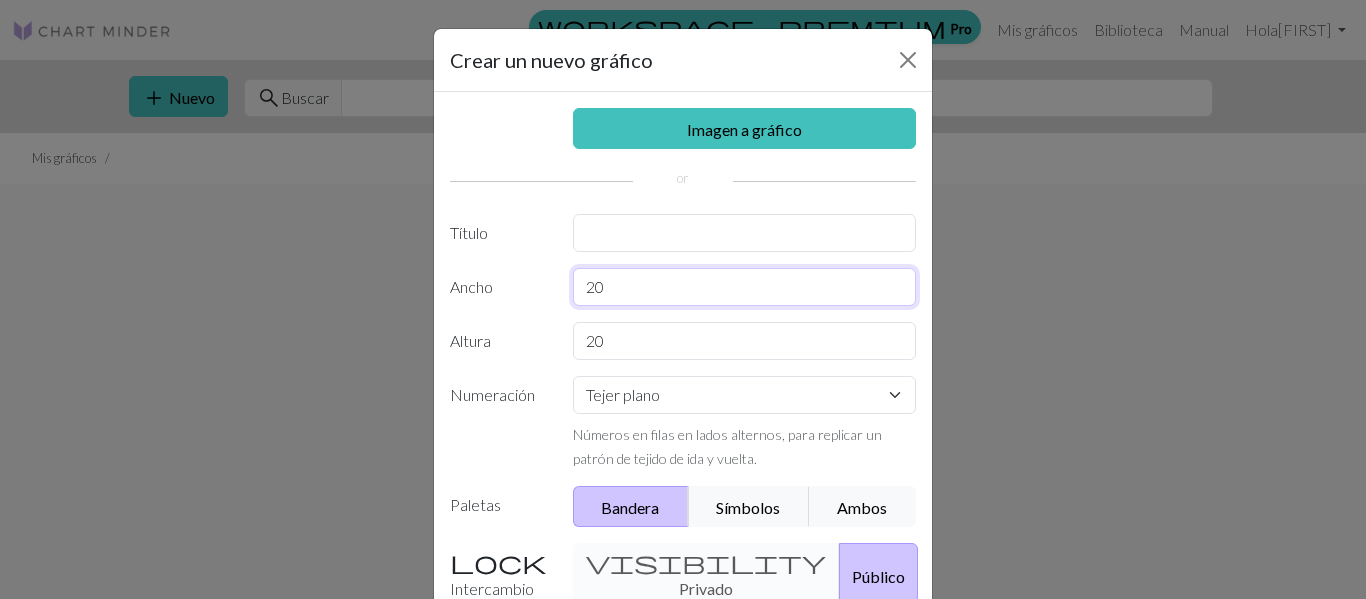 click on "20" at bounding box center [745, 287] 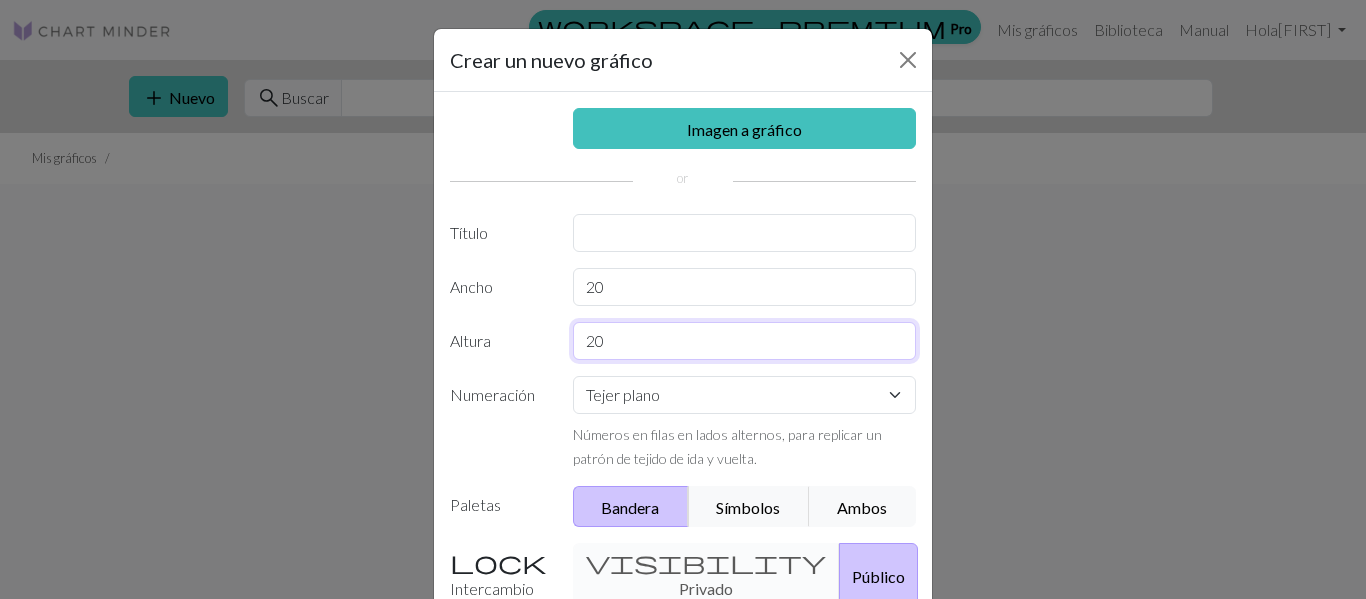 click on "20" at bounding box center (745, 341) 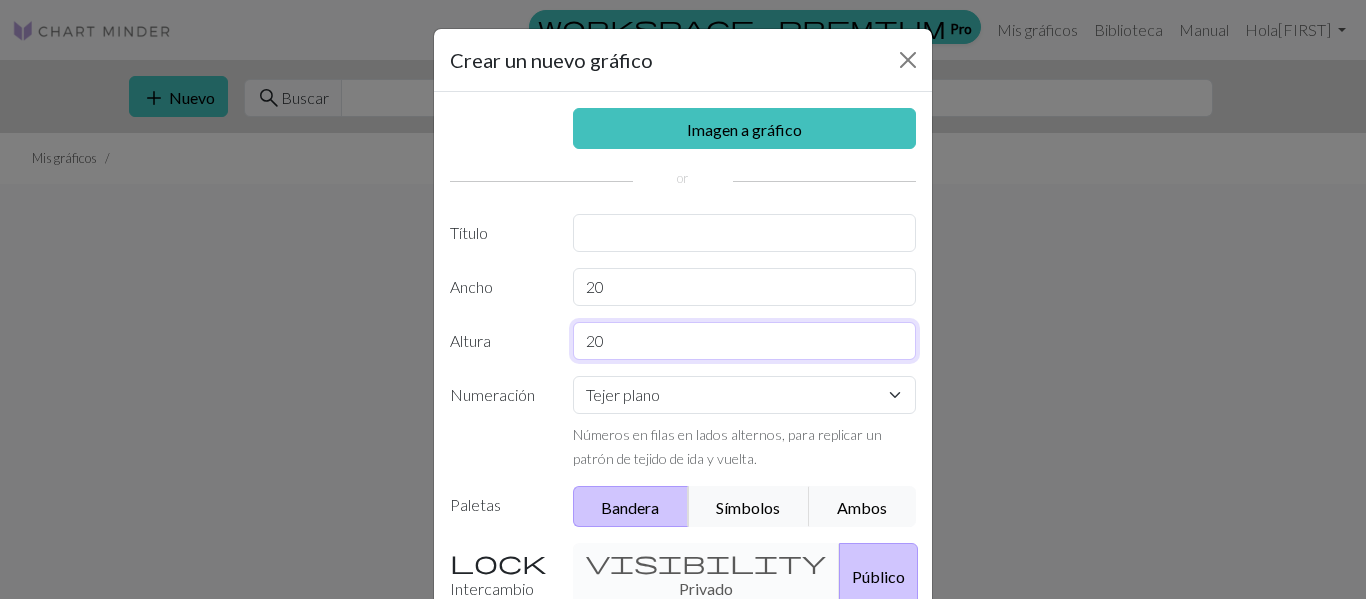 type on "2" 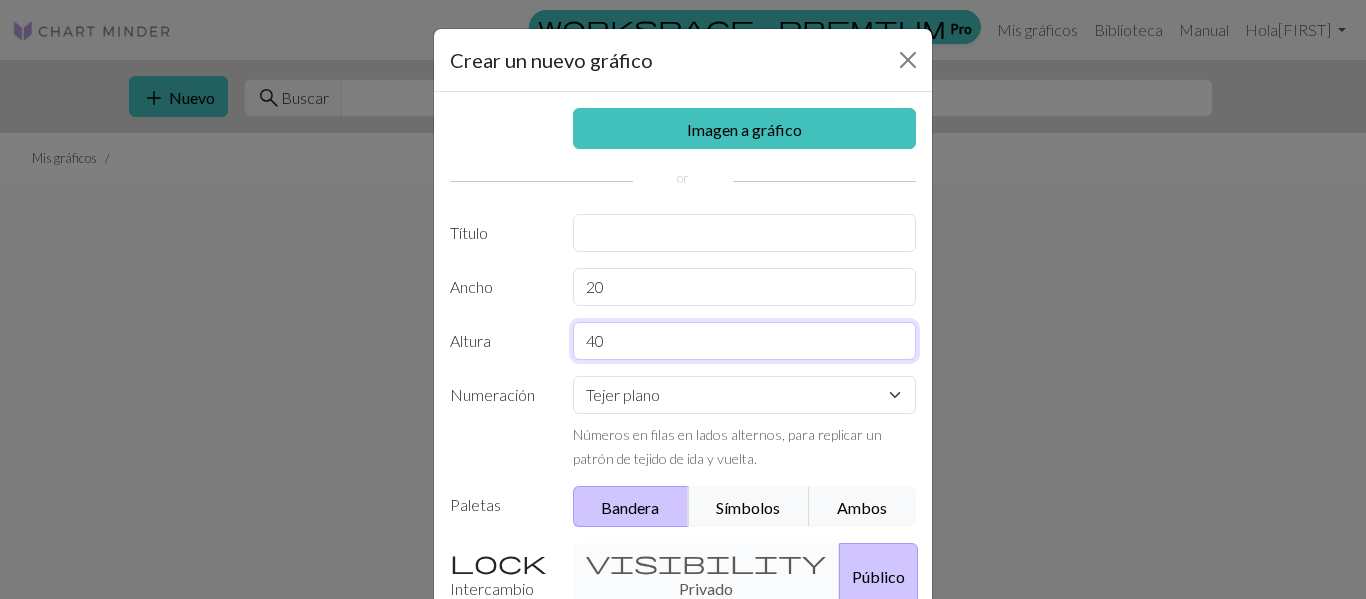 type on "40" 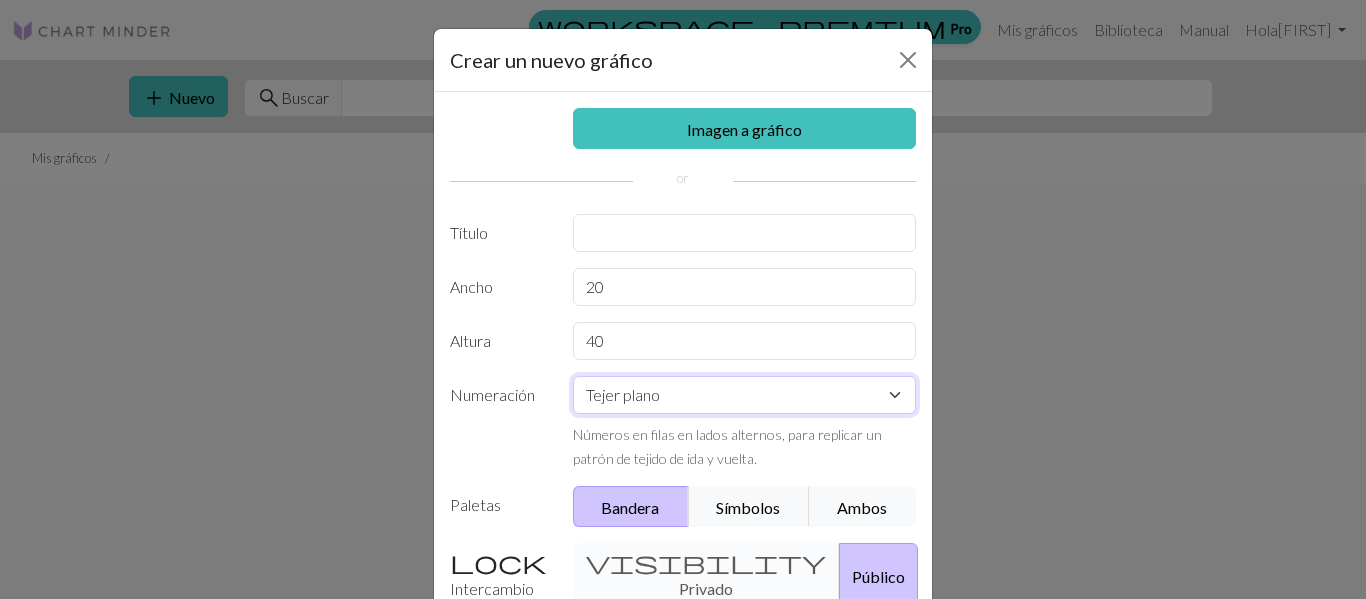 click on "Tejer plano Tejer en redondo Tejido de encaje Punto de cruz" at bounding box center (745, 395) 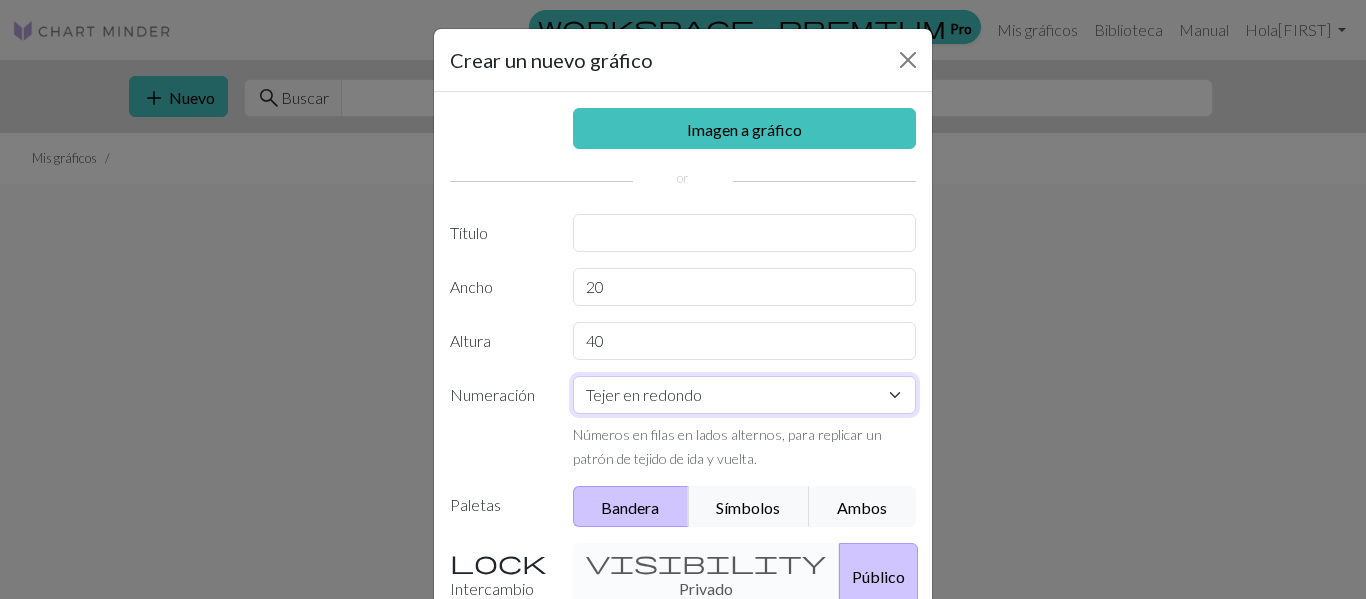 click on "Tejer plano Tejer en redondo Tejido de encaje Punto de cruz" at bounding box center (745, 395) 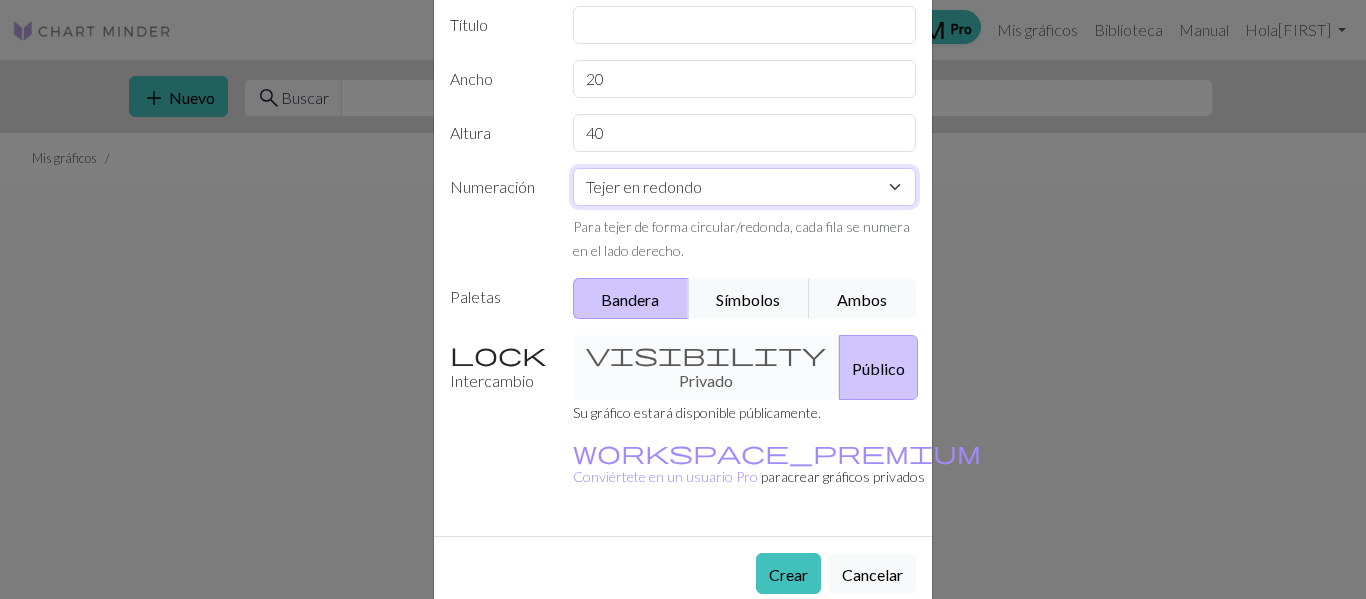 scroll, scrollTop: 224, scrollLeft: 0, axis: vertical 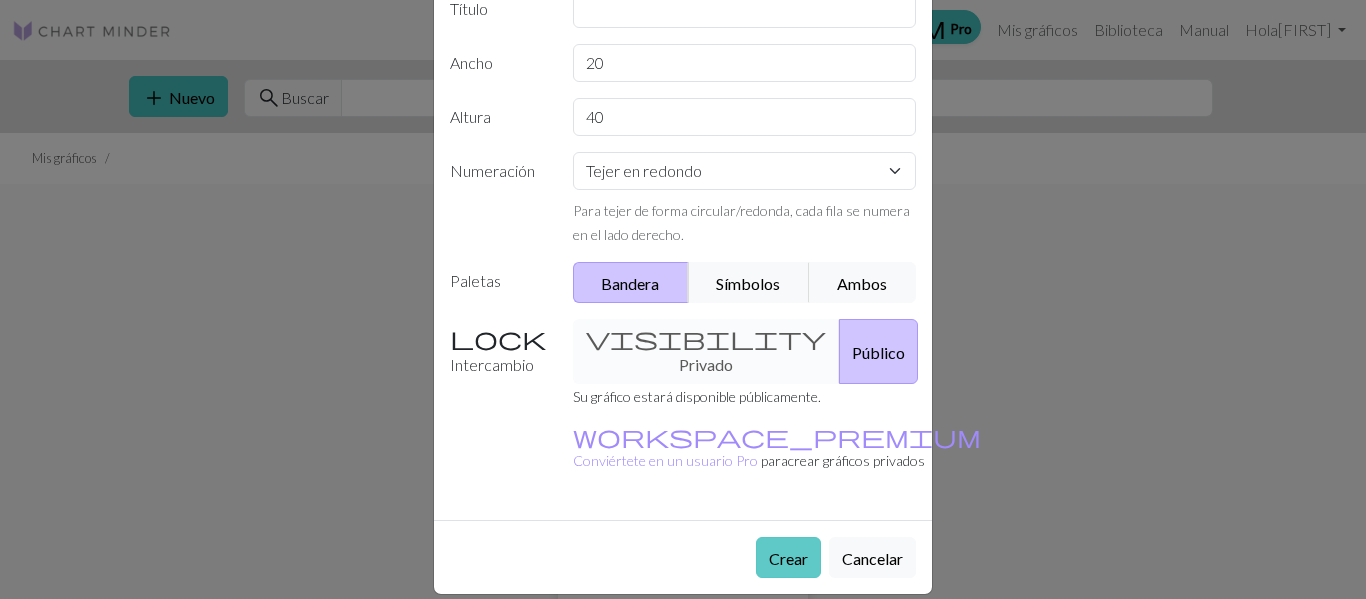 click on "Crear" at bounding box center (788, 558) 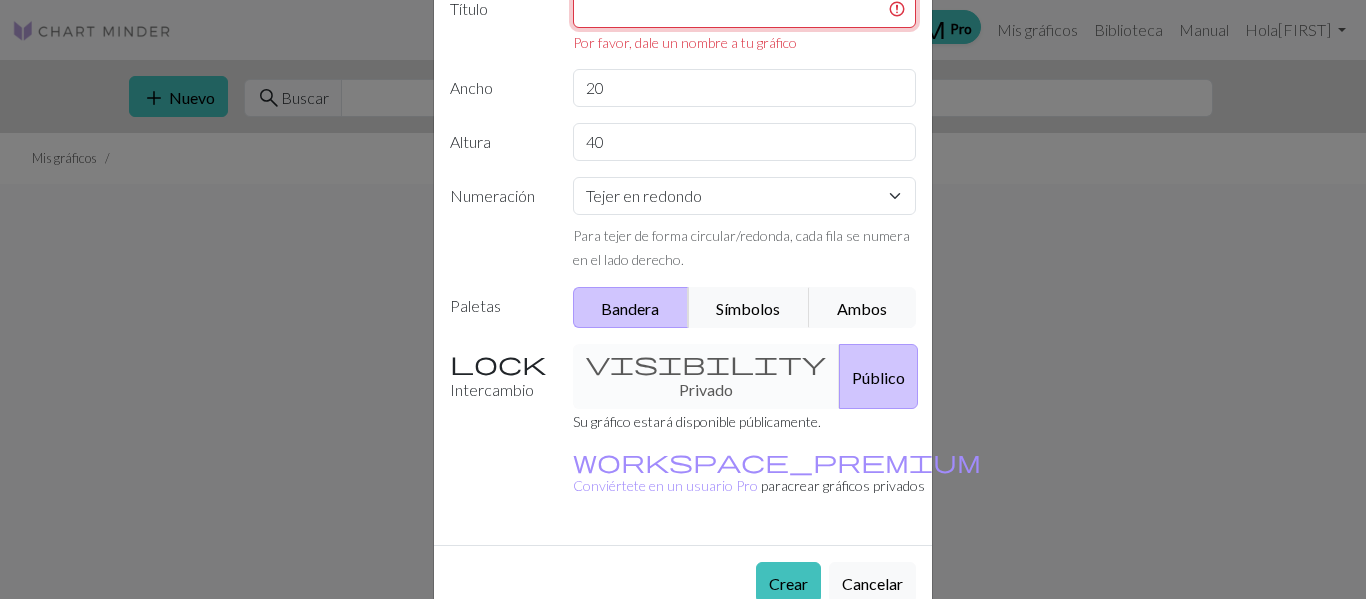 click at bounding box center (745, 9) 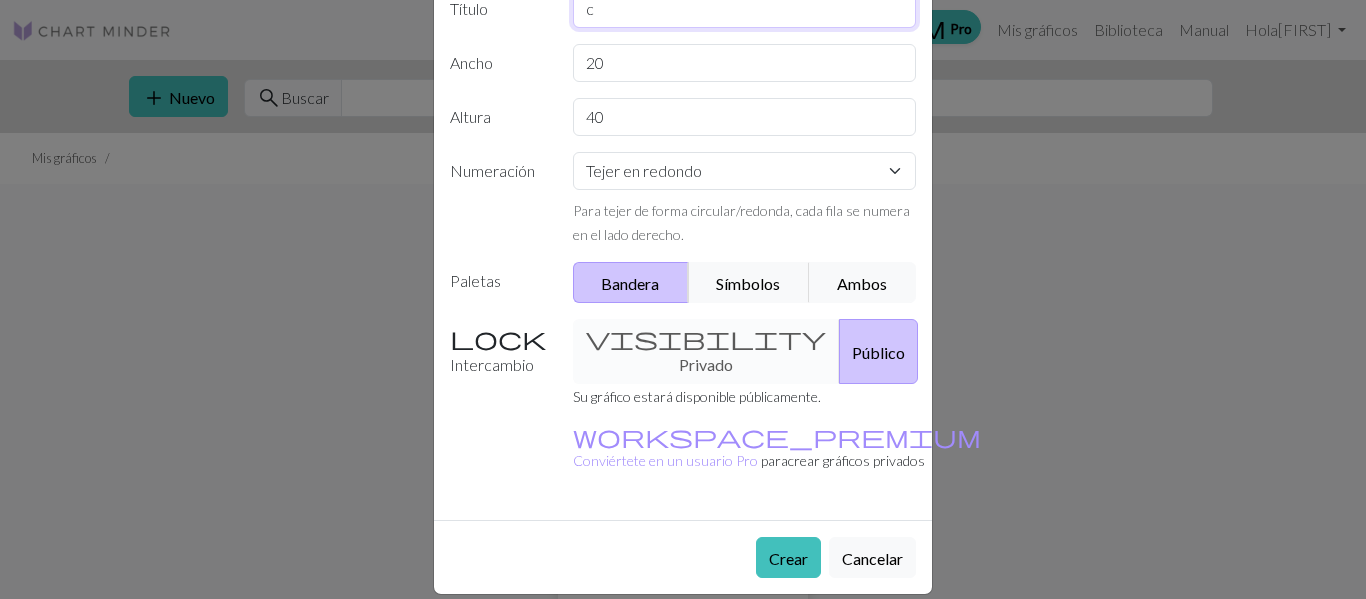 scroll, scrollTop: 222, scrollLeft: 0, axis: vertical 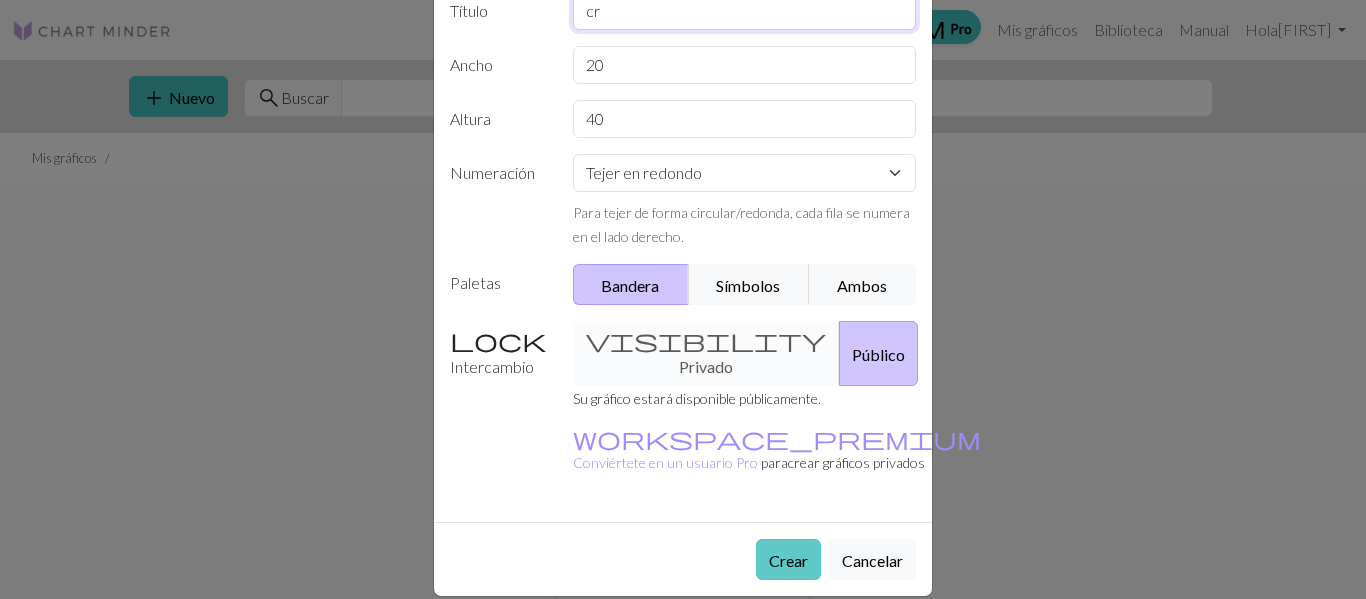 type on "cr" 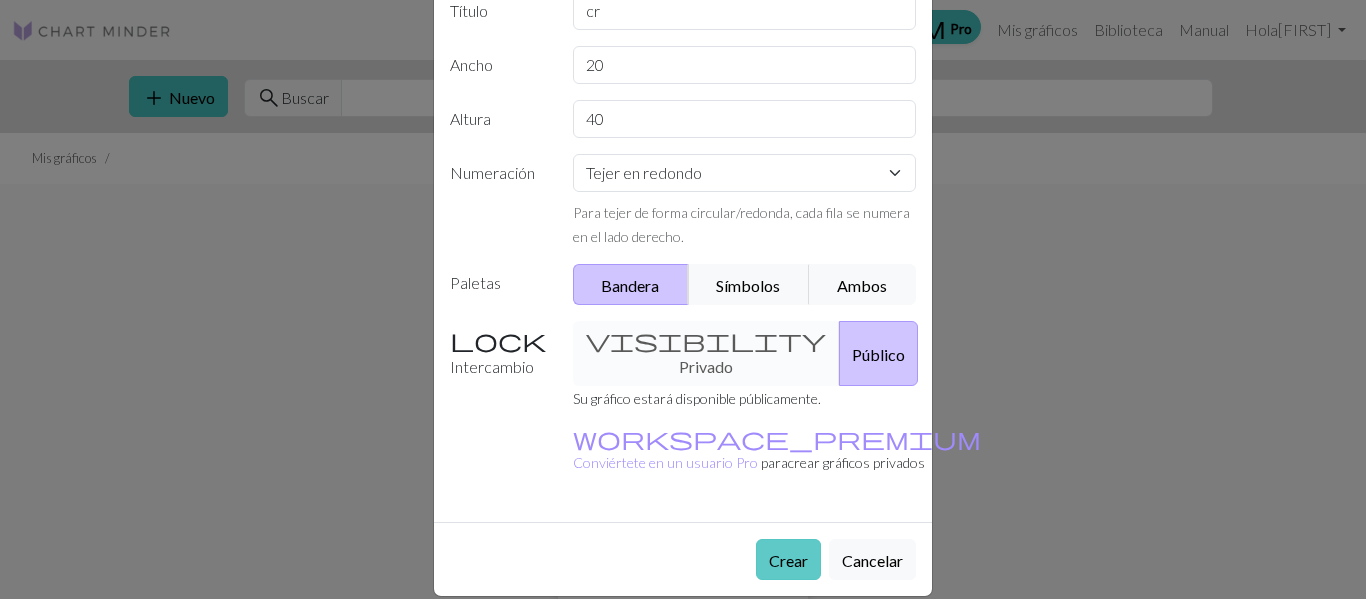 click on "Crear" at bounding box center (788, 560) 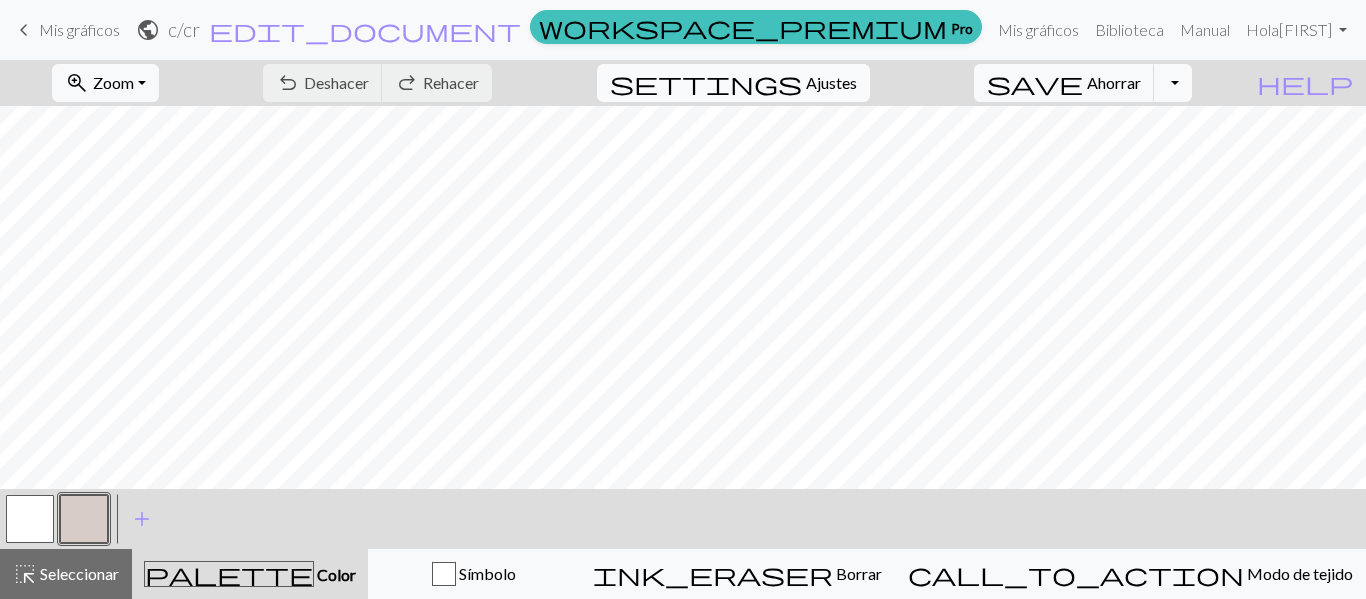 click on "Ajustes" at bounding box center [831, 82] 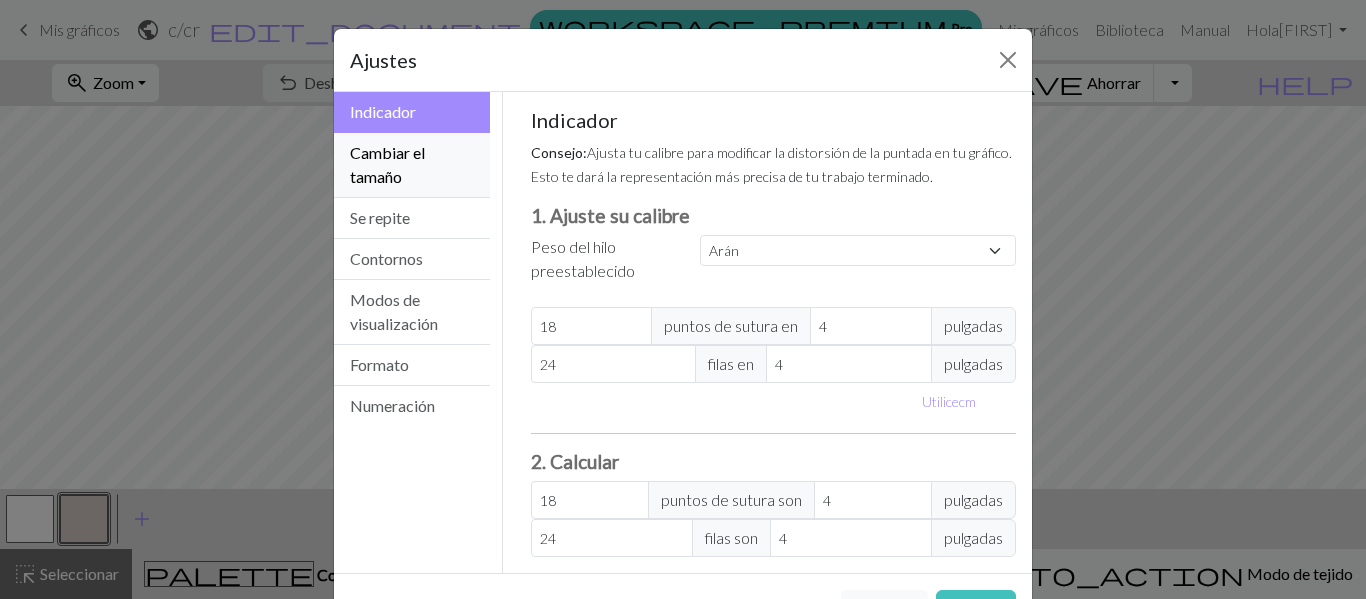 click on "Cambiar el tamaño" at bounding box center (412, 165) 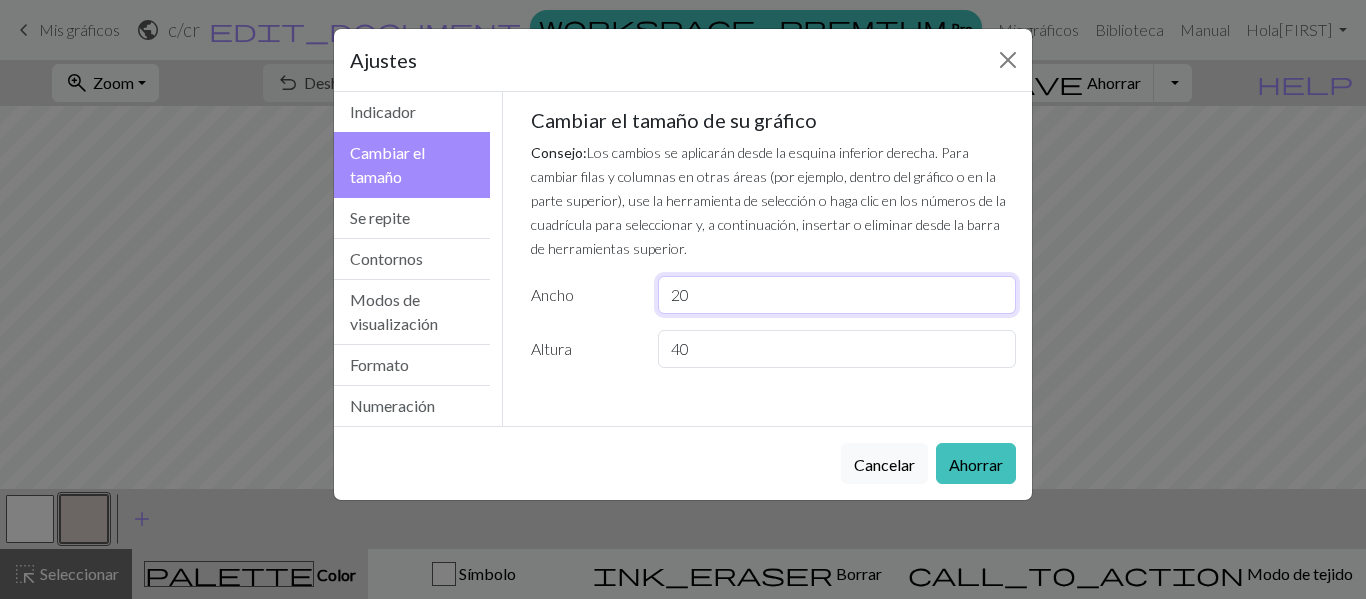 click on "20" at bounding box center (837, 295) 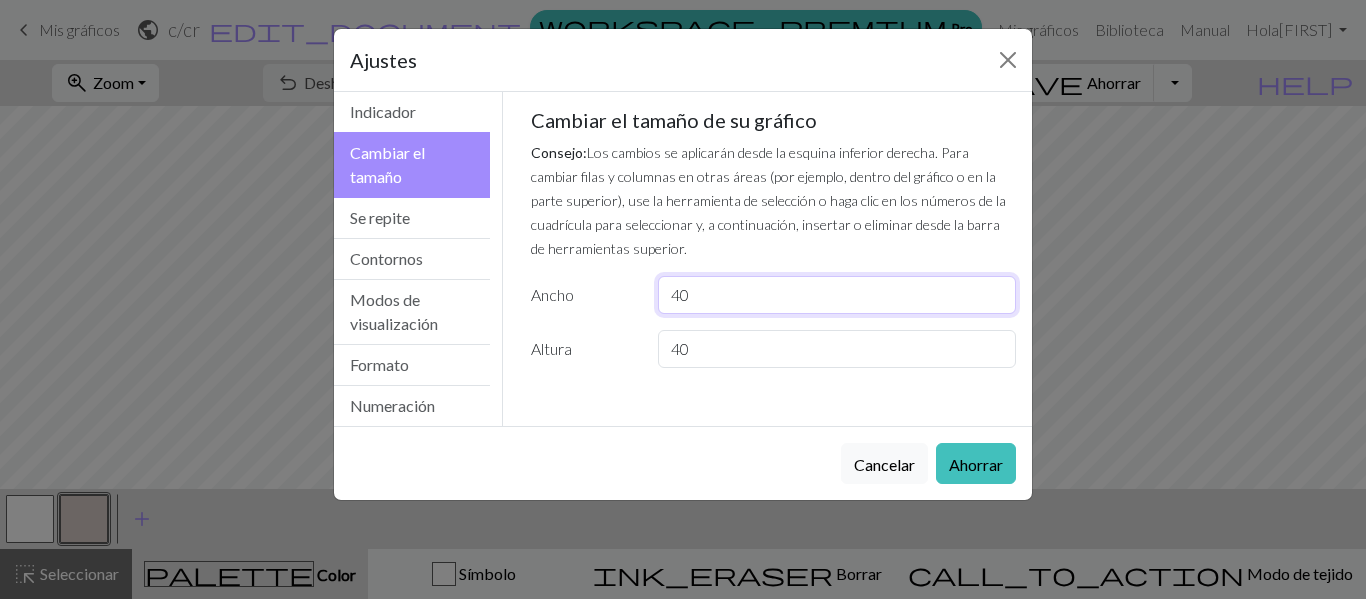 type on "40" 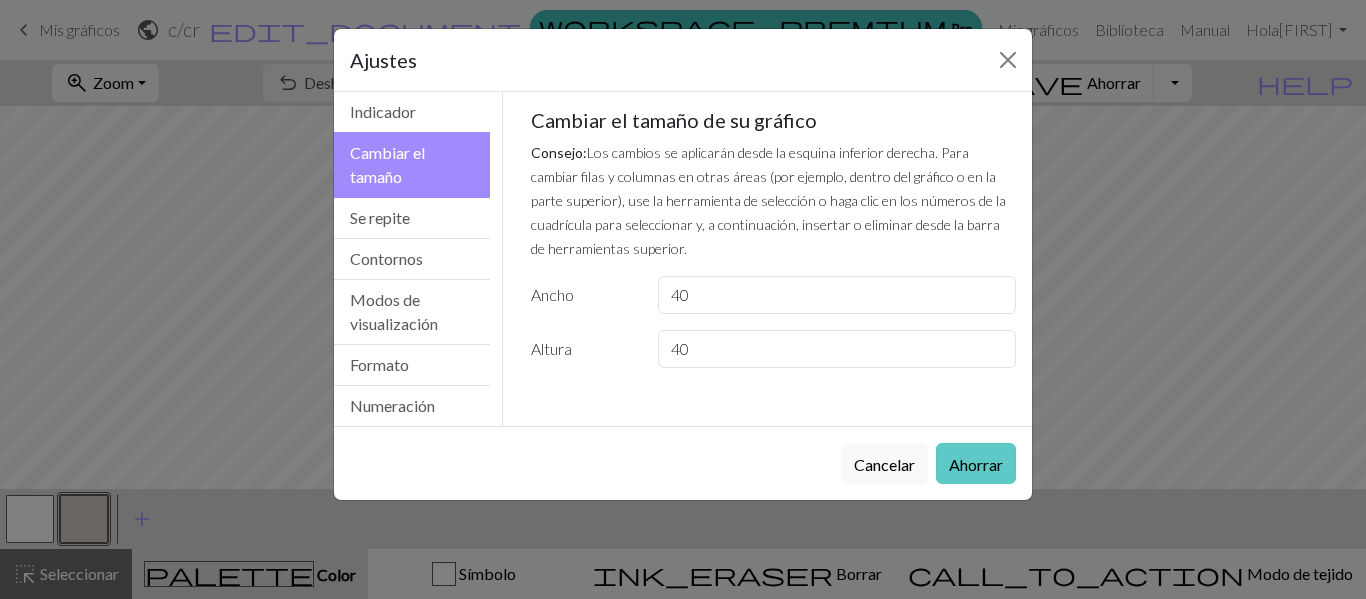 click on "Ahorrar" at bounding box center [976, 464] 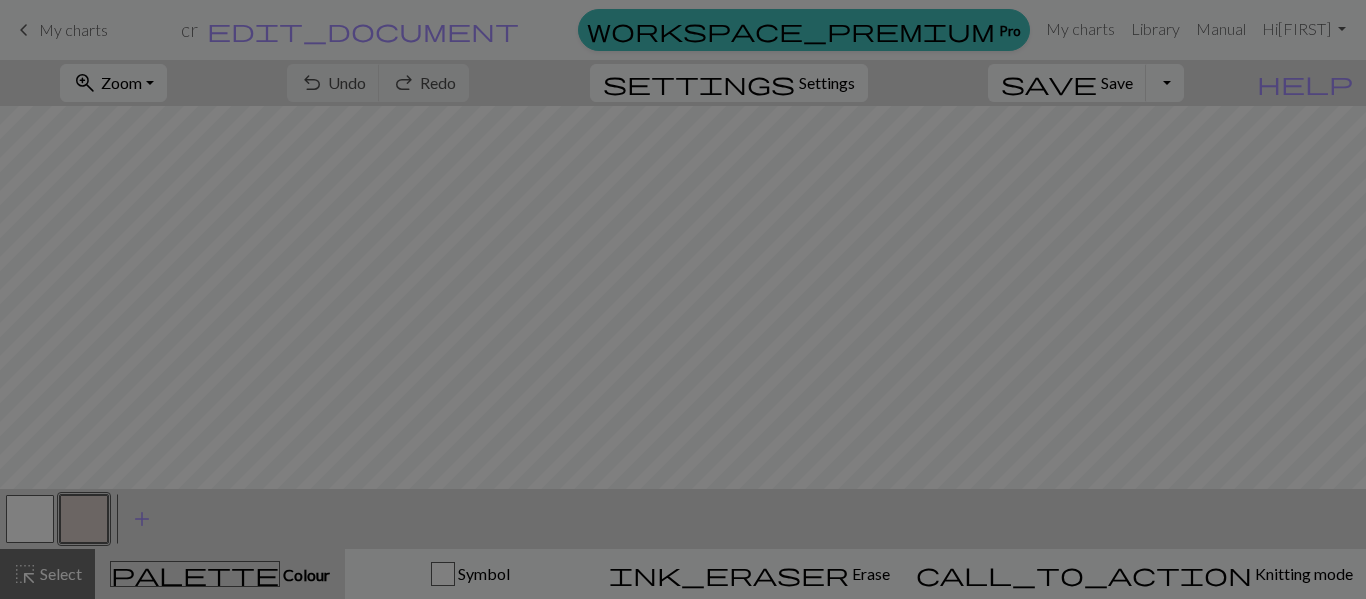 scroll, scrollTop: 0, scrollLeft: 0, axis: both 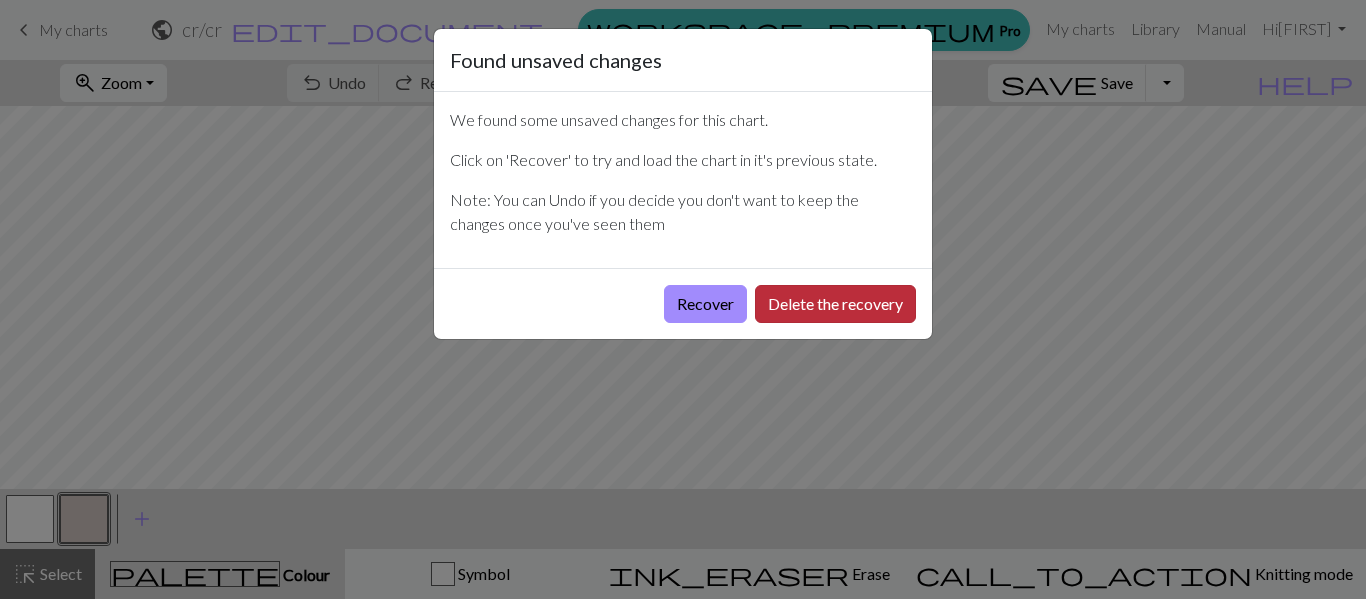 click on "Delete the recovery" at bounding box center [835, 304] 